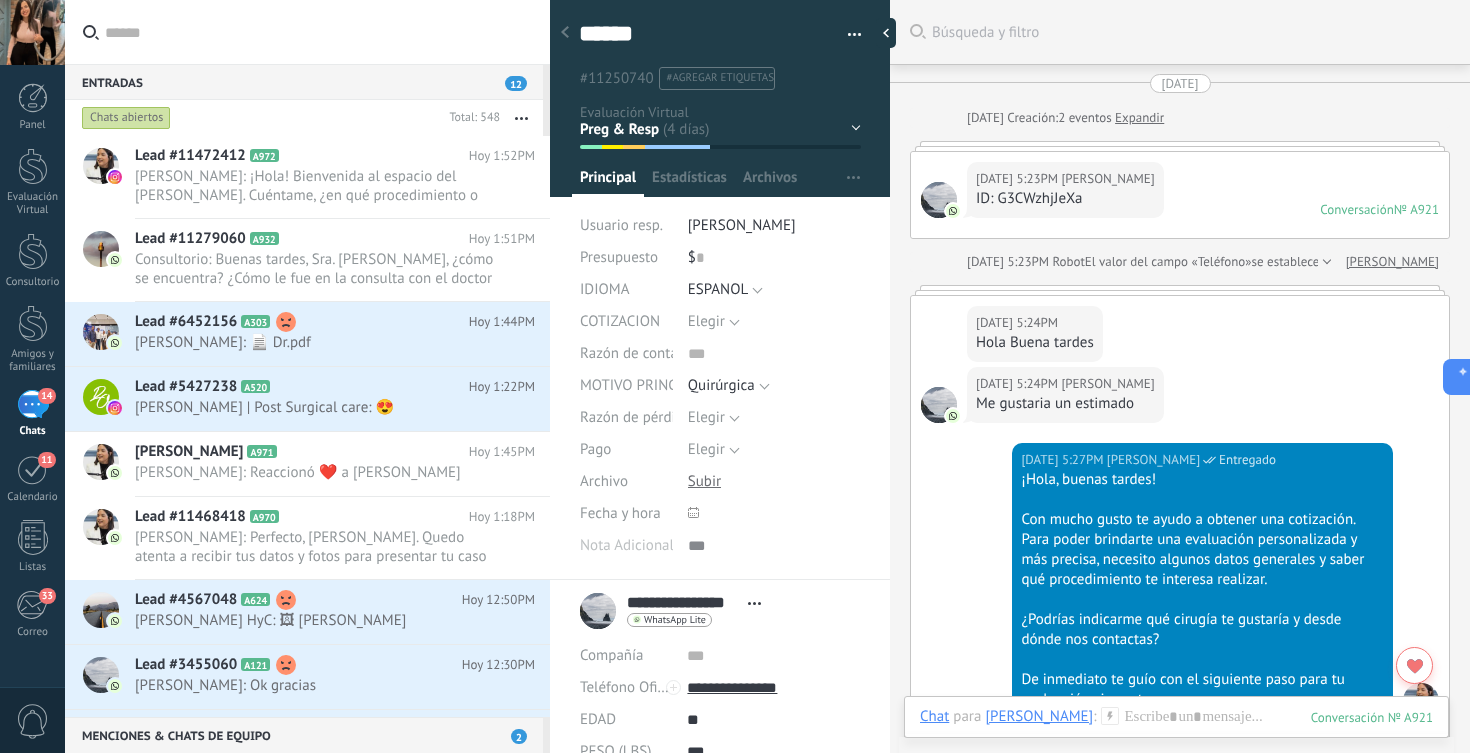 scroll, scrollTop: 0, scrollLeft: 0, axis: both 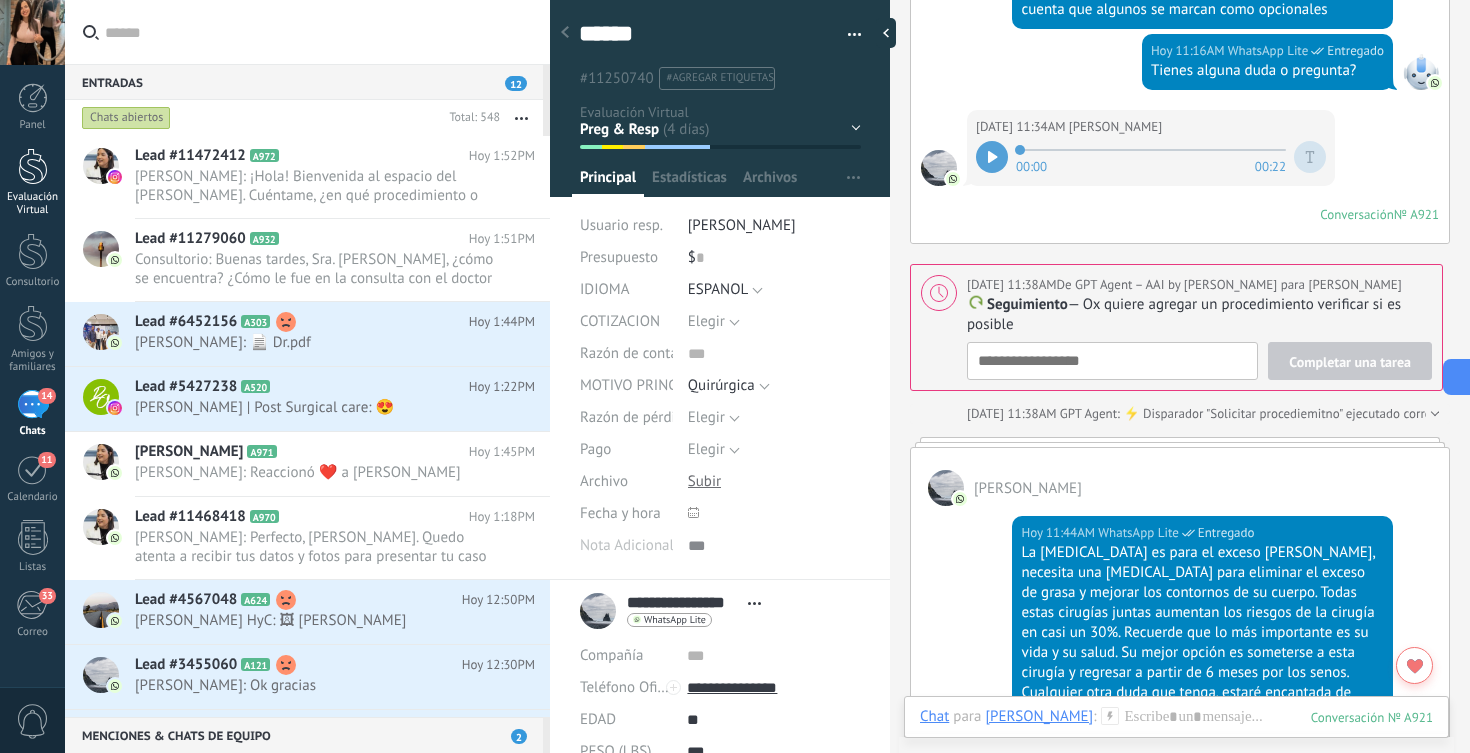 click at bounding box center (33, 166) 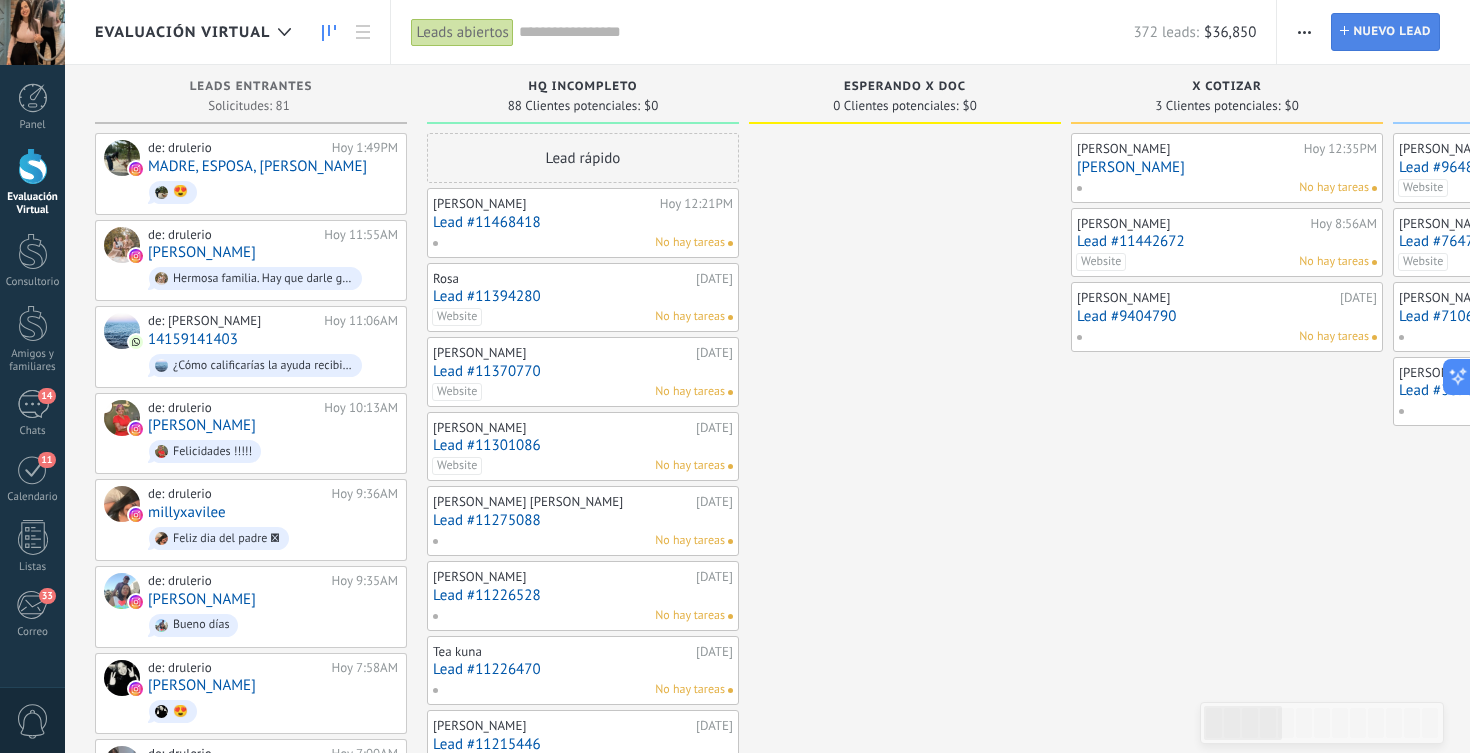 click on "Nuevo lead" at bounding box center [1392, 32] 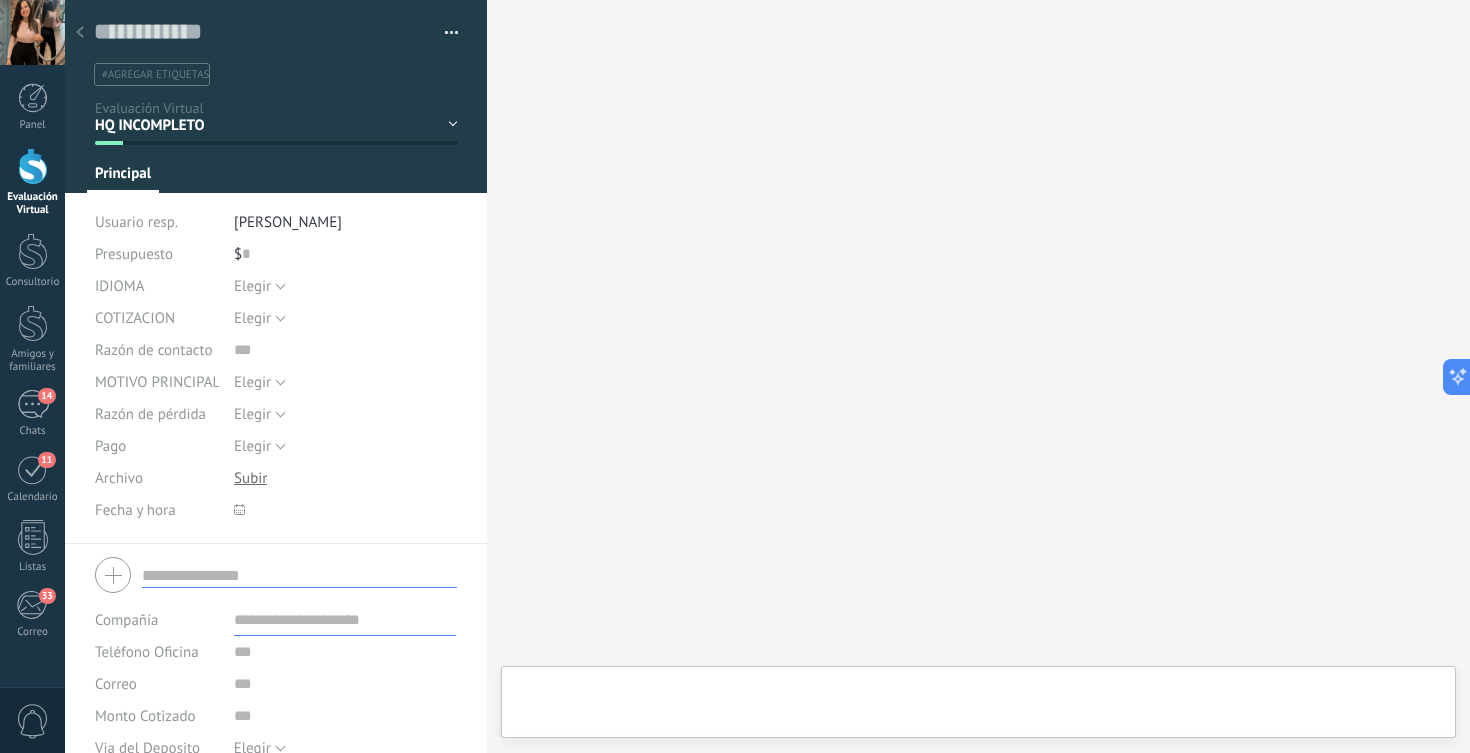 type on "***" 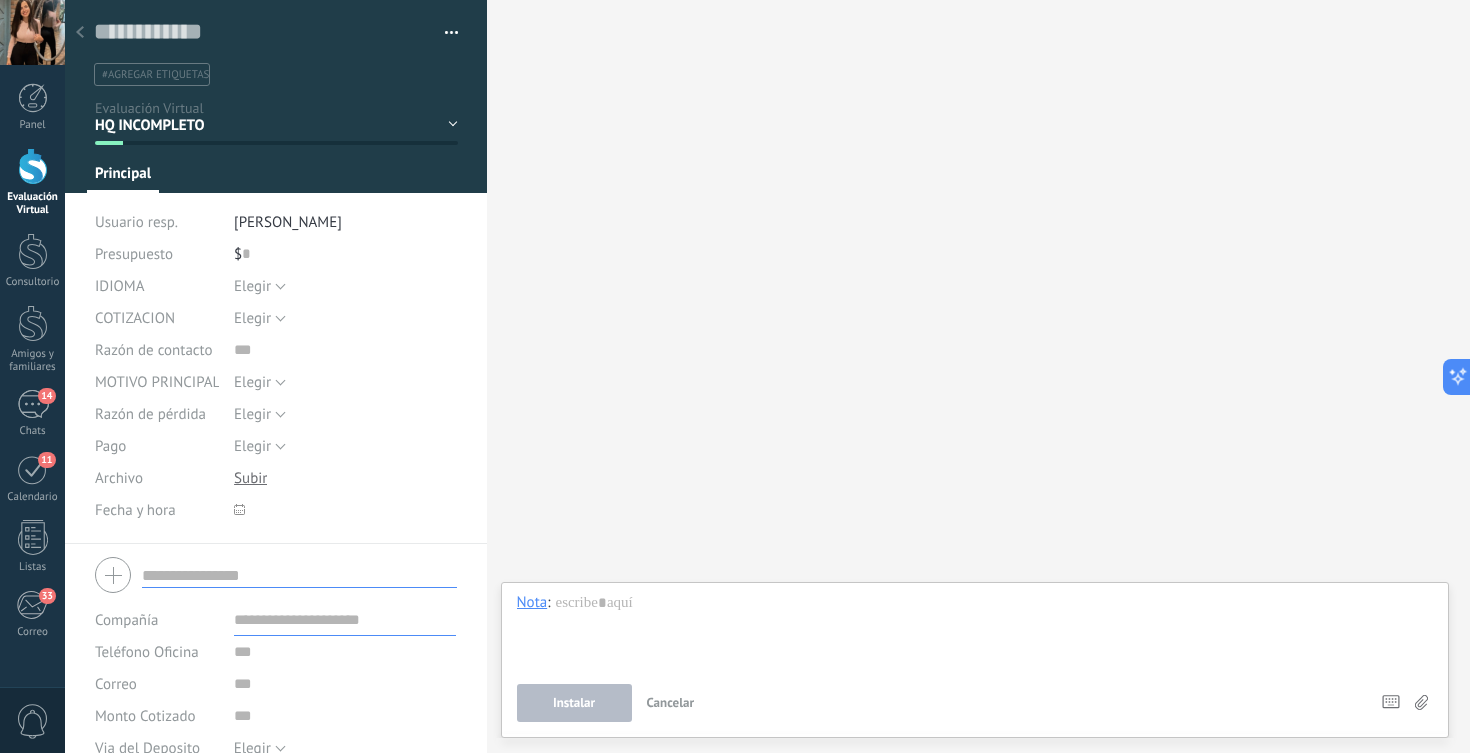 click at bounding box center [299, 575] 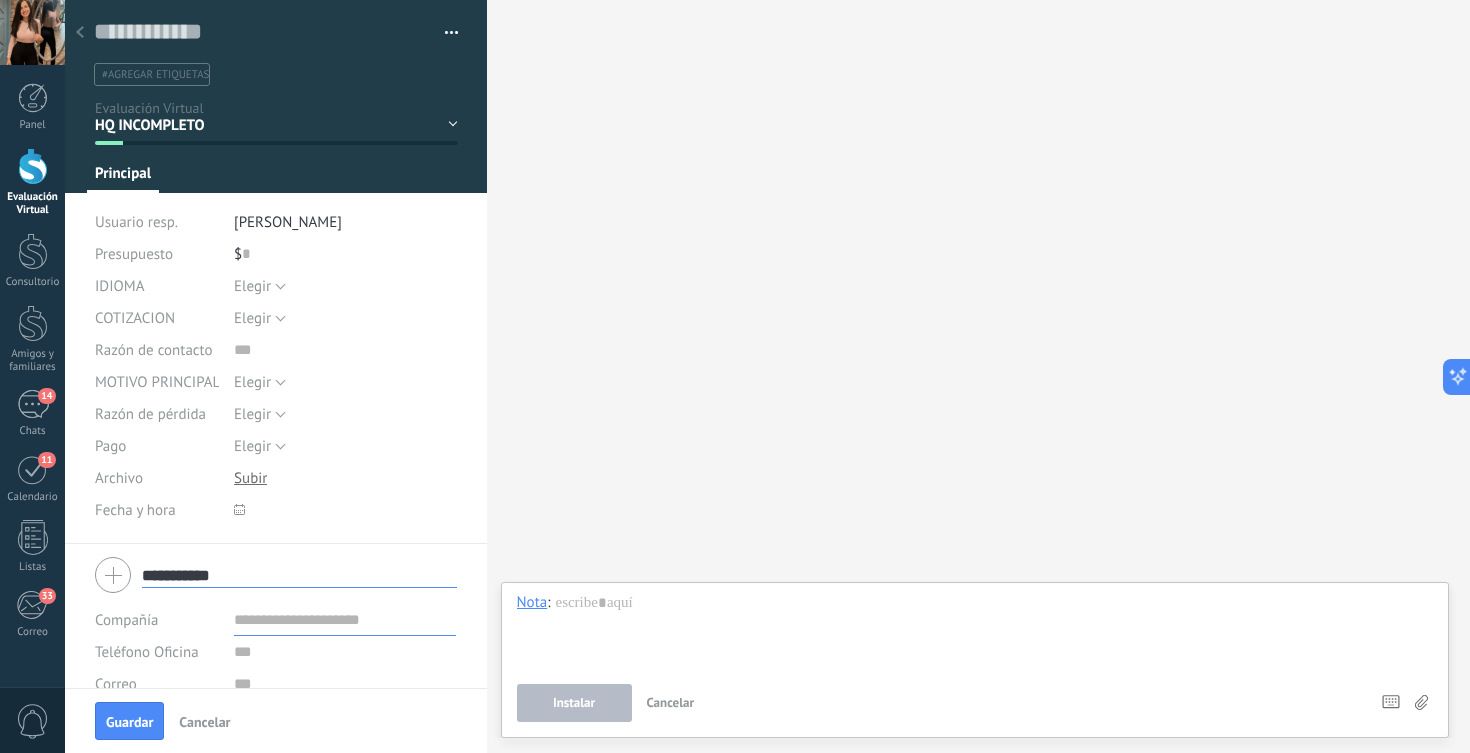type on "**********" 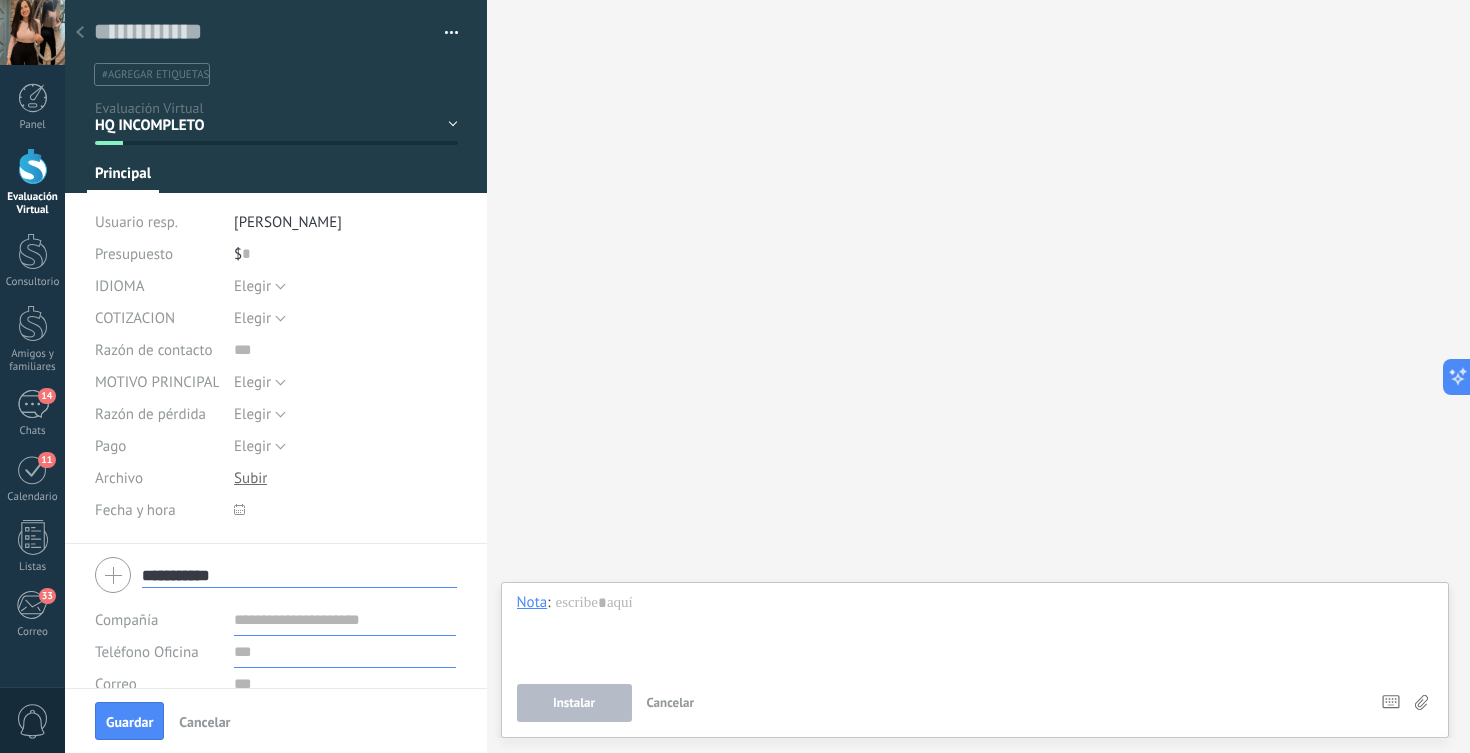 click at bounding box center (345, 652) 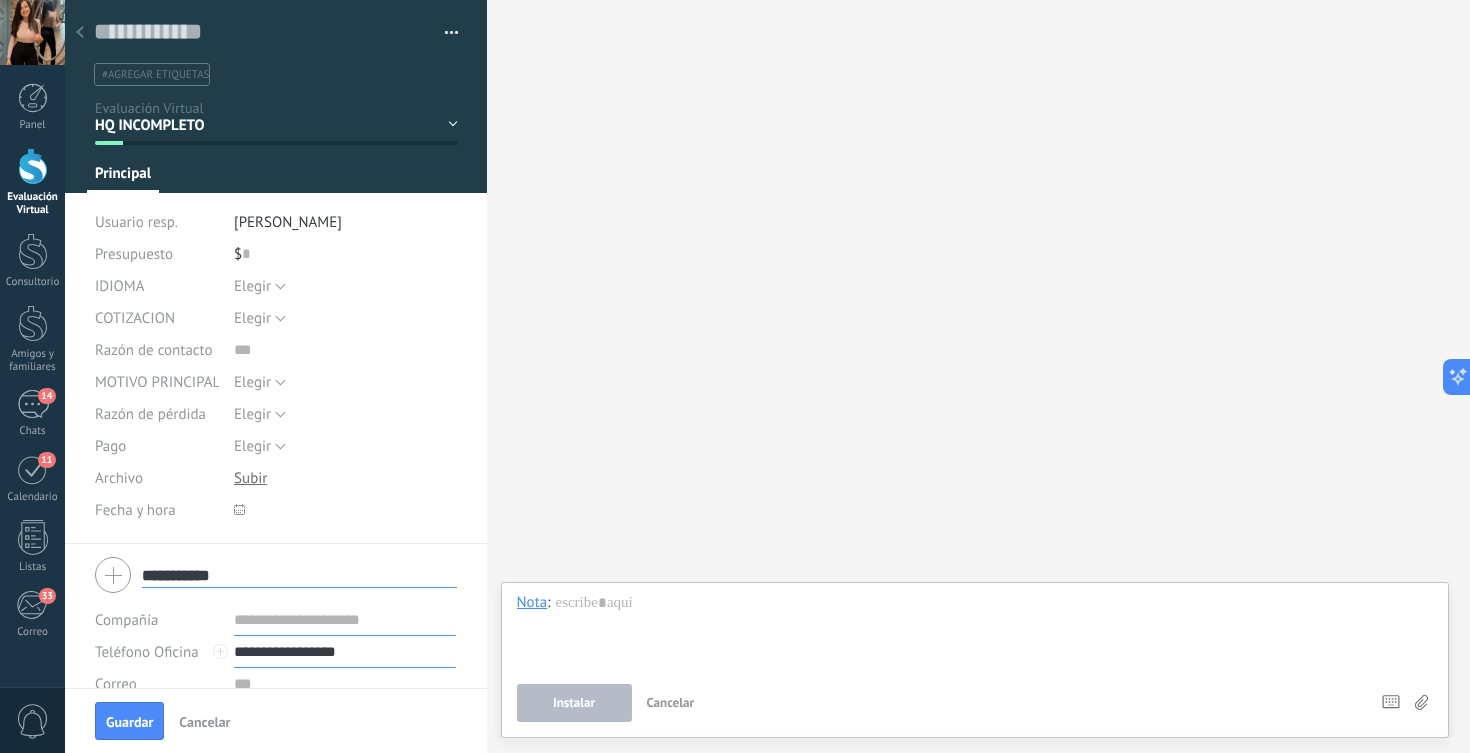 type on "**********" 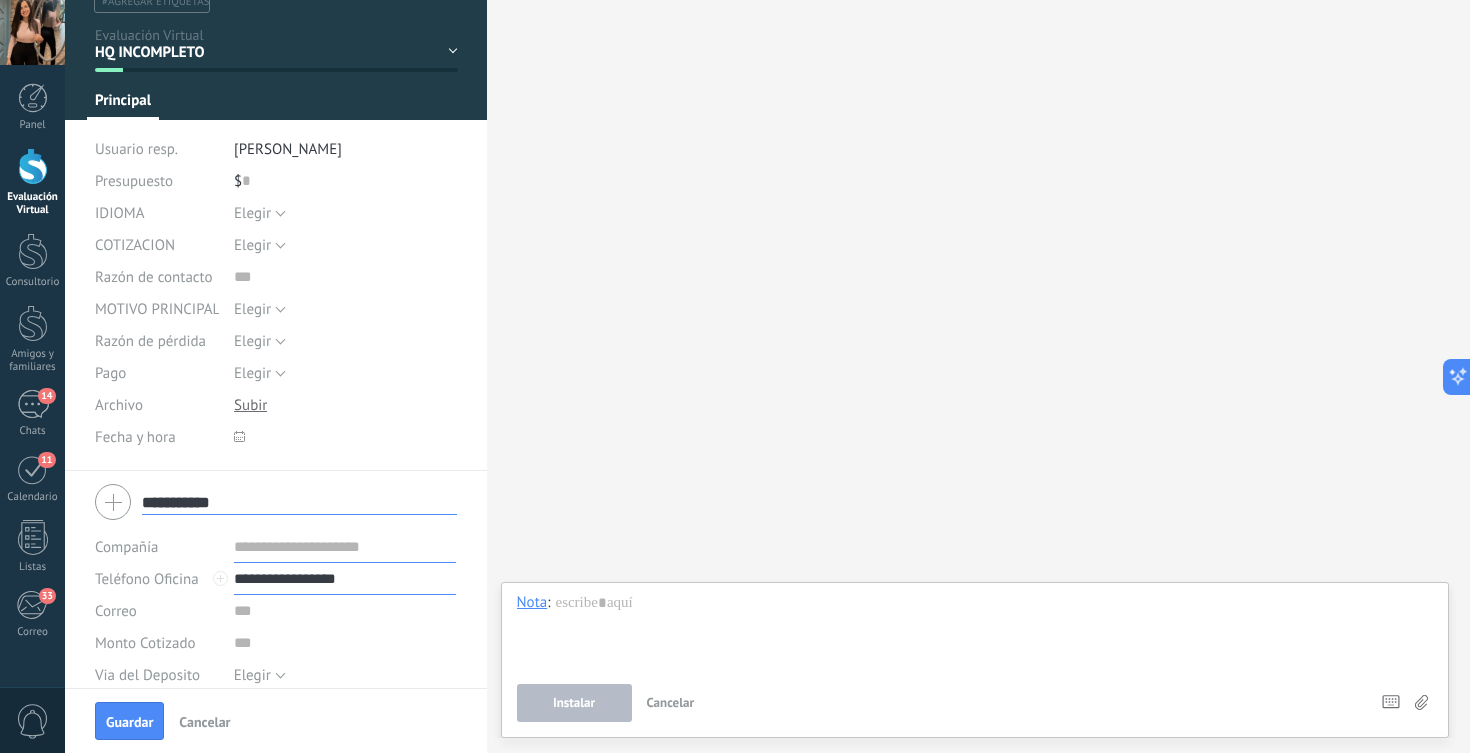 scroll, scrollTop: 78, scrollLeft: 0, axis: vertical 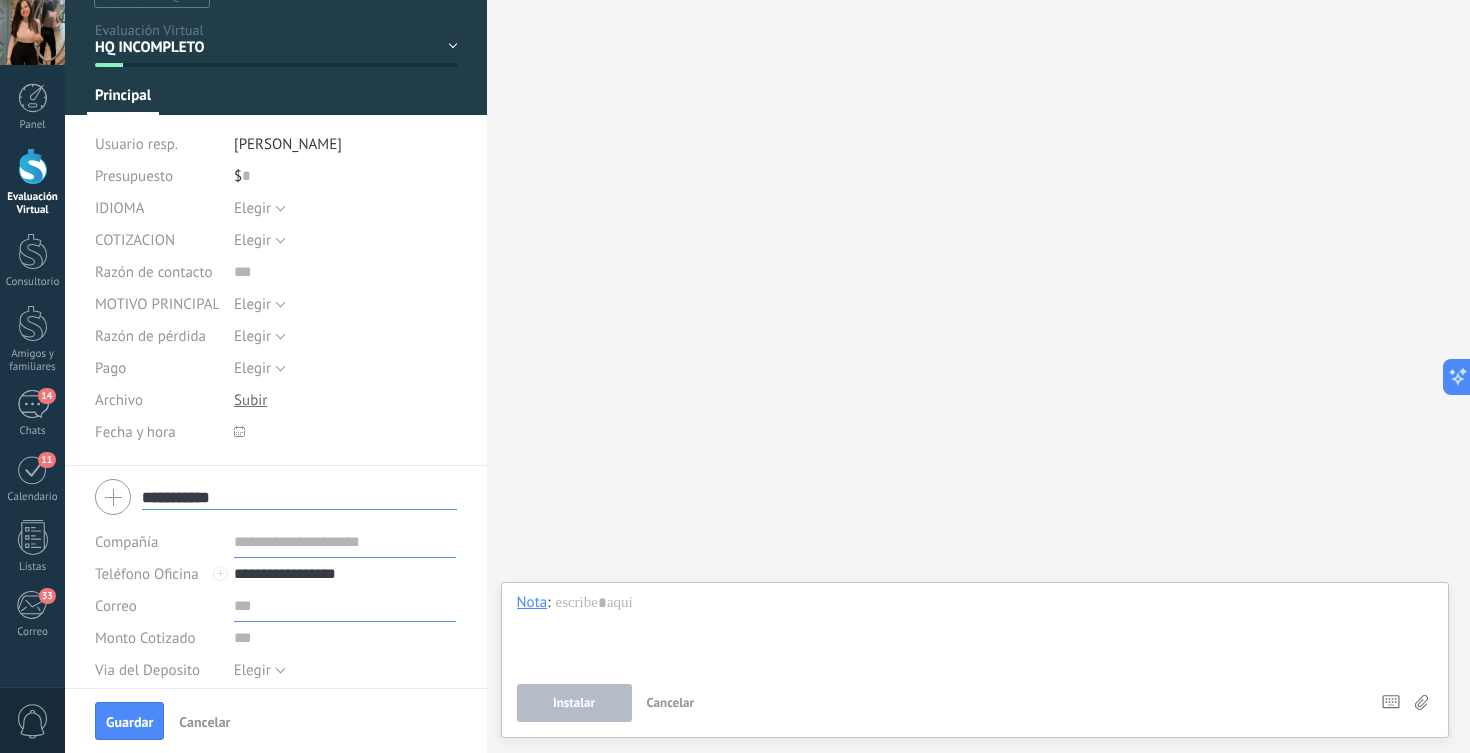 click at bounding box center (345, 606) 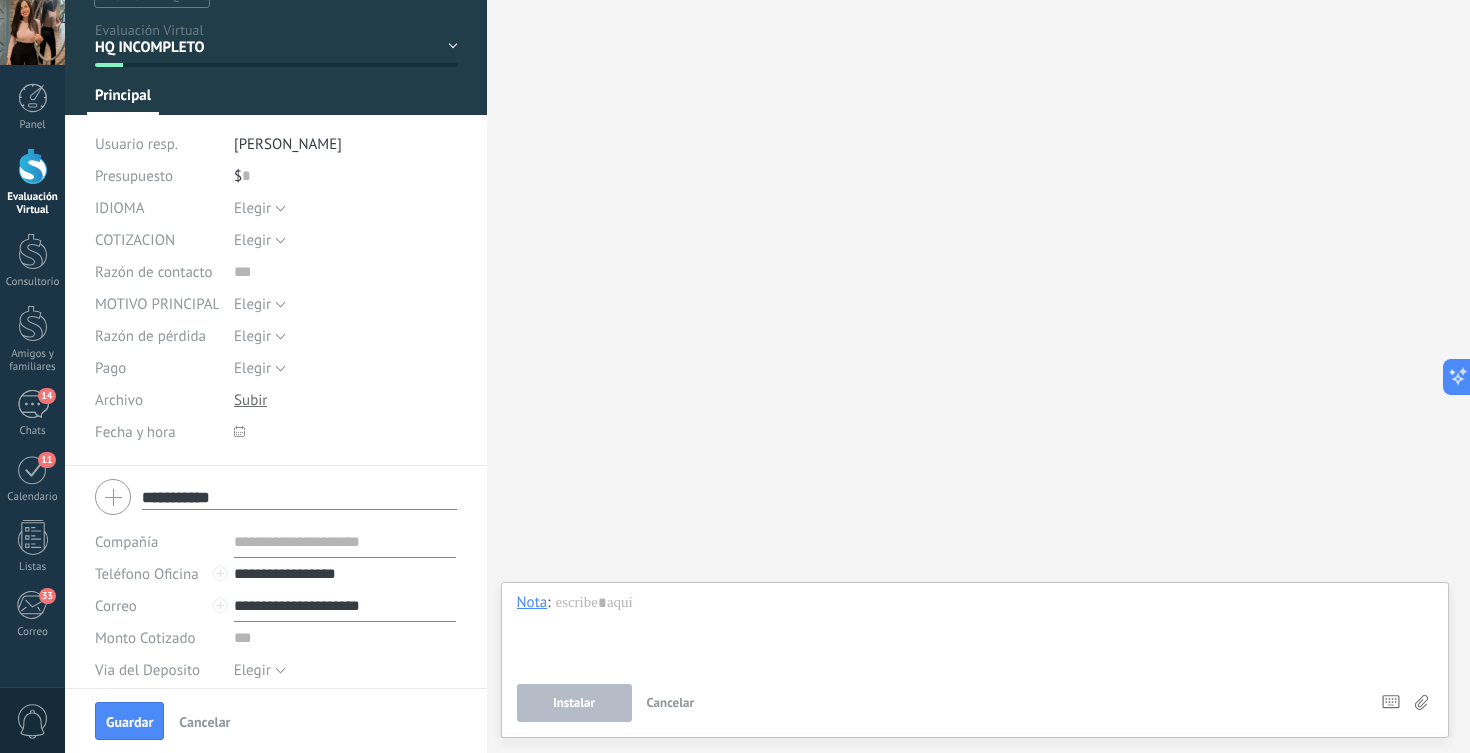 type on "**********" 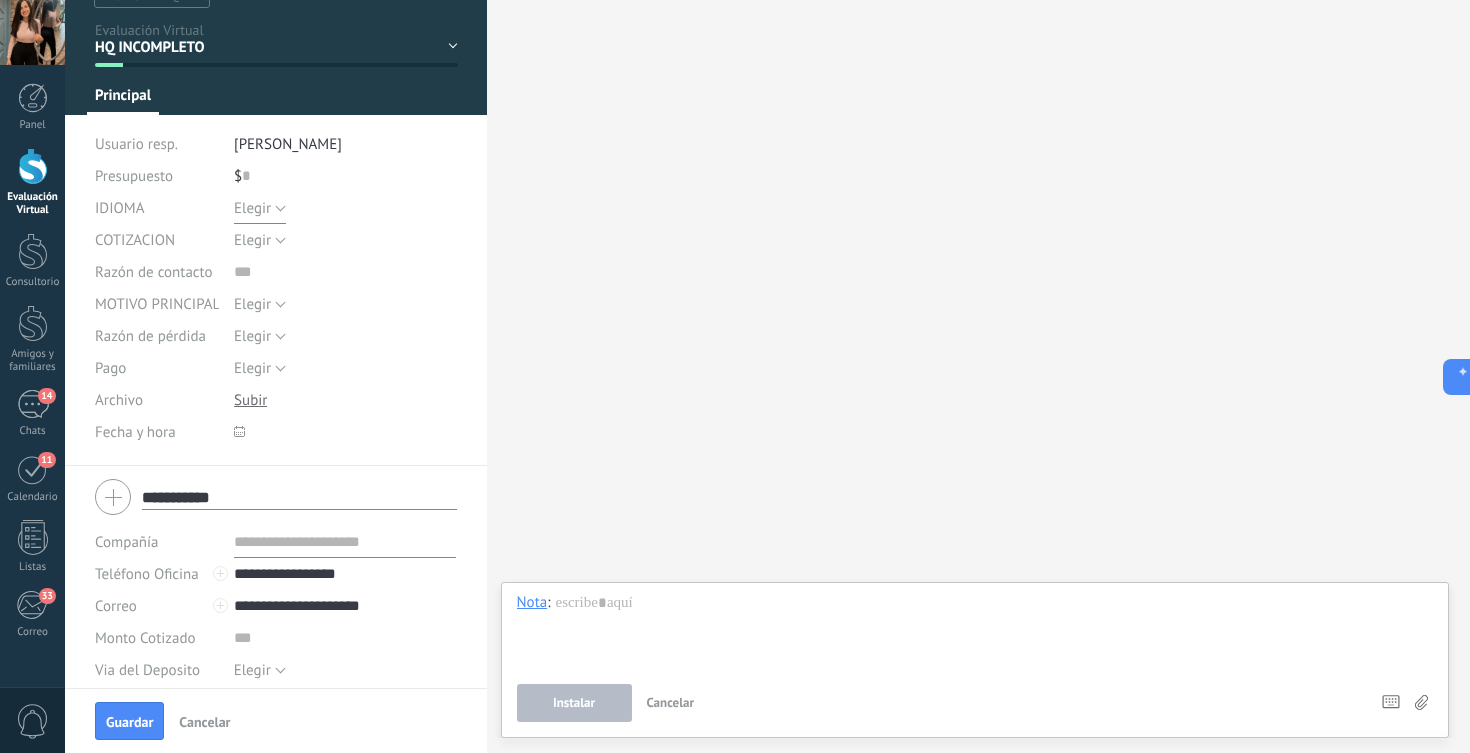 click on "Elegir" at bounding box center [260, 208] 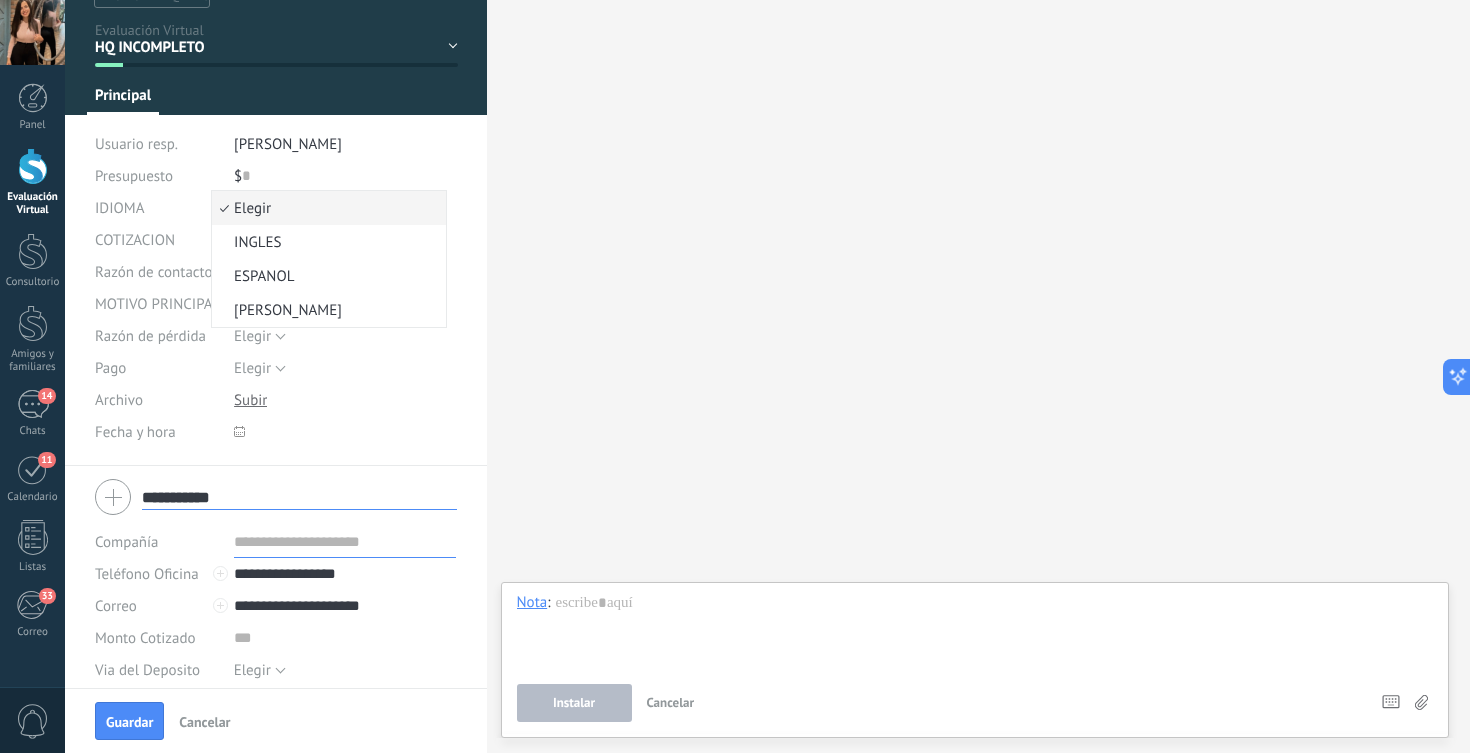 click on "Elegir" at bounding box center [326, 208] 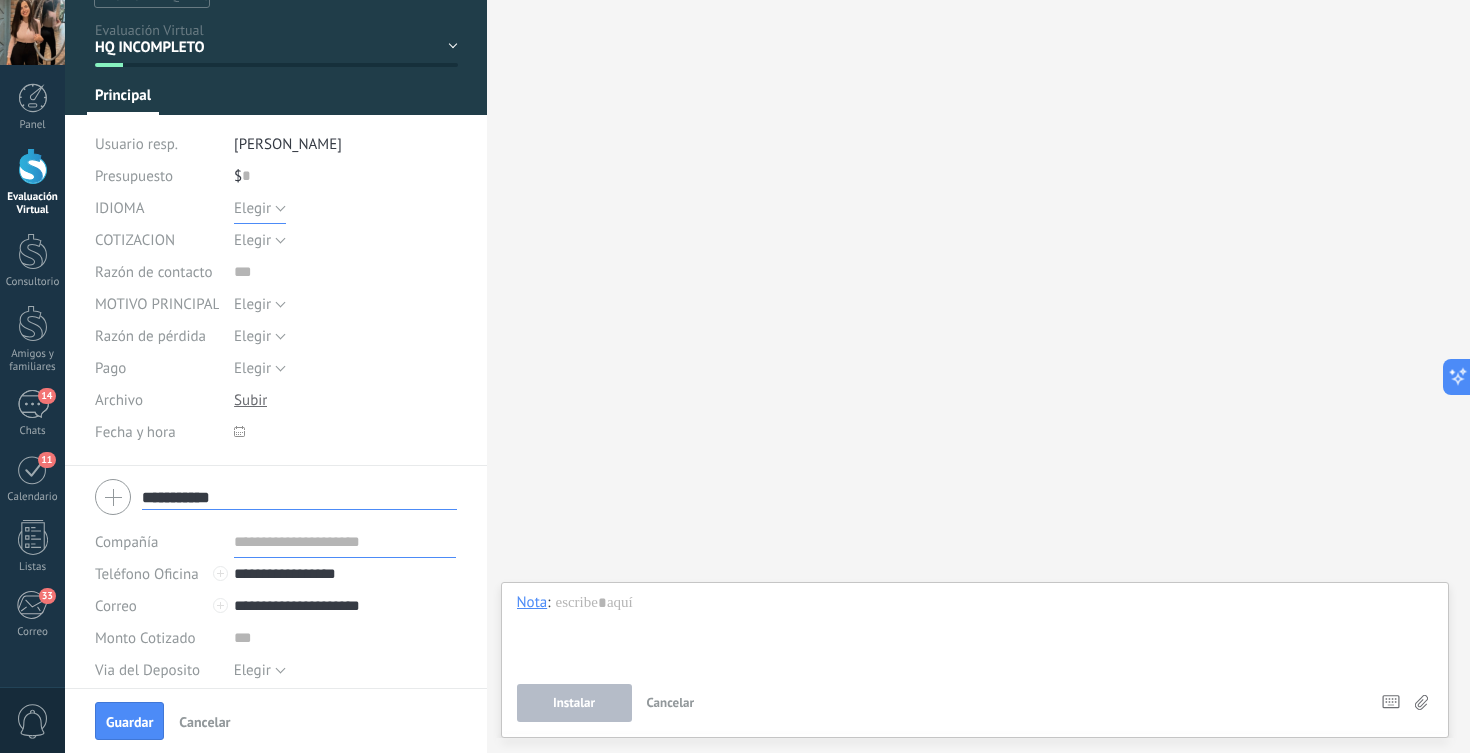 click on "Elegir" at bounding box center [252, 208] 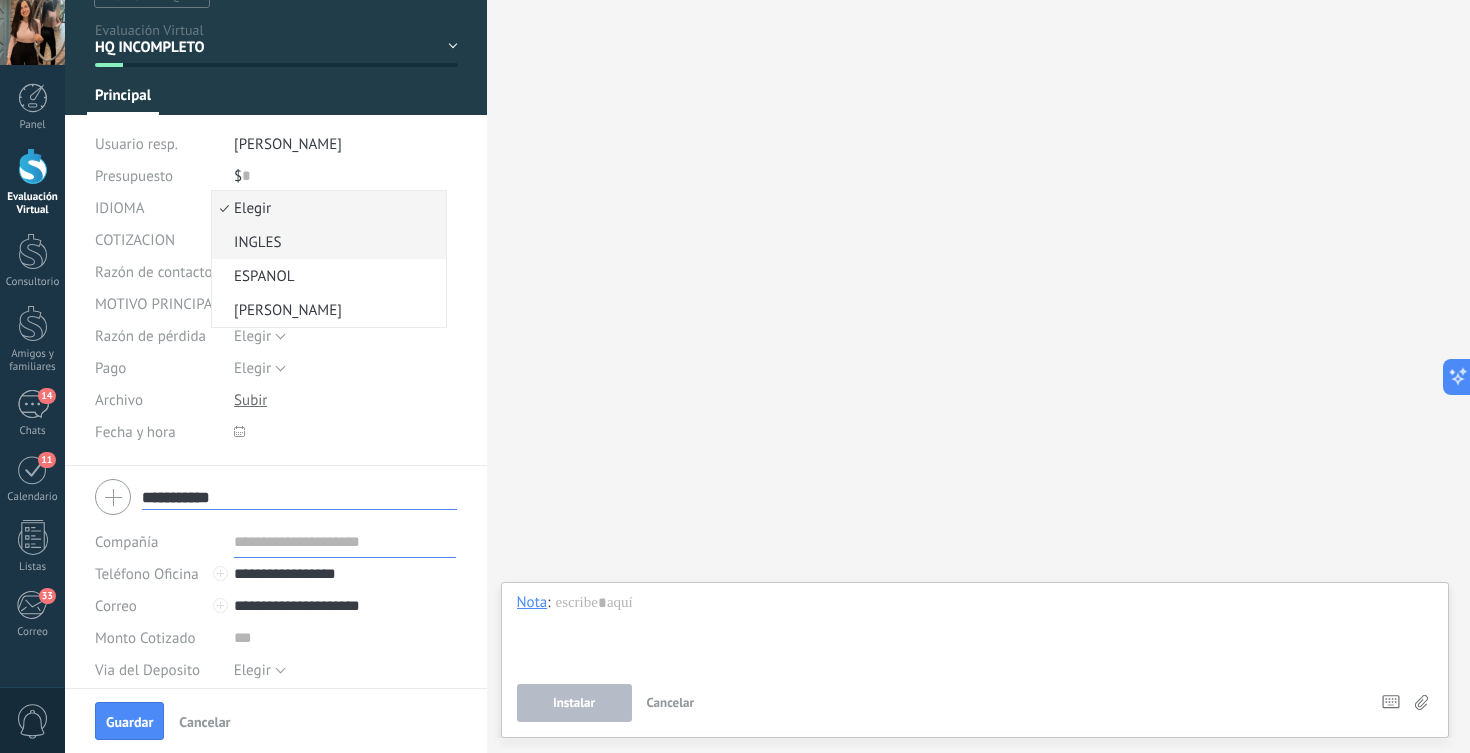 click on "INGLES" at bounding box center (329, 242) 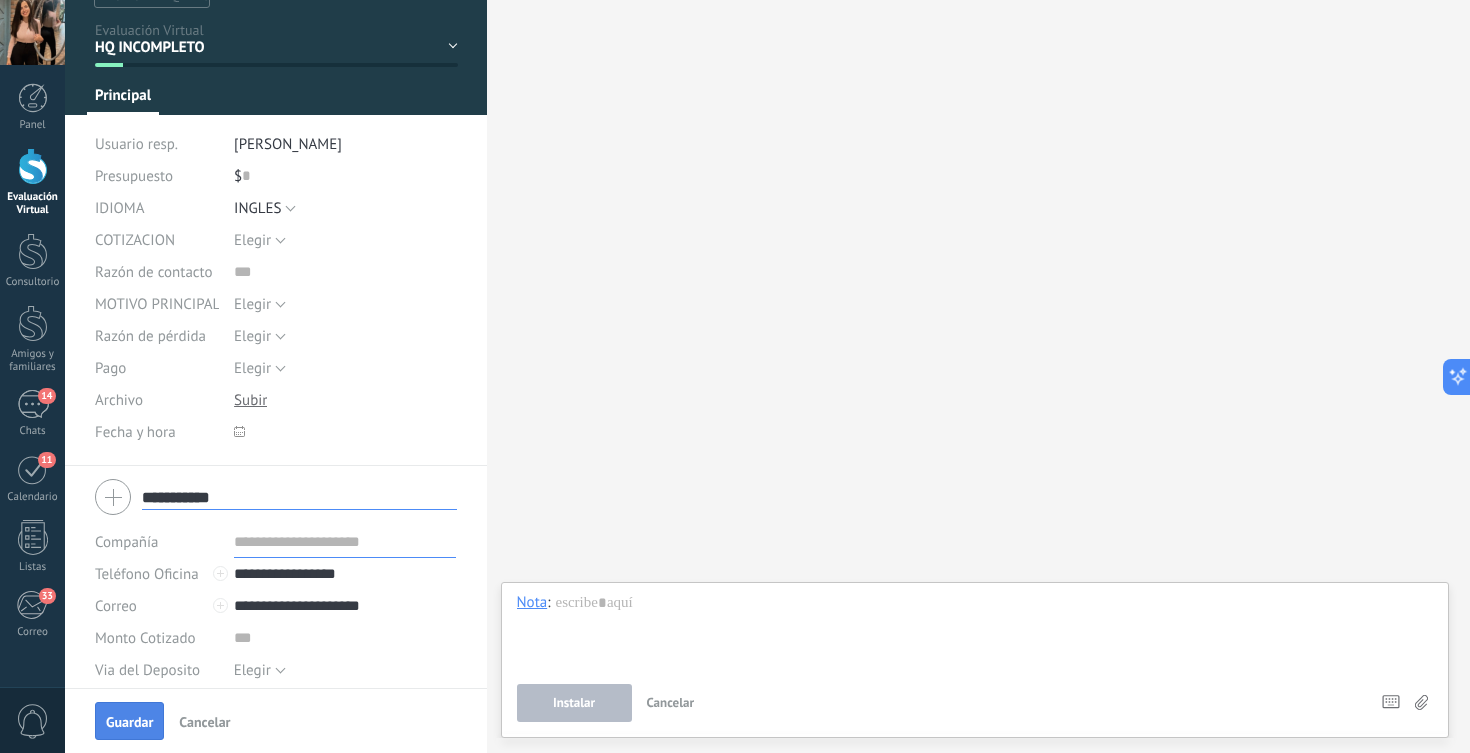 click on "Guardar" at bounding box center (129, 722) 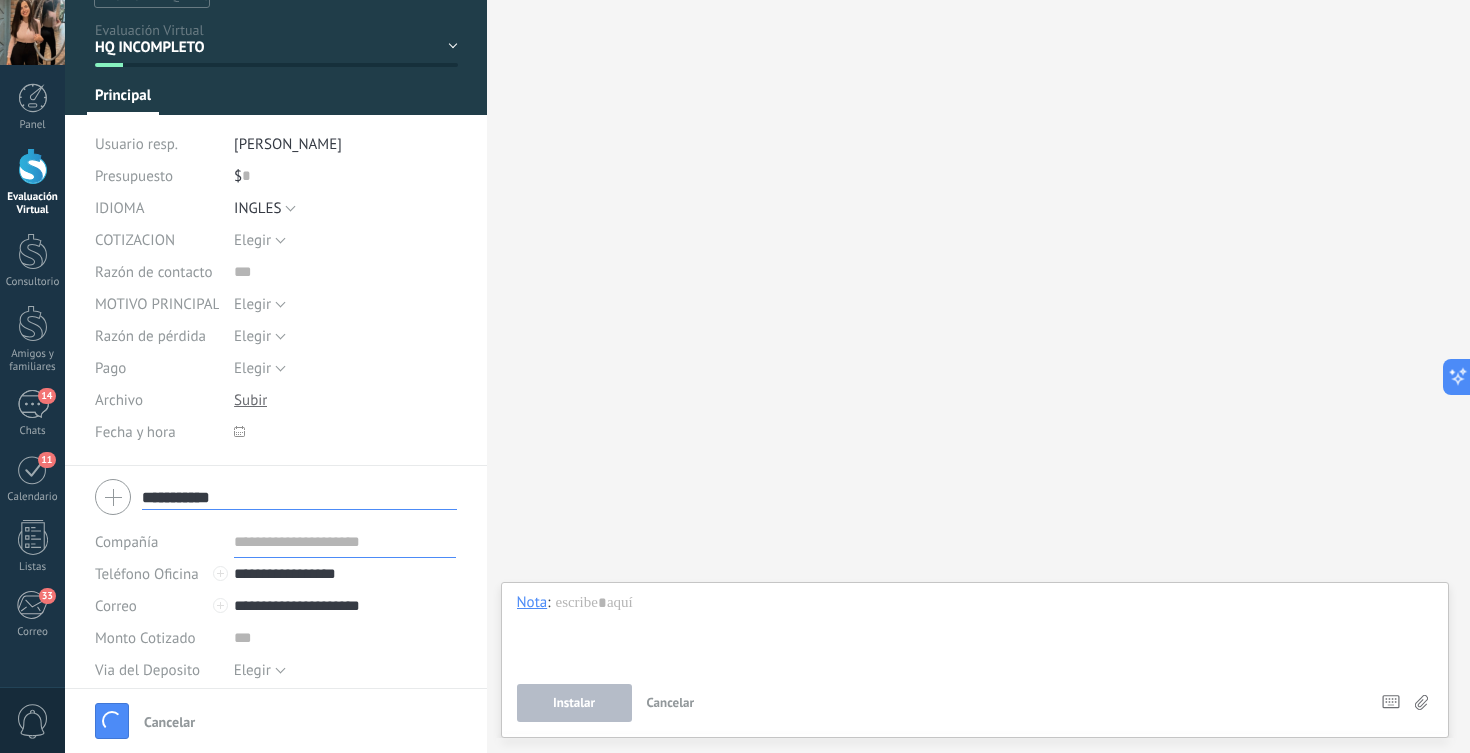 type 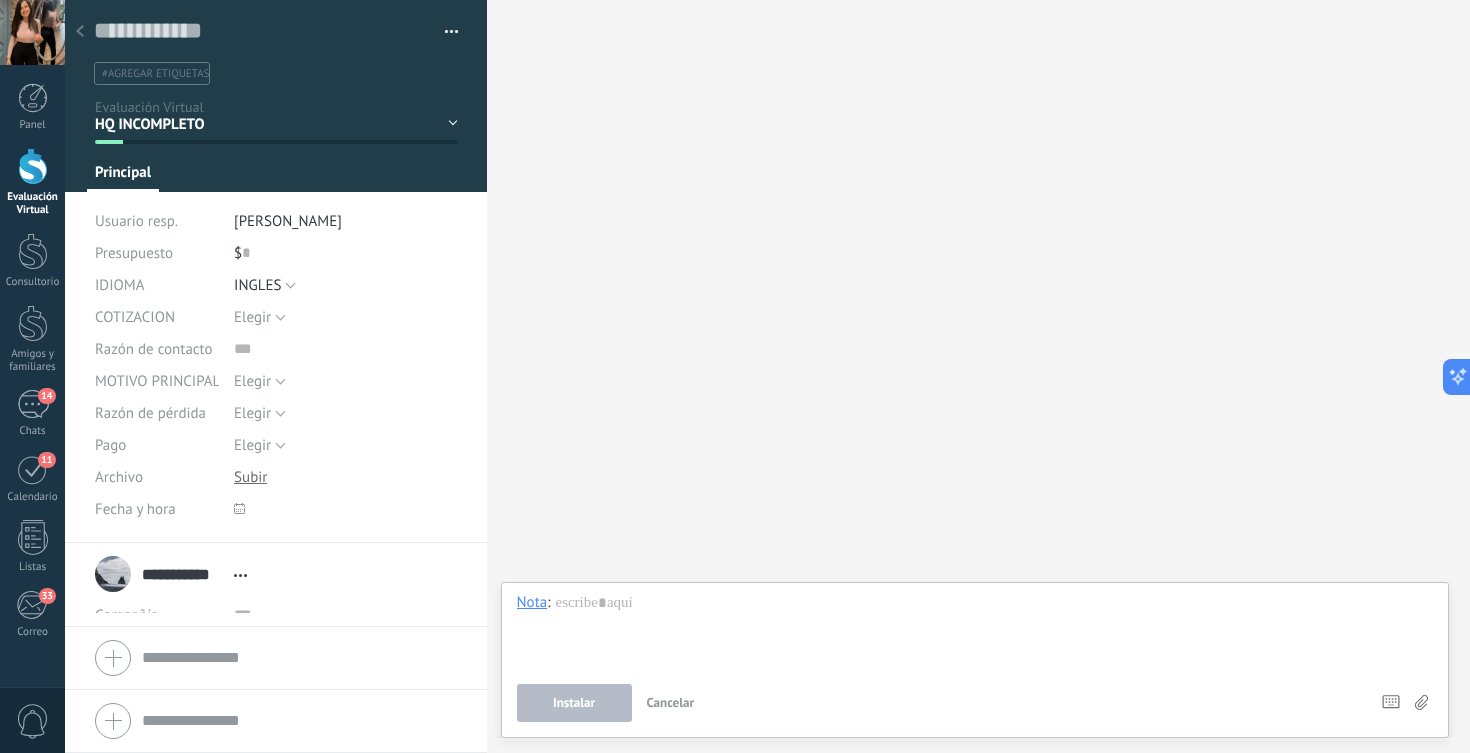scroll, scrollTop: 0, scrollLeft: 0, axis: both 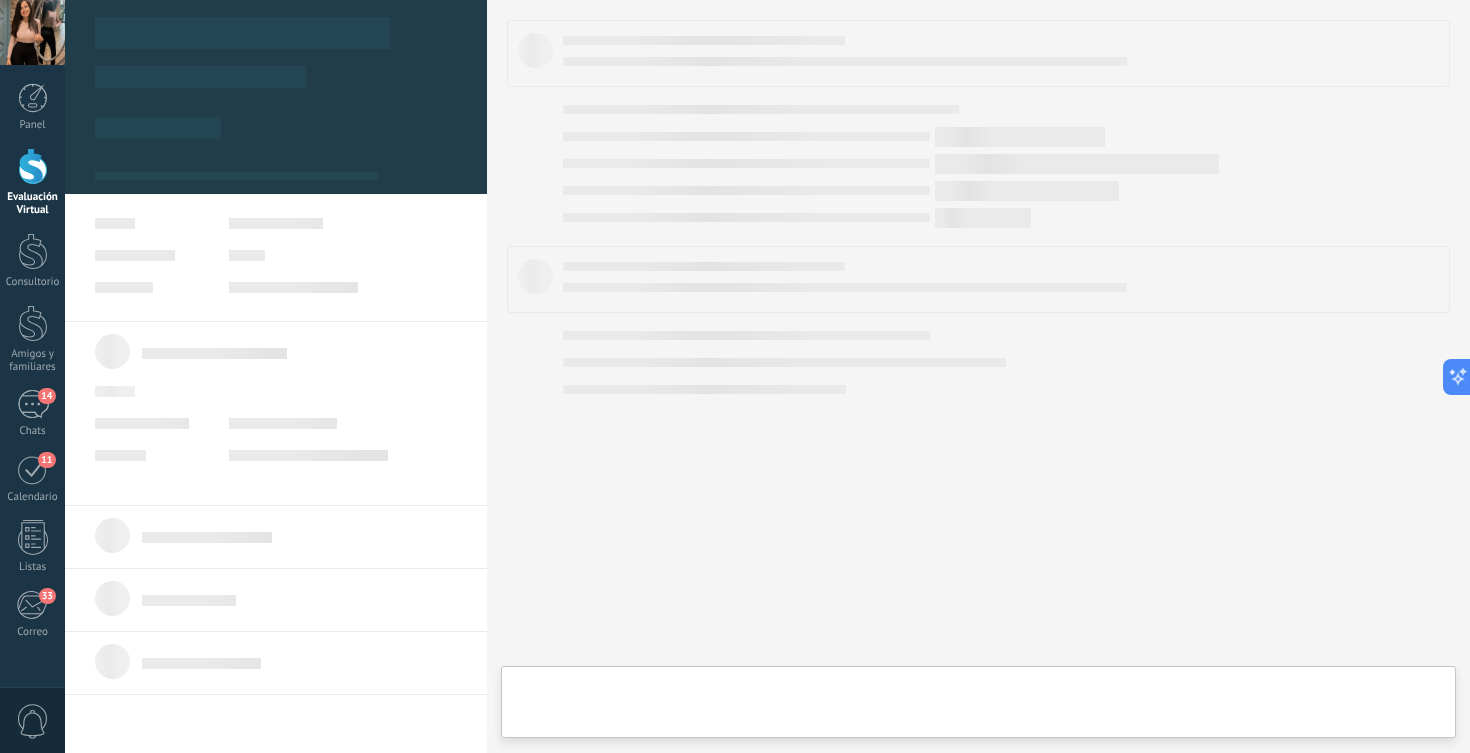 click at bounding box center [276, 76] 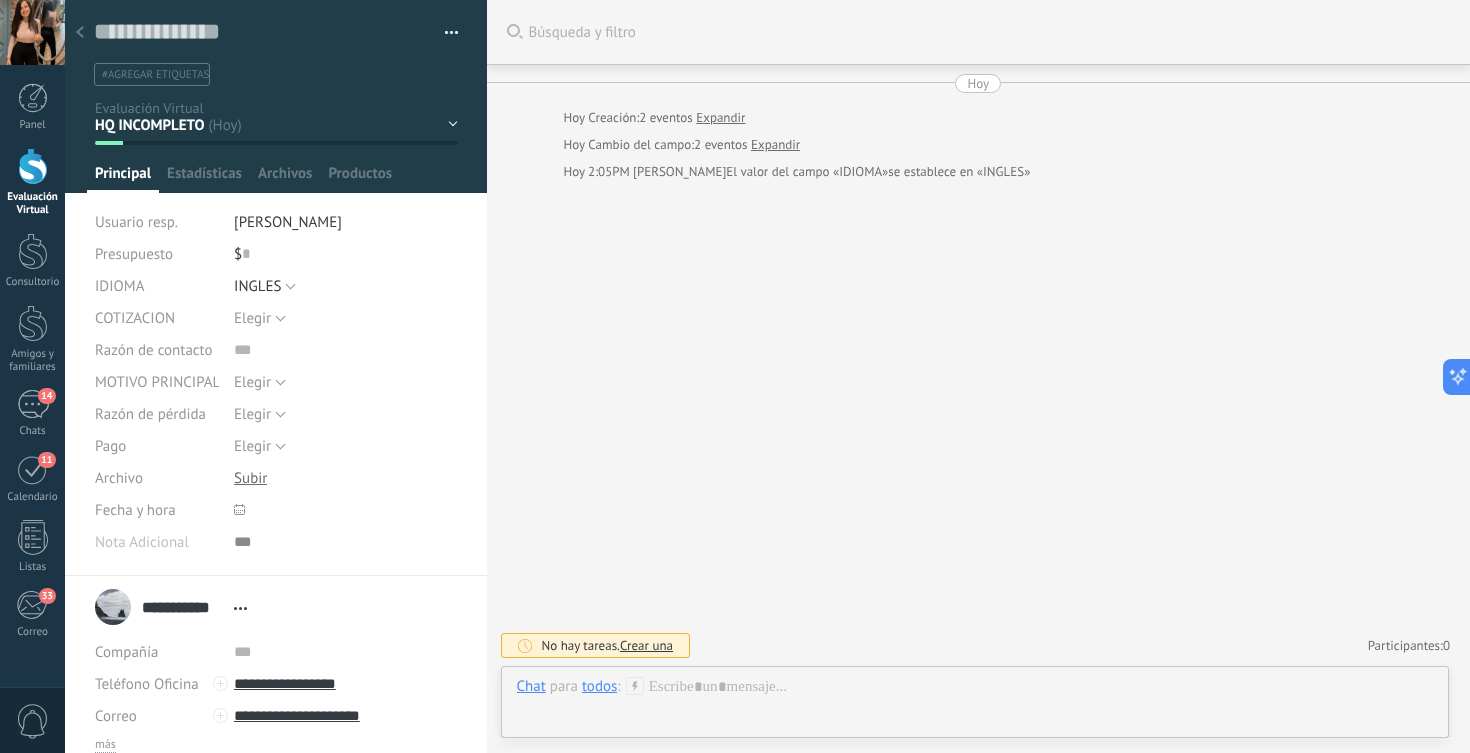 click on "HQ INCOMPLETO
Esperando X Doc
X cotizar
Consulta
COTIZAR
Preg & Resp
Reservadas" at bounding box center [0, 0] 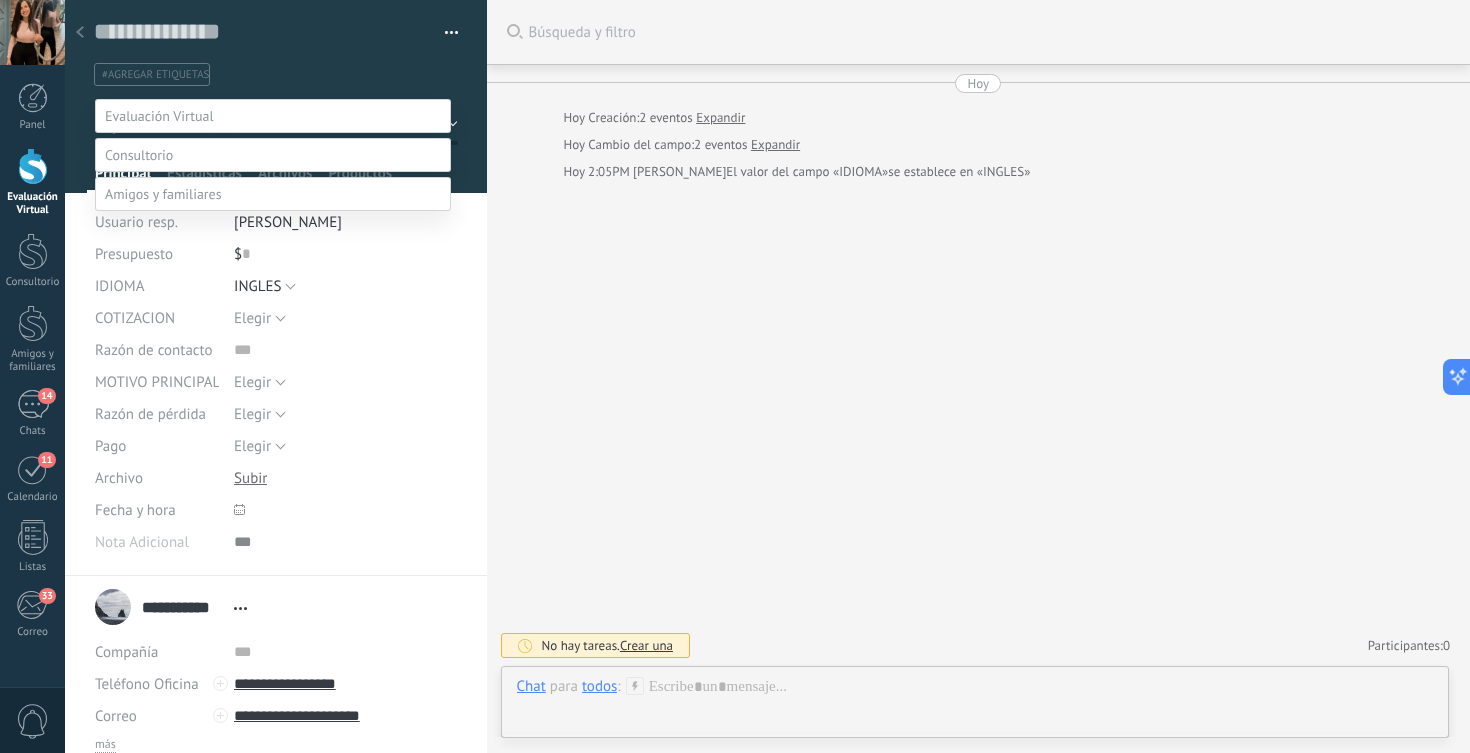 click on "COTIZAR" at bounding box center (0, 0) 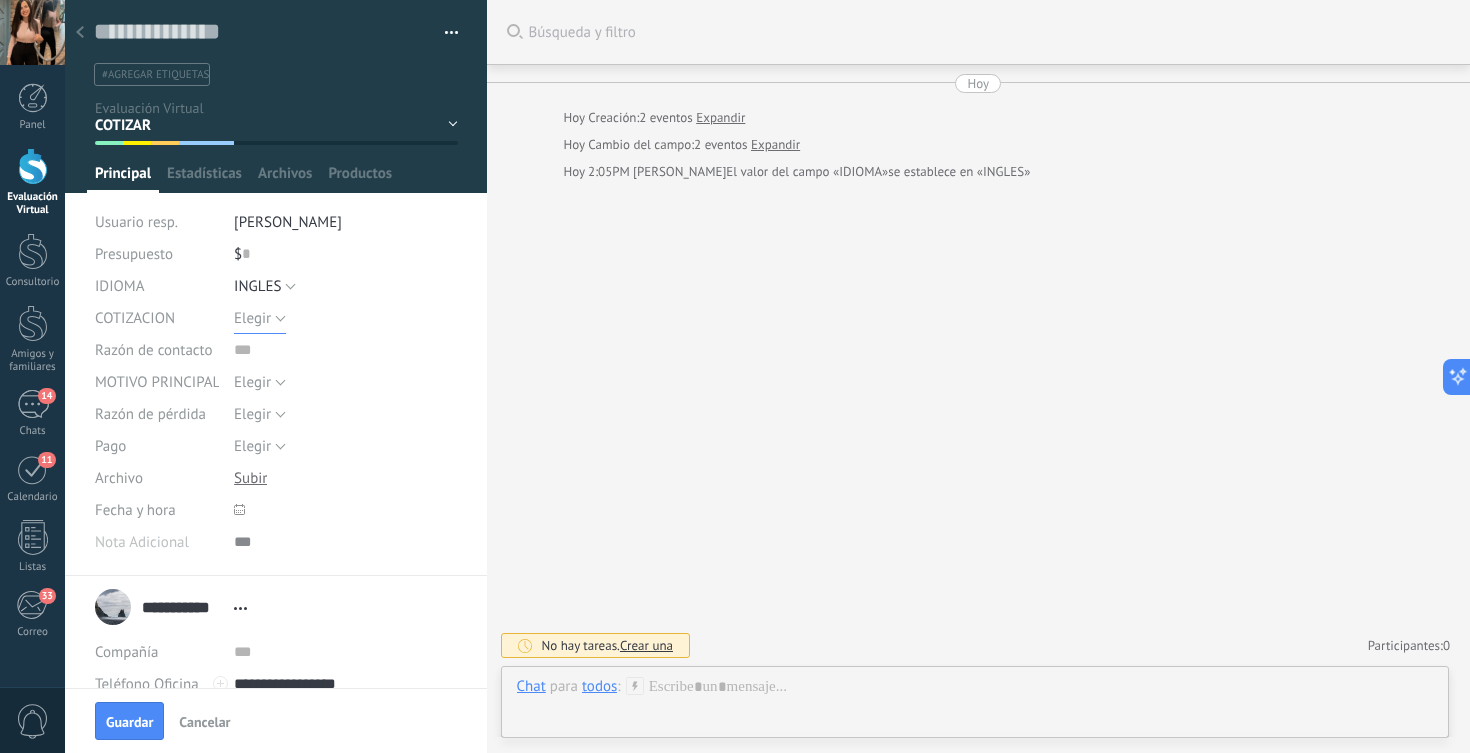 click on "Elegir" at bounding box center [252, 318] 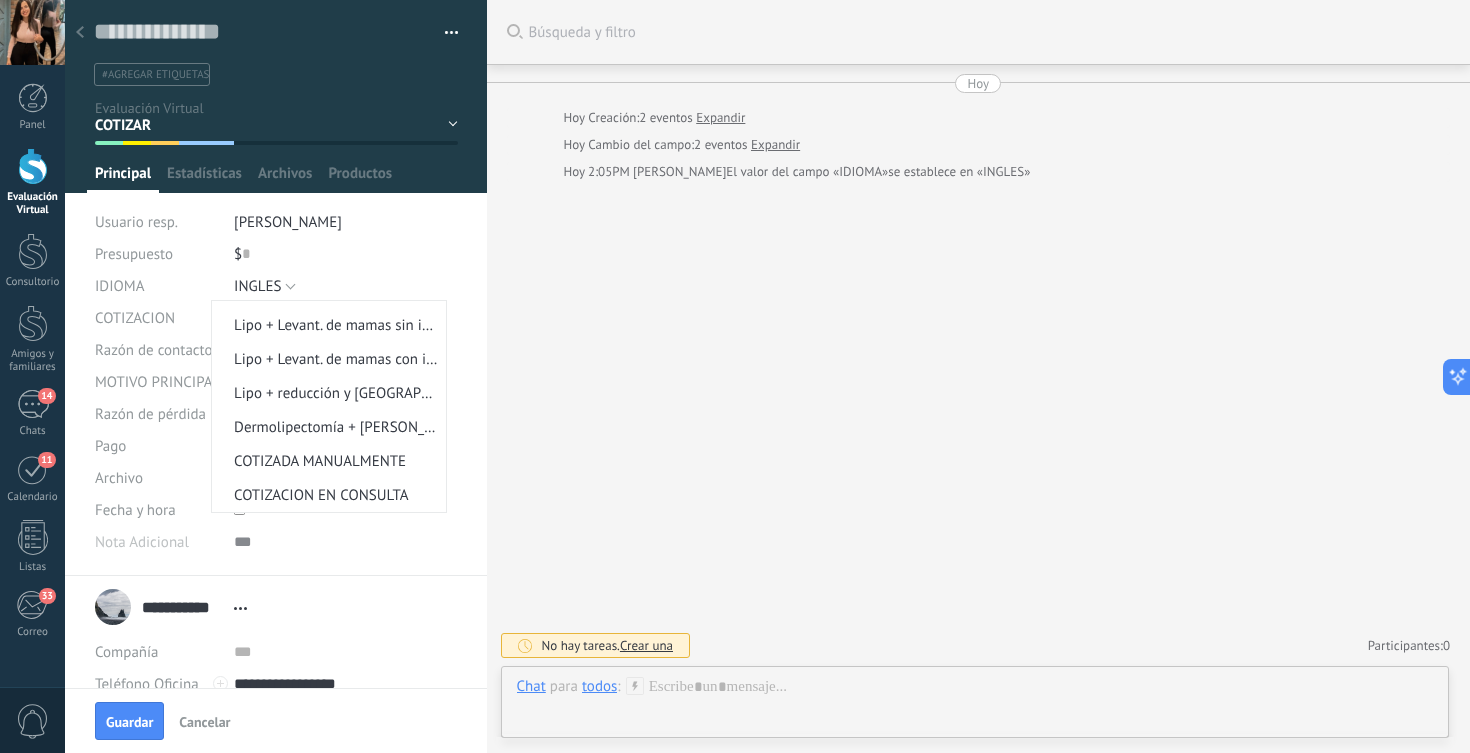 scroll, scrollTop: 306, scrollLeft: 0, axis: vertical 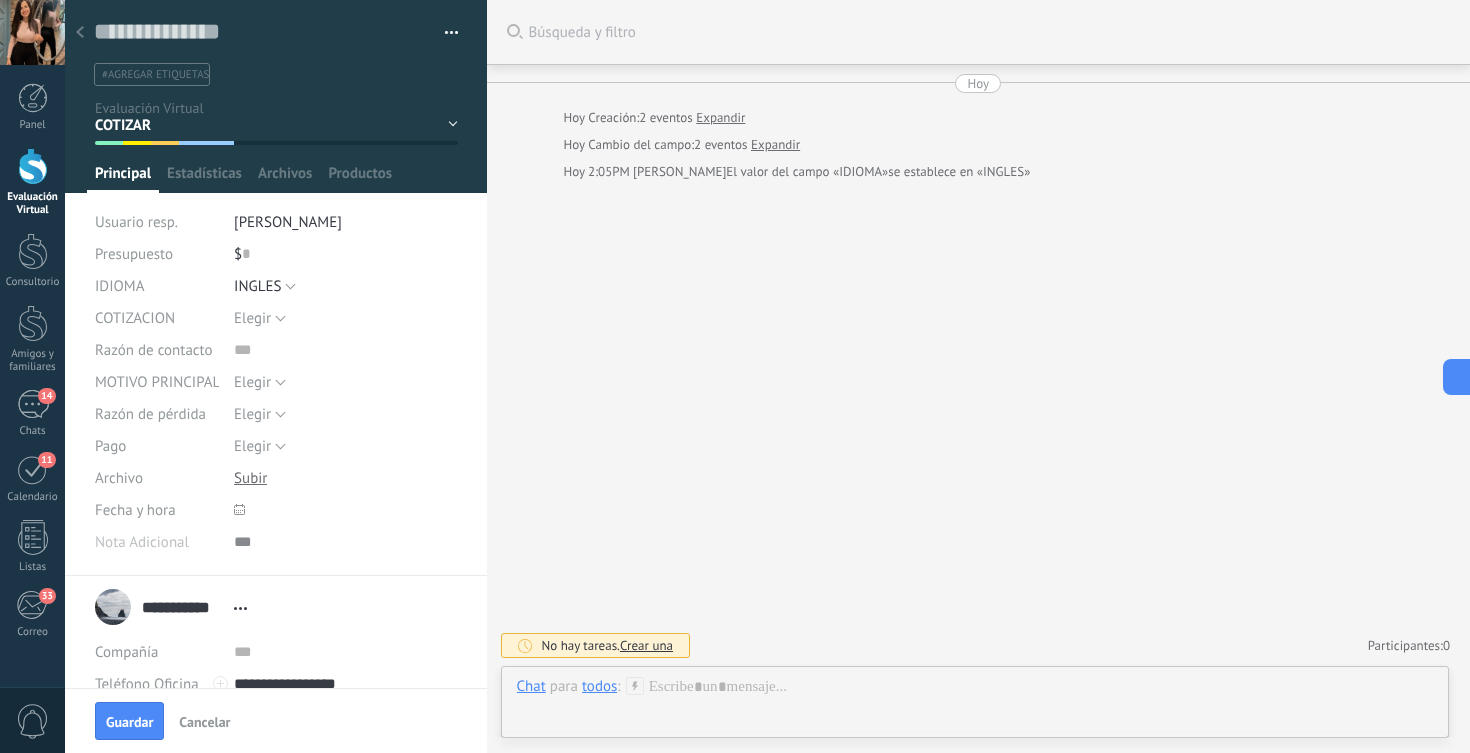 click at bounding box center [33, 166] 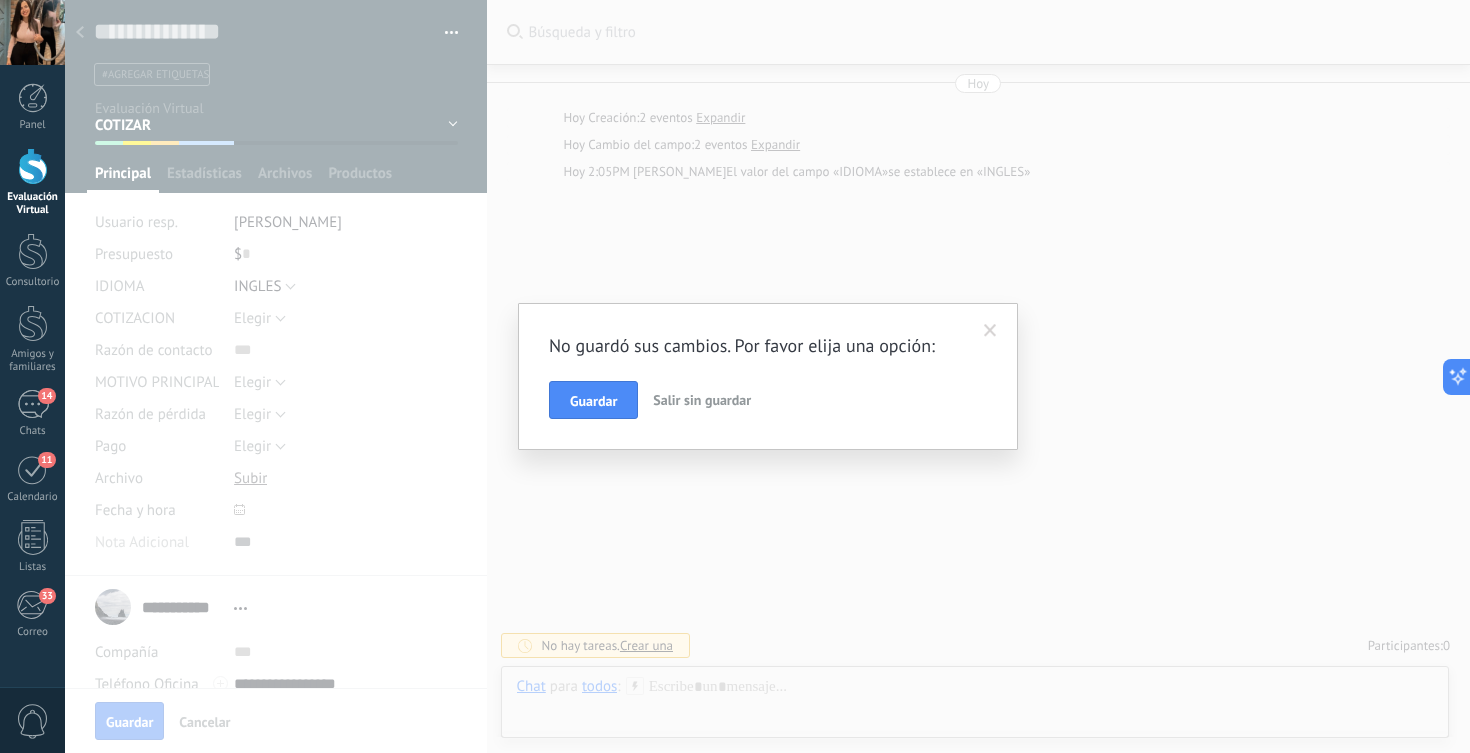 click on "Salir sin guardar" at bounding box center [702, 400] 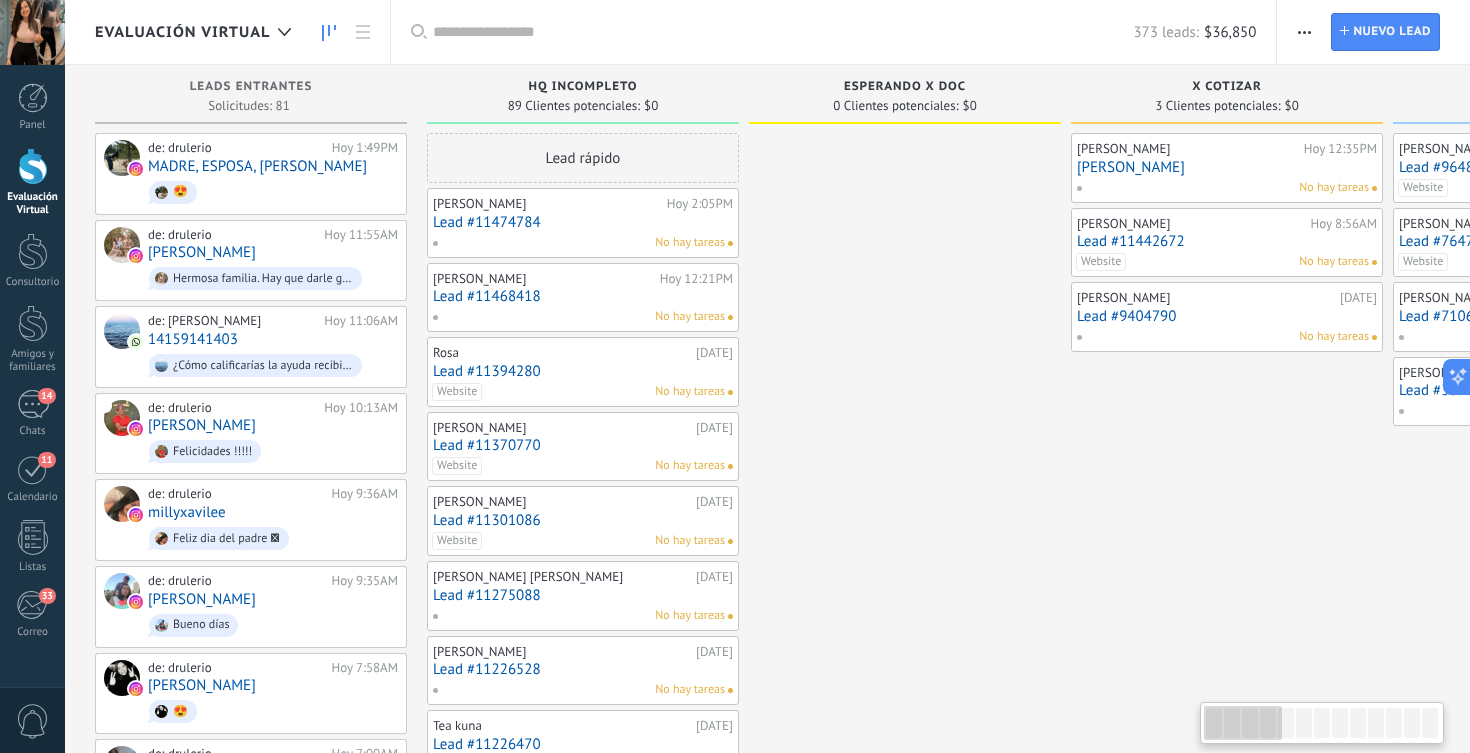 click on "Lead #11474784" at bounding box center (583, 222) 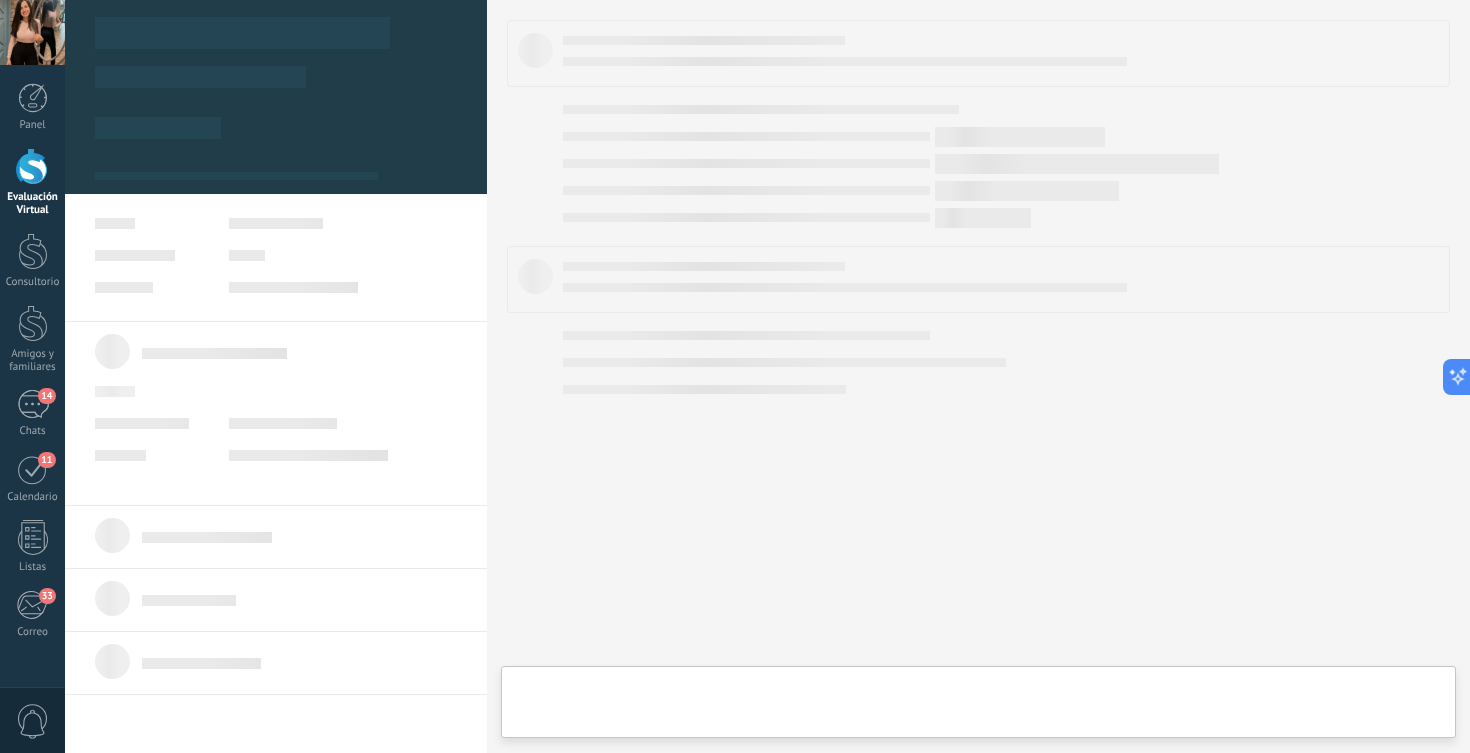 type on "**********" 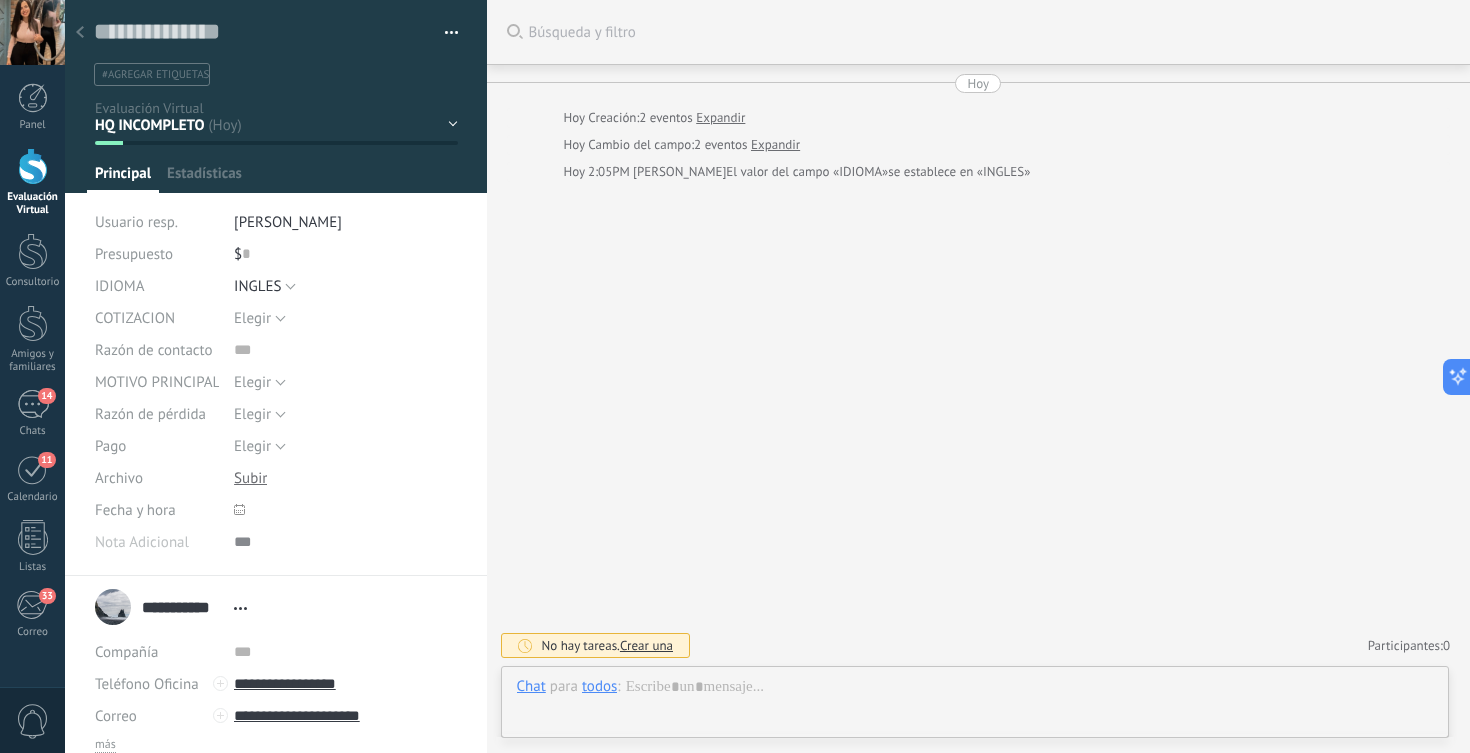 scroll, scrollTop: 30, scrollLeft: 0, axis: vertical 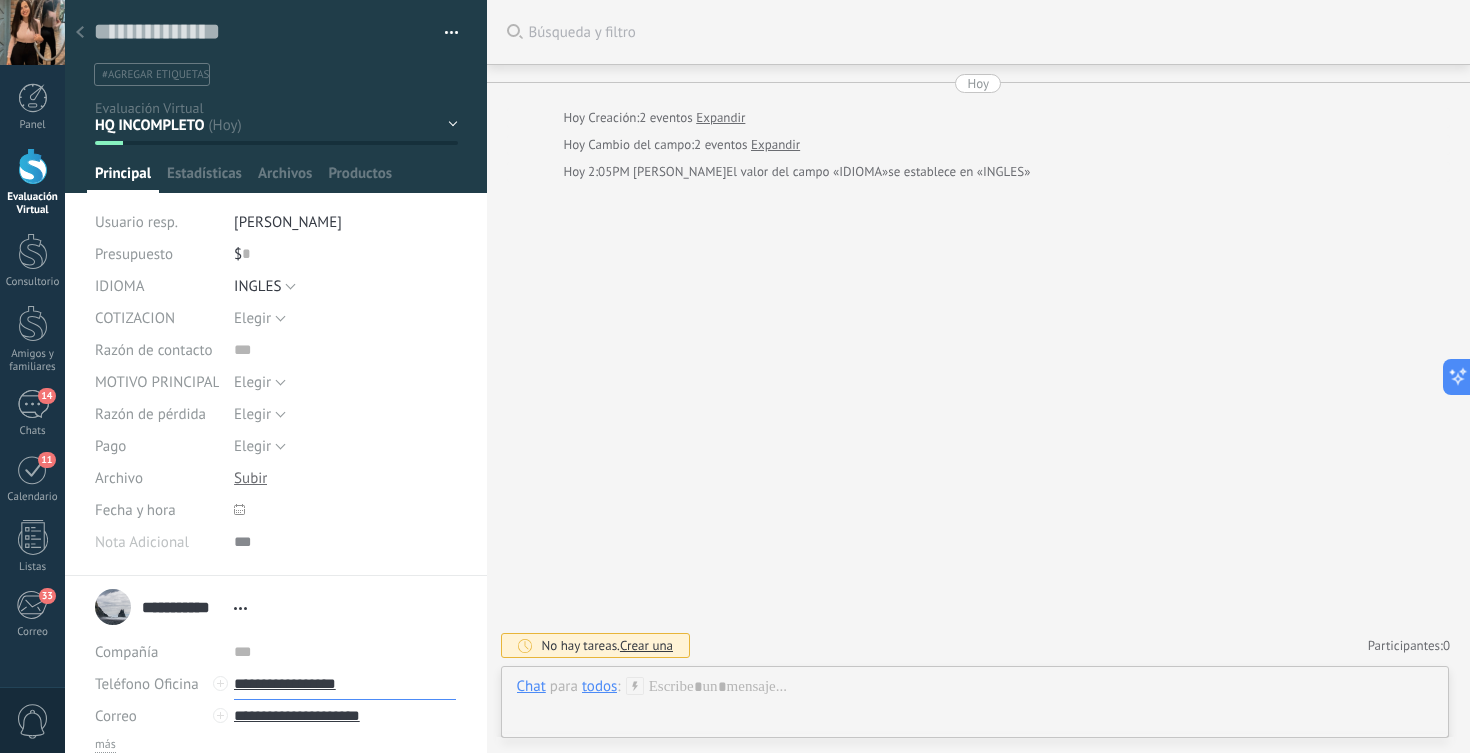 click on "**********" at bounding box center [345, 684] 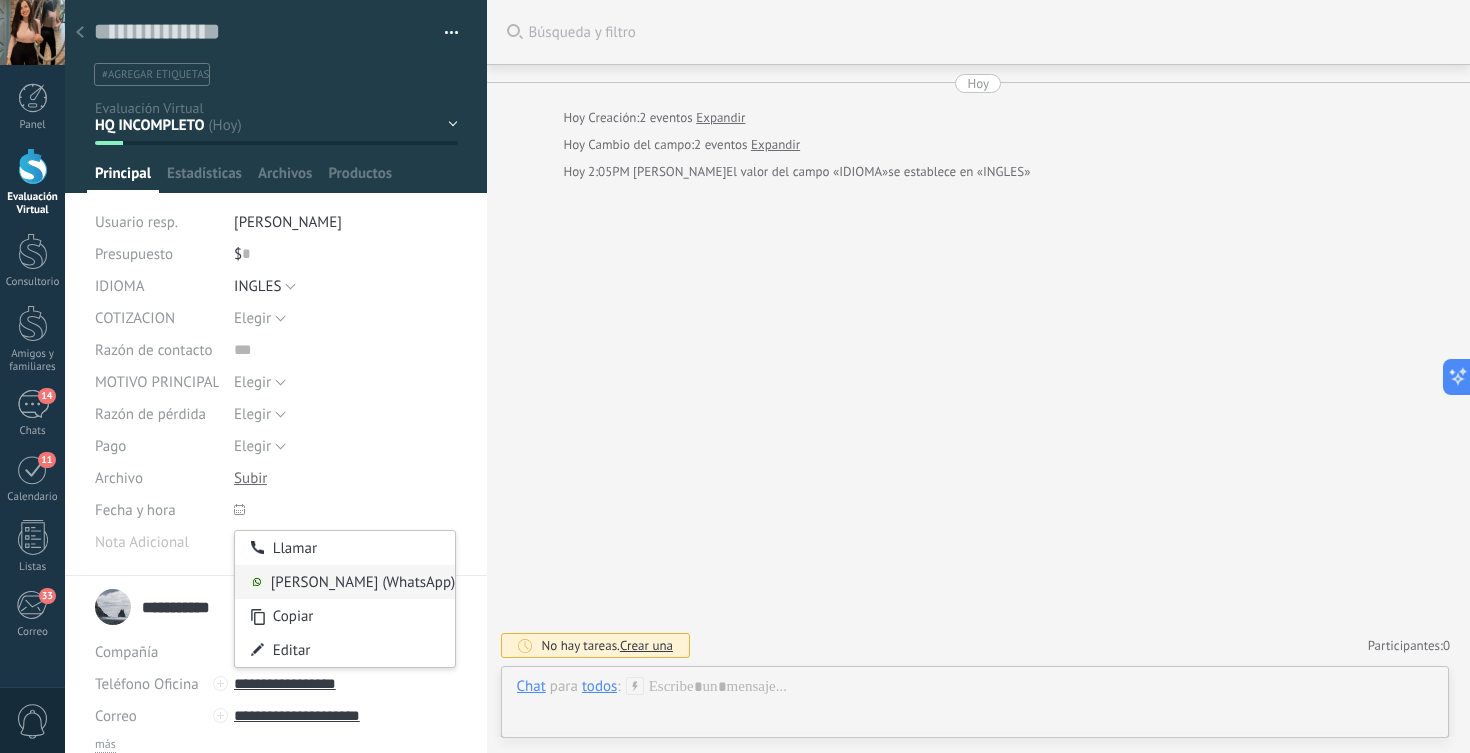 click on "[PERSON_NAME] (WhatsApp)" at bounding box center (345, 582) 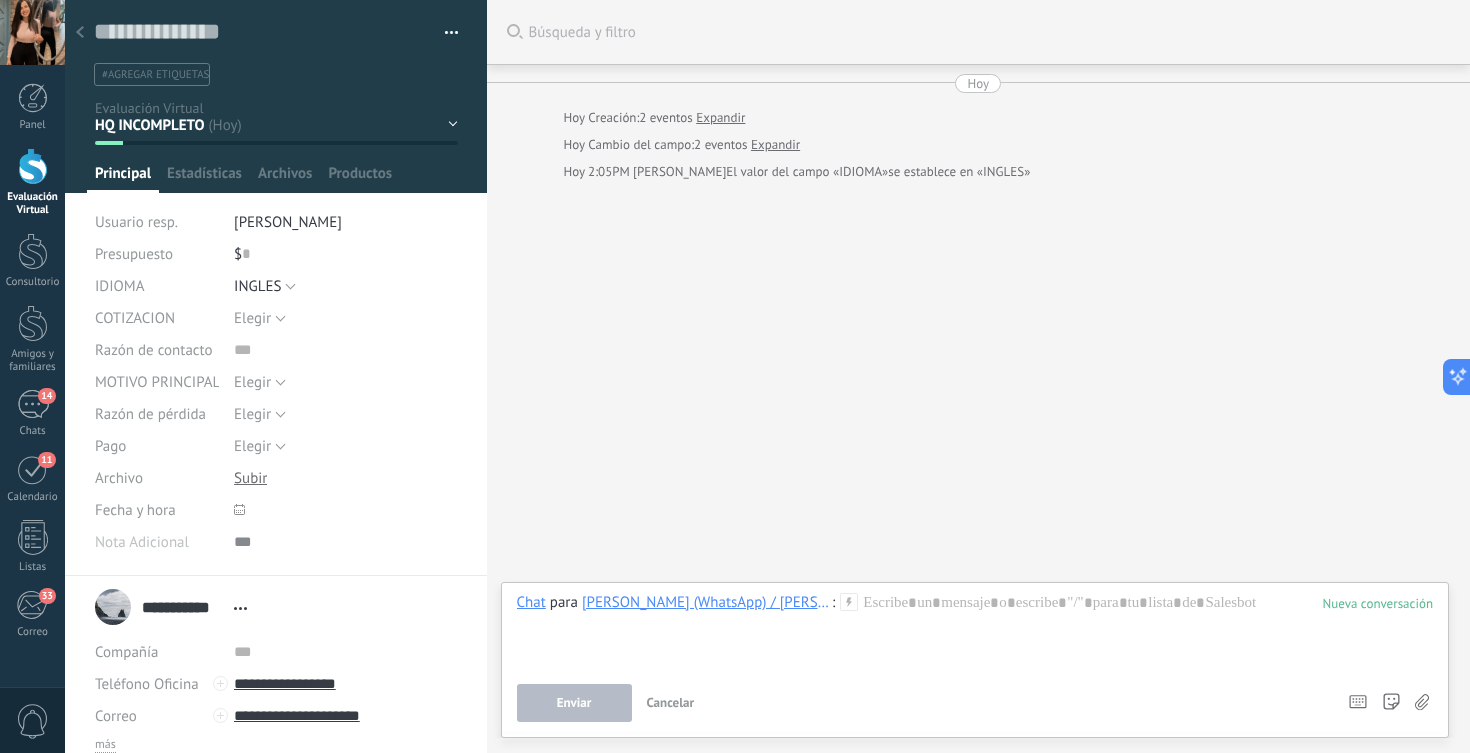 type 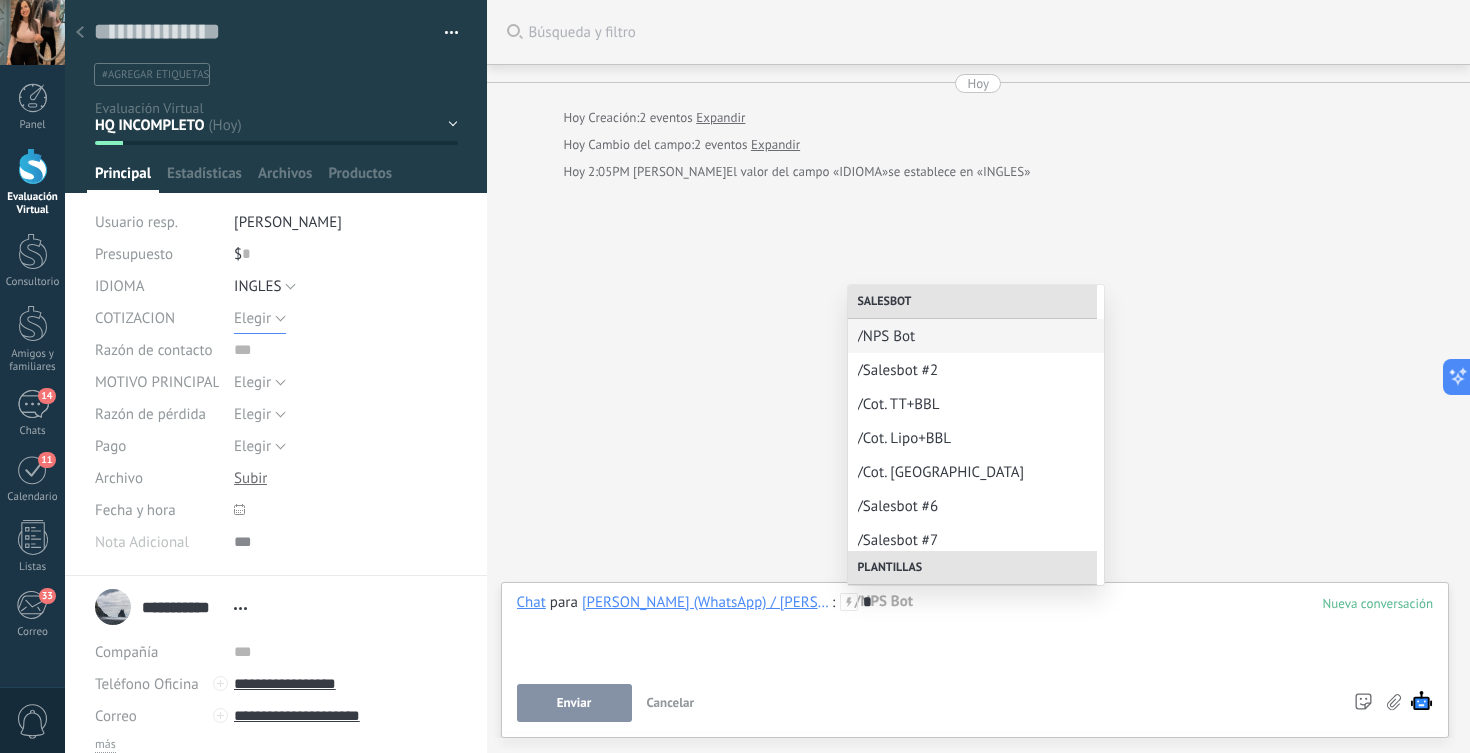 click on "Elegir" at bounding box center (252, 318) 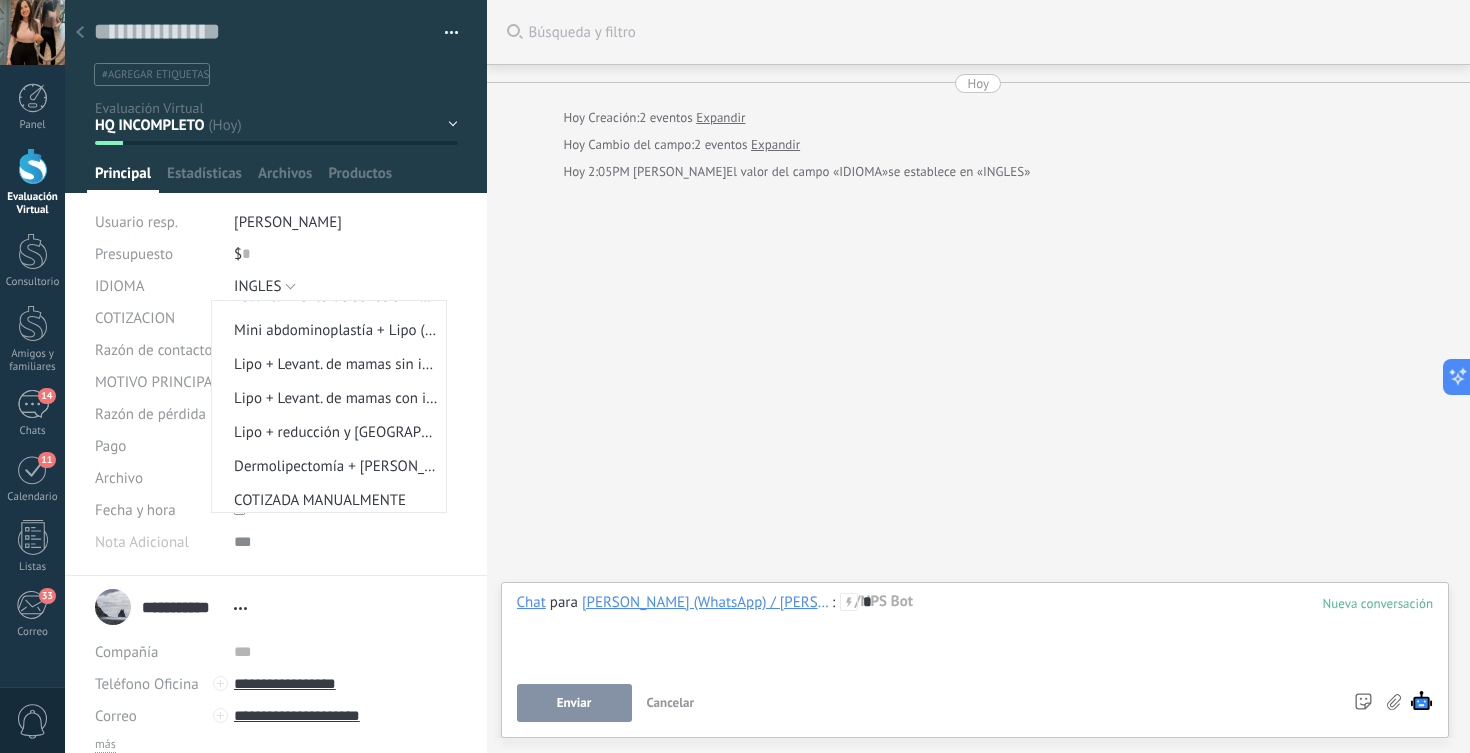 scroll, scrollTop: 306, scrollLeft: 0, axis: vertical 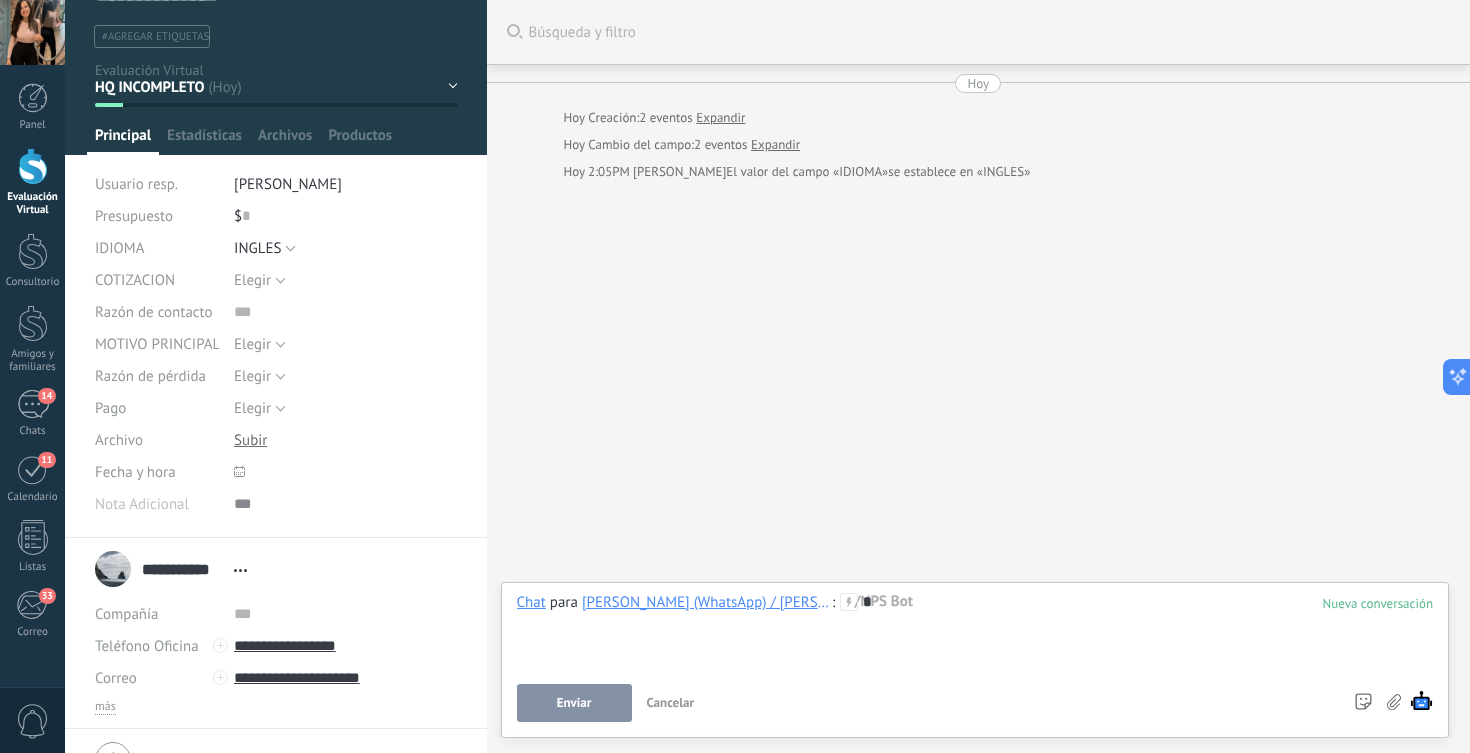 click on "*" at bounding box center [975, 631] 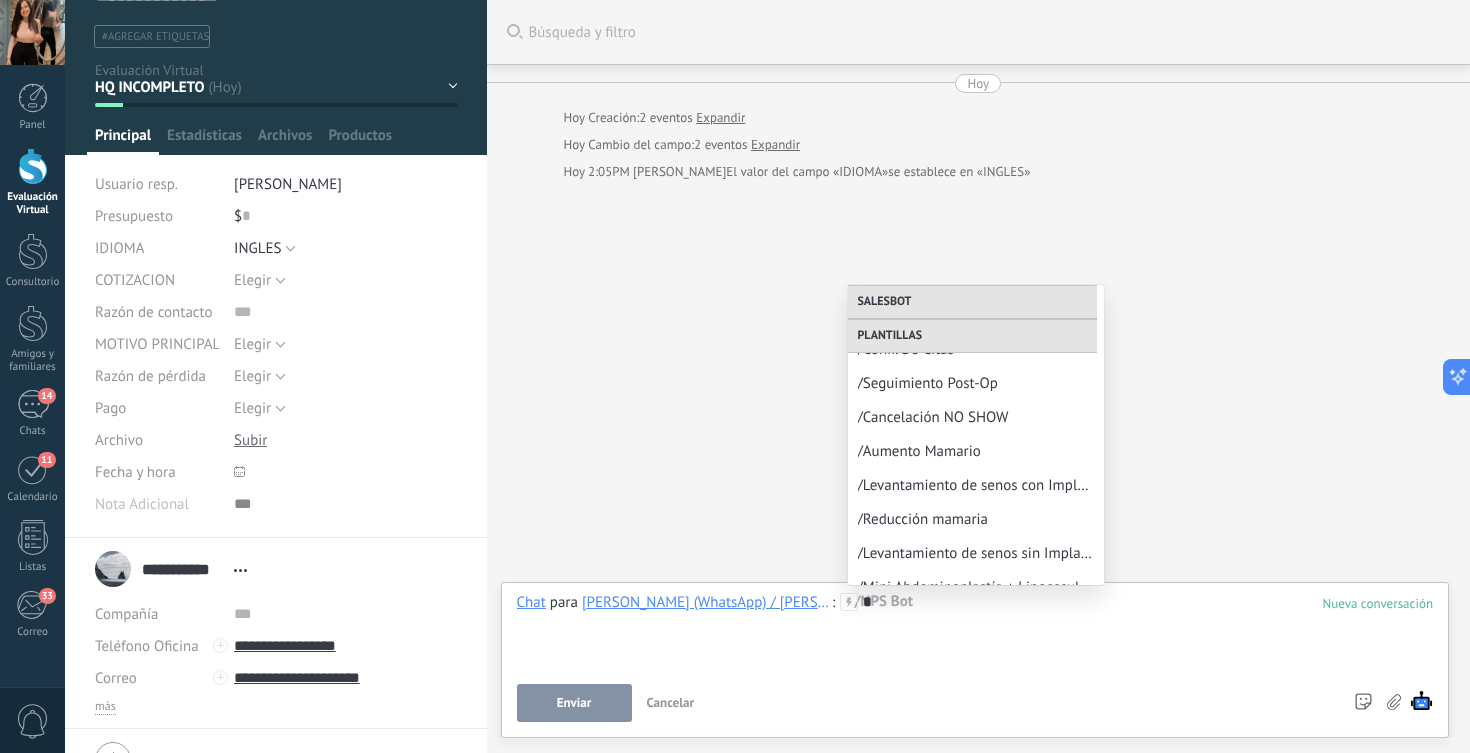scroll, scrollTop: 1040, scrollLeft: 0, axis: vertical 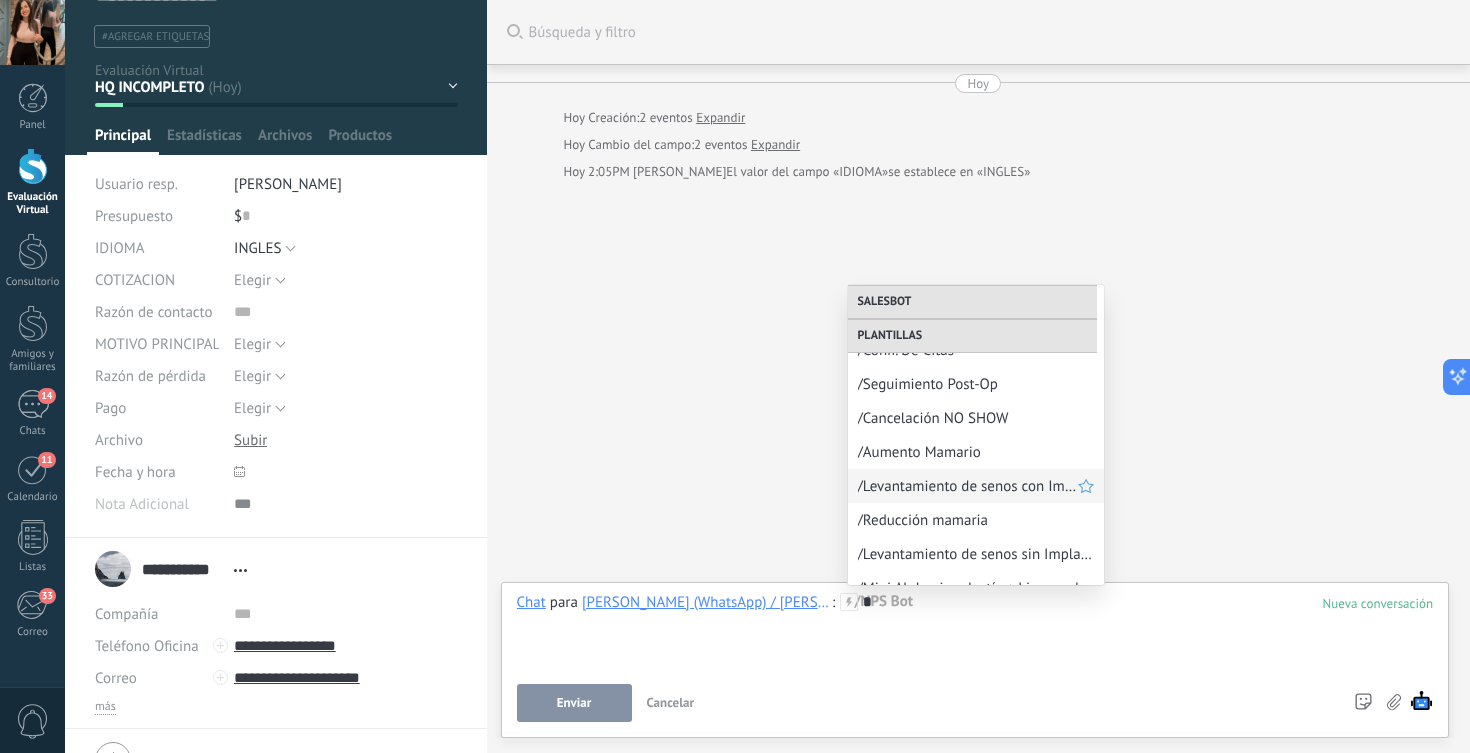 click on "/Levantamiento de senos con Implantes" at bounding box center (968, 486) 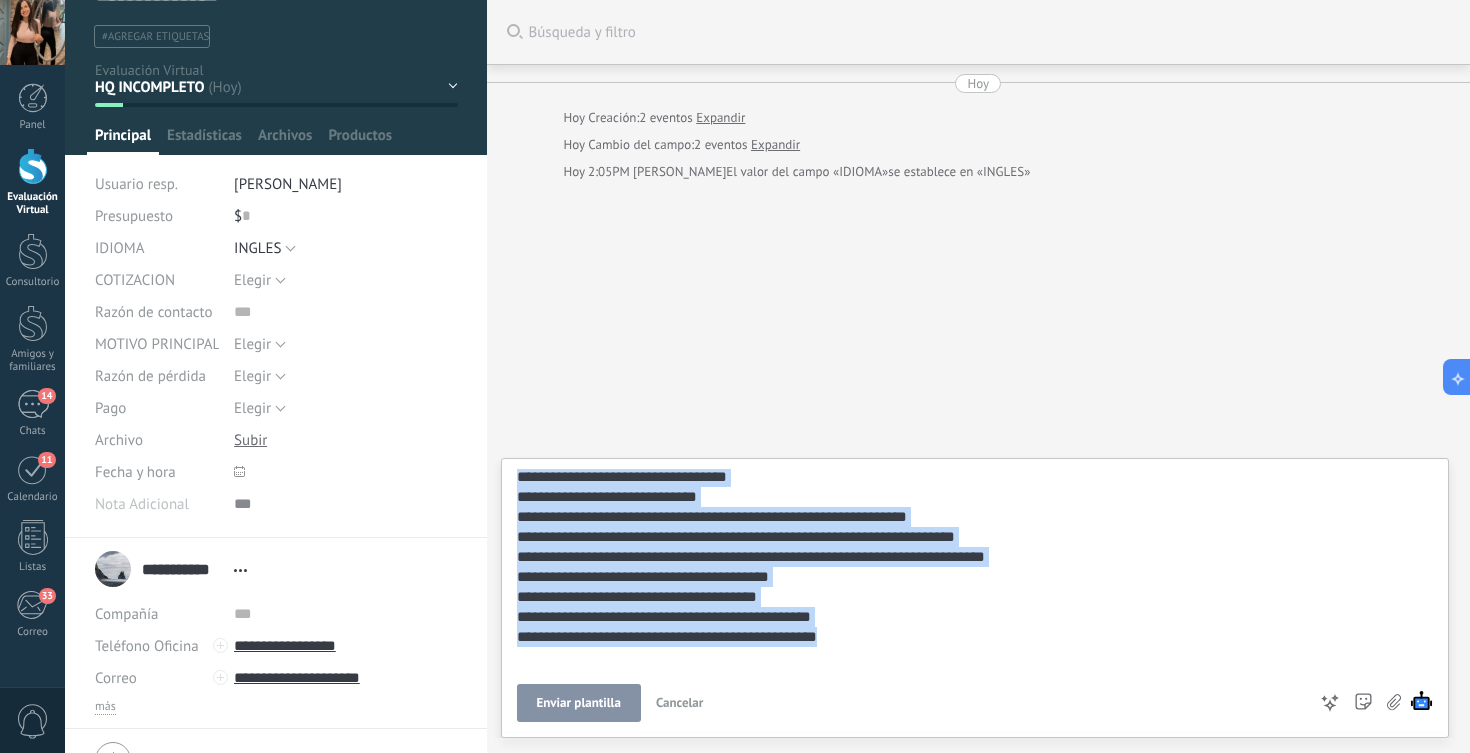scroll, scrollTop: 1100, scrollLeft: 0, axis: vertical 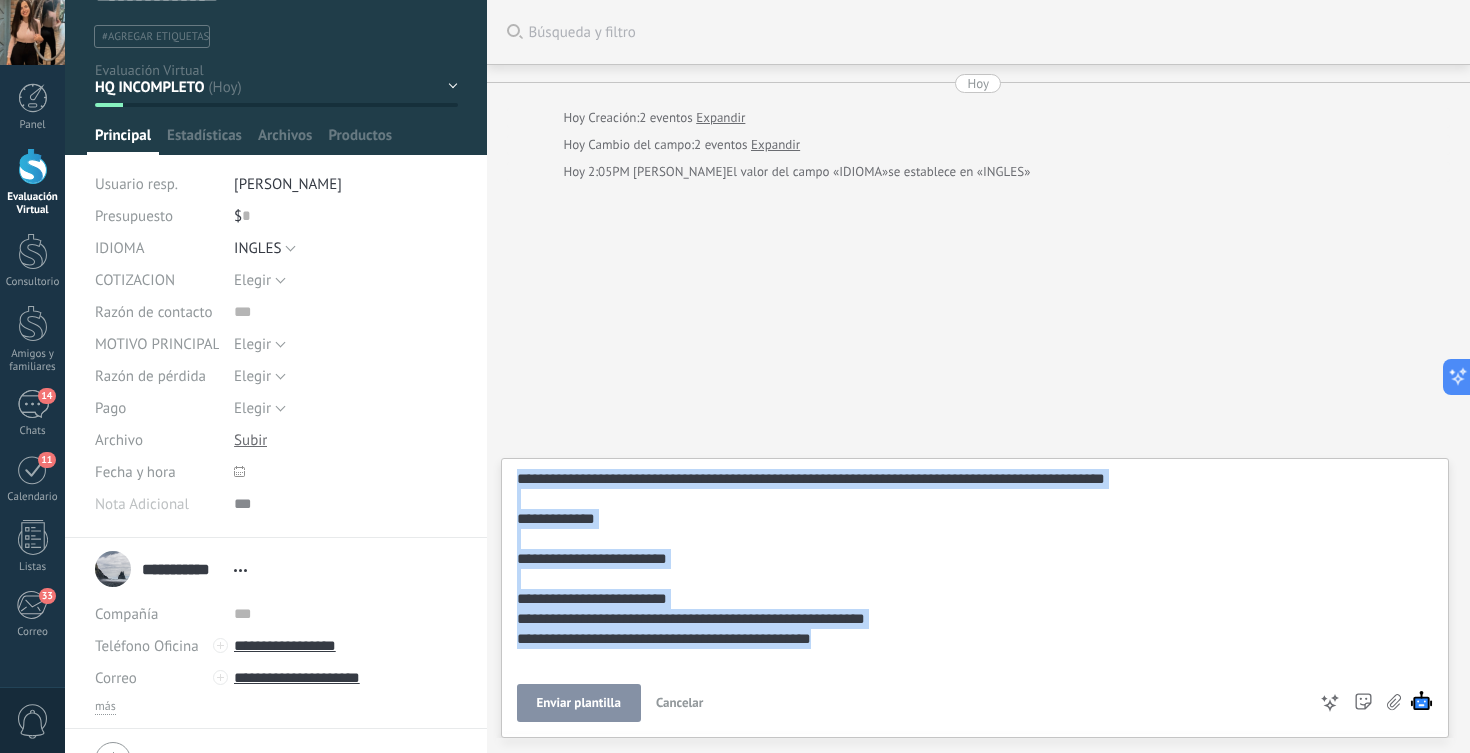 drag, startPoint x: 856, startPoint y: 475, endPoint x: 903, endPoint y: 791, distance: 319.47614 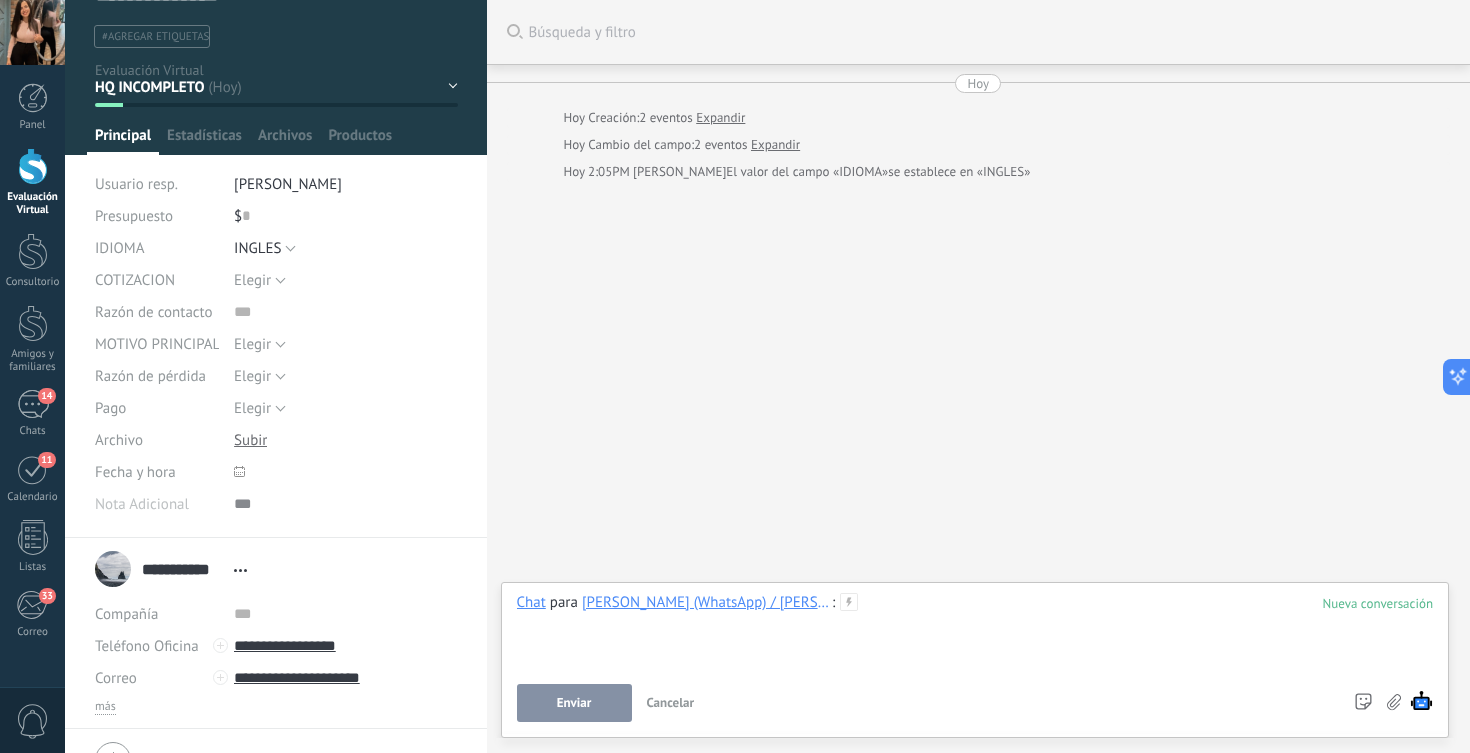 scroll, scrollTop: 0, scrollLeft: 0, axis: both 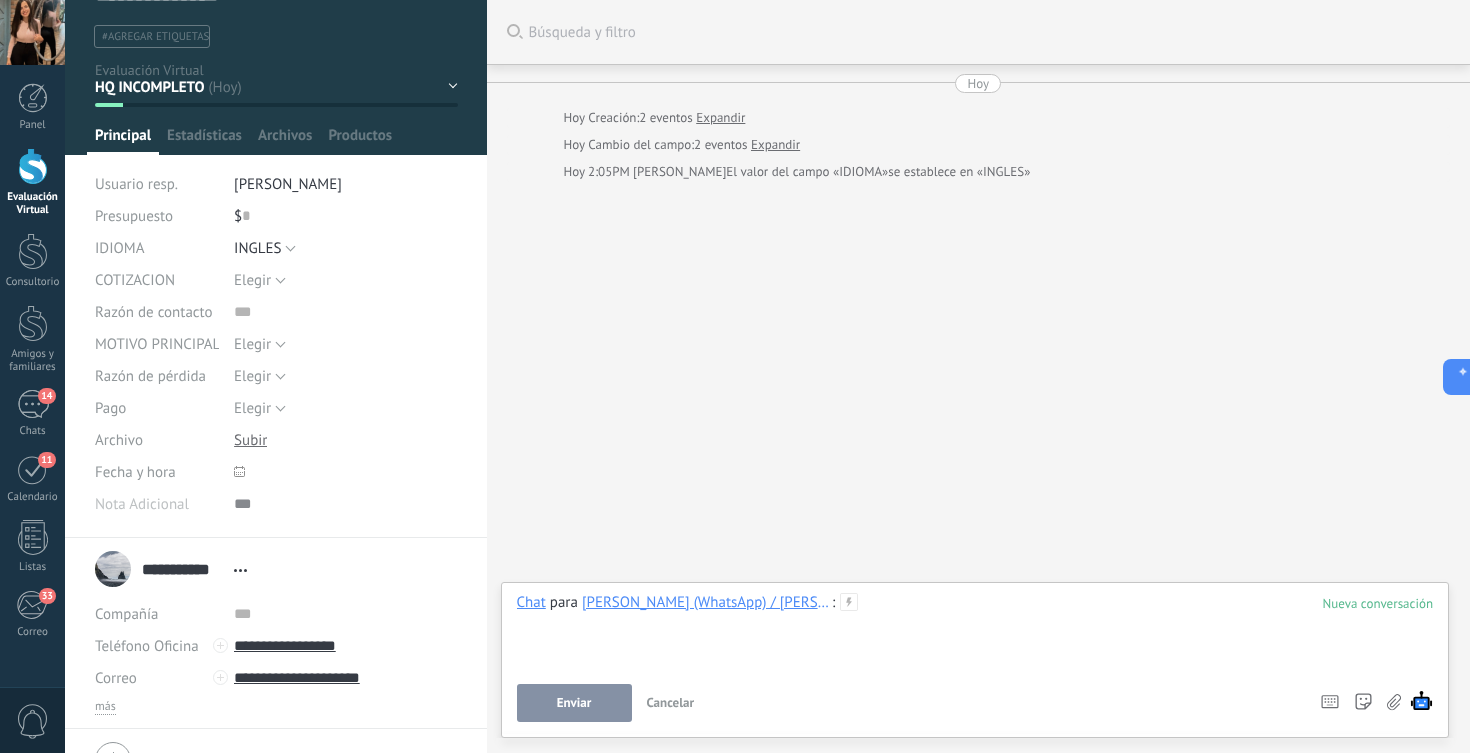 click at bounding box center (975, 631) 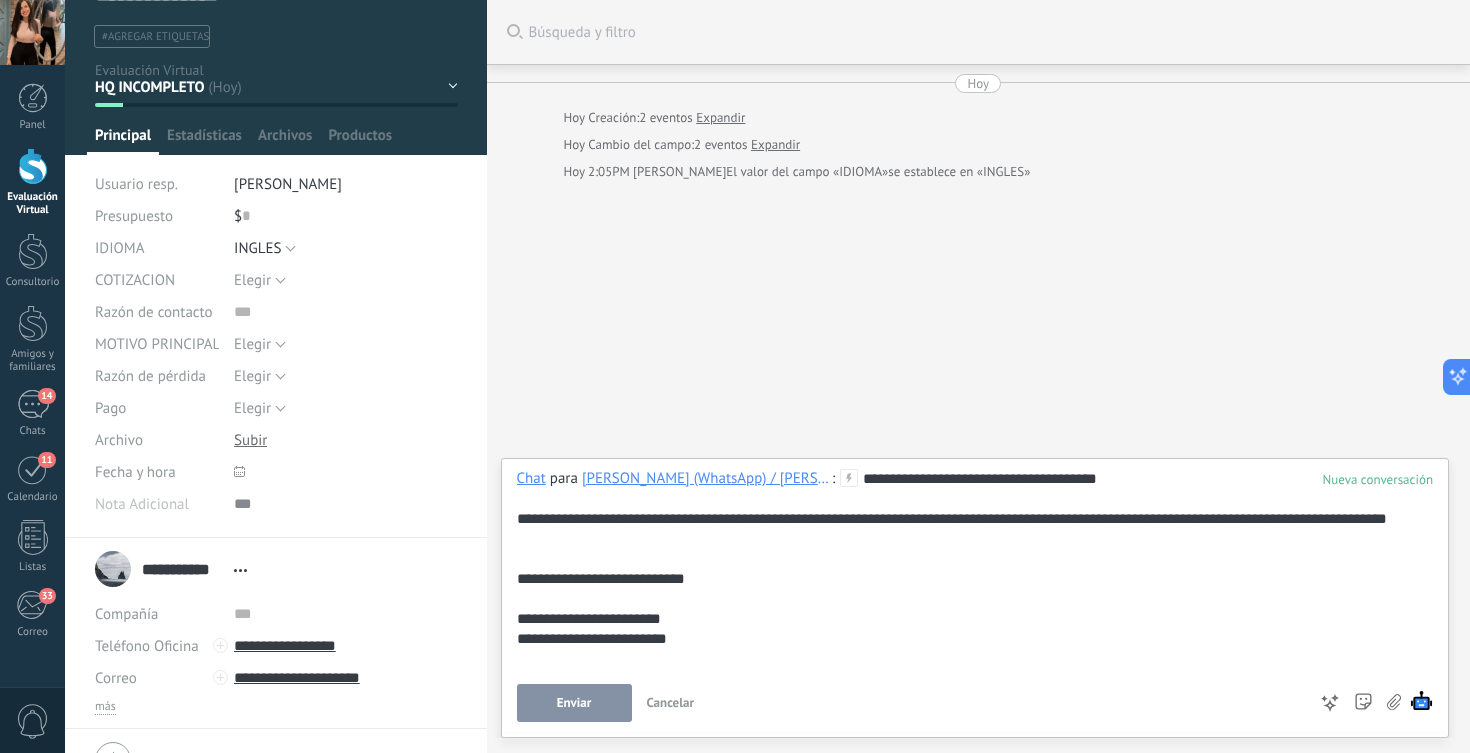 click on "Enviar" at bounding box center [574, 703] 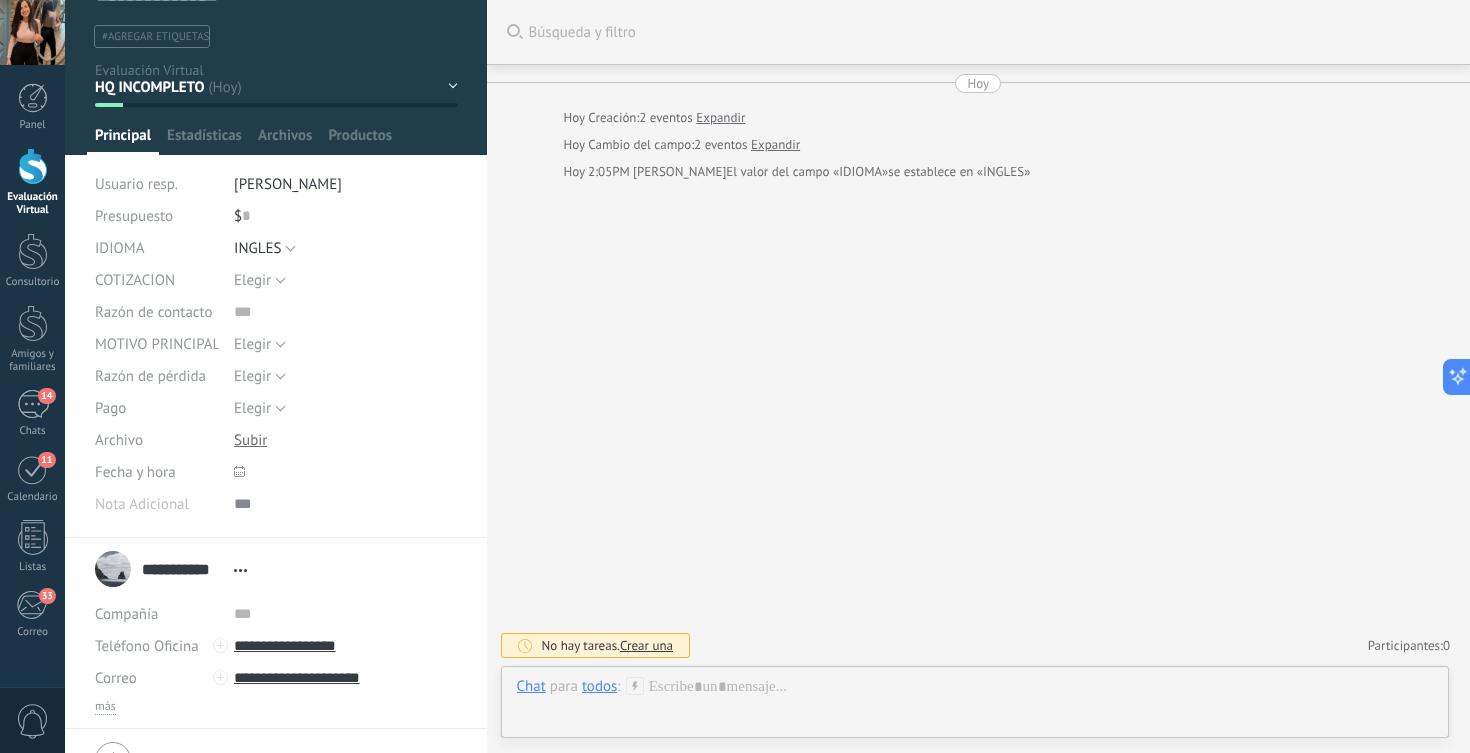 click on "**********" at bounding box center (345, 646) 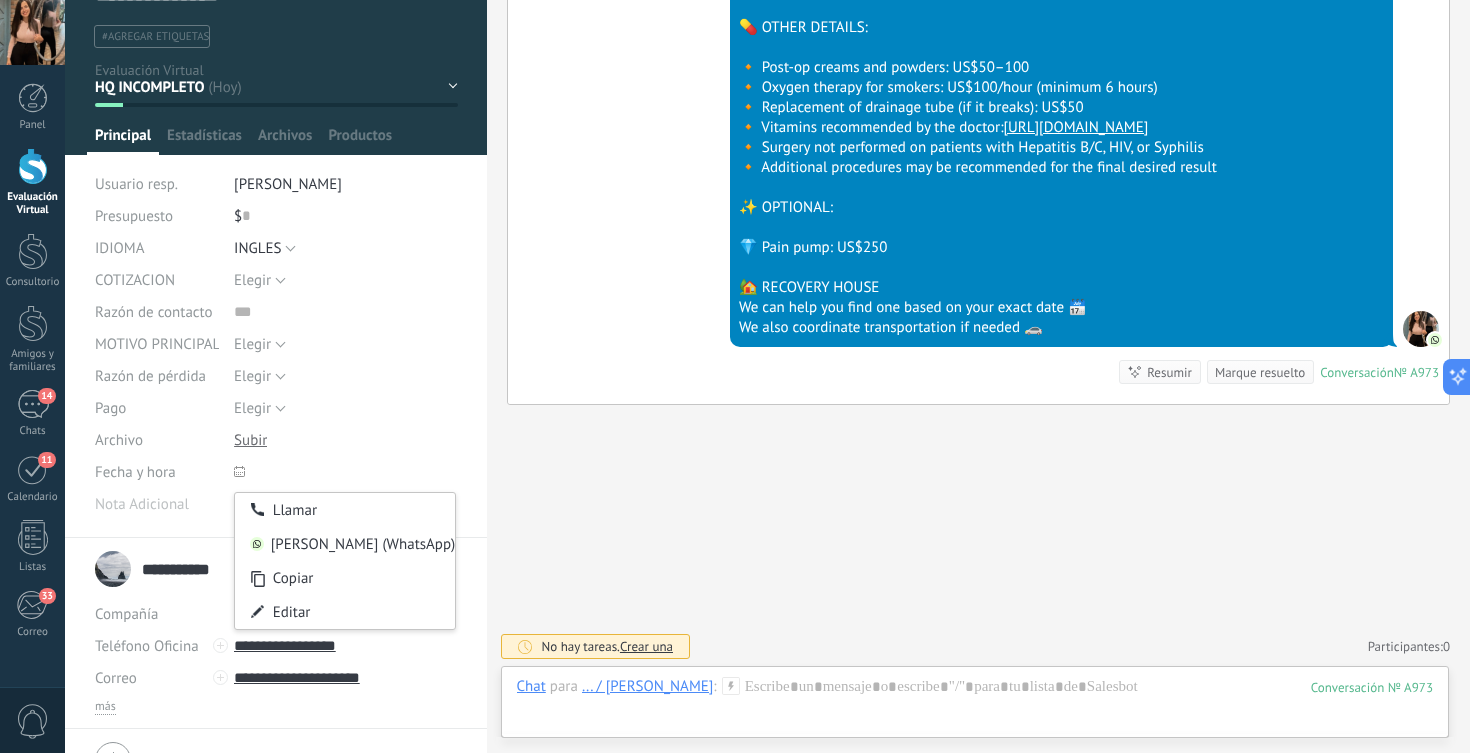 click on "**********" at bounding box center (345, 678) 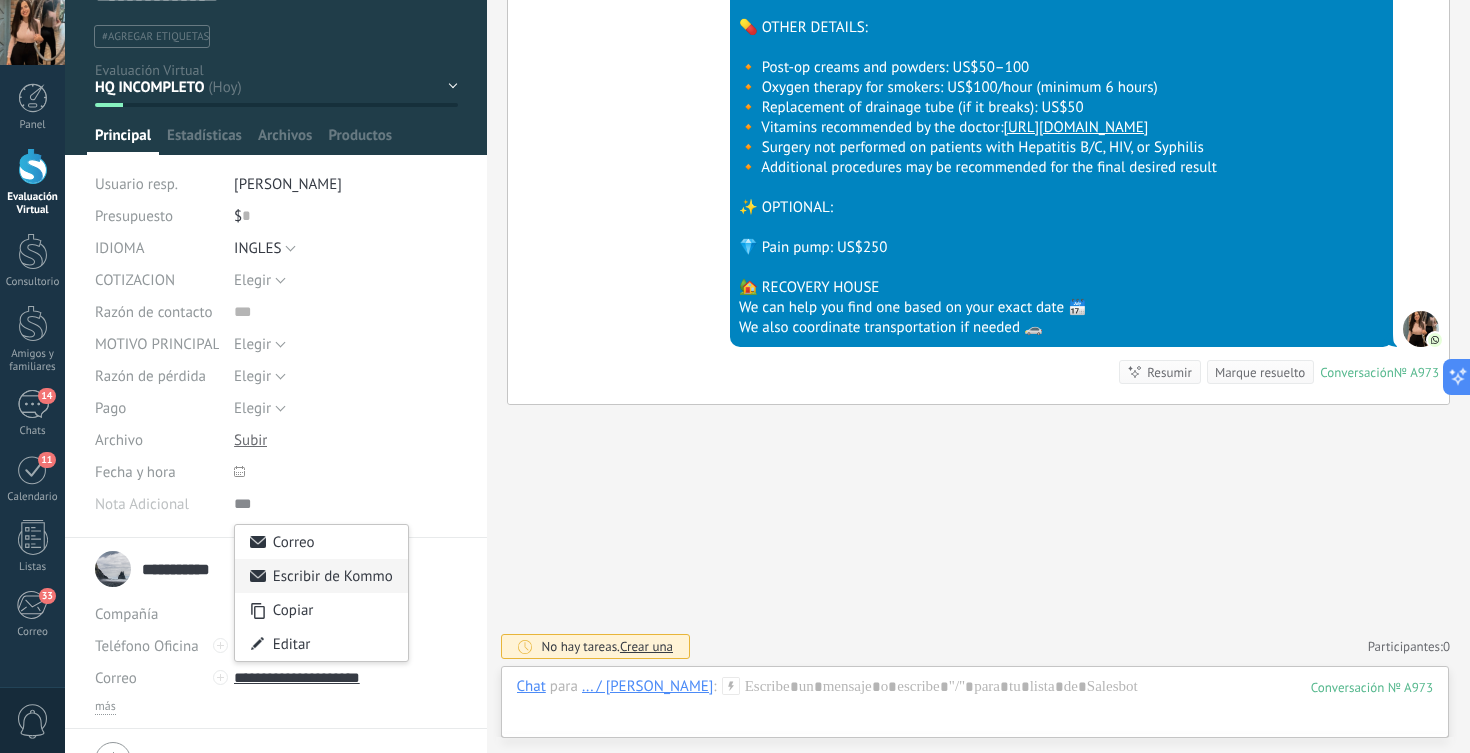click on "Escribir de Kommo" at bounding box center [321, 576] 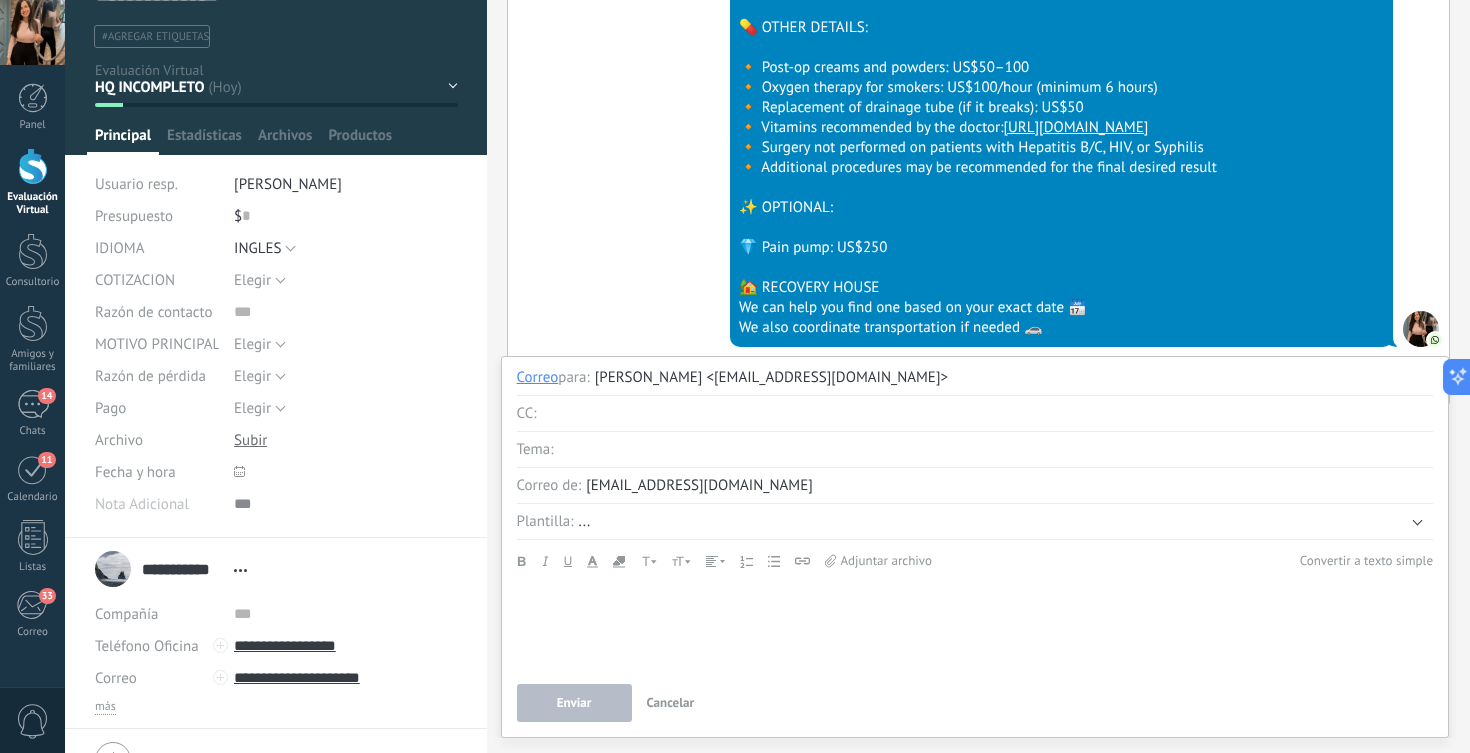 click at bounding box center (995, 450) 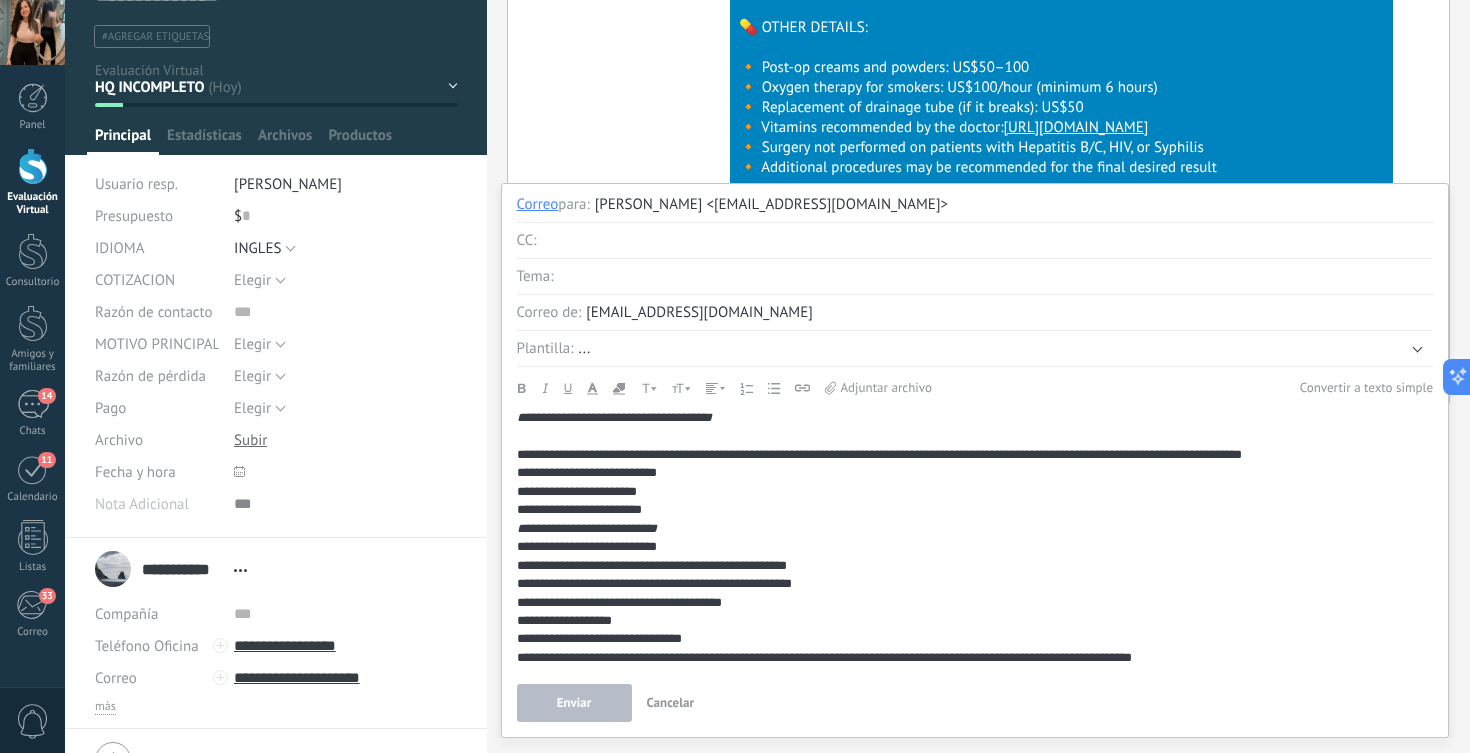 scroll, scrollTop: 0, scrollLeft: 0, axis: both 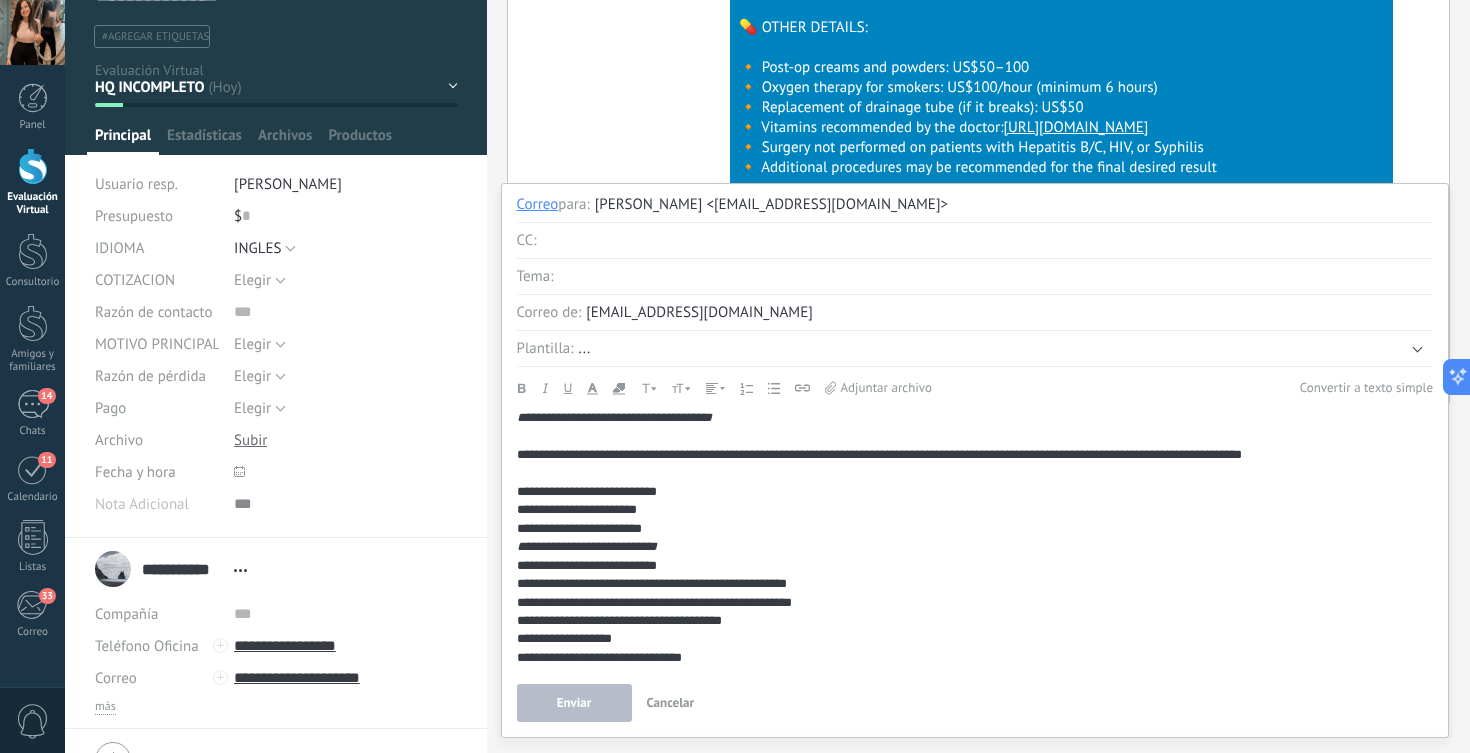 click on "**********" at bounding box center (975, 510) 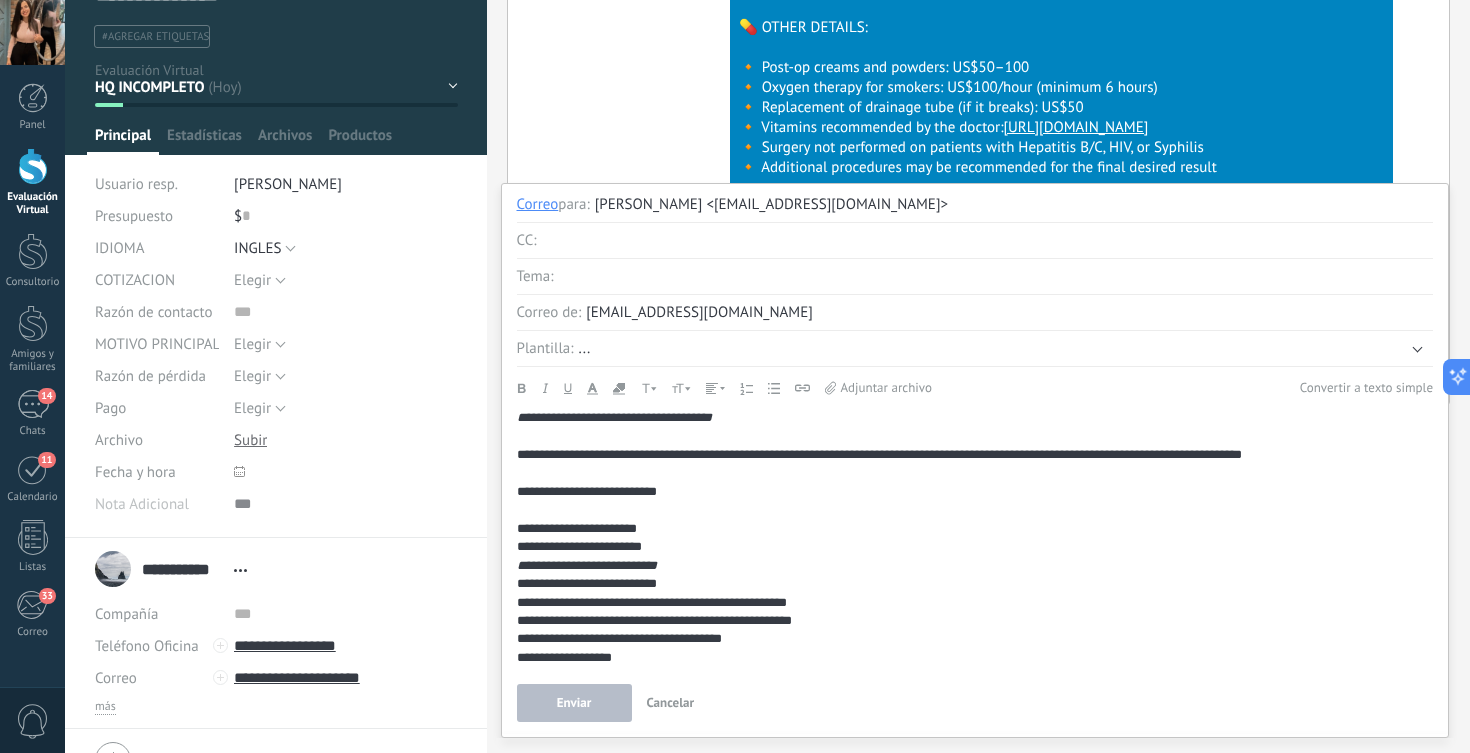 click on "**********" at bounding box center [975, 529] 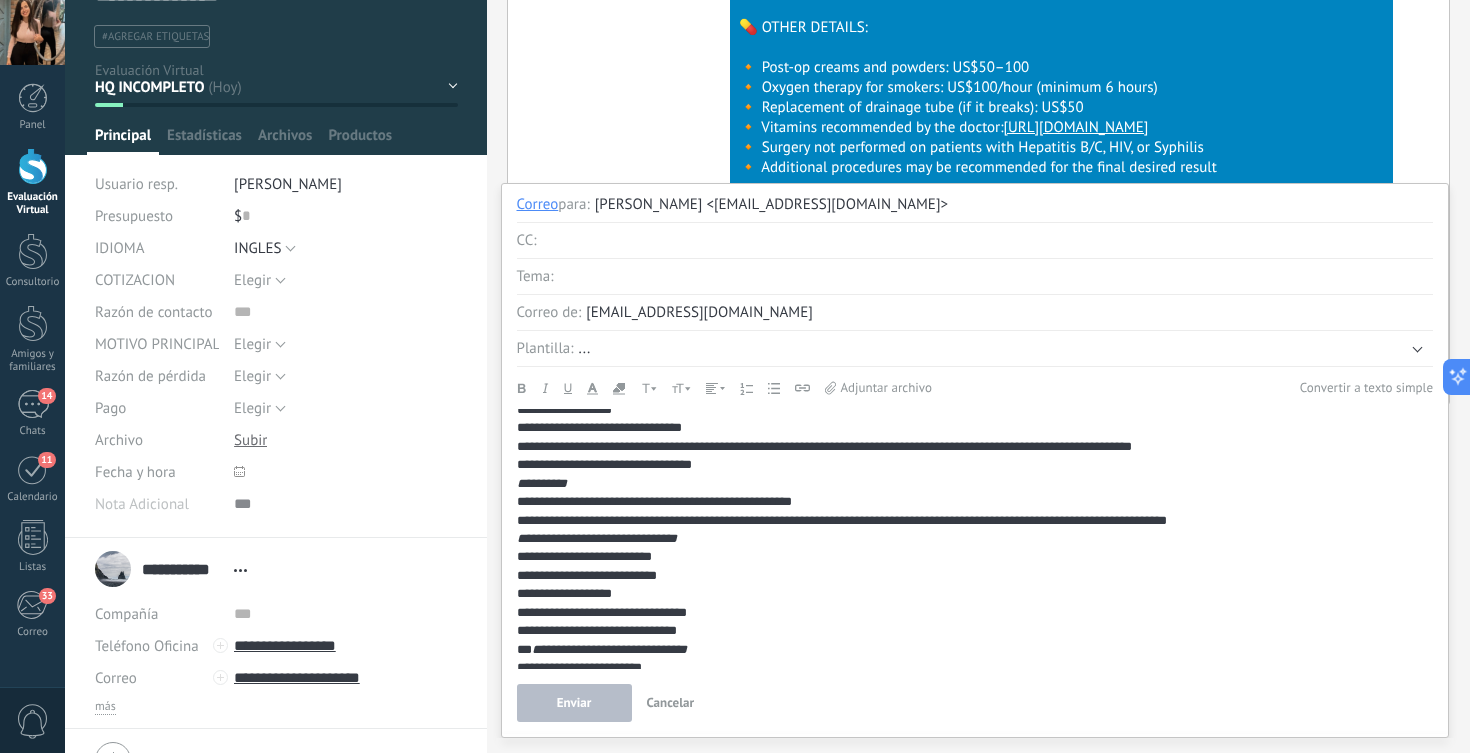 scroll, scrollTop: 283, scrollLeft: 0, axis: vertical 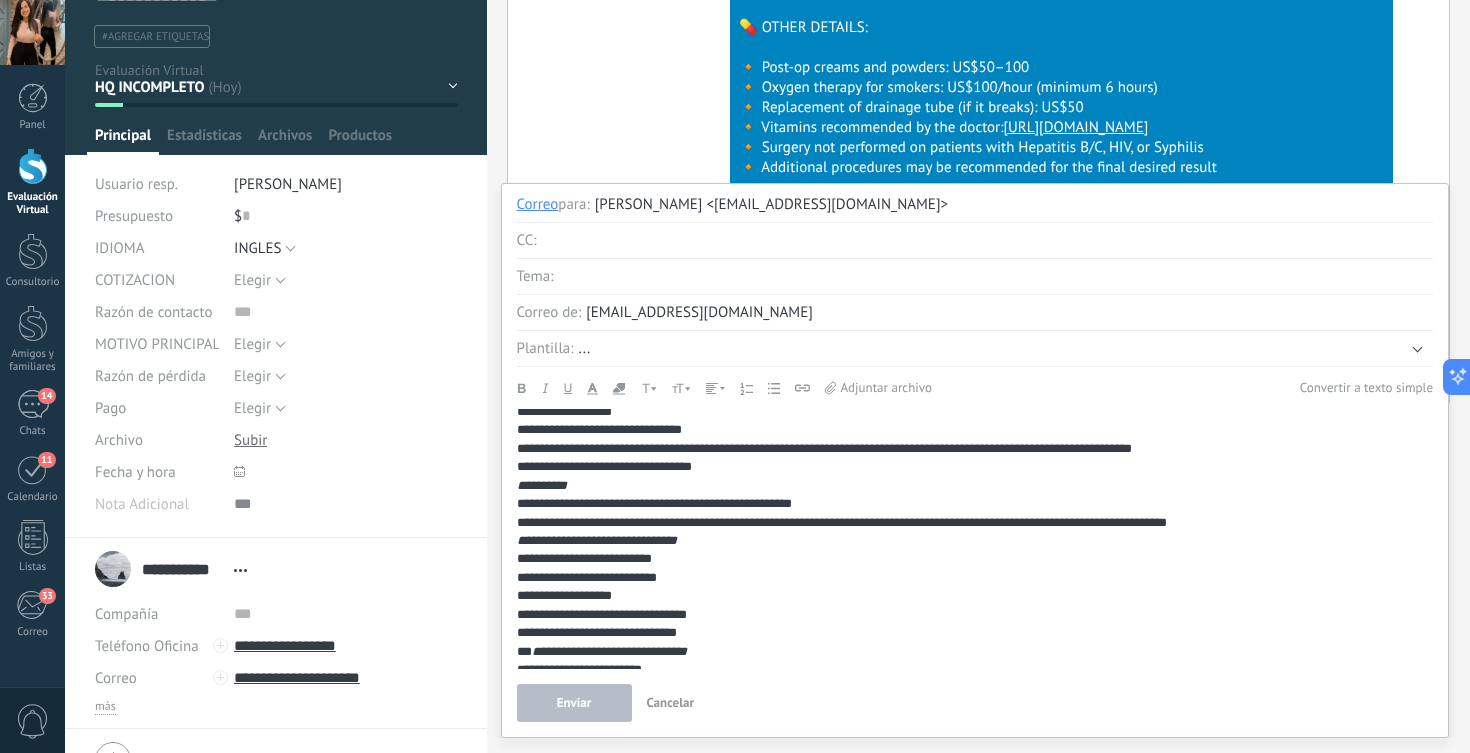 click on "**********" at bounding box center (975, 486) 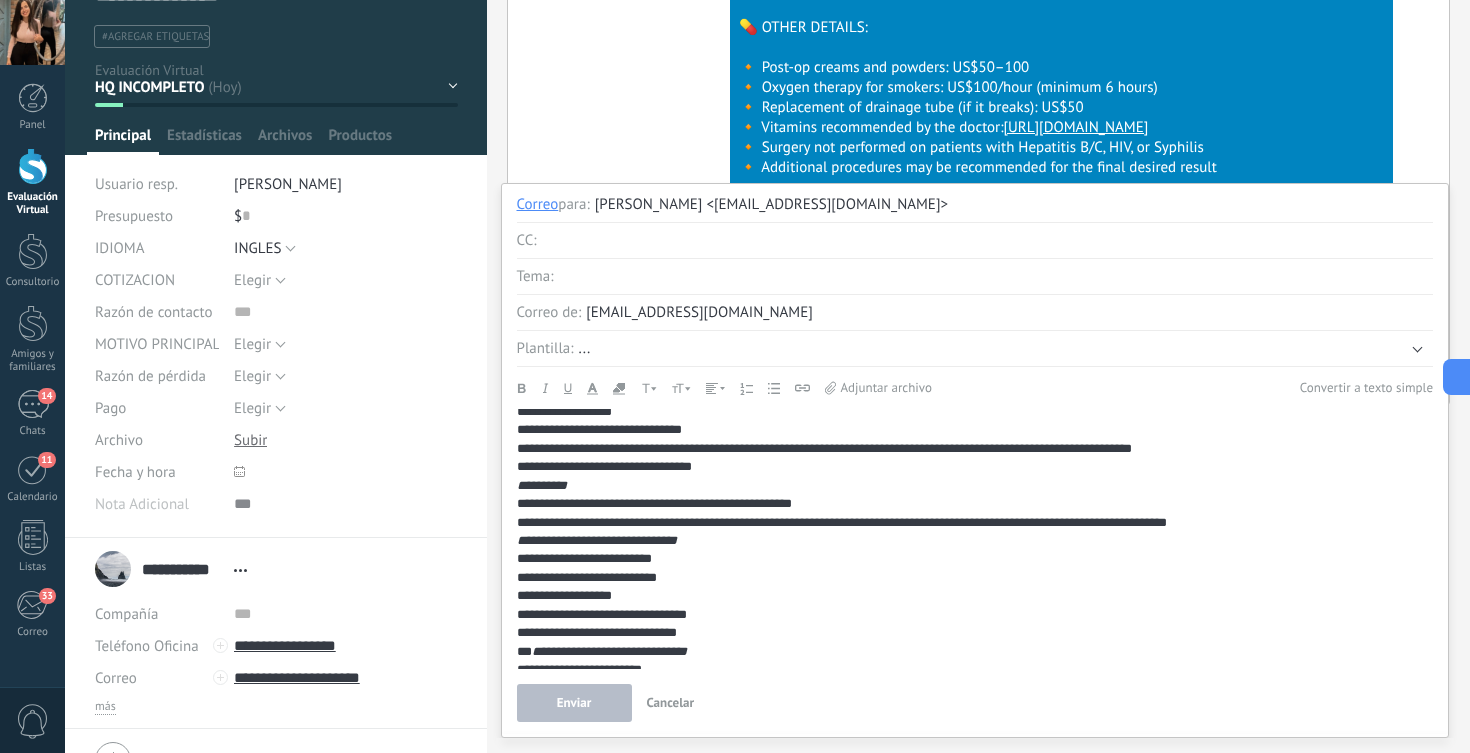 click on "**********" at bounding box center (975, 467) 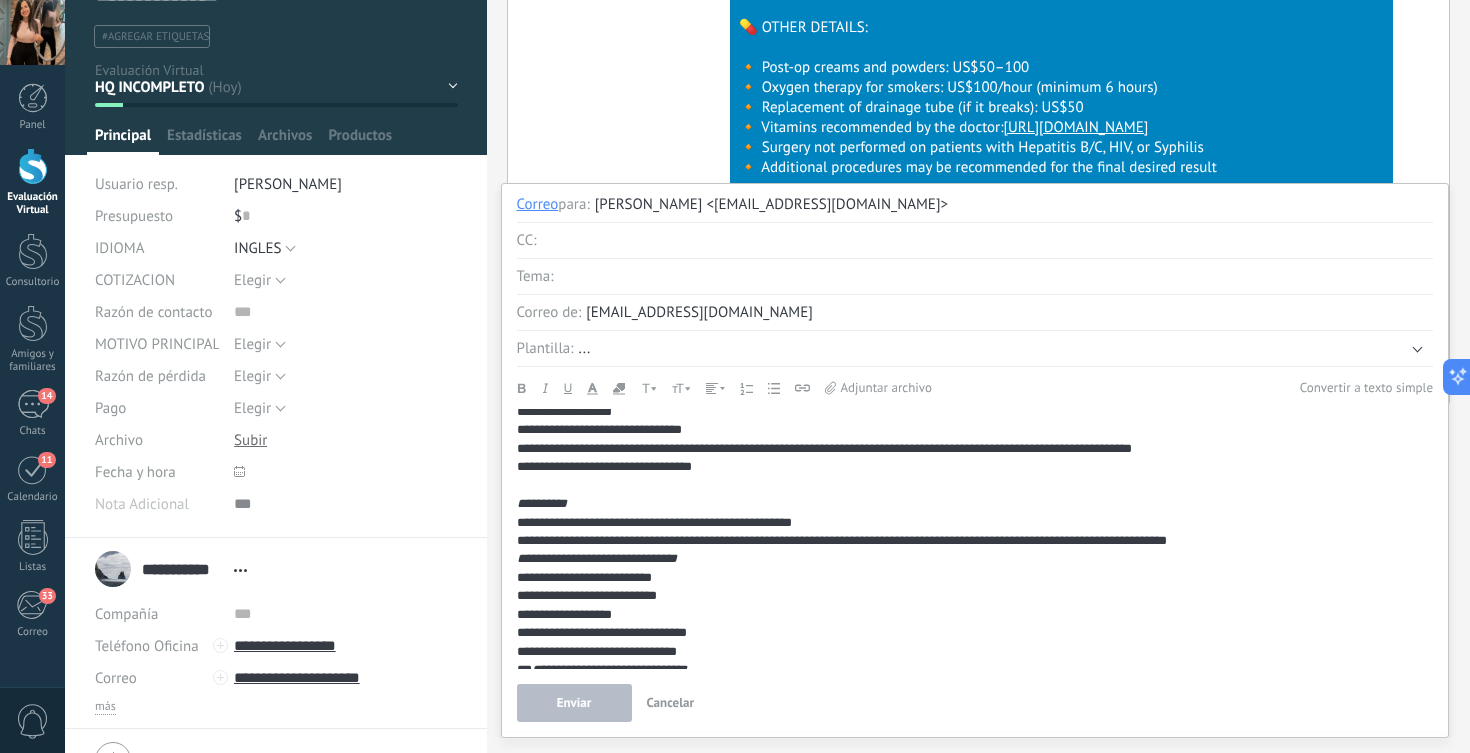 click on "**********" at bounding box center [975, 523] 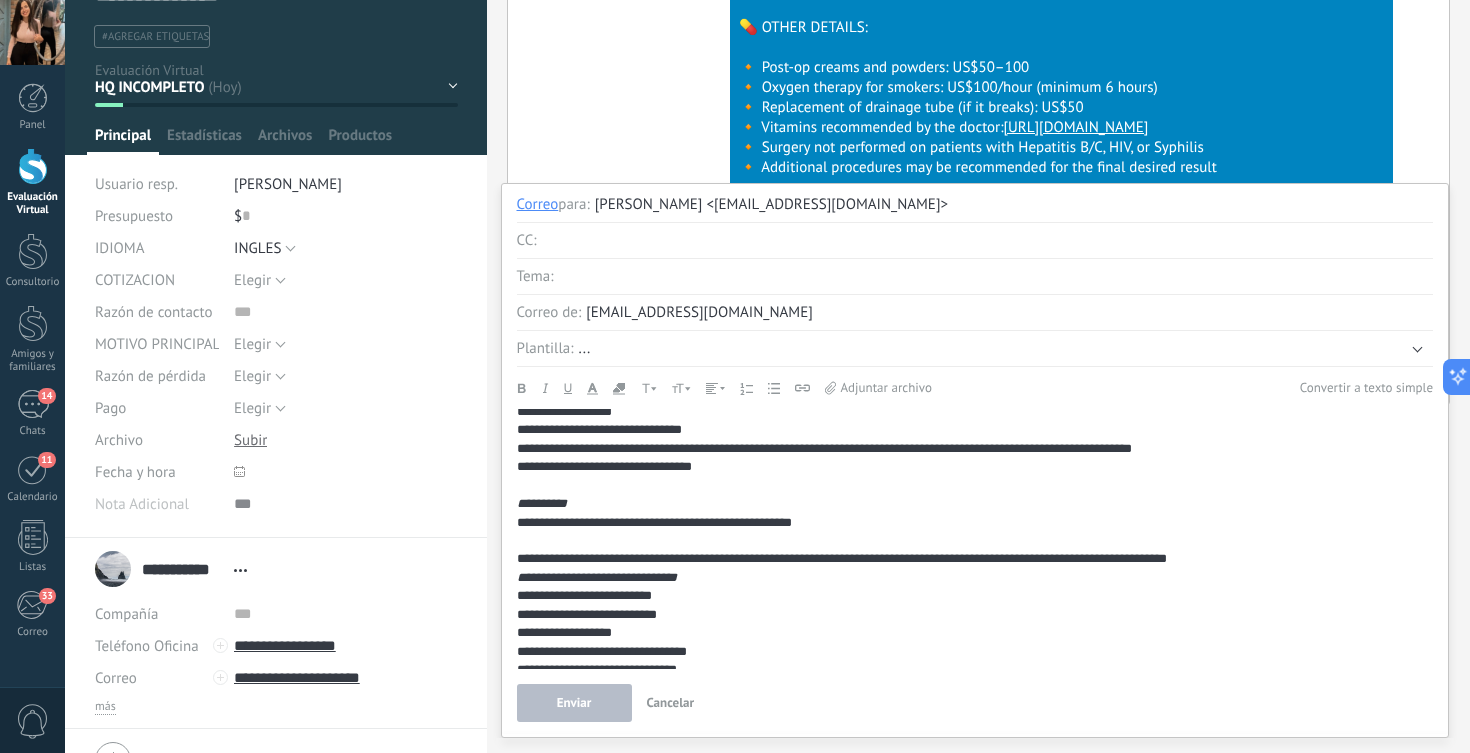 click on "**********" at bounding box center (975, 559) 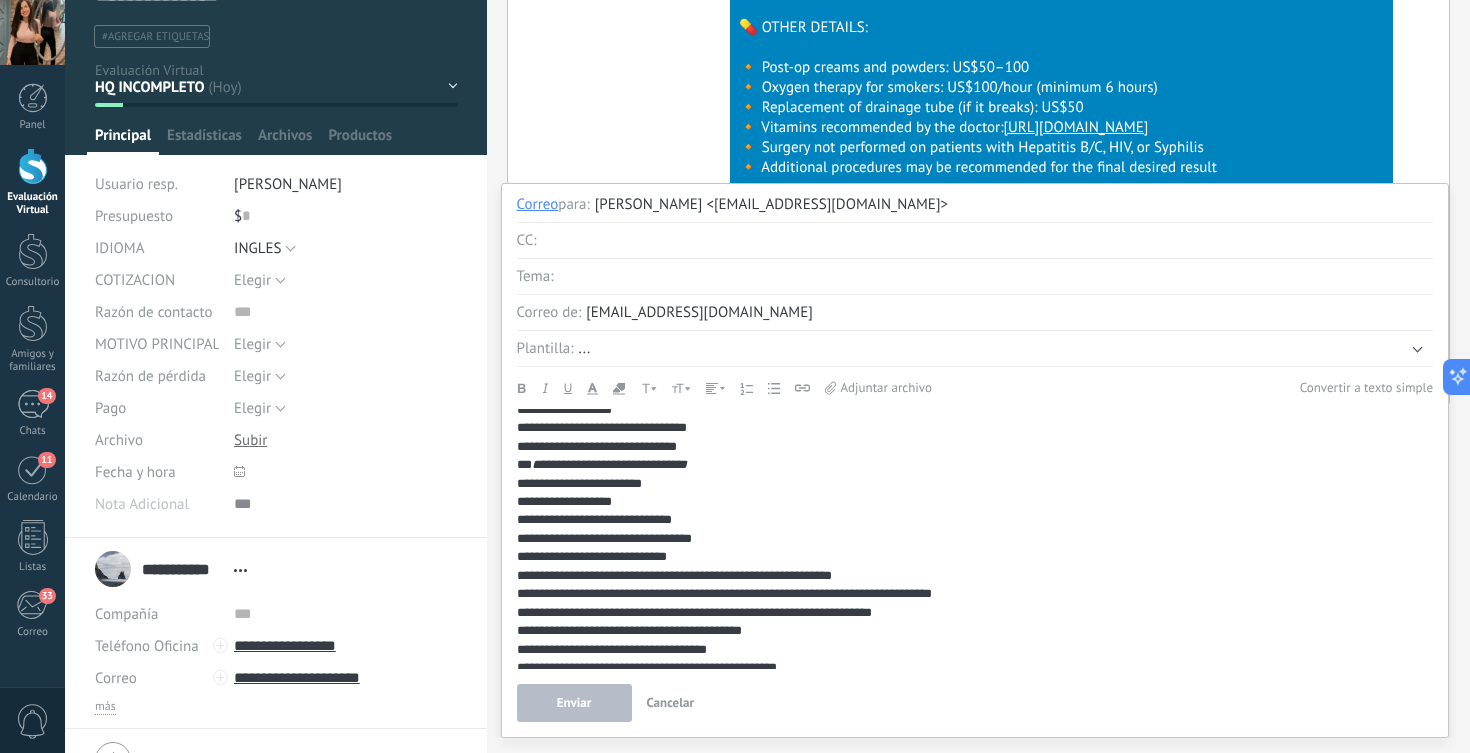 scroll, scrollTop: 520, scrollLeft: 0, axis: vertical 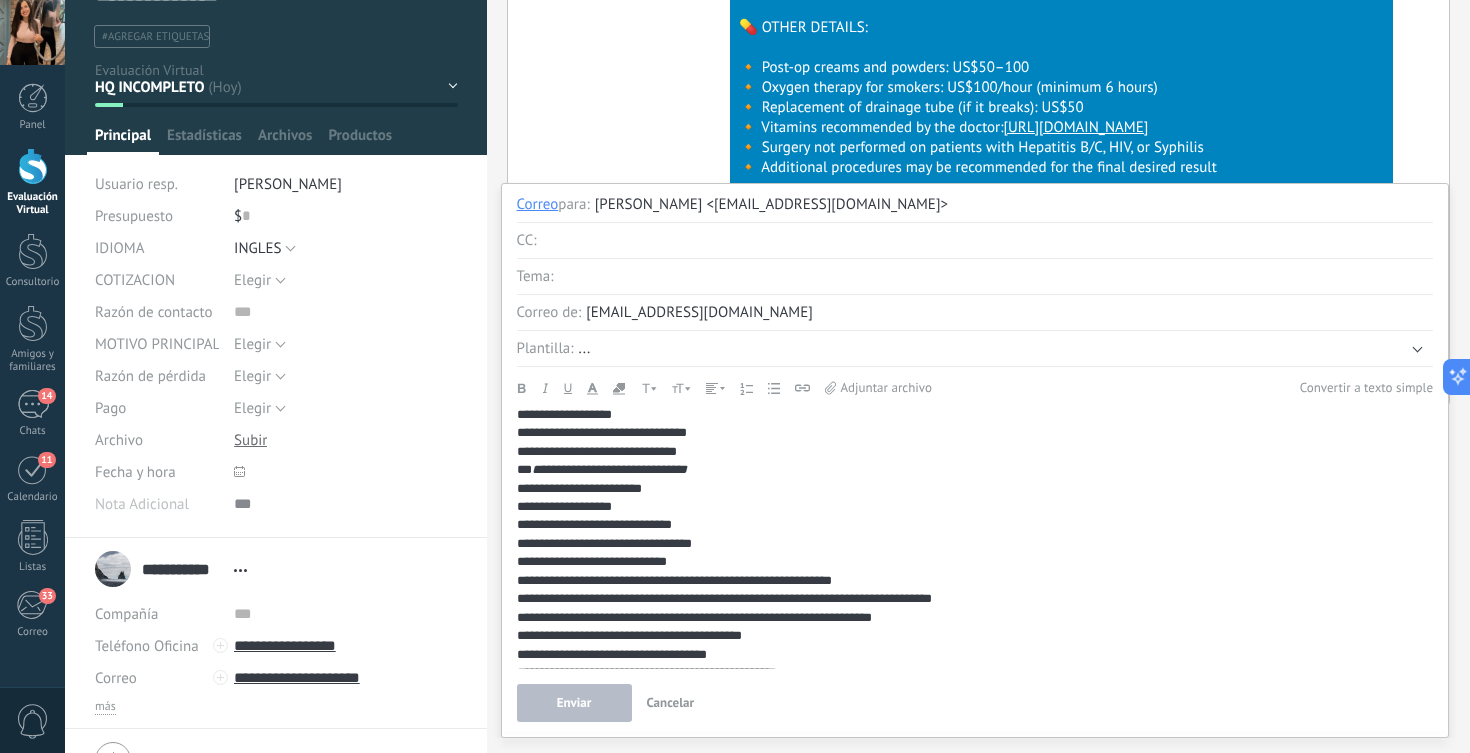 click on "**********" at bounding box center (975, 452) 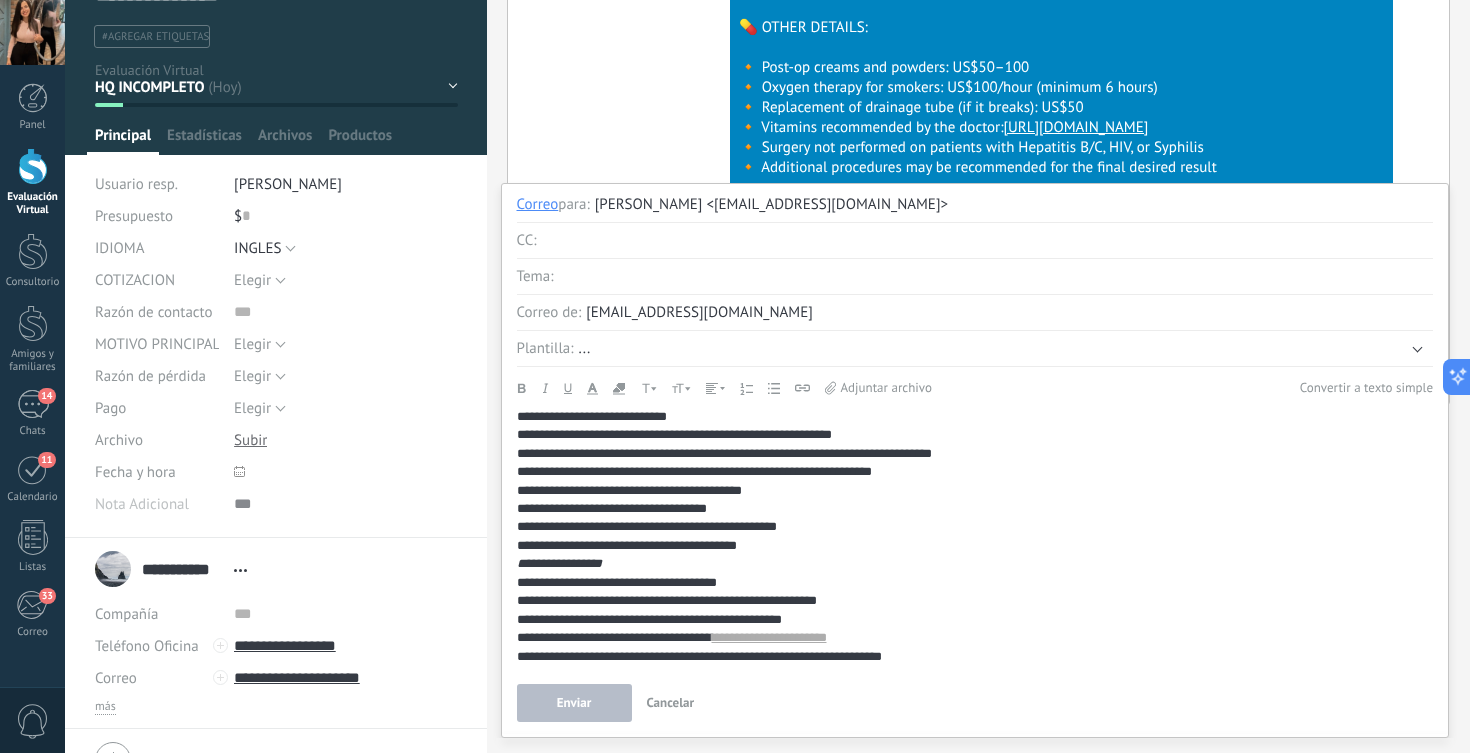 scroll, scrollTop: 685, scrollLeft: 0, axis: vertical 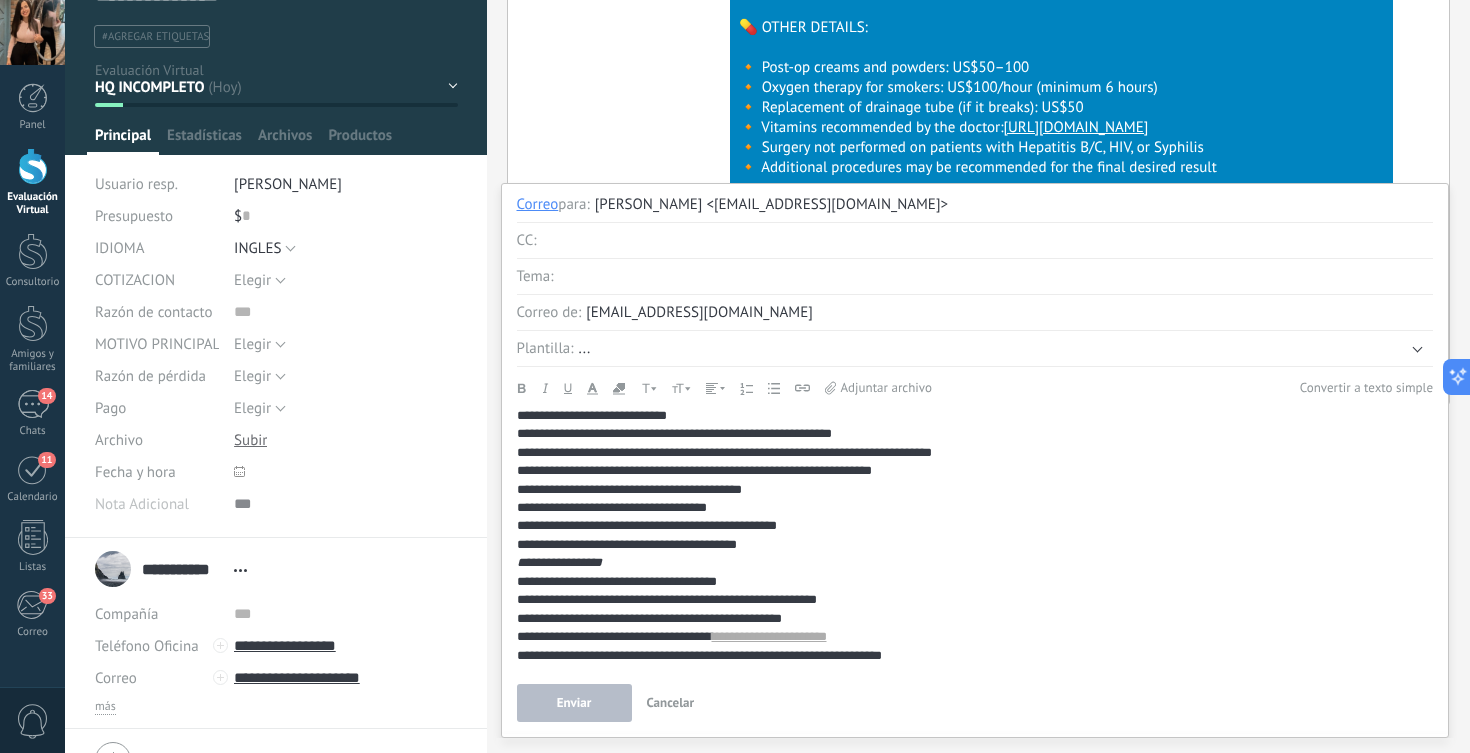 click on "**********" at bounding box center [975, 545] 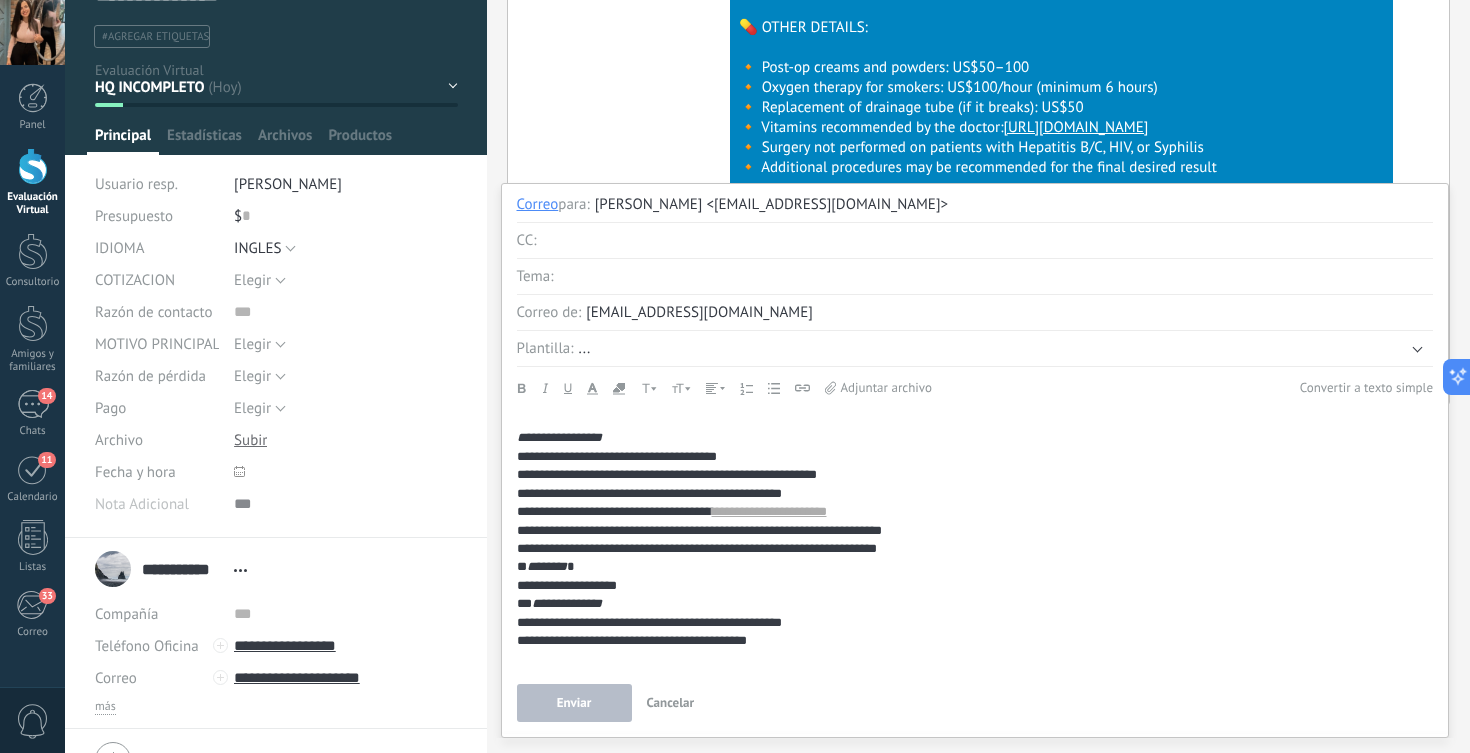 scroll, scrollTop: 847, scrollLeft: 0, axis: vertical 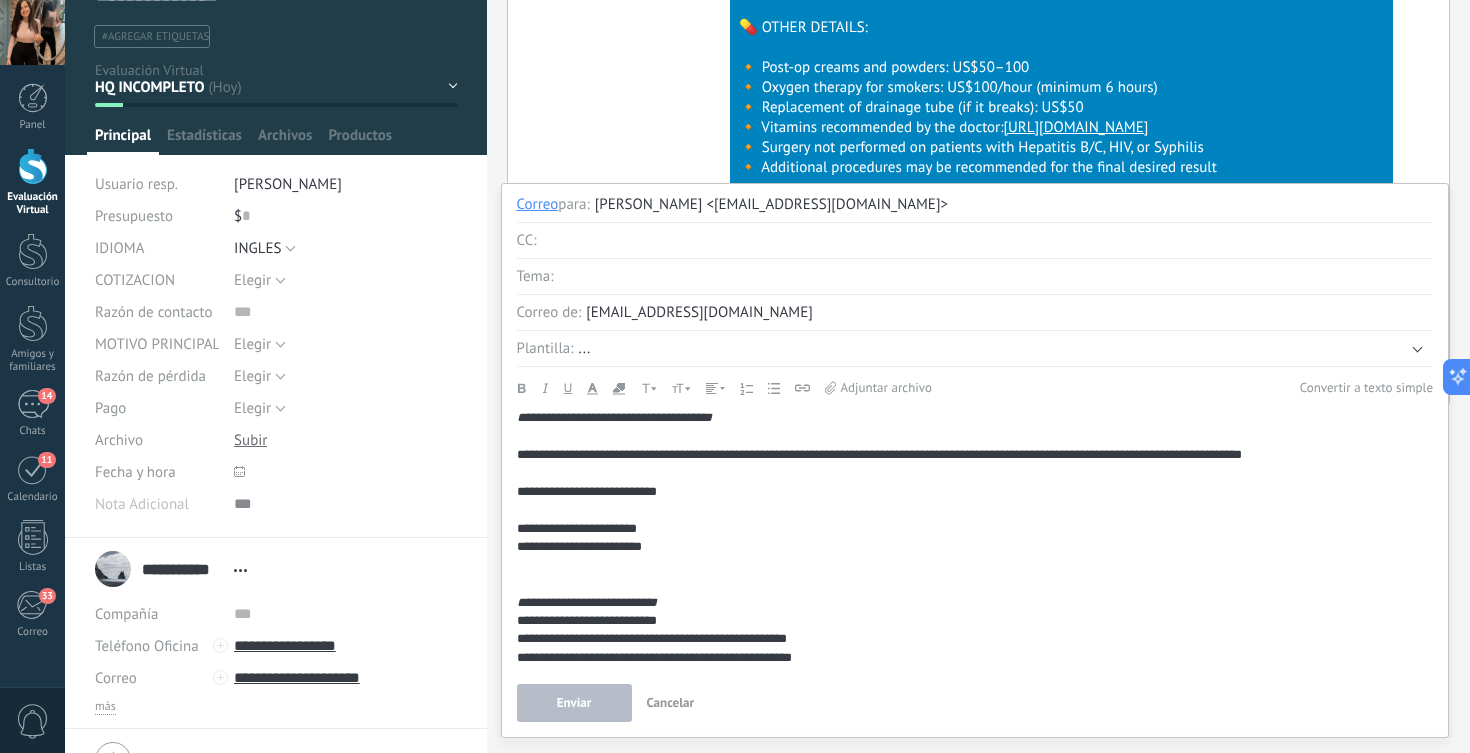 click on "**********" at bounding box center (614, 417) 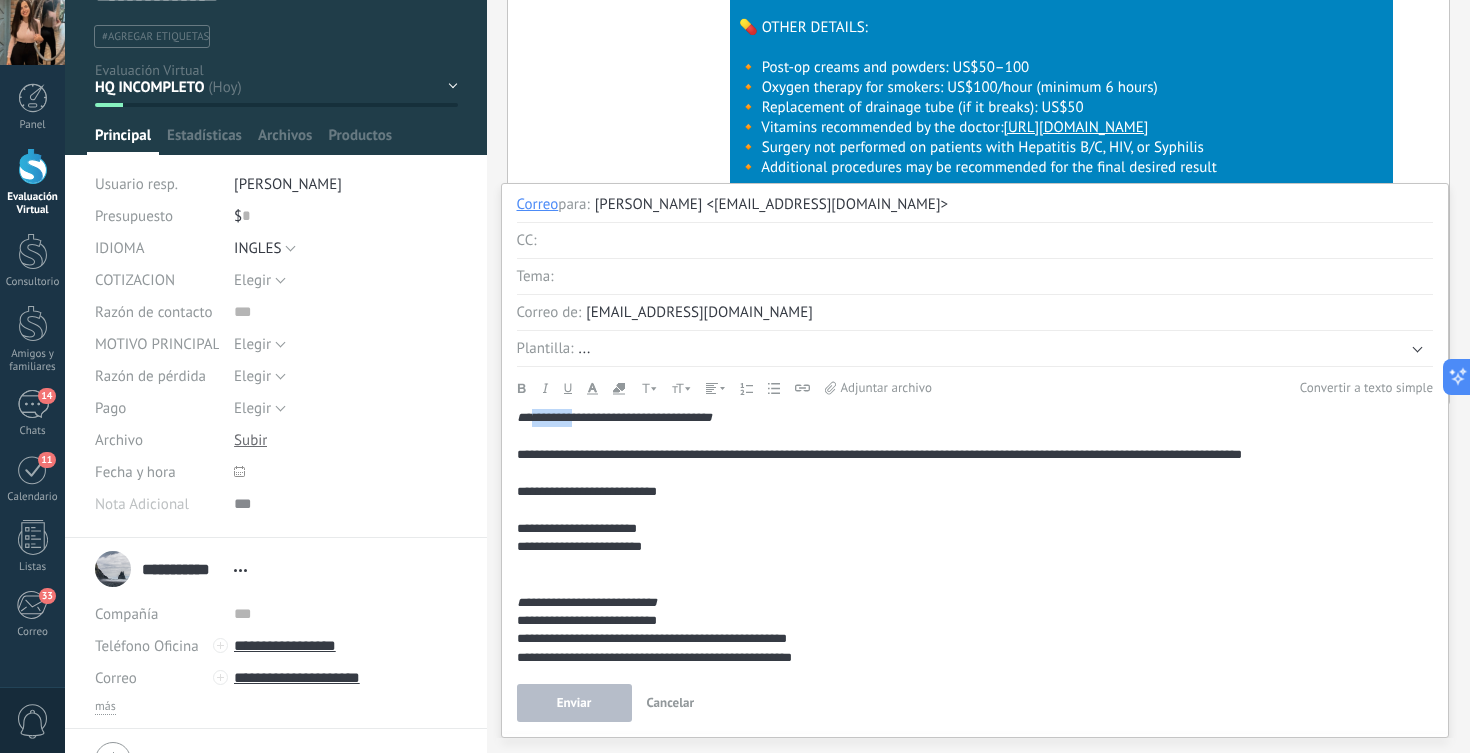 click on "**********" at bounding box center (614, 417) 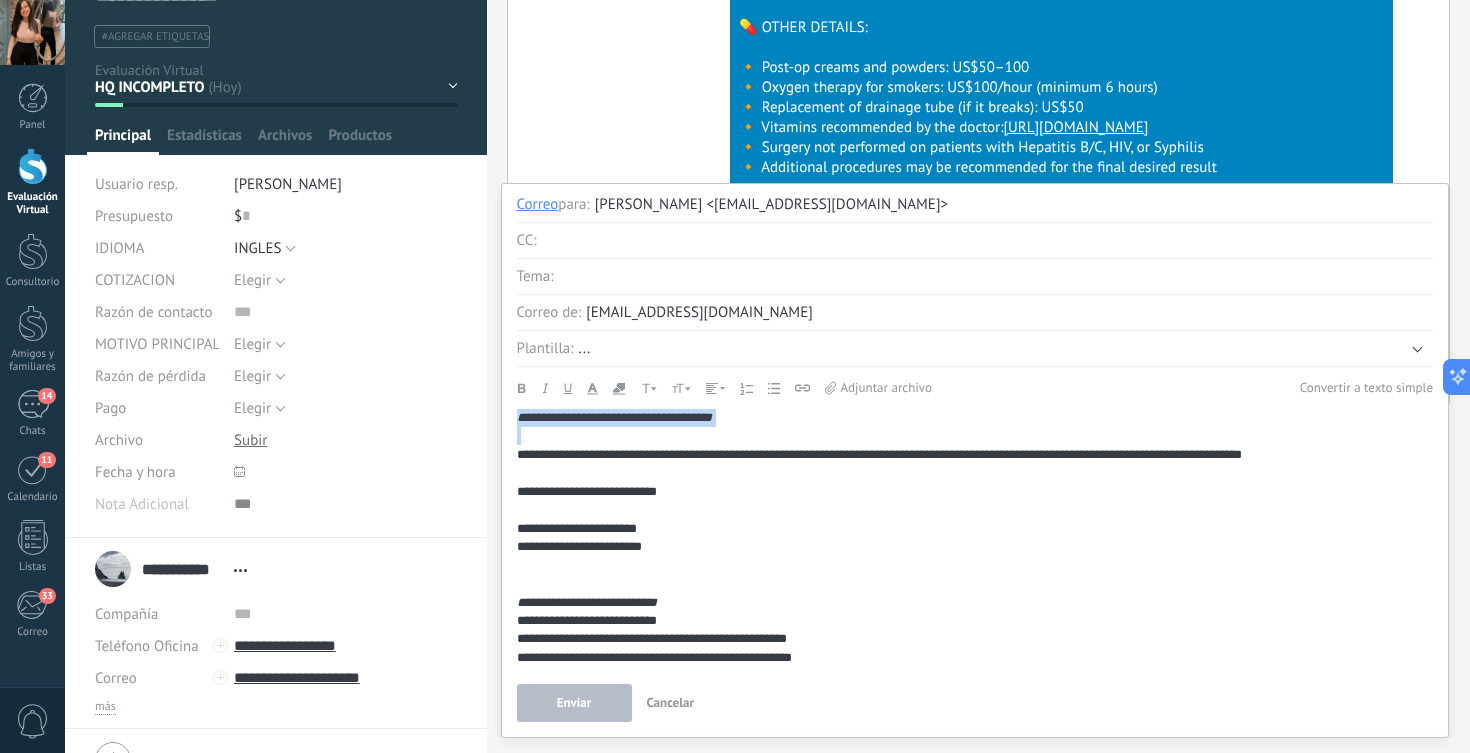 click 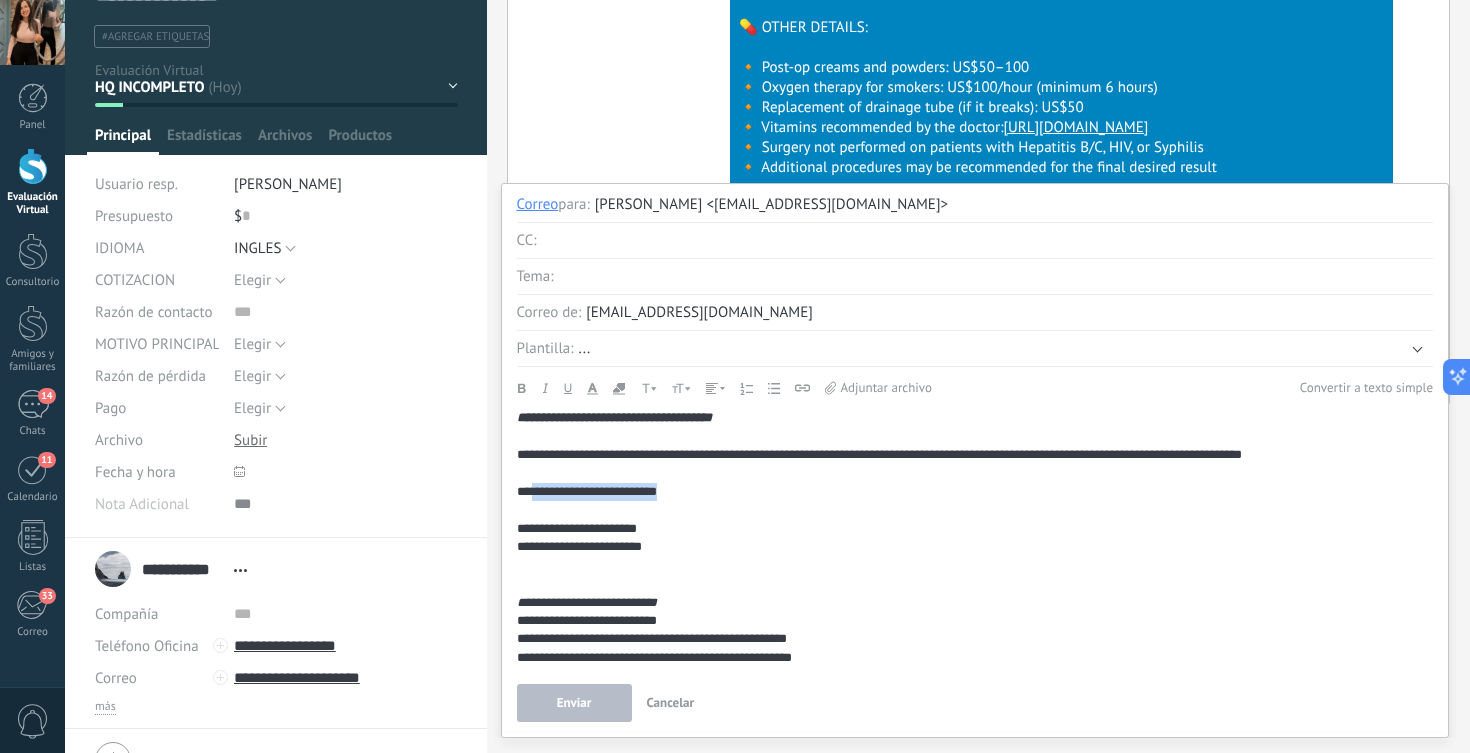 drag, startPoint x: 532, startPoint y: 490, endPoint x: 693, endPoint y: 492, distance: 161.01242 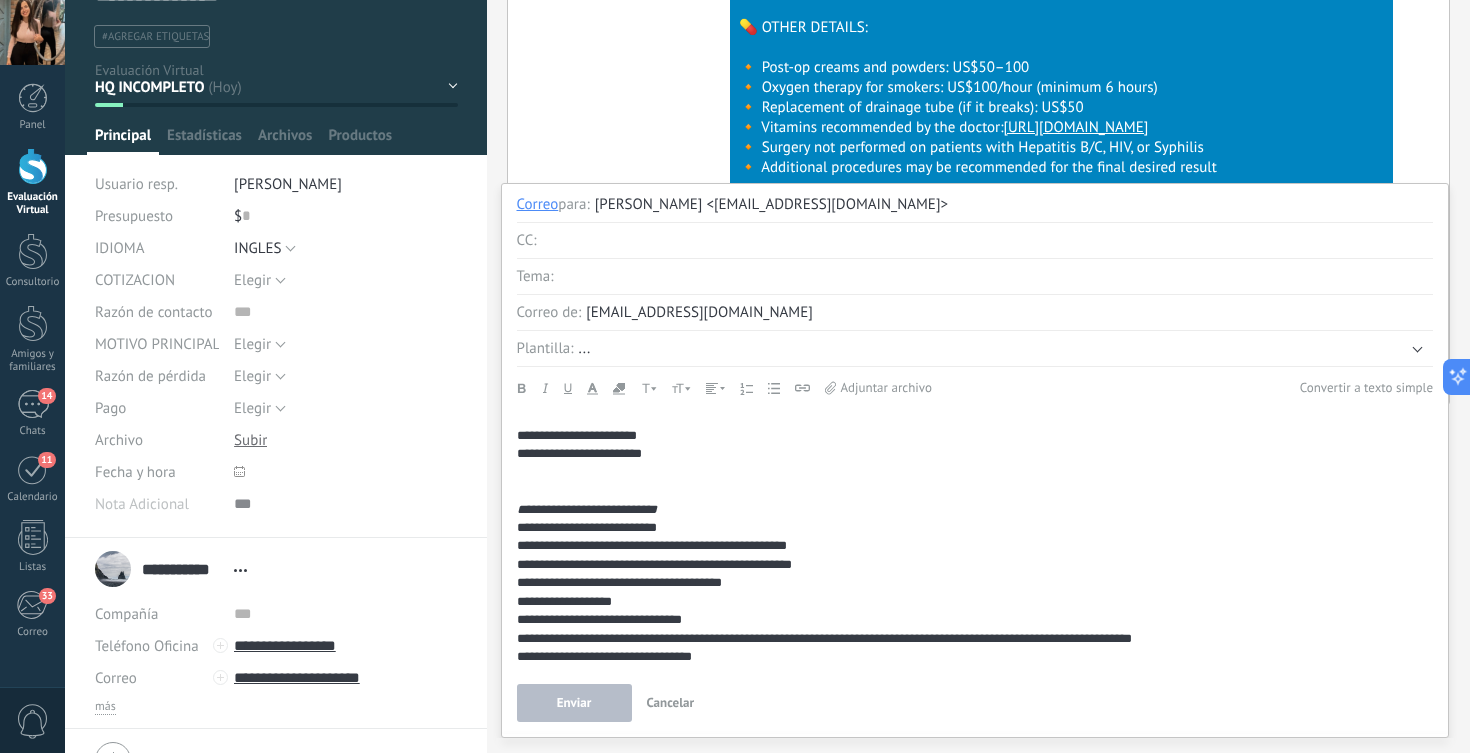 scroll, scrollTop: 94, scrollLeft: 0, axis: vertical 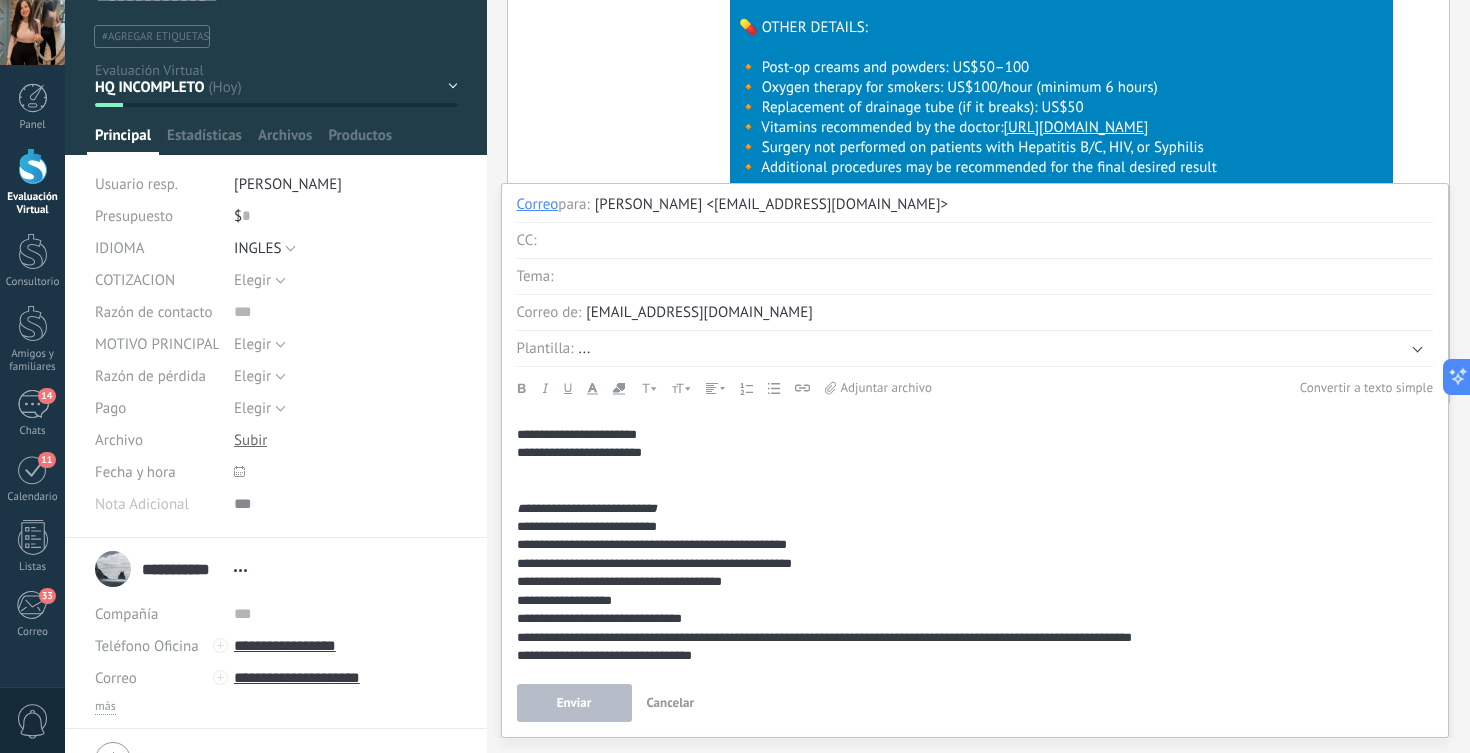 click on "**********" at bounding box center [975, 435] 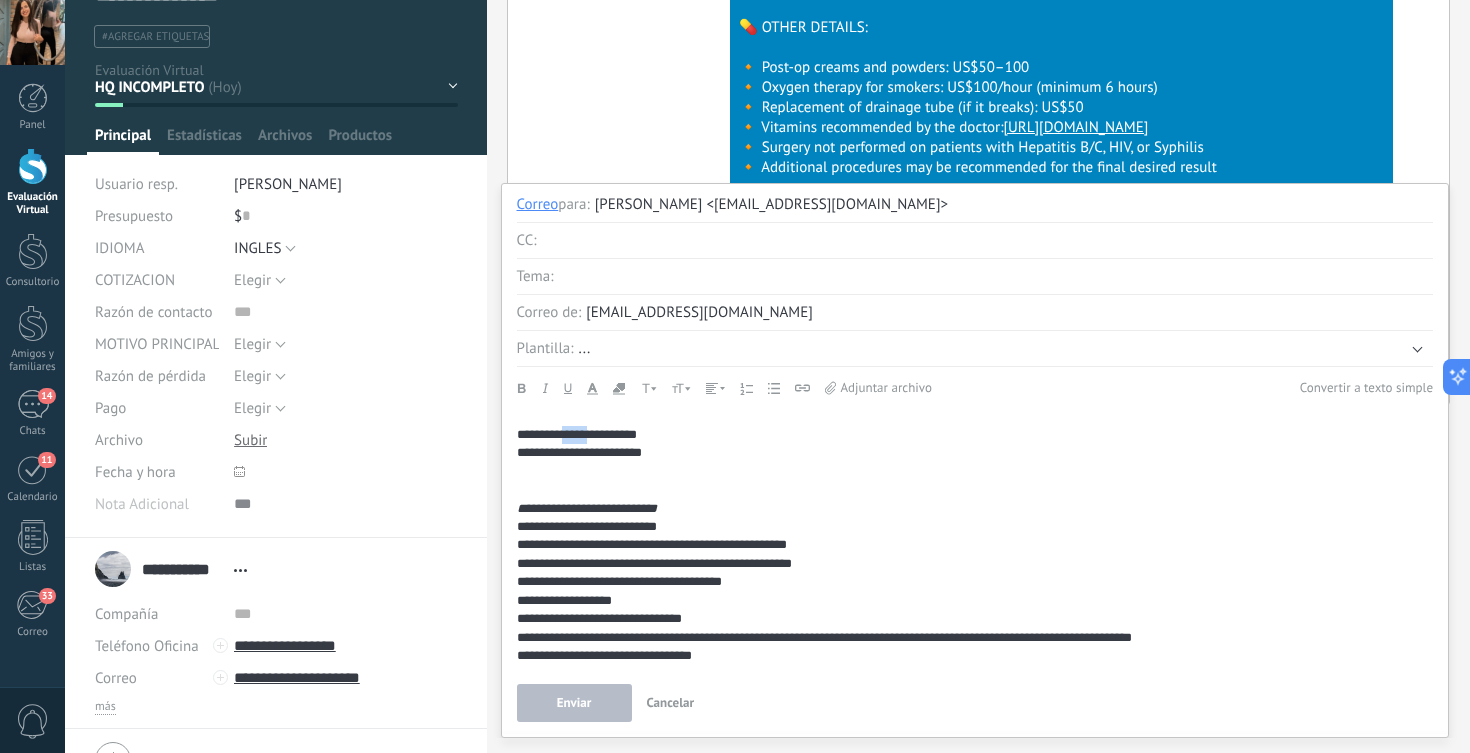 click on "**********" at bounding box center [975, 435] 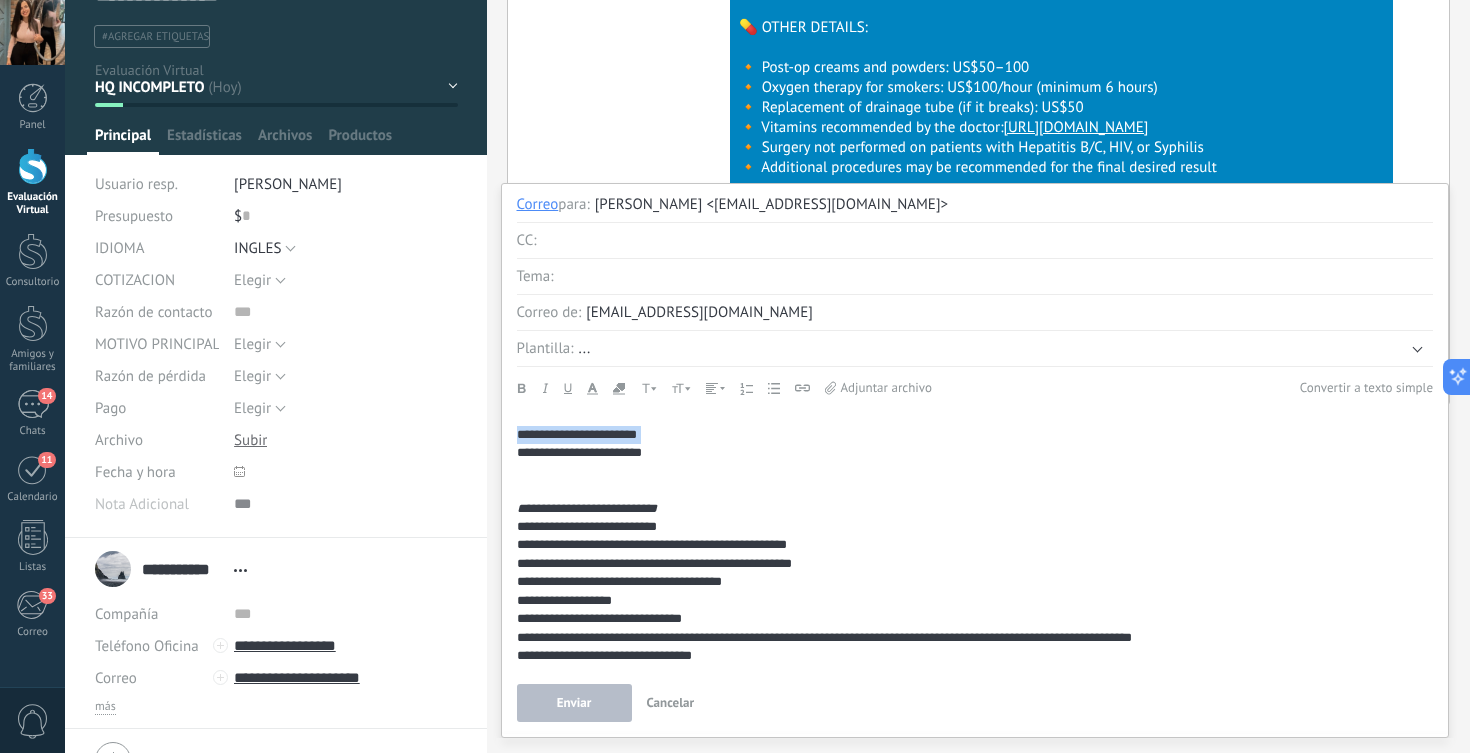 click on "**********" at bounding box center (975, 435) 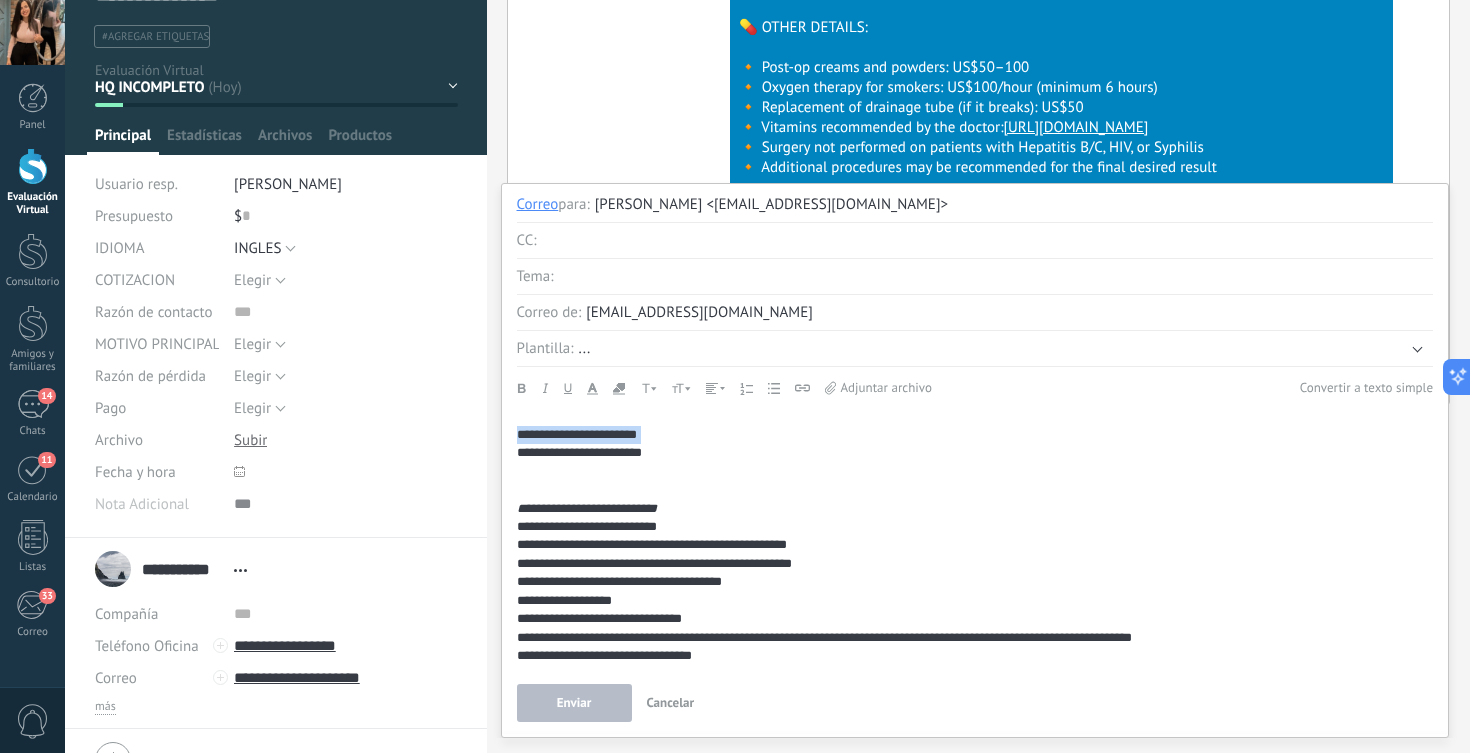 click on "Andale Mono Arial Arial Black Book Antiqua Comic Sans MS Courier New Helvetica Impact Symbol Tahoma Terminal Times New [PERSON_NAME] Trebuchet ms [PERSON_NAME] 8 9 10 11 12 14 16 18 20 22 24 26 28 36 48 72 Alineación izquierda Alineación del centro Alineación correcta Guardar Adjuntar archivo" at bounding box center [732, 388] 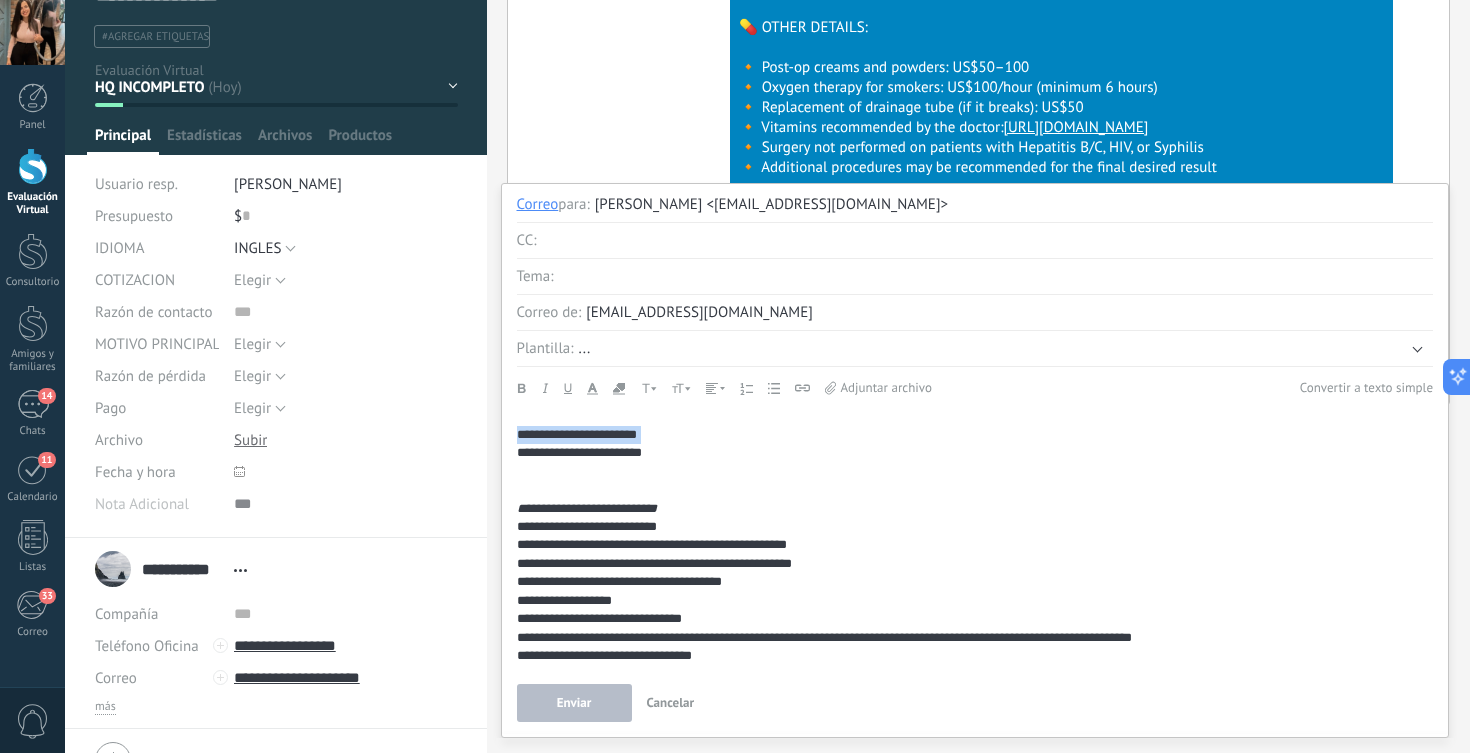click 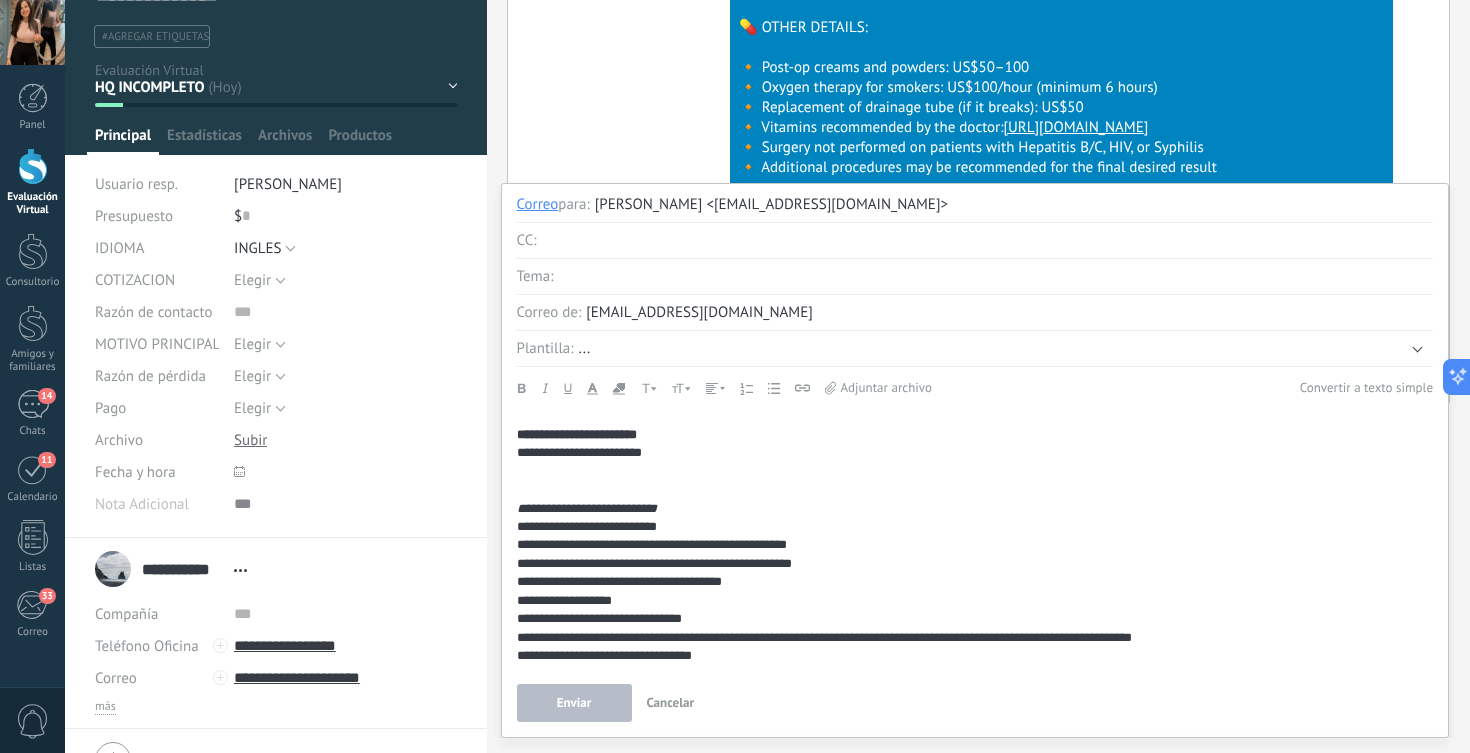 click on "**********" at bounding box center (975, 435) 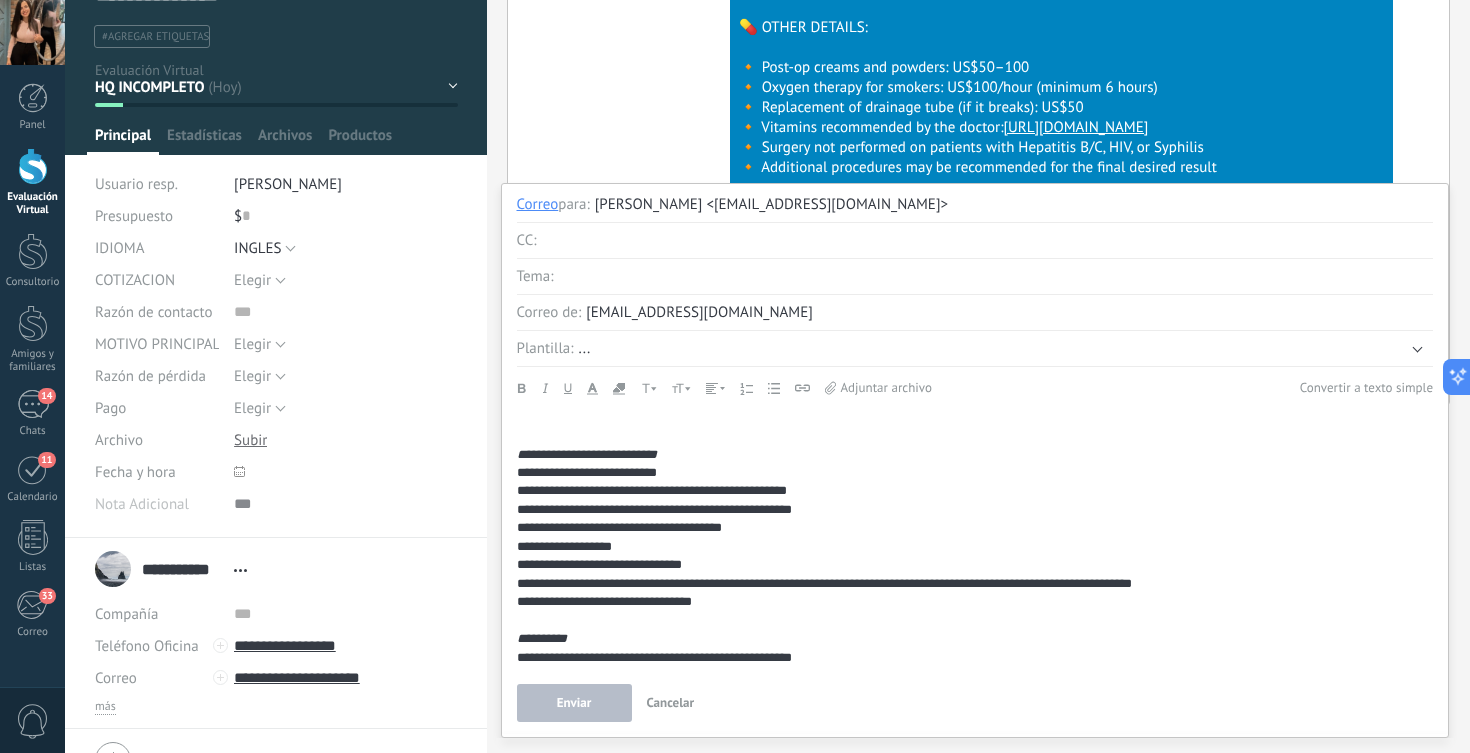 scroll, scrollTop: 154, scrollLeft: 0, axis: vertical 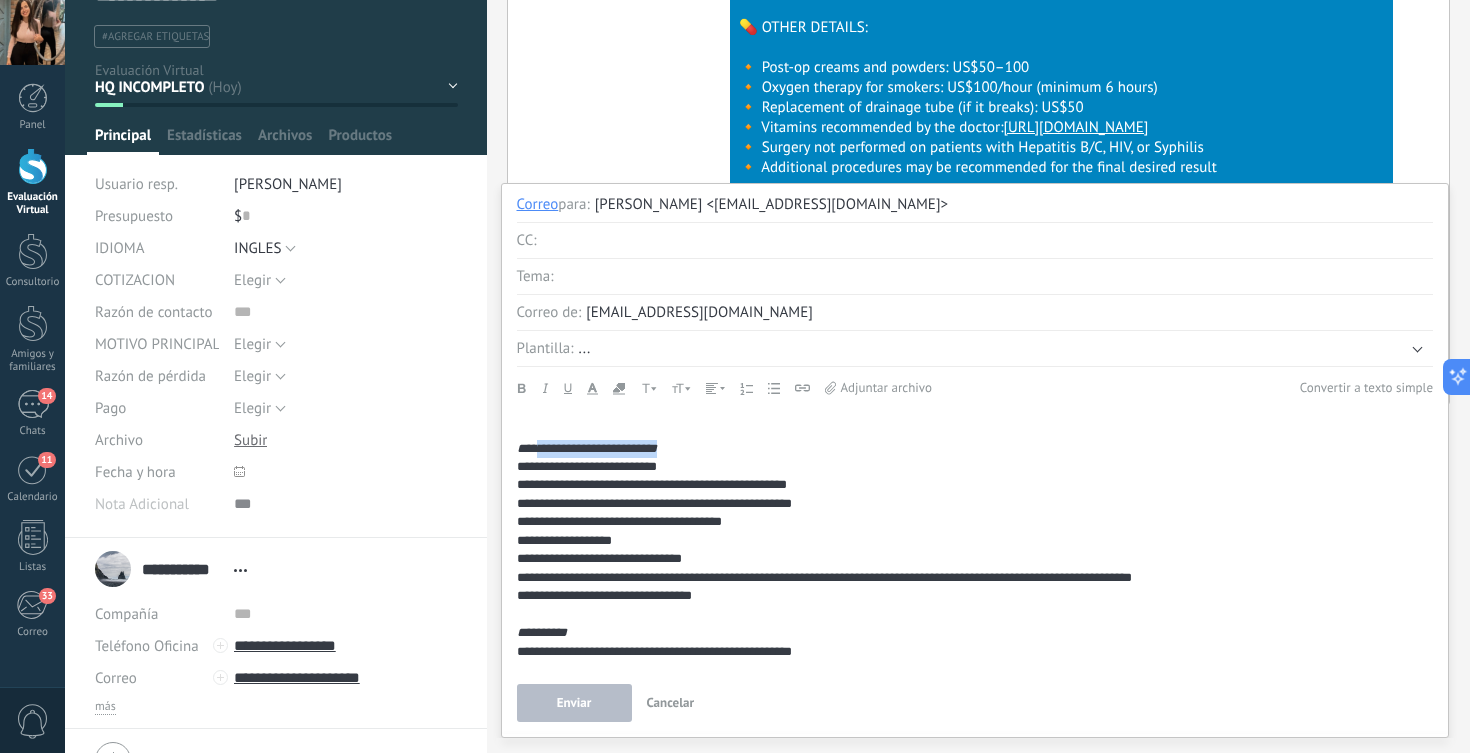 drag, startPoint x: 536, startPoint y: 447, endPoint x: 732, endPoint y: 446, distance: 196.00255 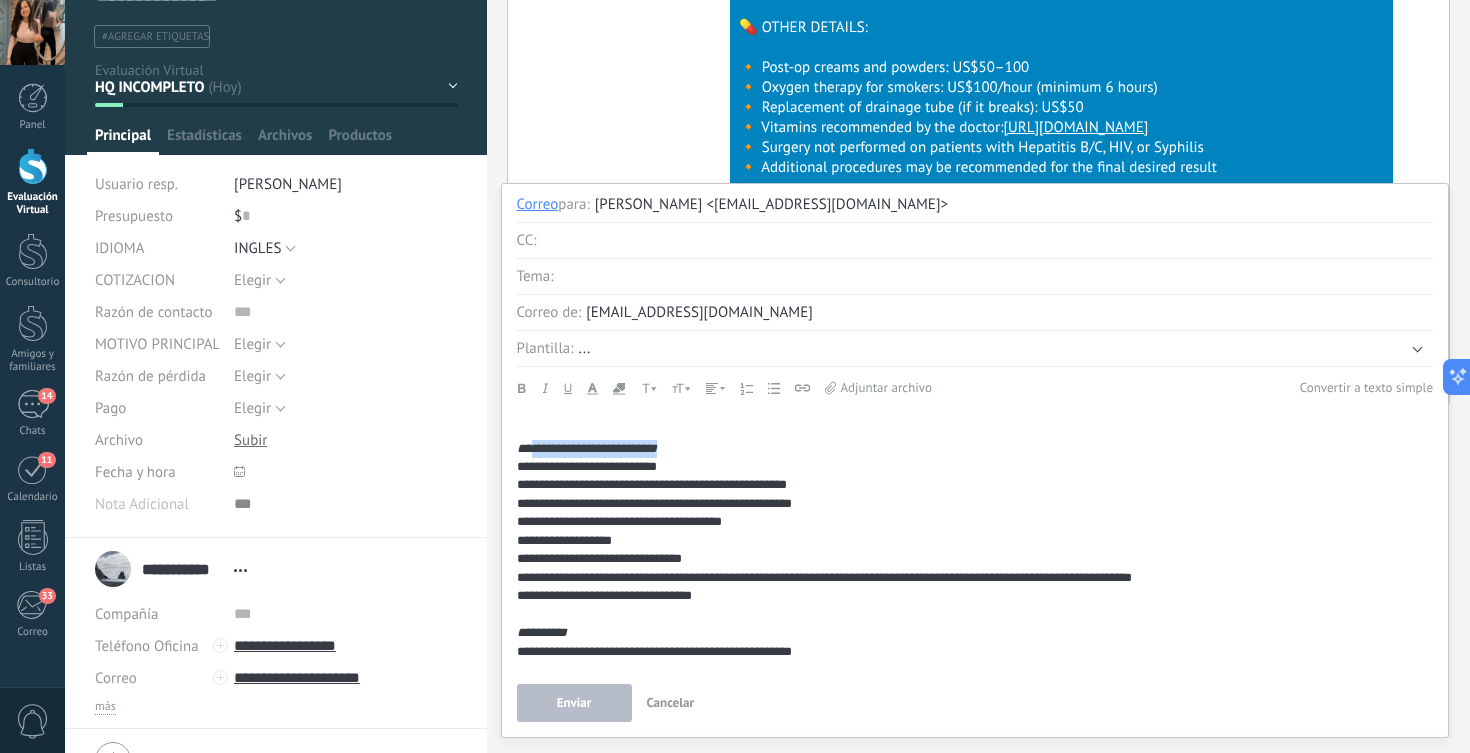 drag, startPoint x: 733, startPoint y: 447, endPoint x: 532, endPoint y: 443, distance: 201.0398 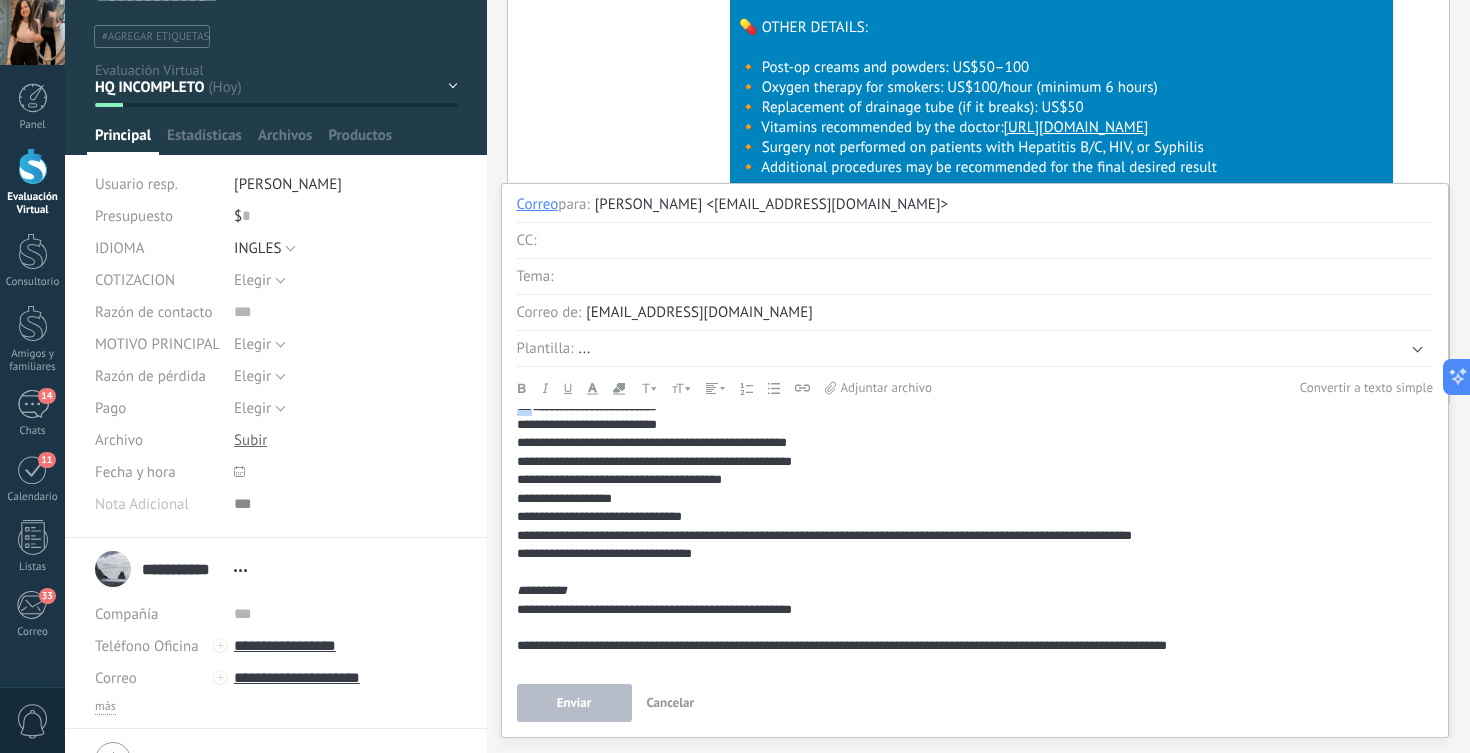 scroll, scrollTop: 305, scrollLeft: 0, axis: vertical 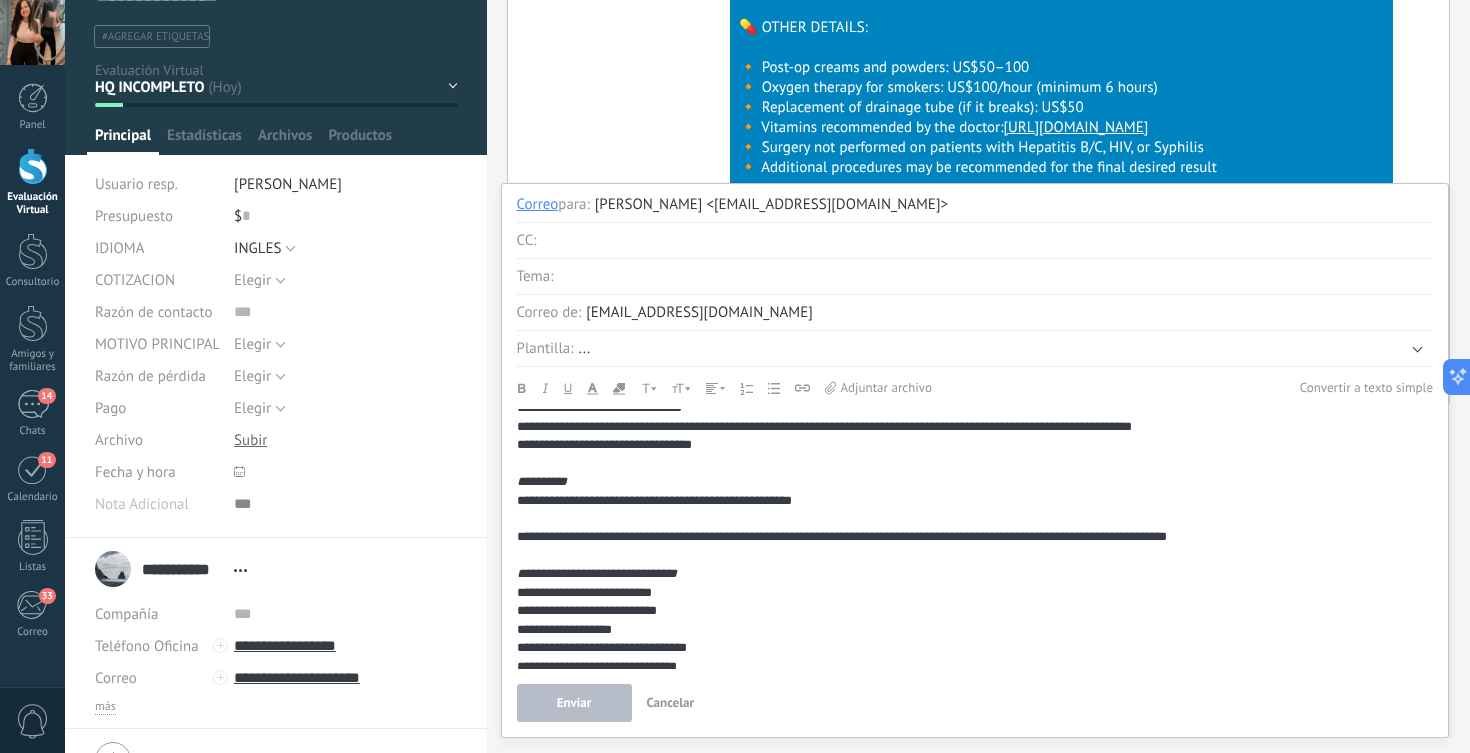 click on "**********" at bounding box center [542, 481] 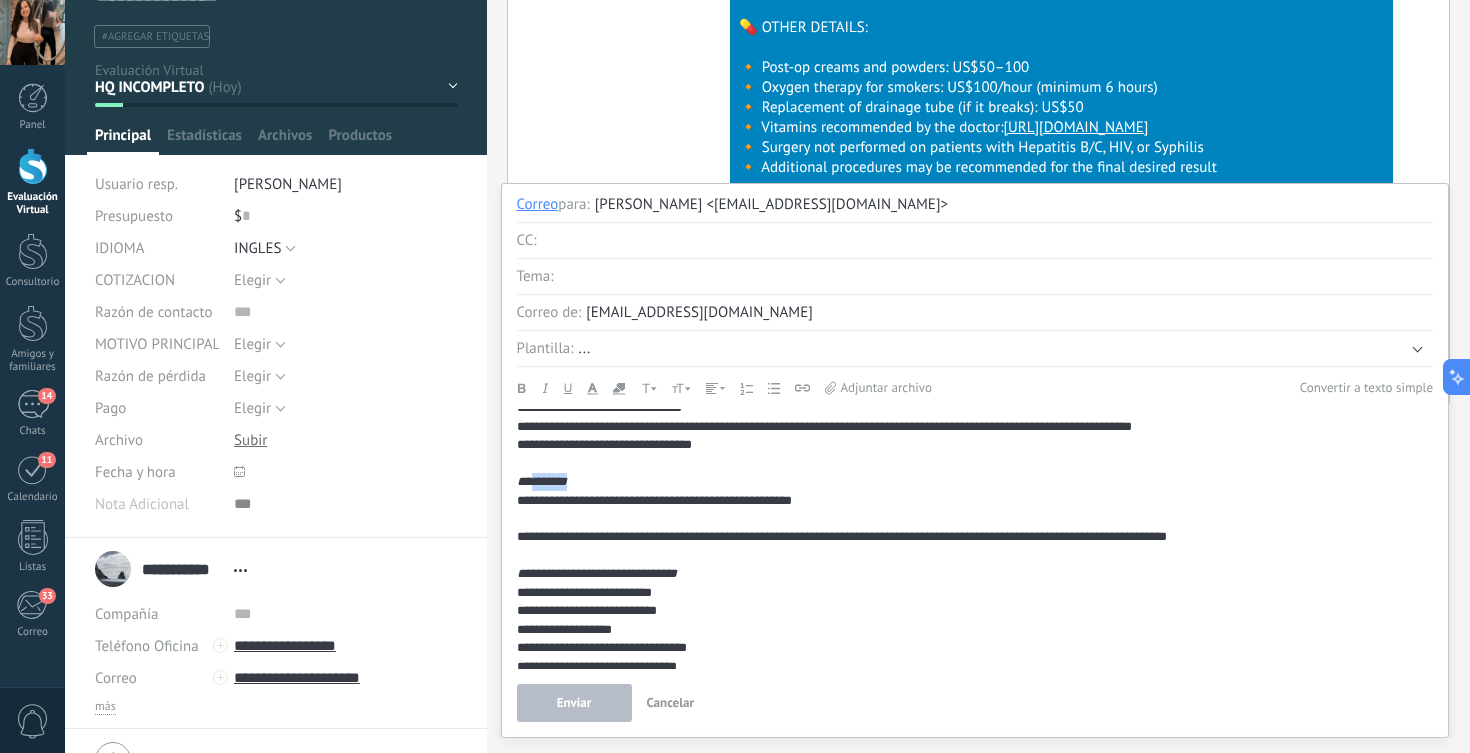 click on "Andale Mono Arial Arial Black Book Antiqua Comic Sans MS Courier New Helvetica Impact Symbol Tahoma Terminal Times New [PERSON_NAME] Trebuchet ms [PERSON_NAME] 8 9 10 11 12 14 16 18 20 22 24 26 28 36 48 72 Alineación izquierda Alineación del centro Alineación correcta Guardar Adjuntar archivo" at bounding box center (732, 388) 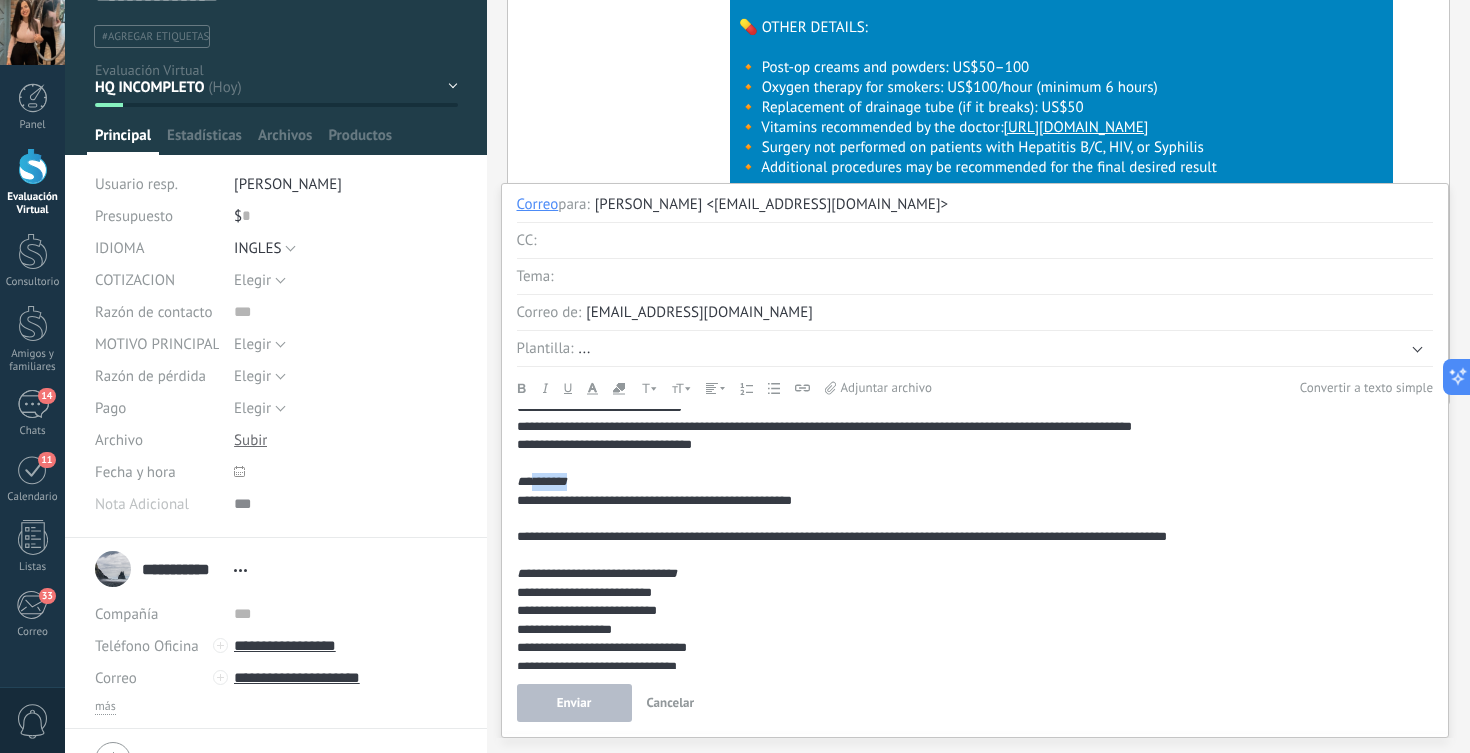 click 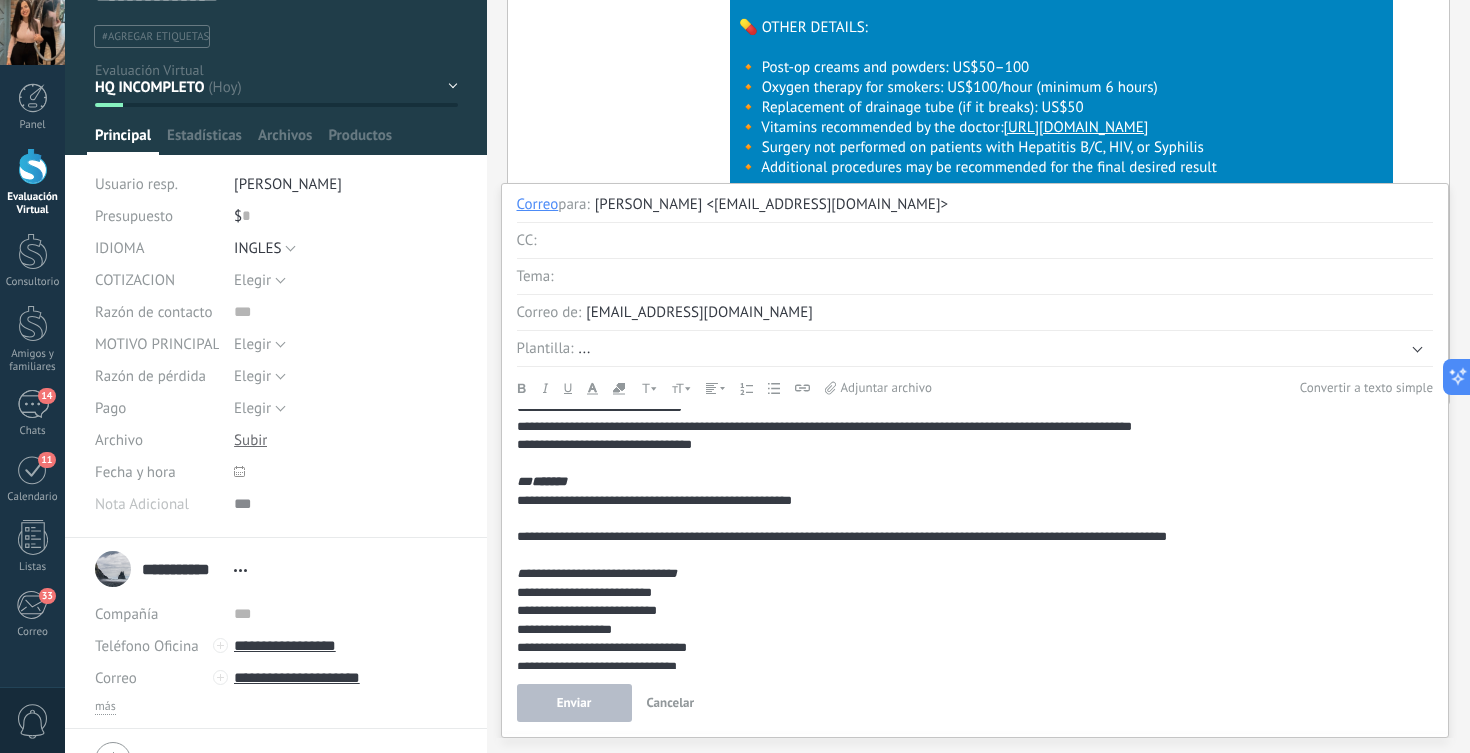 click on "**********" at bounding box center (597, 573) 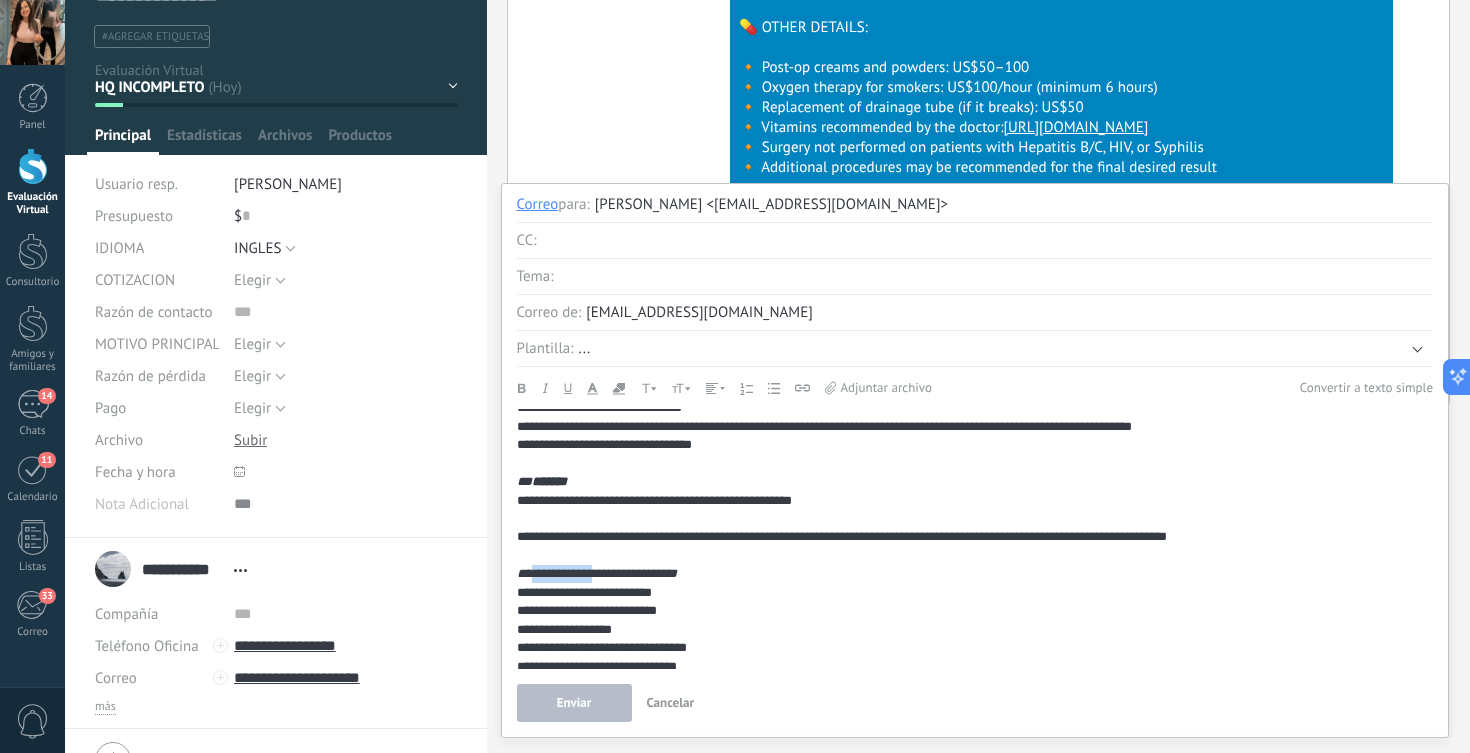 drag, startPoint x: 537, startPoint y: 572, endPoint x: 630, endPoint y: 568, distance: 93.08598 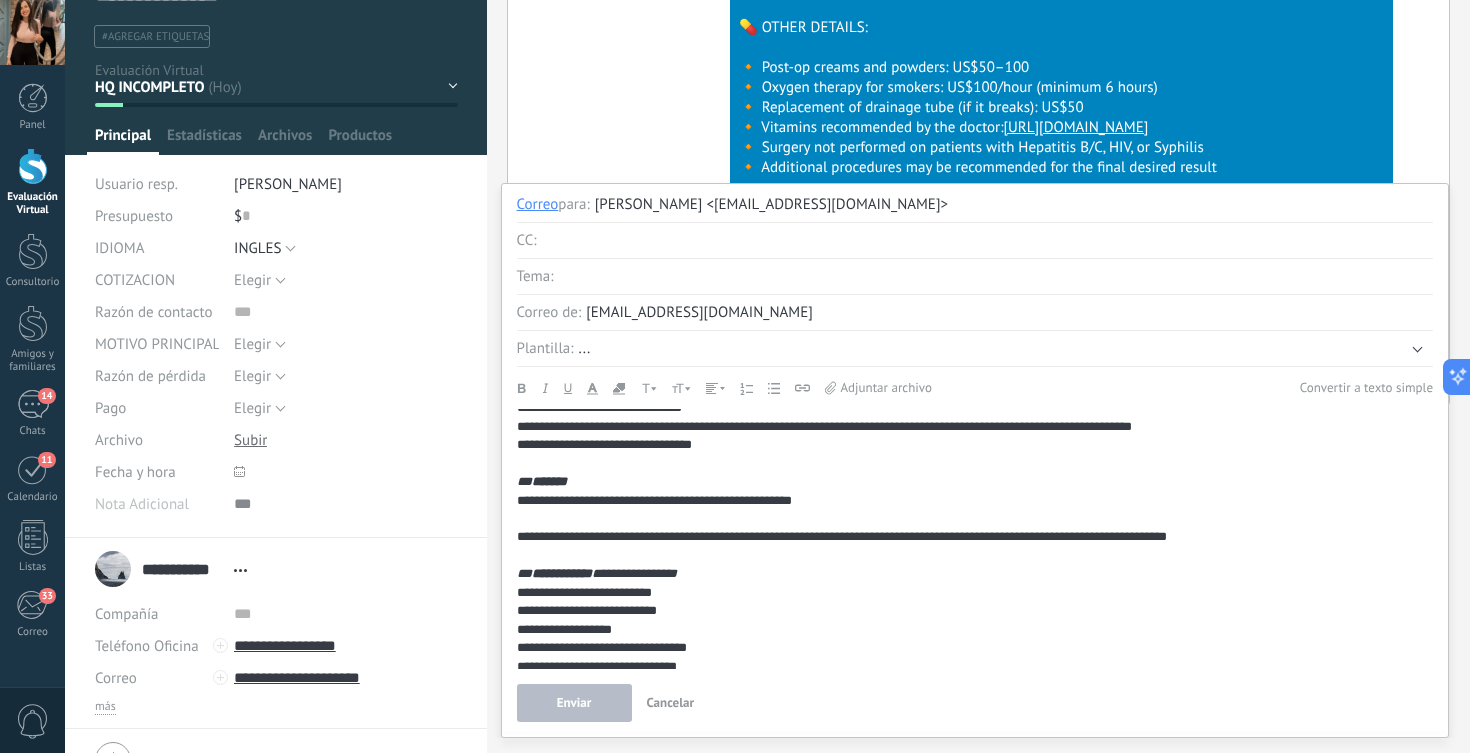 click on "**********" at bounding box center [975, 611] 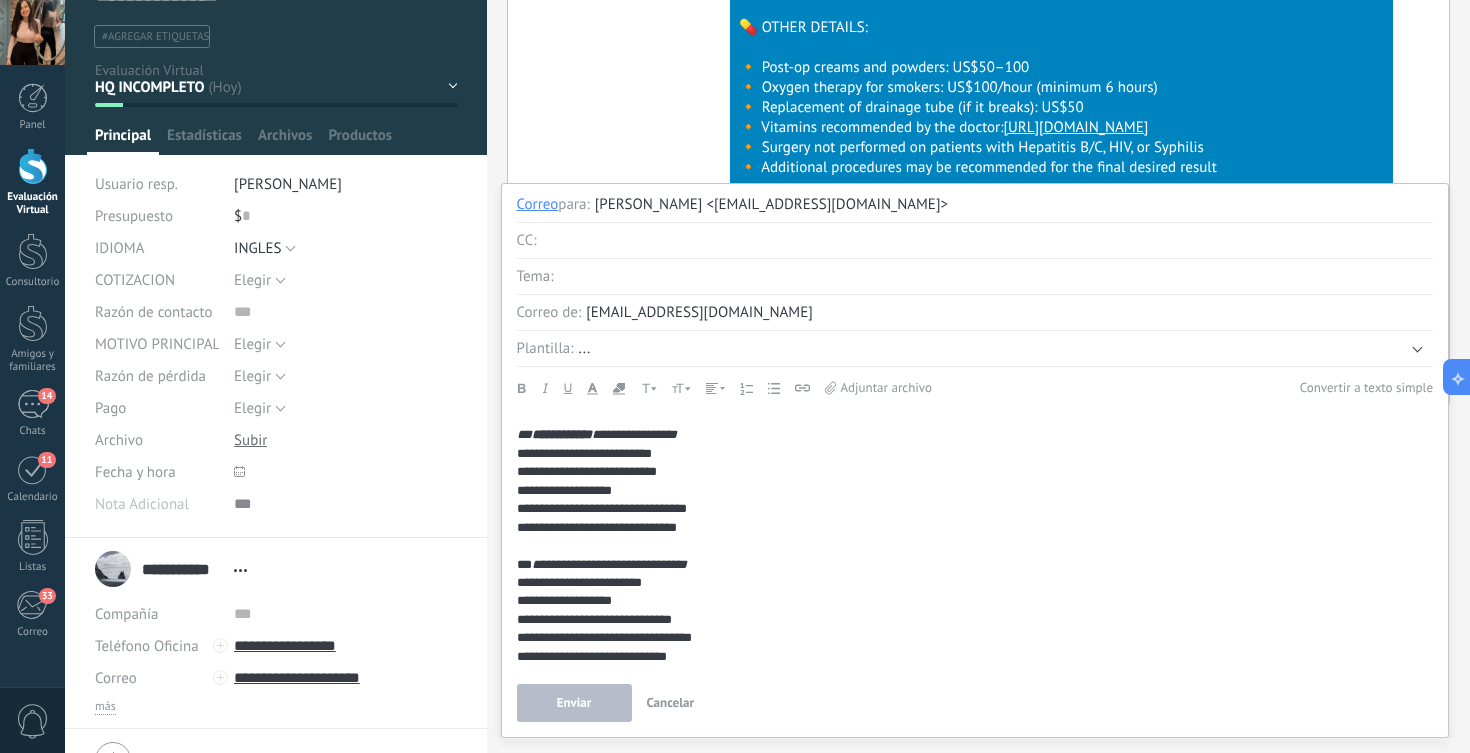 scroll, scrollTop: 450, scrollLeft: 0, axis: vertical 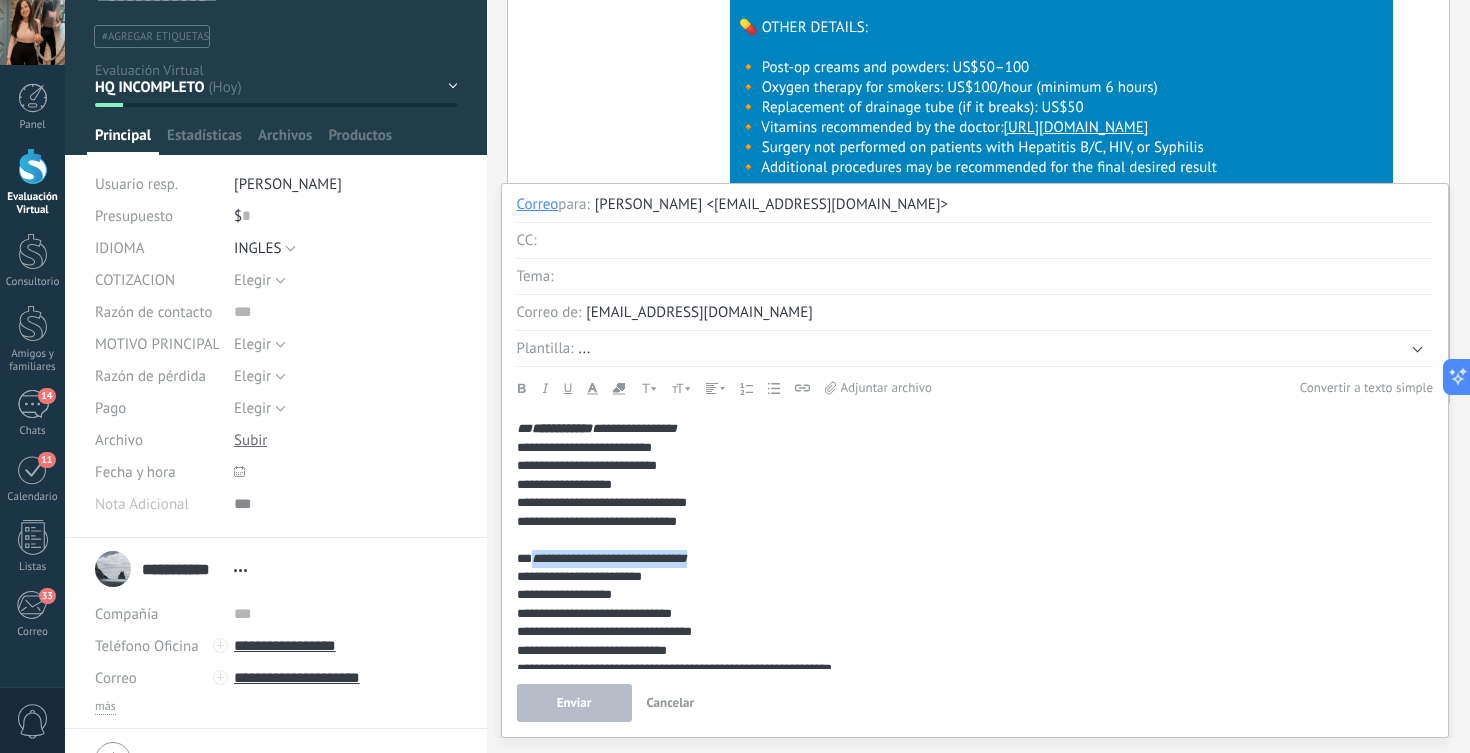 drag, startPoint x: 534, startPoint y: 558, endPoint x: 780, endPoint y: 562, distance: 246.03252 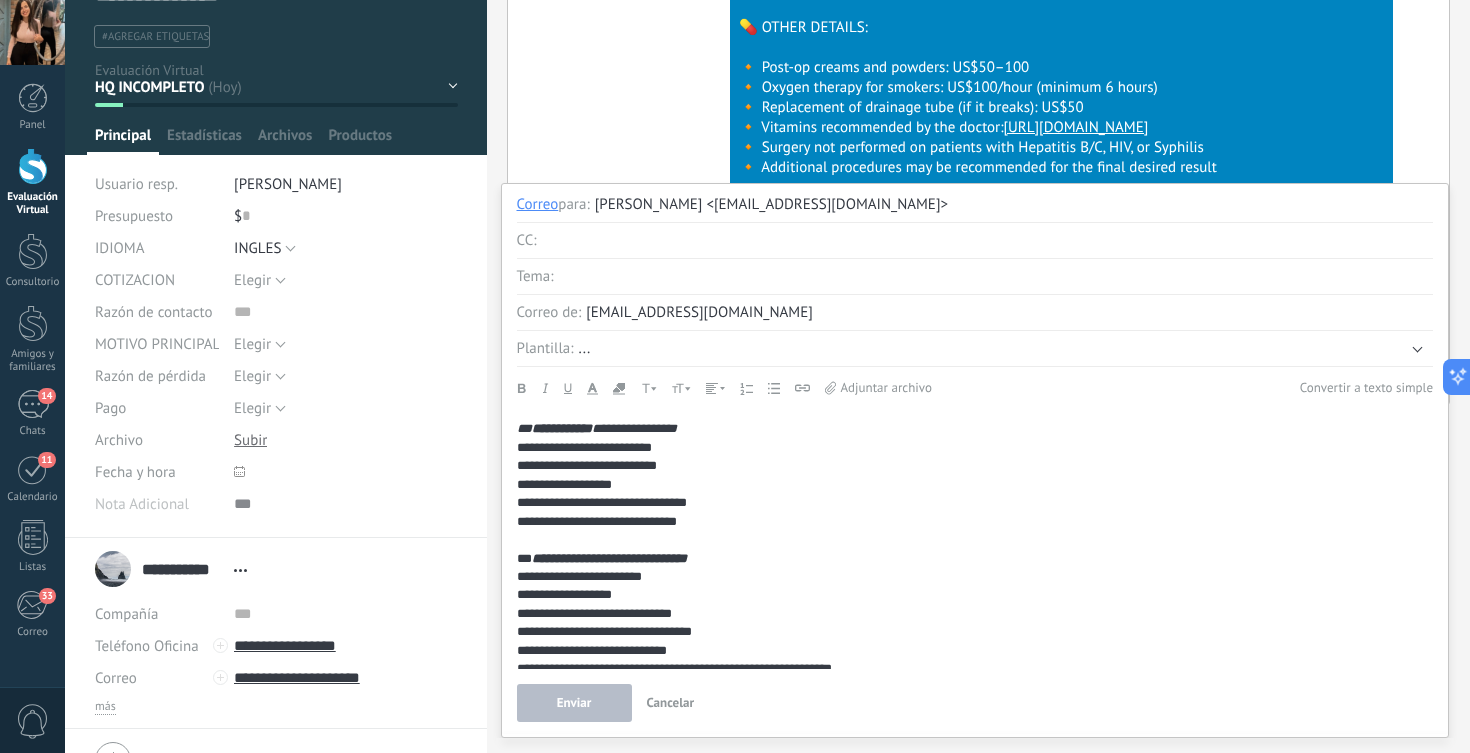 click on "**********" at bounding box center (975, 595) 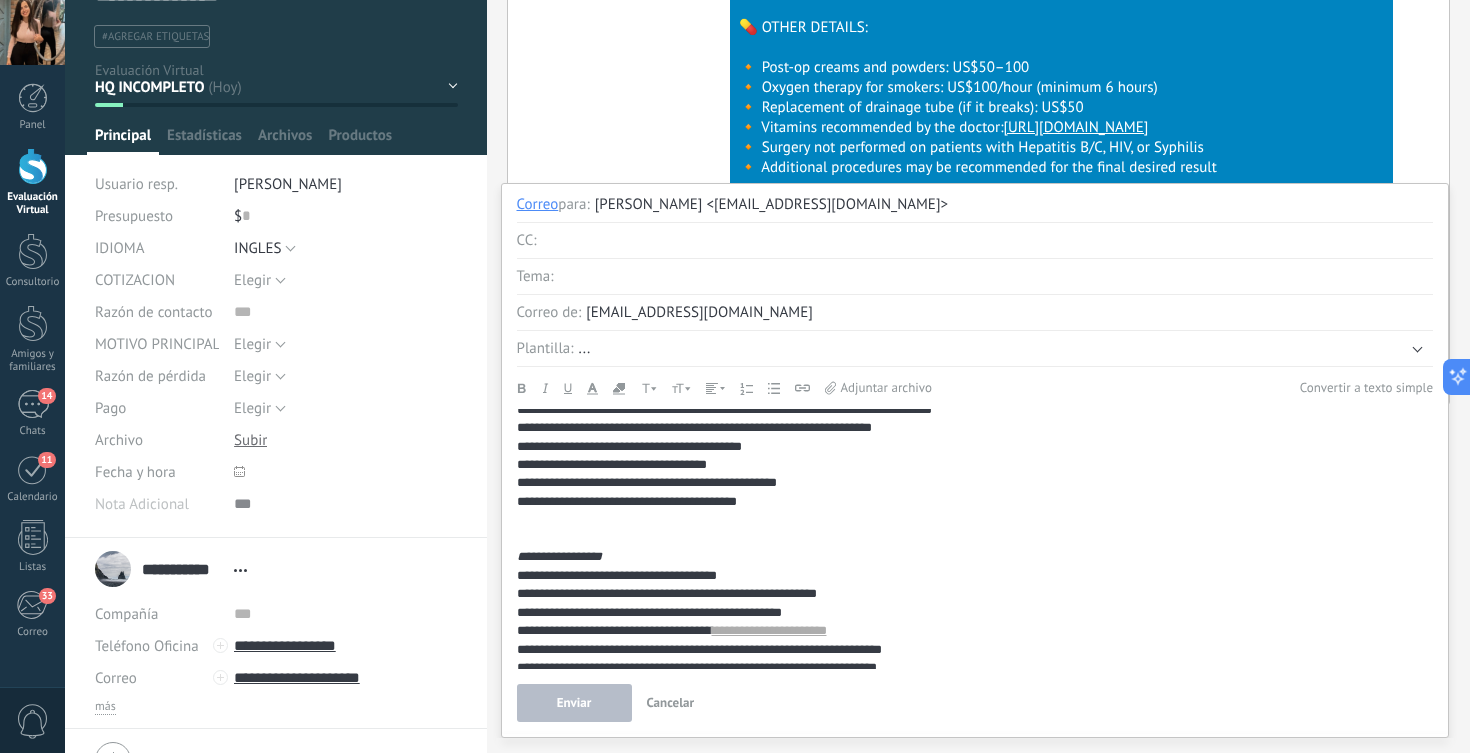 scroll, scrollTop: 741, scrollLeft: 0, axis: vertical 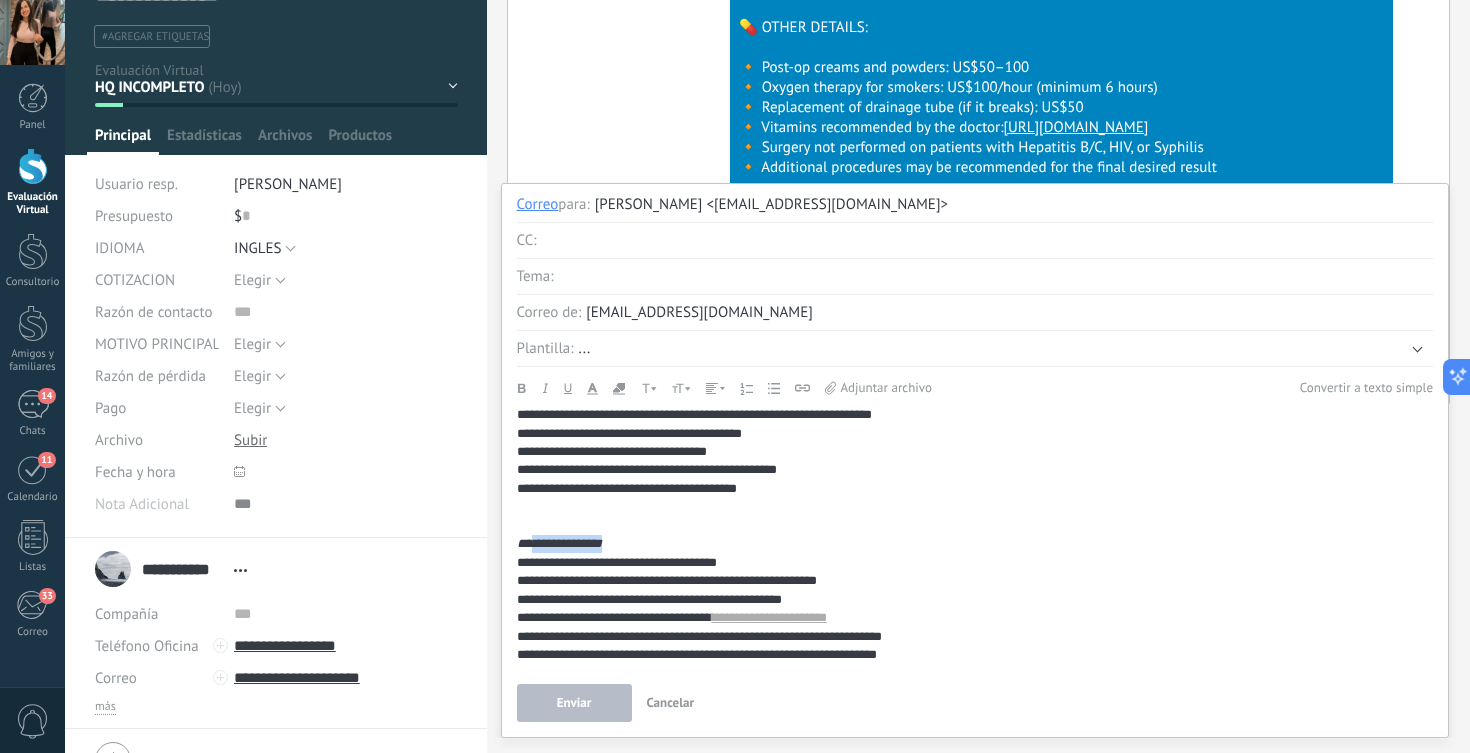 drag, startPoint x: 532, startPoint y: 543, endPoint x: 656, endPoint y: 547, distance: 124.0645 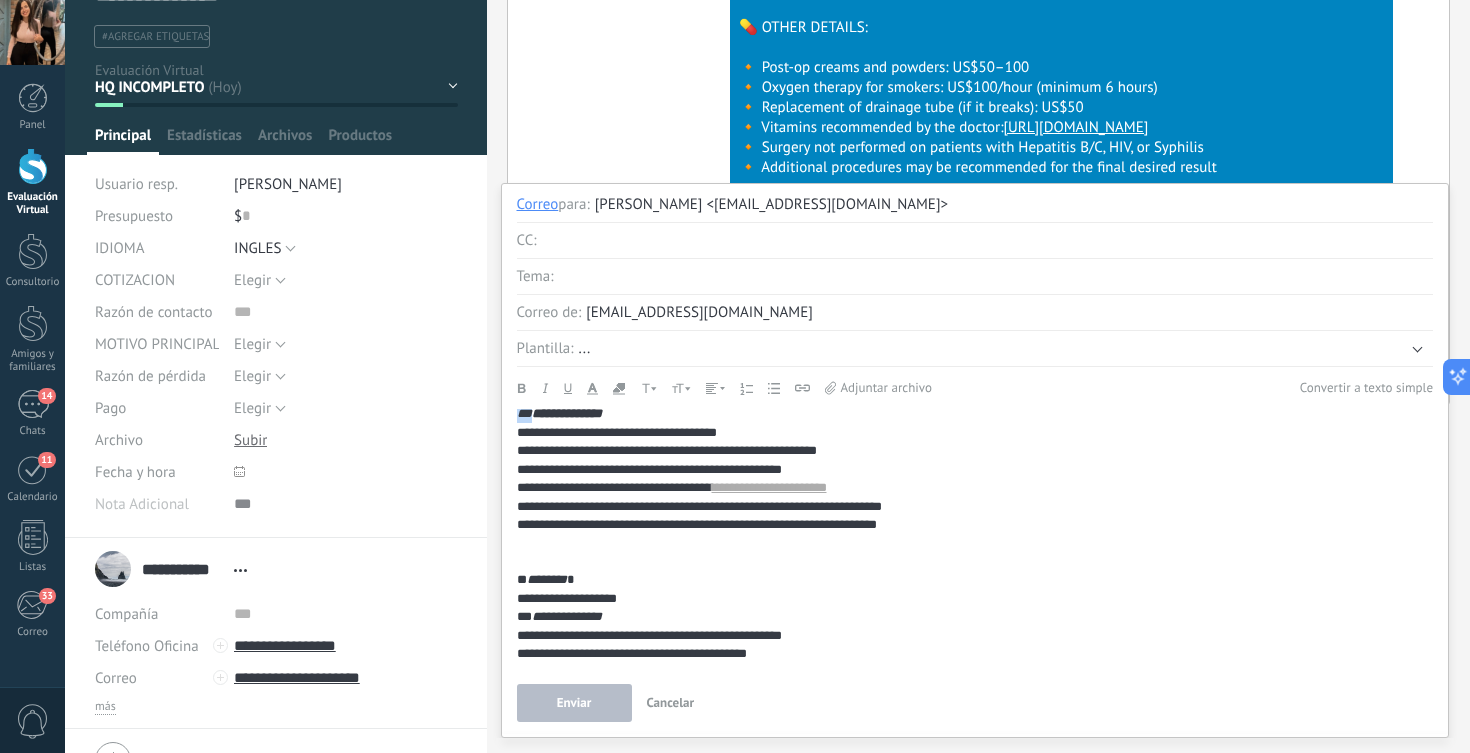 scroll, scrollTop: 884, scrollLeft: 0, axis: vertical 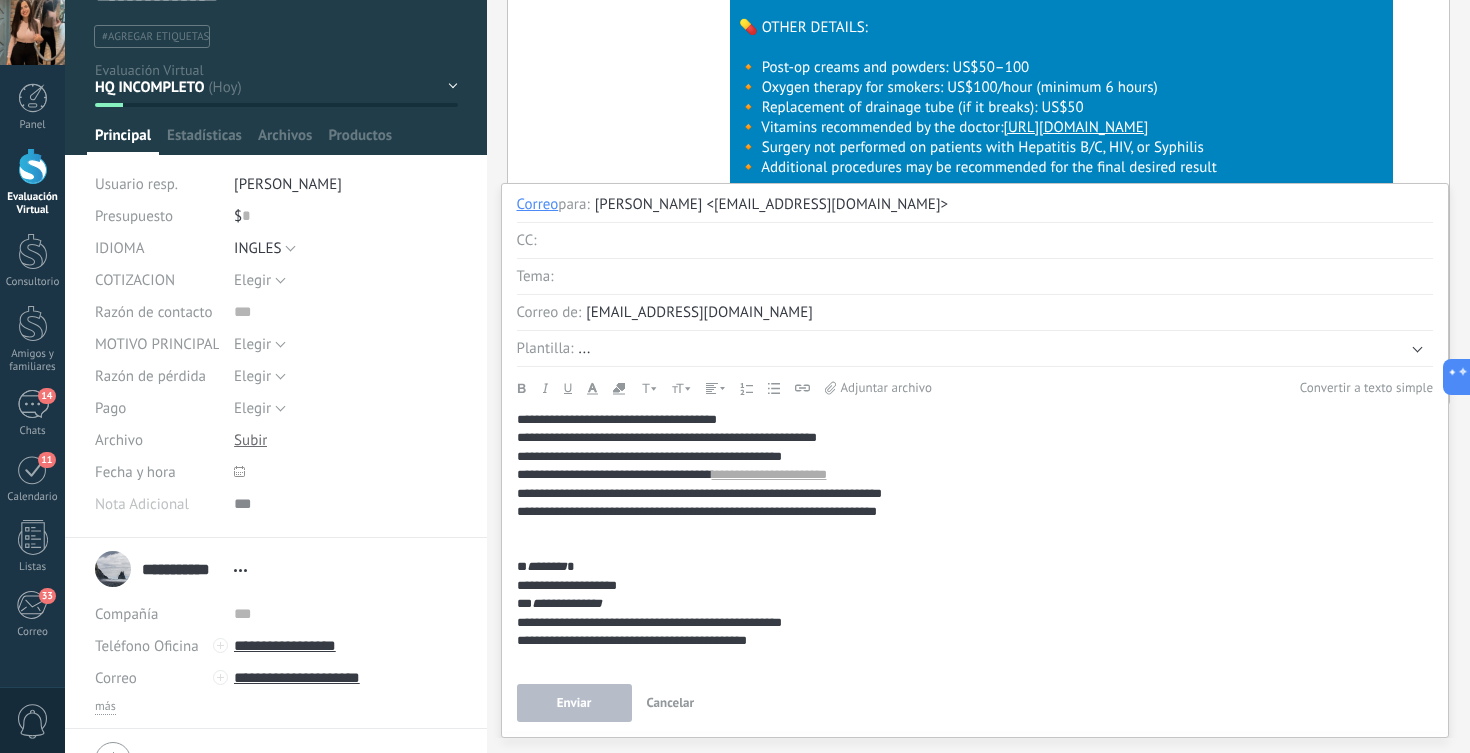 click on "********" at bounding box center [547, 566] 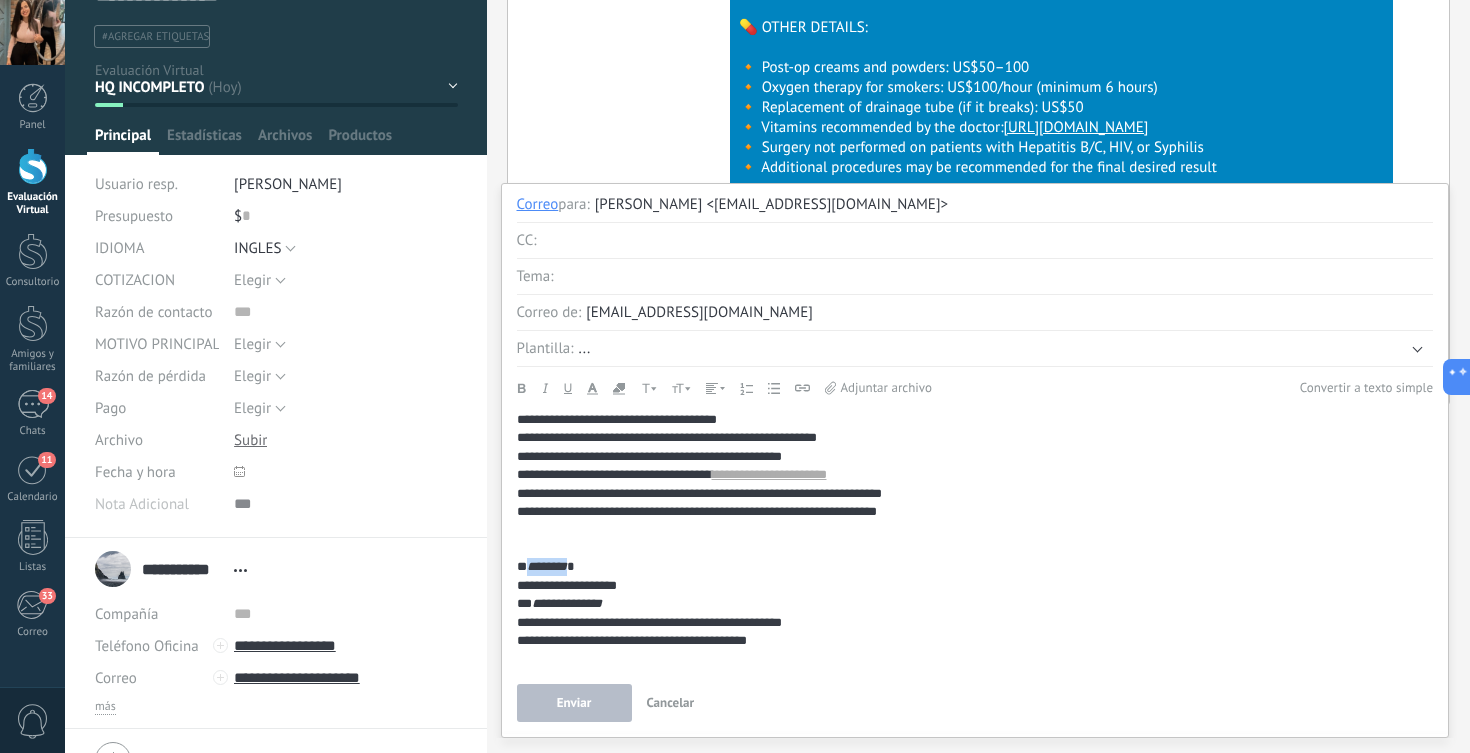 click on "********" at bounding box center [547, 566] 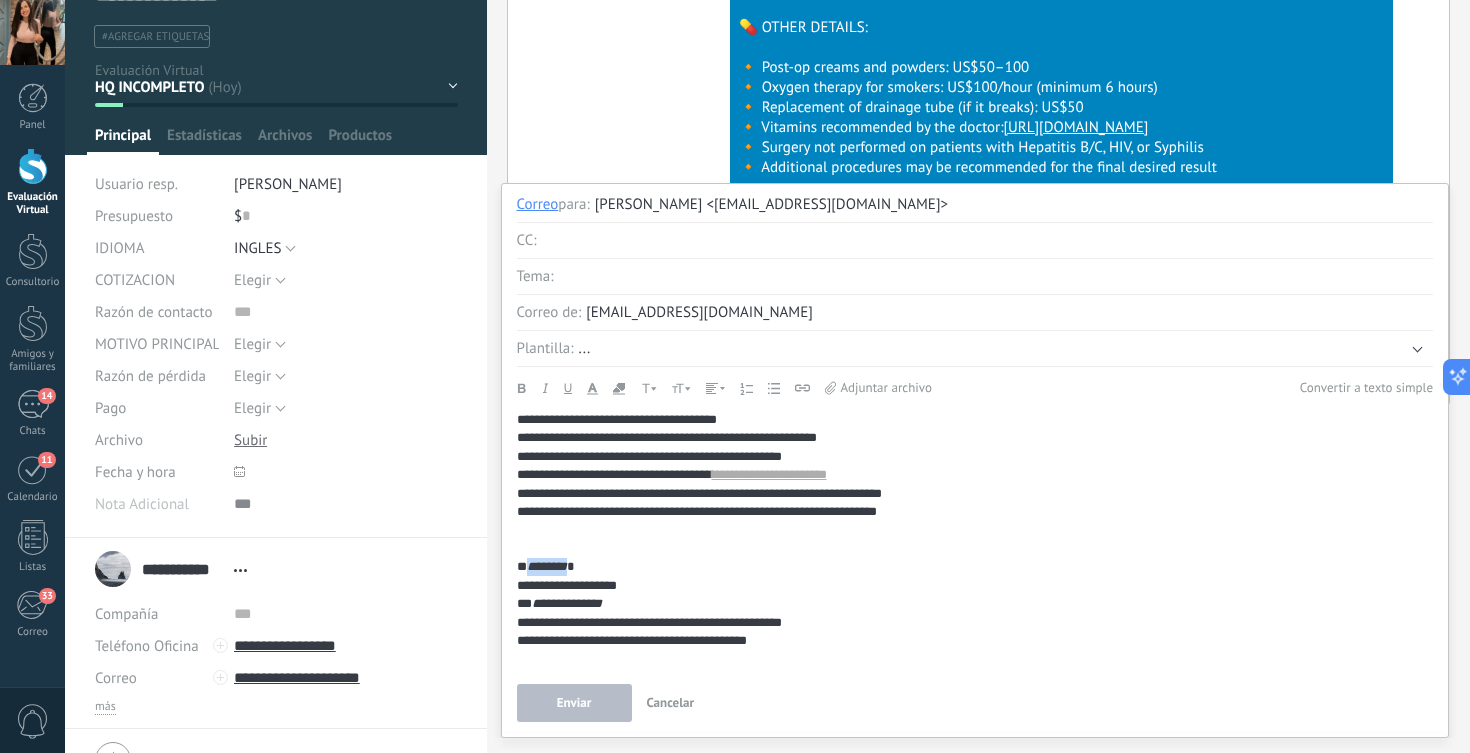 click 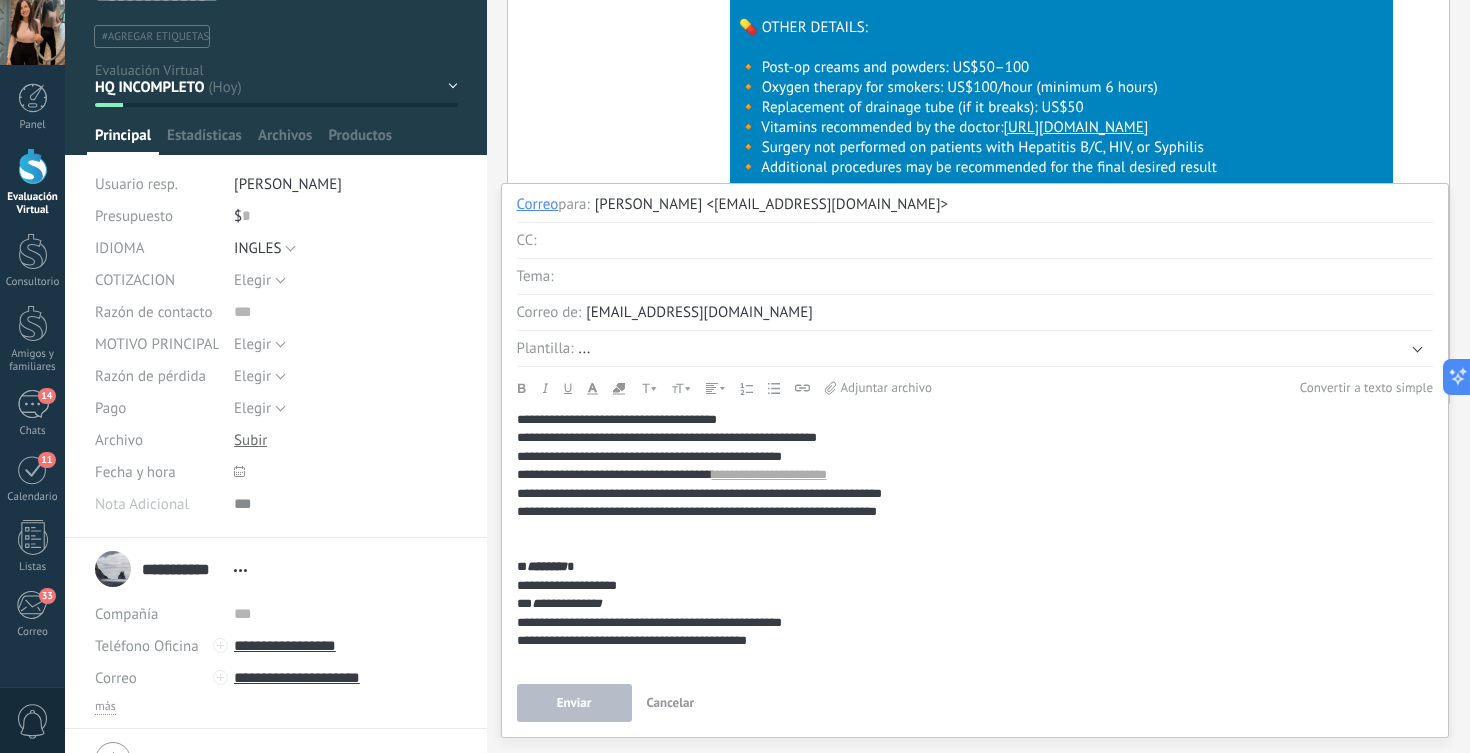 click on "**********" at bounding box center [975, 623] 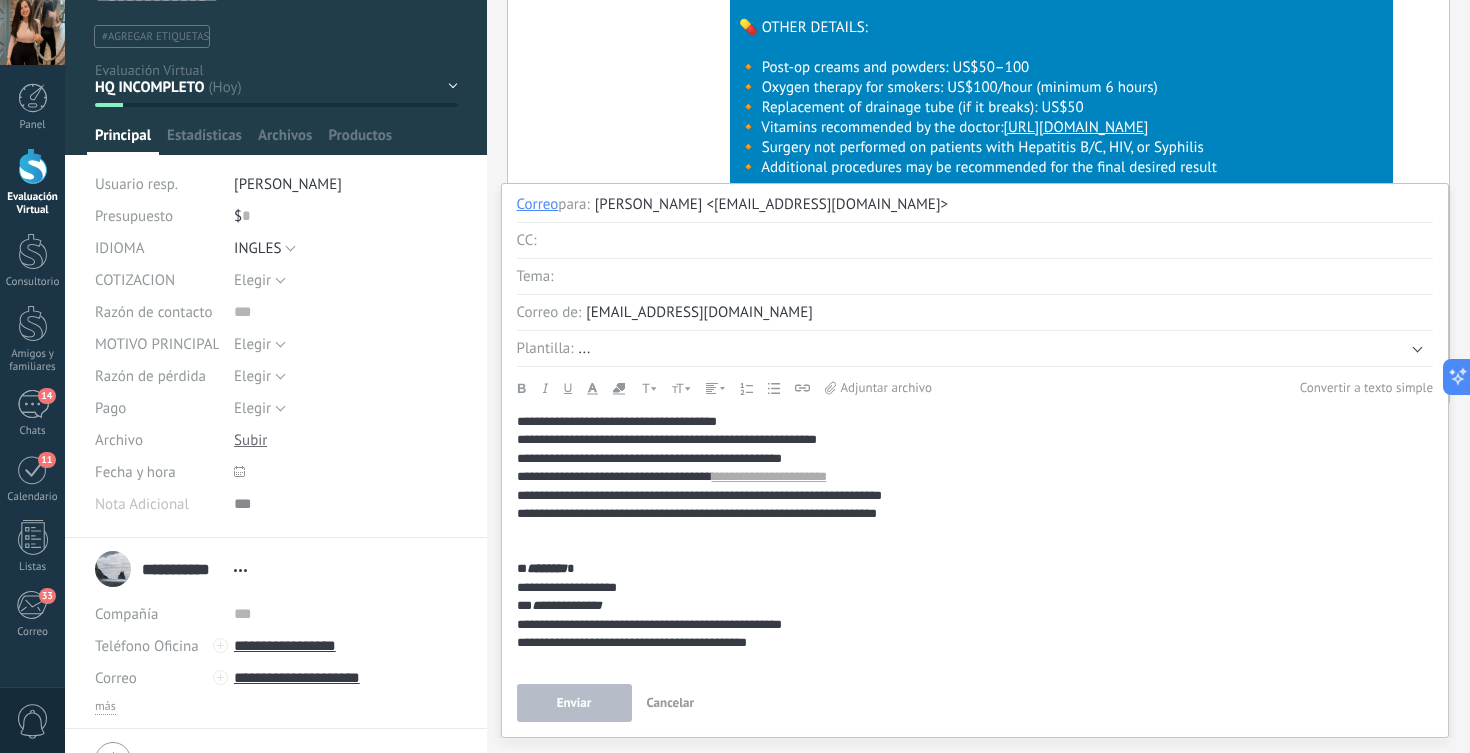 scroll, scrollTop: 884, scrollLeft: 0, axis: vertical 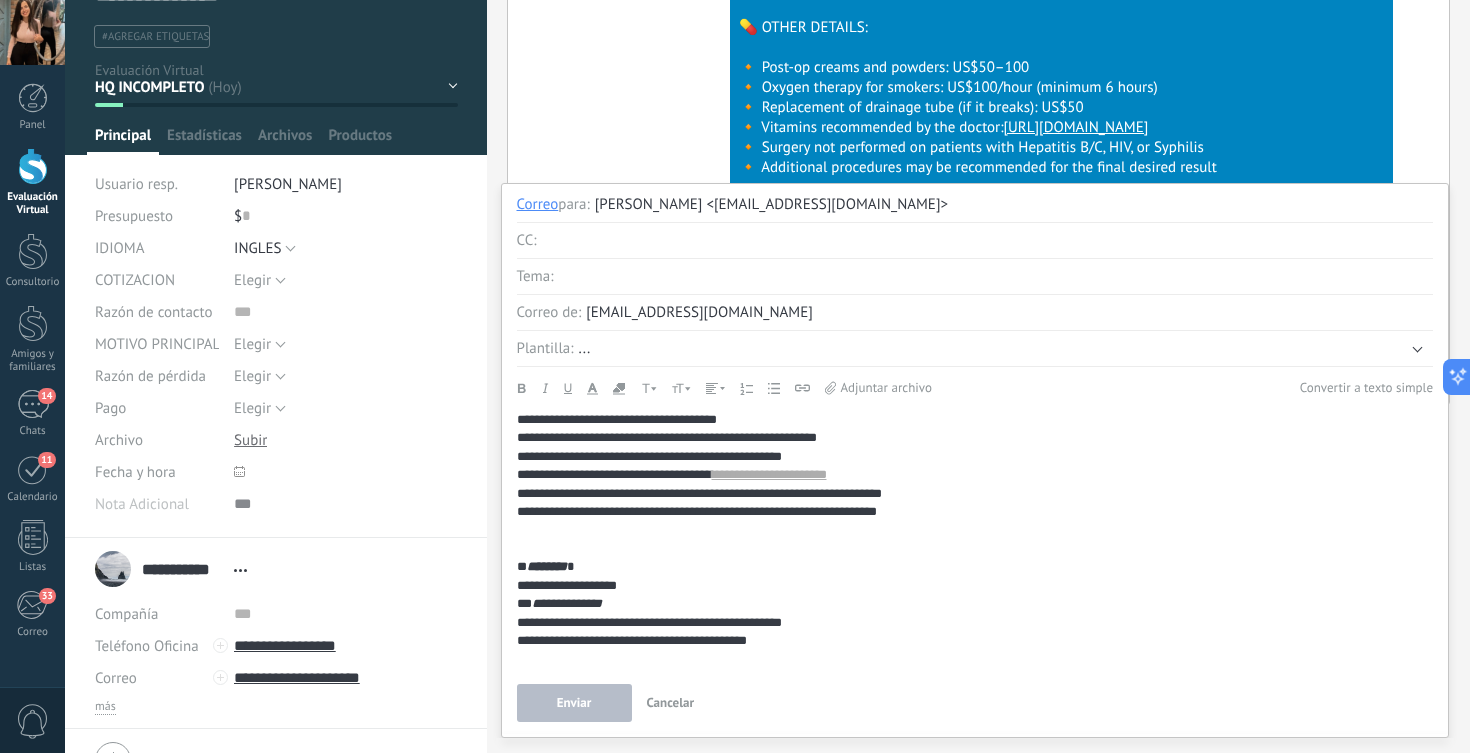click on "**********" at bounding box center [975, 586] 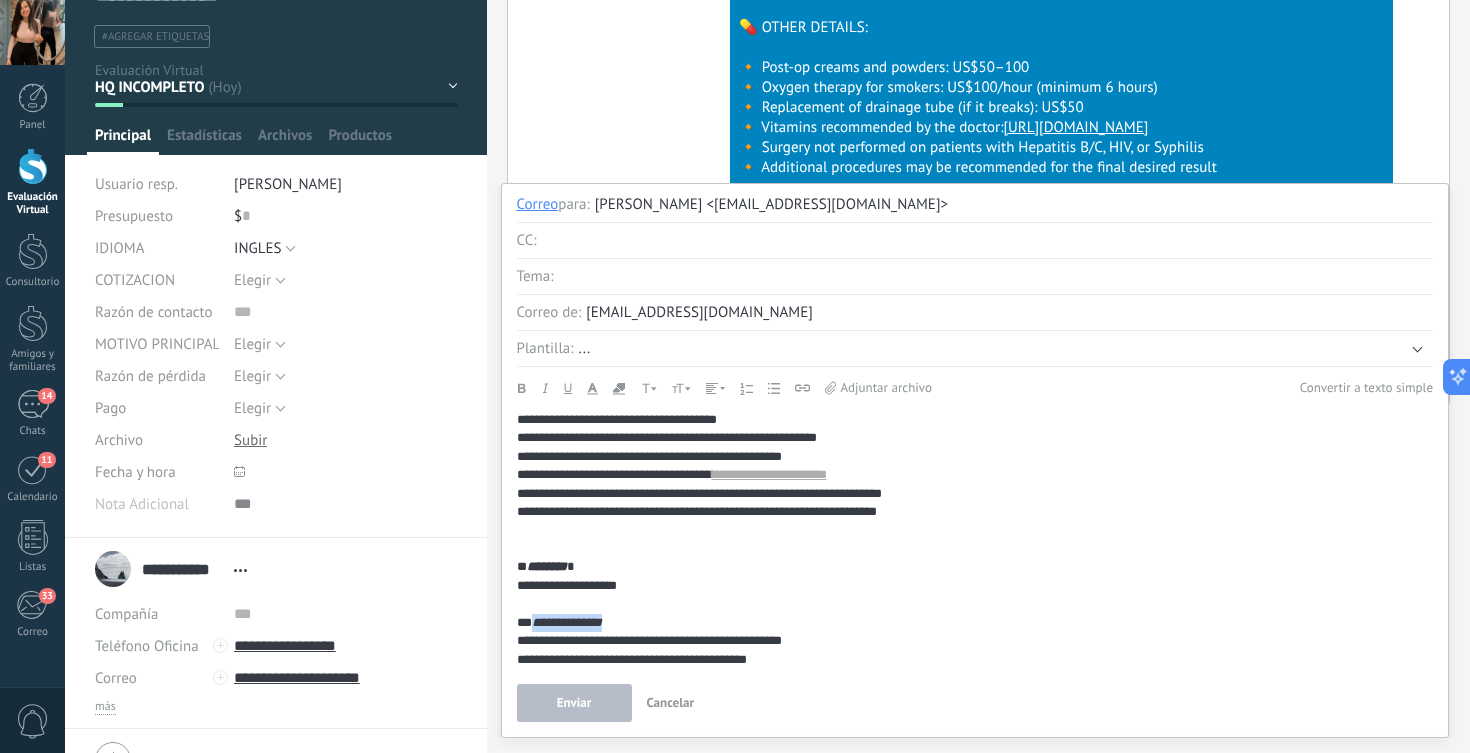 drag, startPoint x: 533, startPoint y: 624, endPoint x: 763, endPoint y: 621, distance: 230.01956 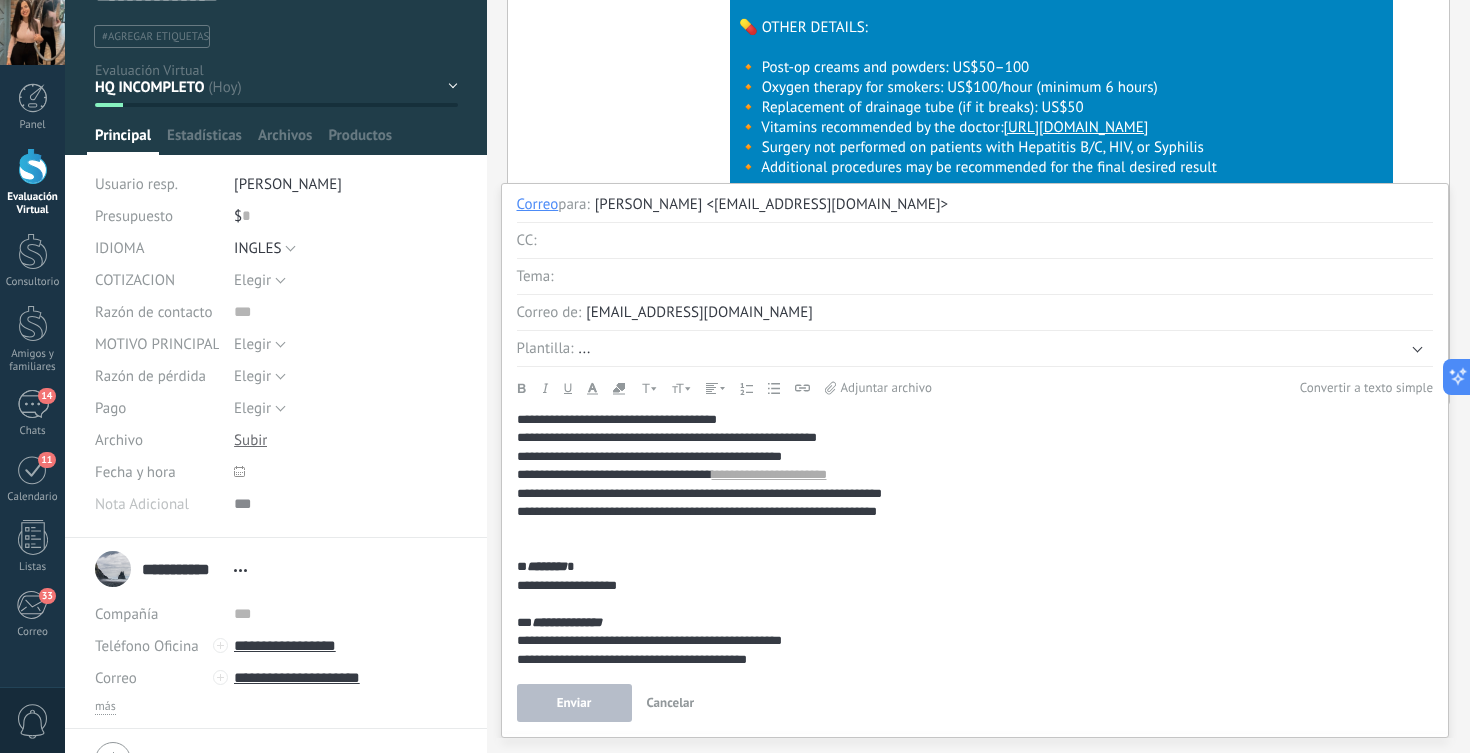 click on "**********" at bounding box center [975, 641] 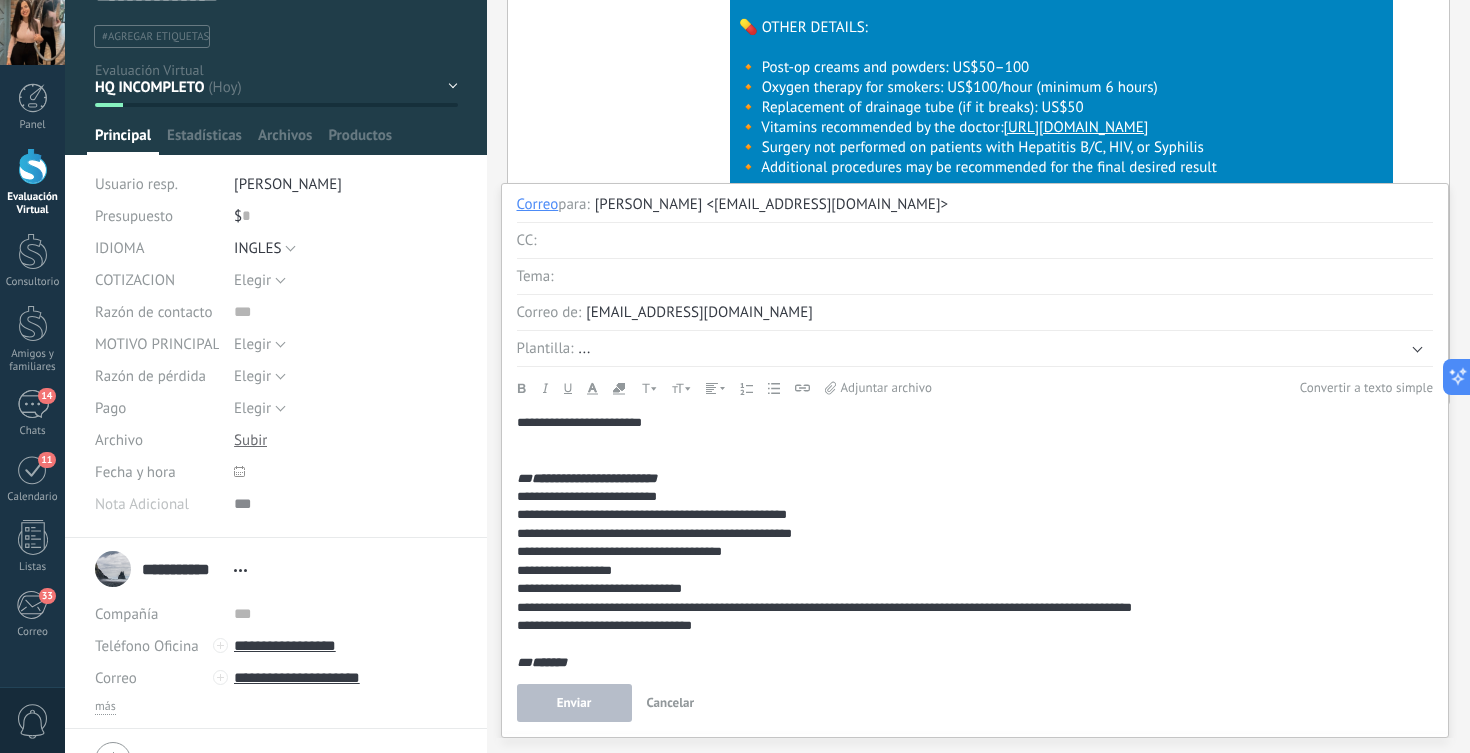 scroll, scrollTop: 0, scrollLeft: 0, axis: both 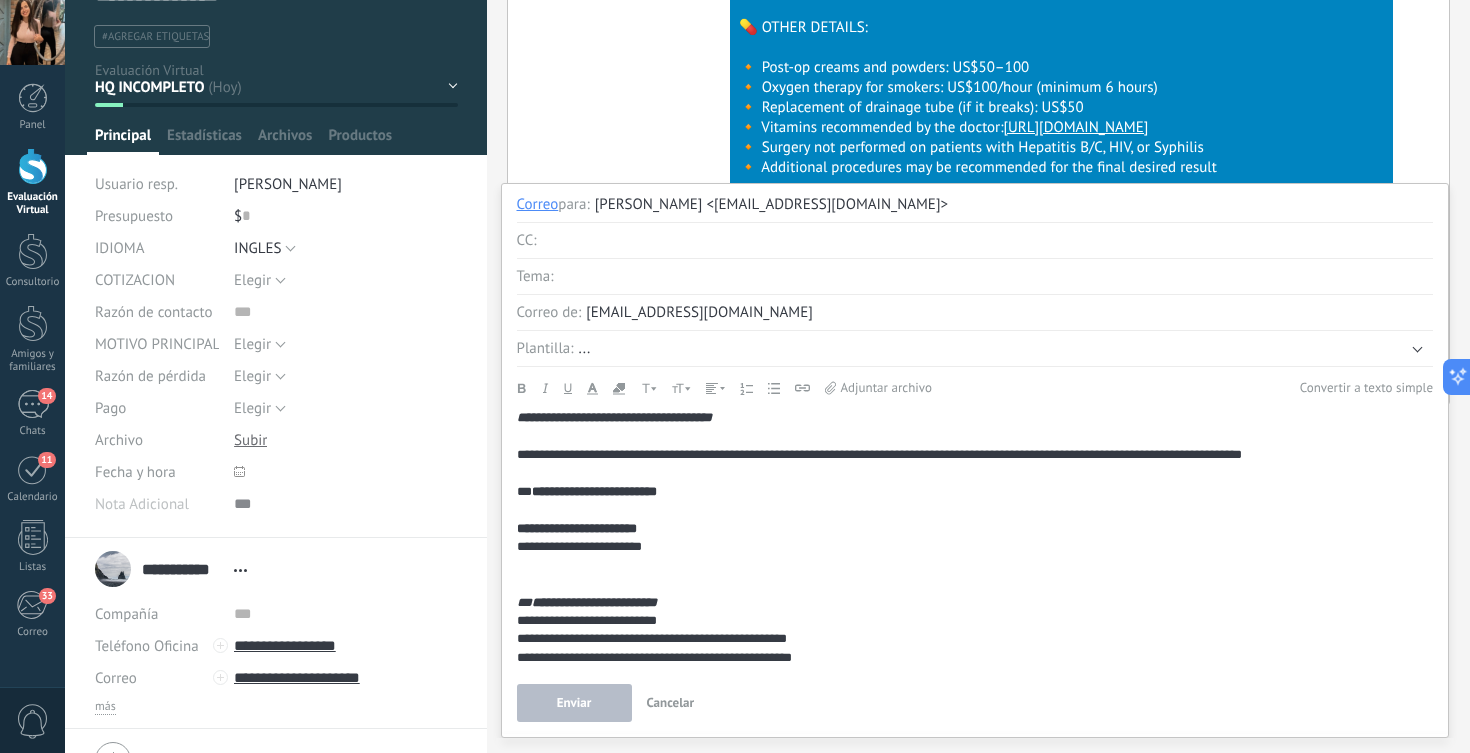 click at bounding box center (995, 277) 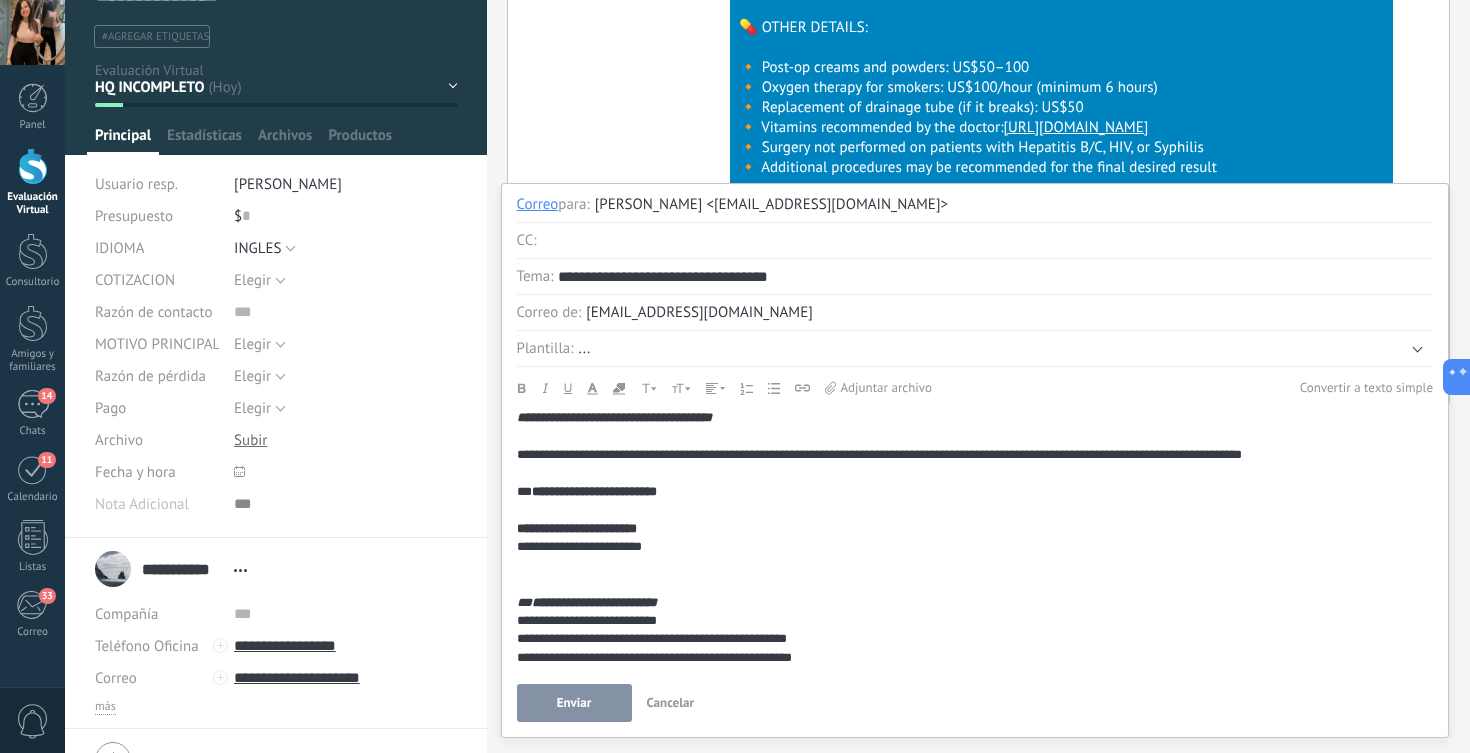 type on "**********" 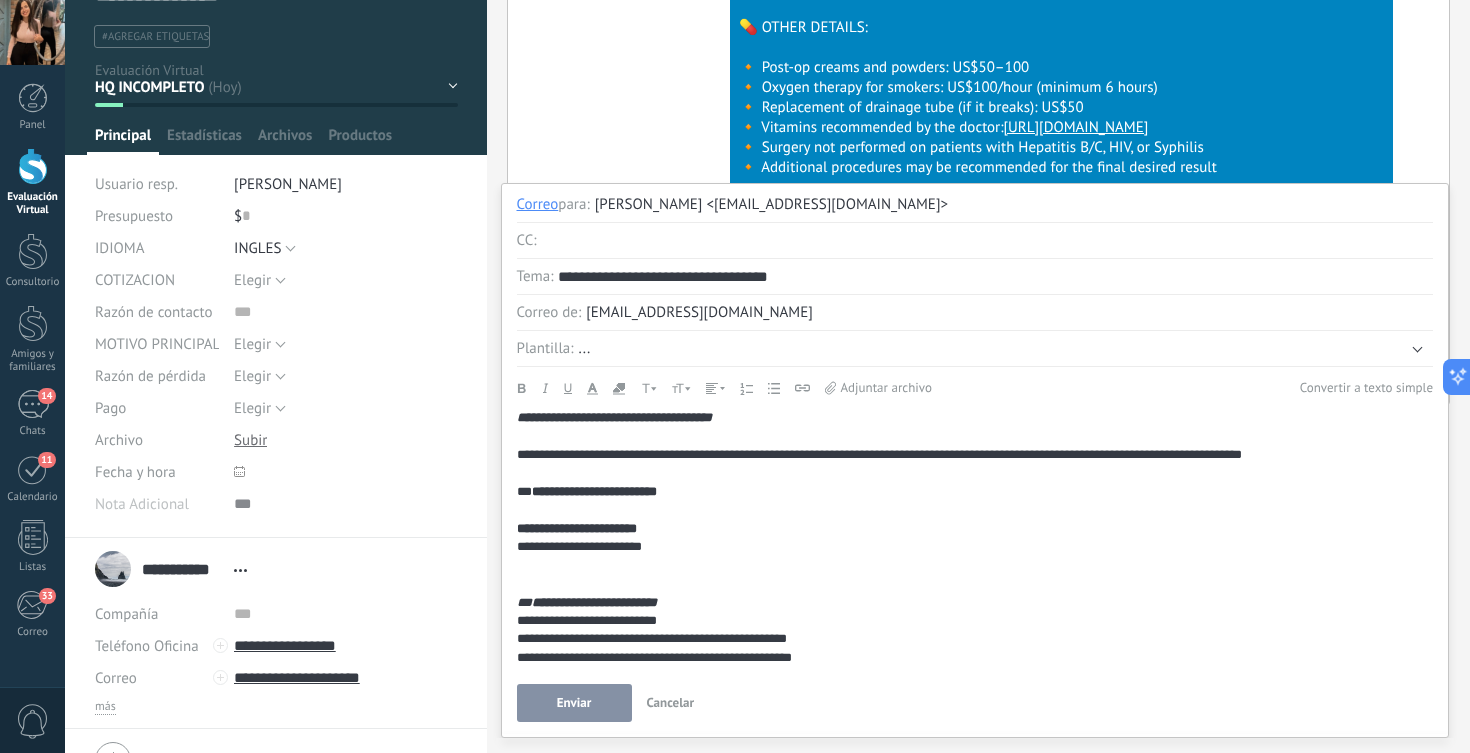 click on "Enviar" at bounding box center [574, 703] 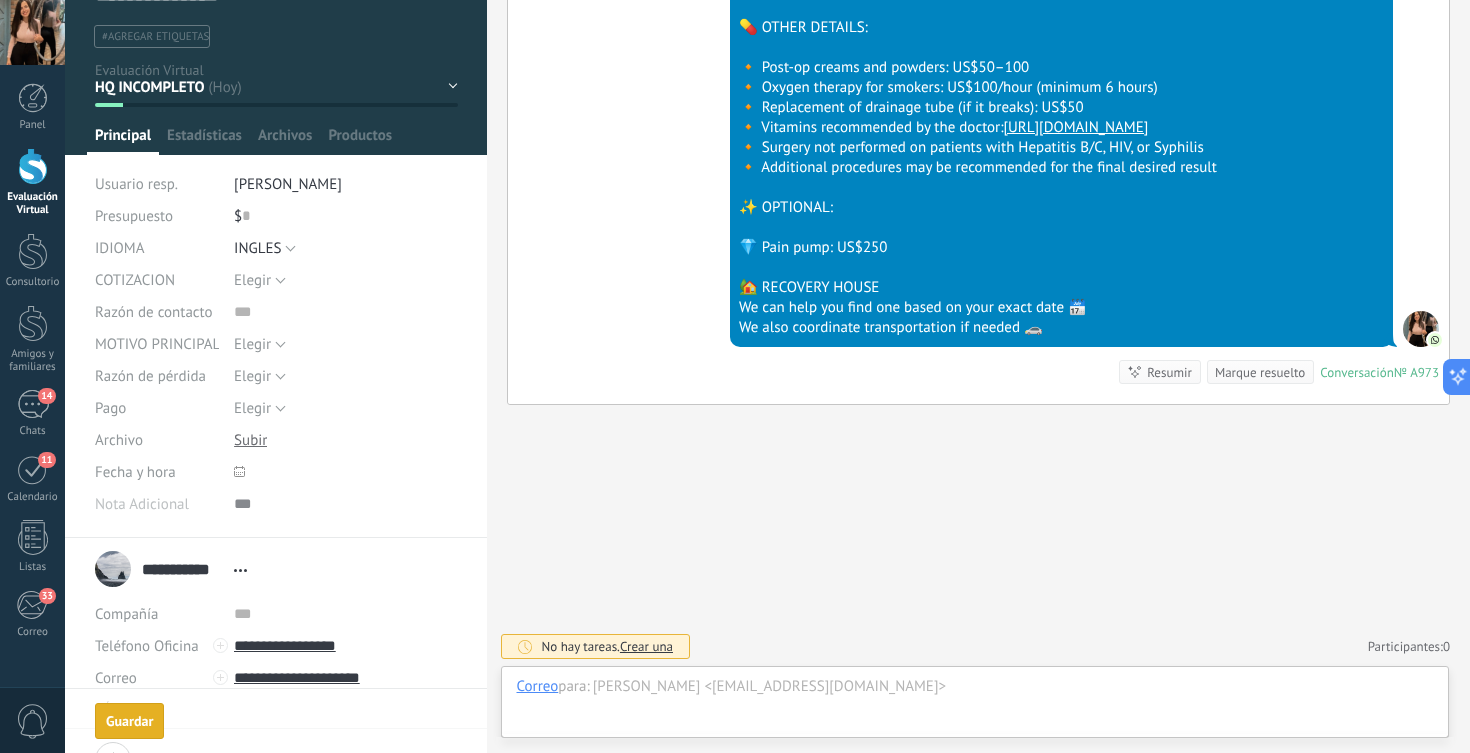 scroll, scrollTop: 1392, scrollLeft: 0, axis: vertical 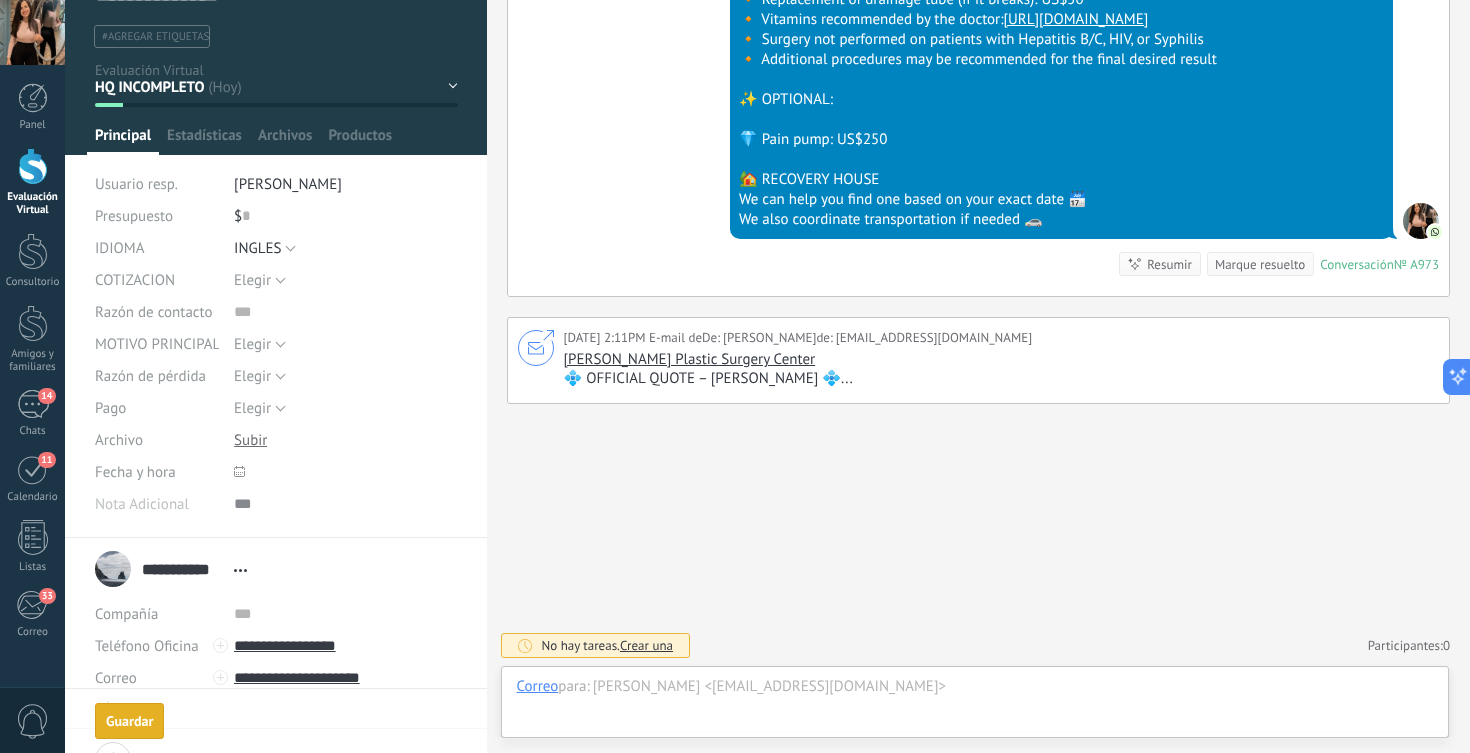 click on "HQ INCOMPLETO
Esperando X Doc
X cotizar
Consulta
COTIZAR
Preg & Resp
Reservadas" at bounding box center (0, 0) 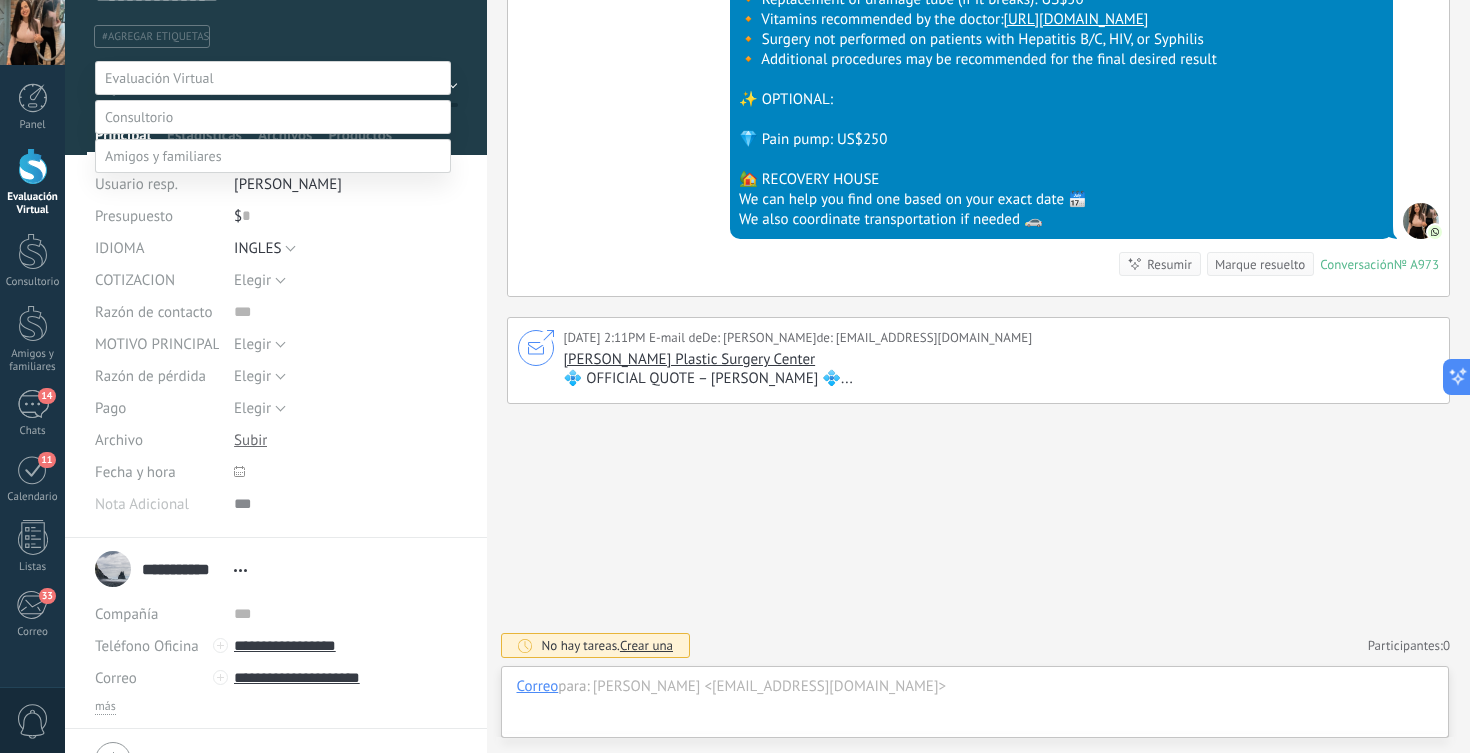 click on "Preg & Resp" at bounding box center (0, 0) 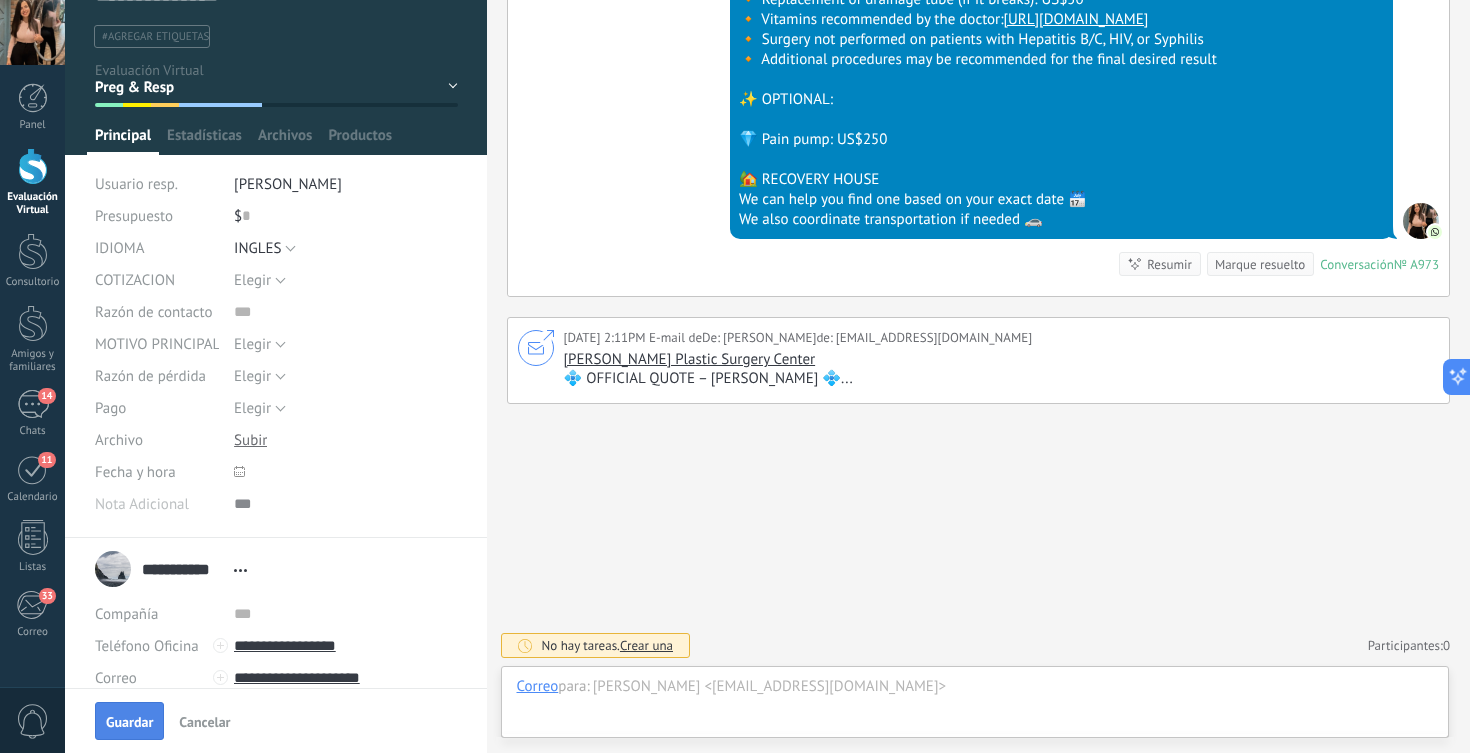 click on "Guardar" at bounding box center [129, 721] 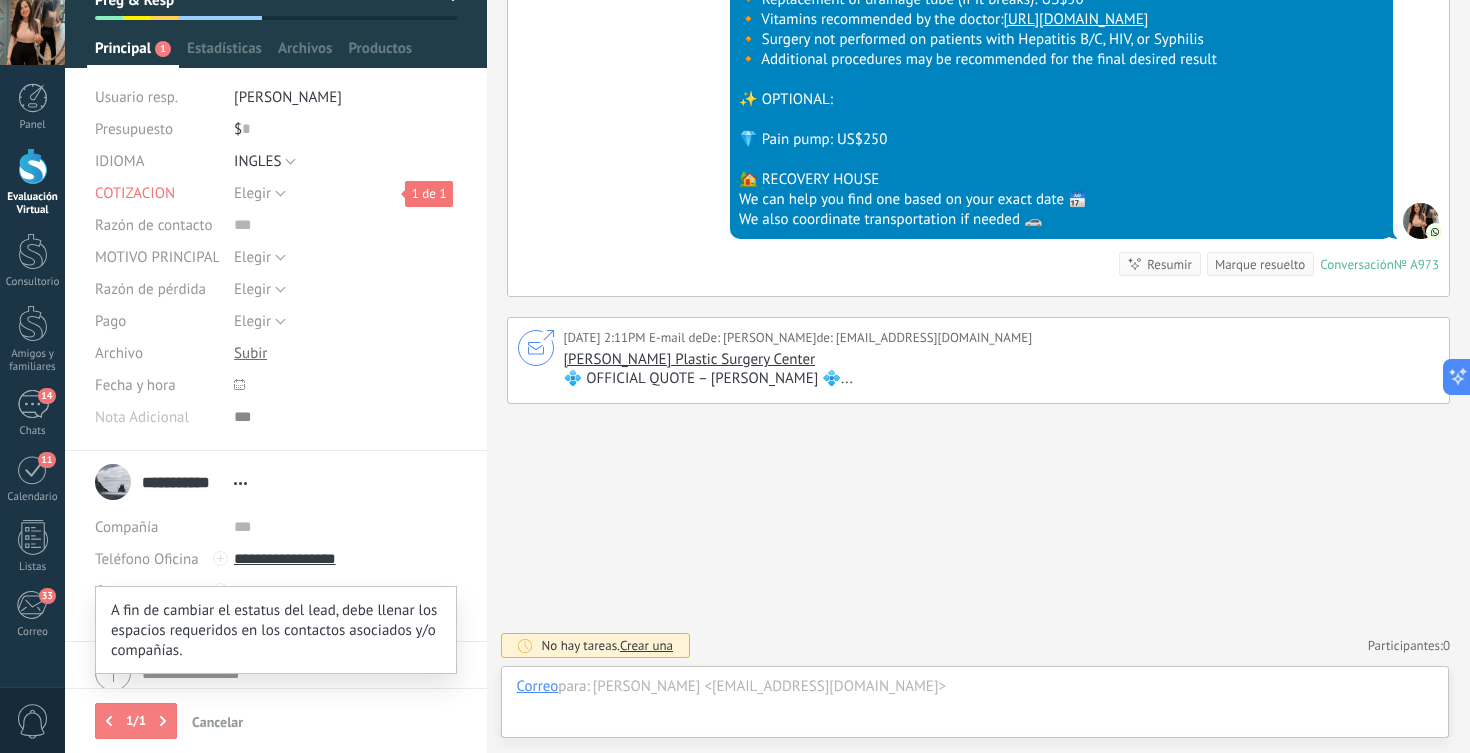 scroll, scrollTop: 206, scrollLeft: 0, axis: vertical 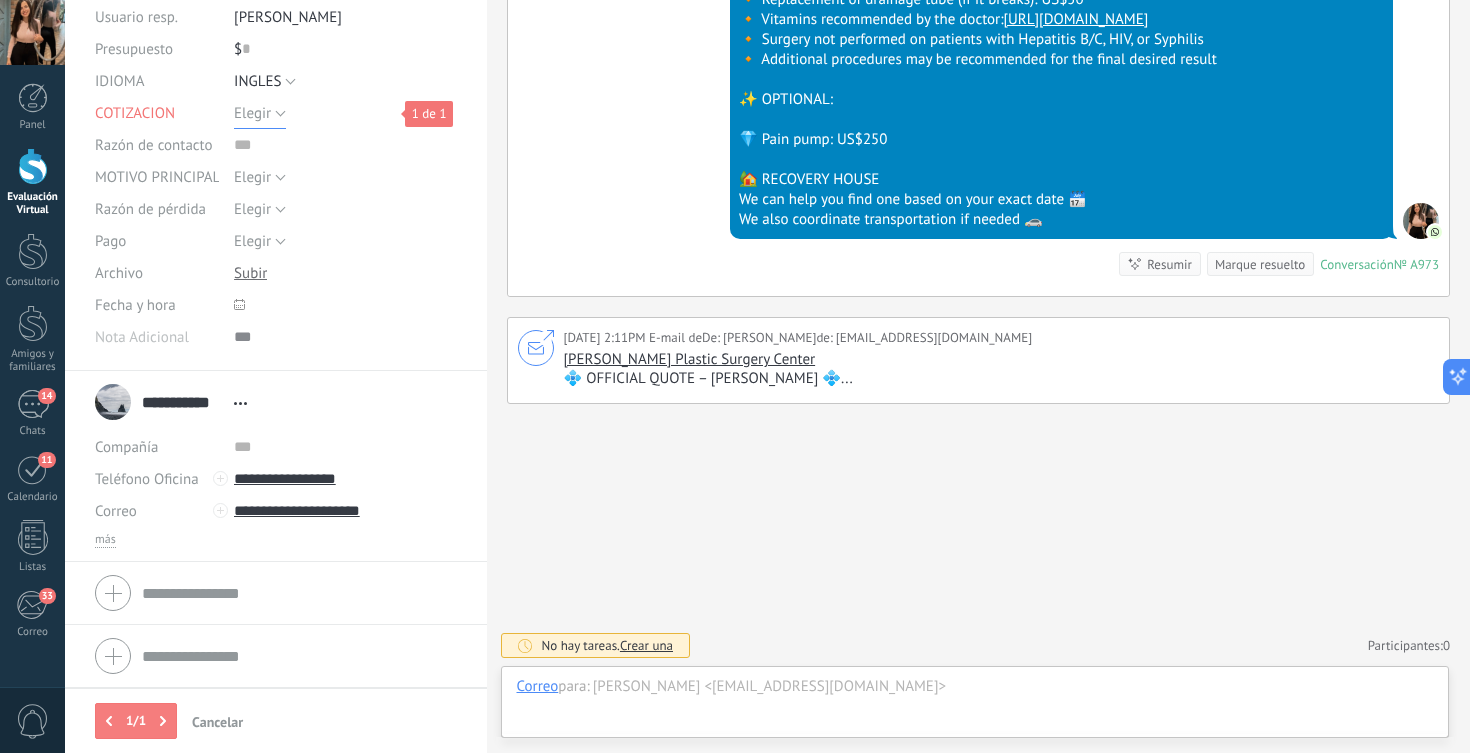 click on "Elegir" at bounding box center [260, 113] 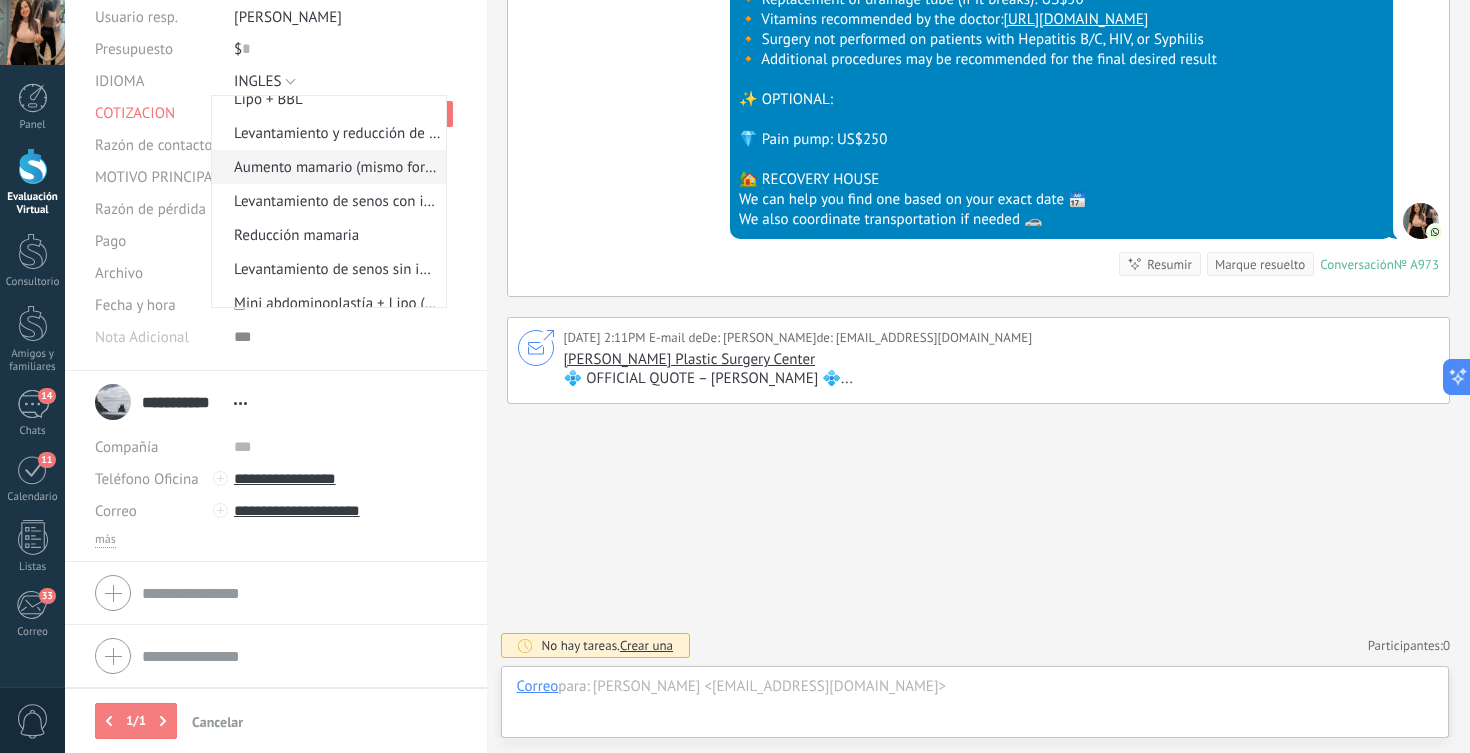 scroll, scrollTop: 85, scrollLeft: 0, axis: vertical 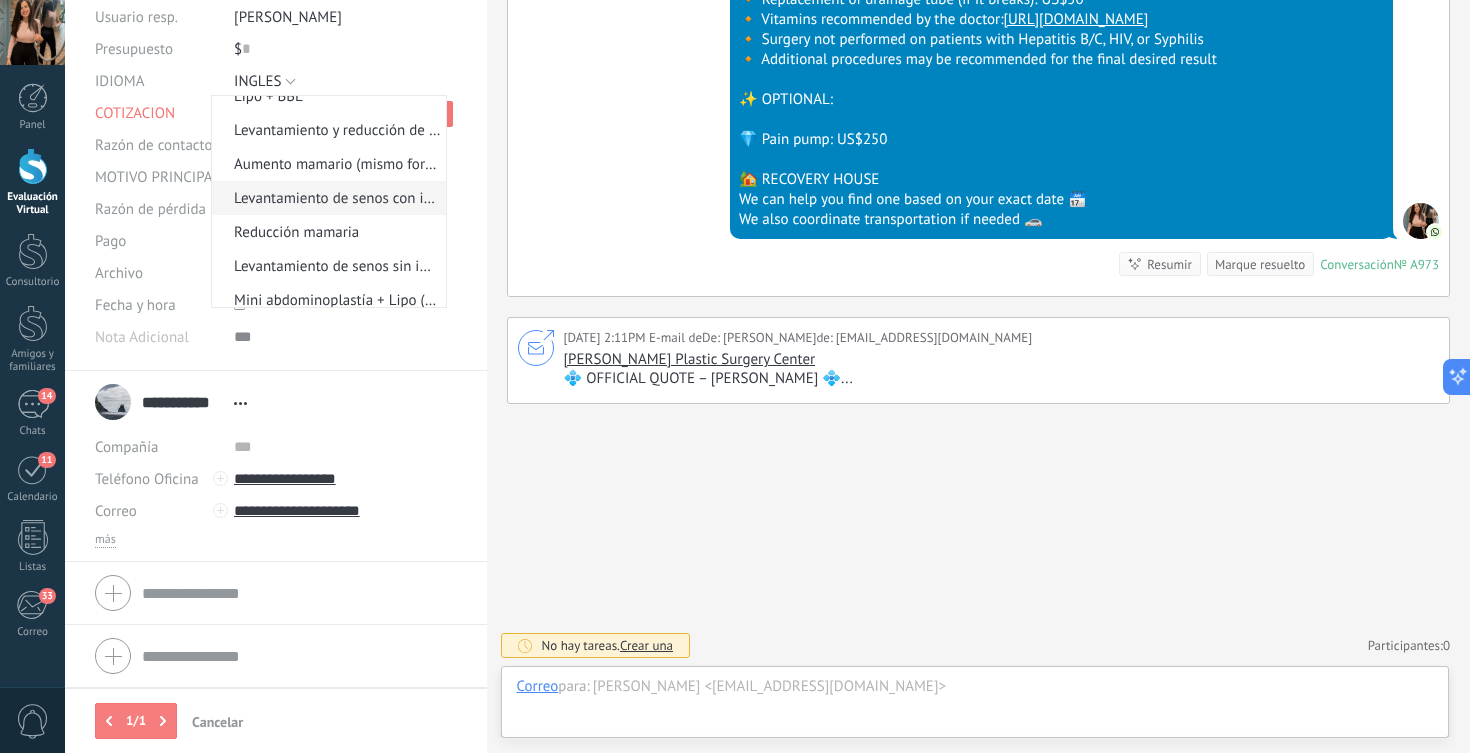 click on "Levantamiento de senos con implantes:" at bounding box center [326, 198] 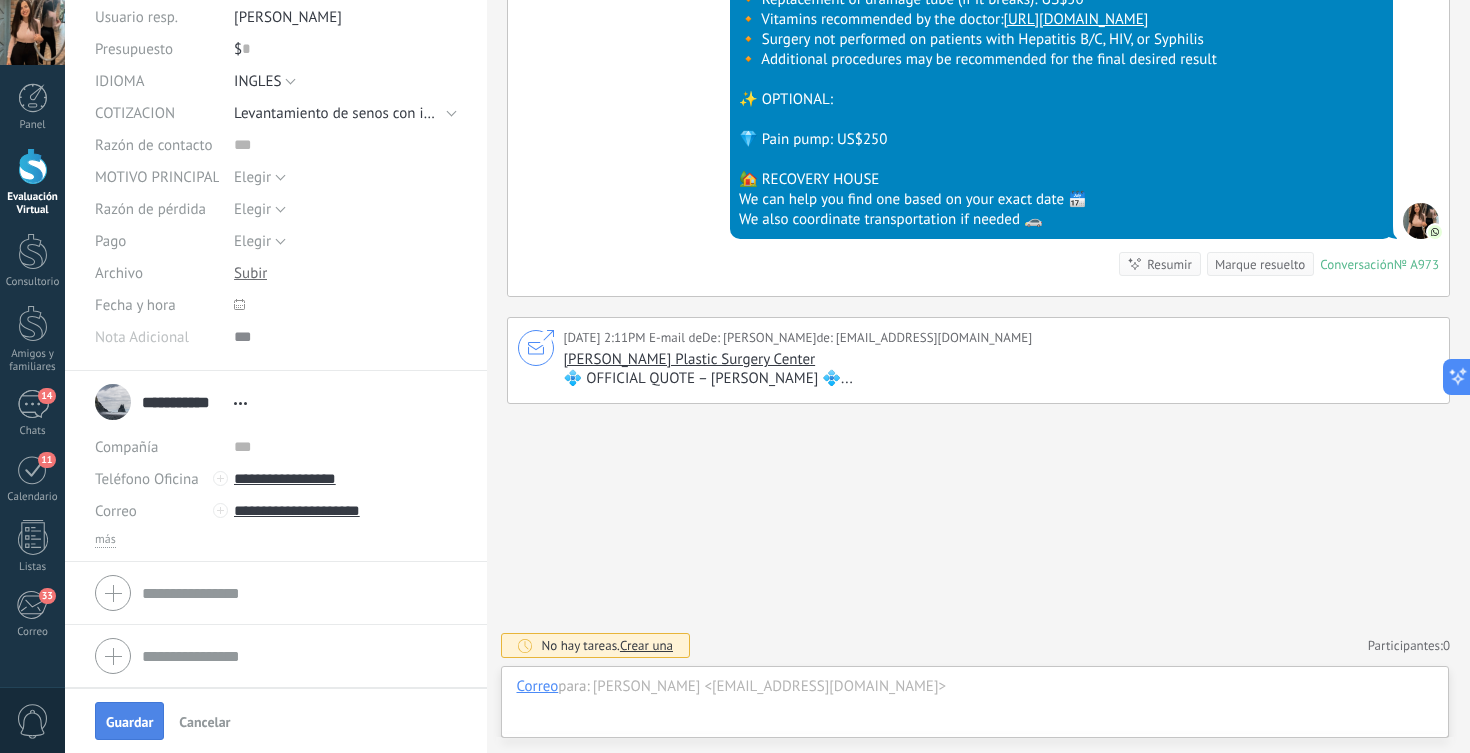 click on "Guardar" at bounding box center (129, 722) 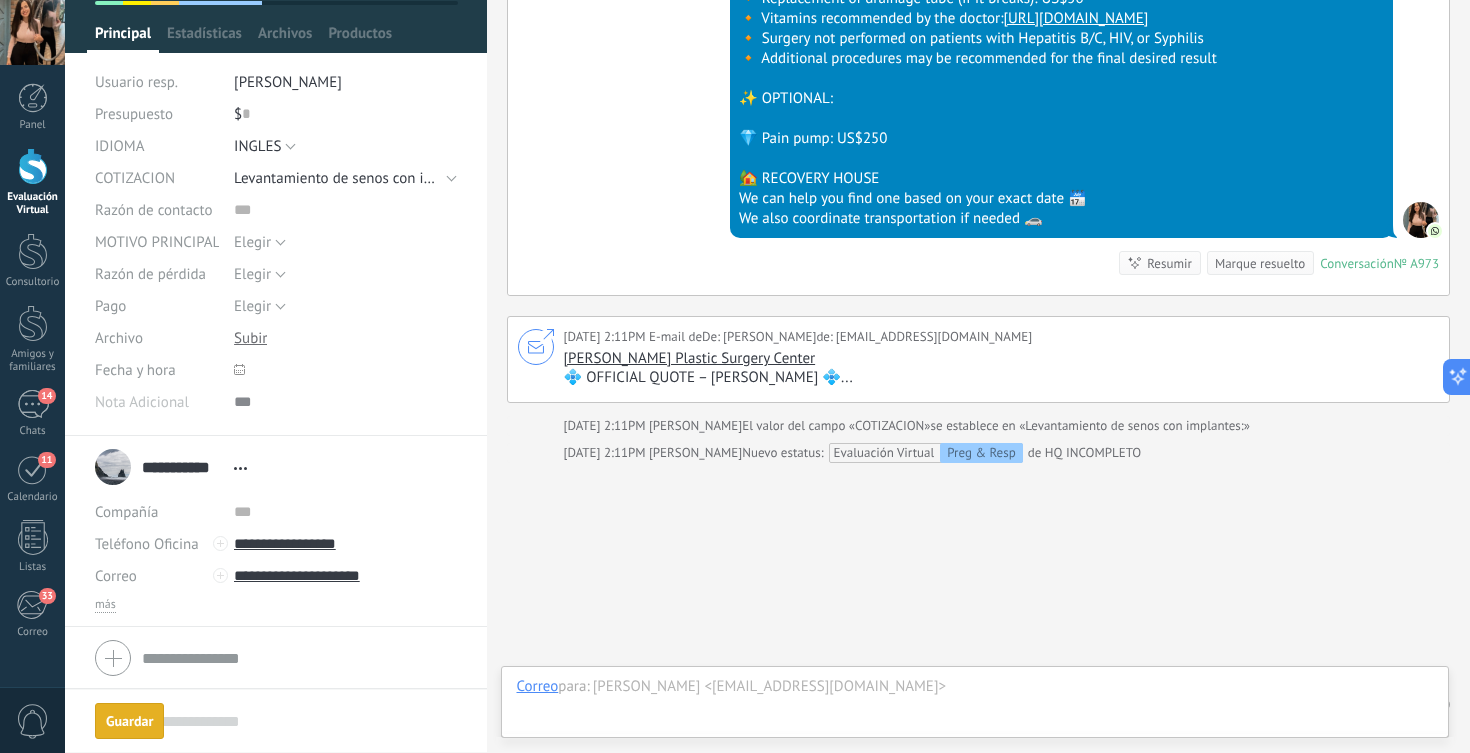 scroll, scrollTop: 141, scrollLeft: 0, axis: vertical 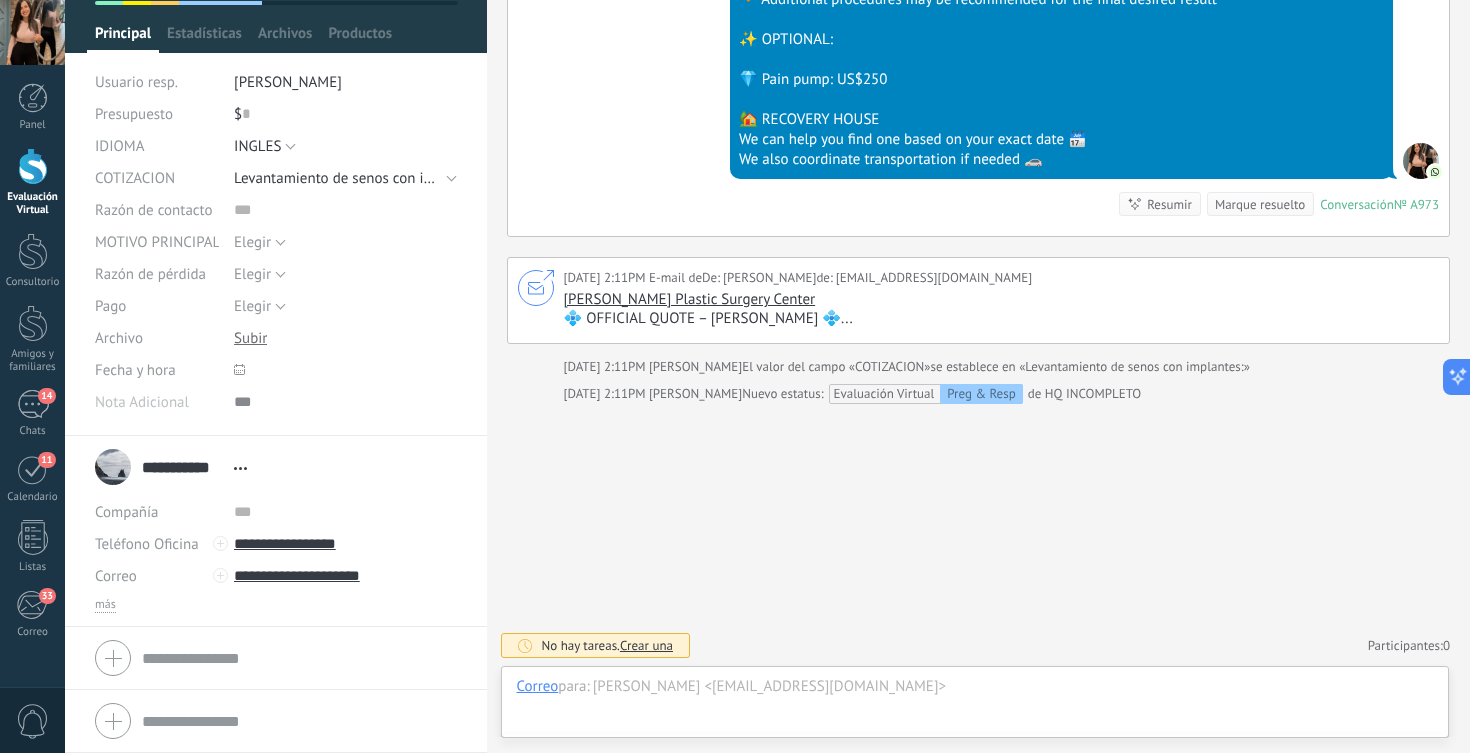 click at bounding box center [33, 166] 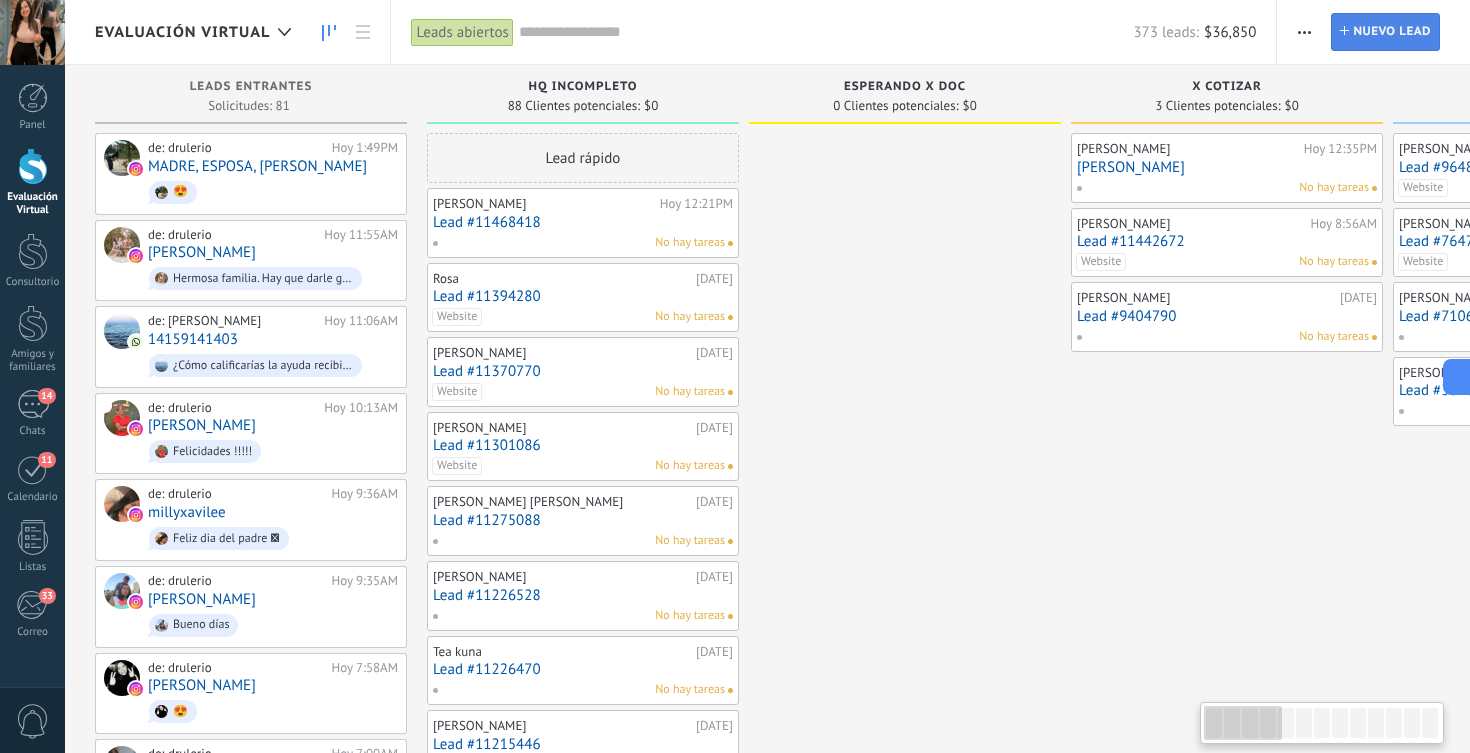 click on "Nuevo lead" at bounding box center [1392, 32] 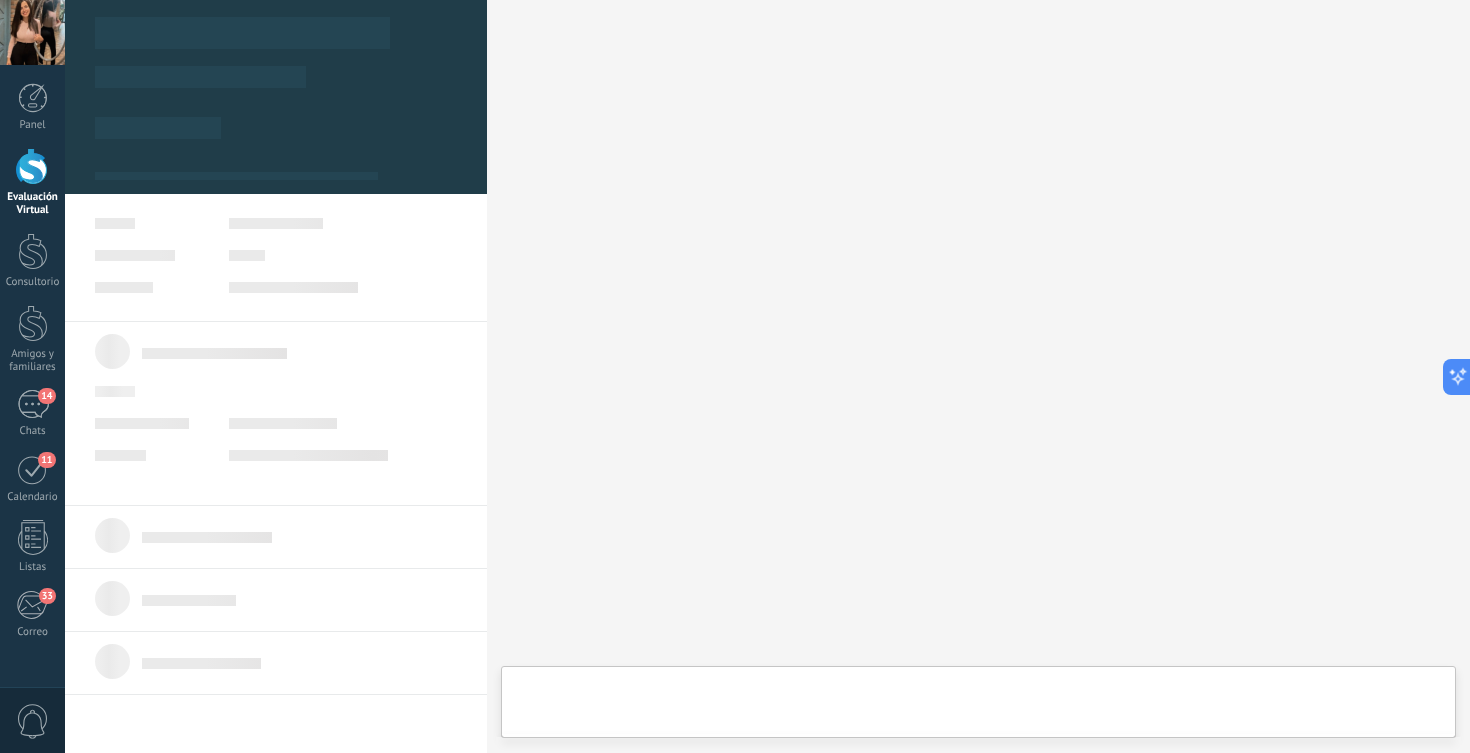 type on "***" 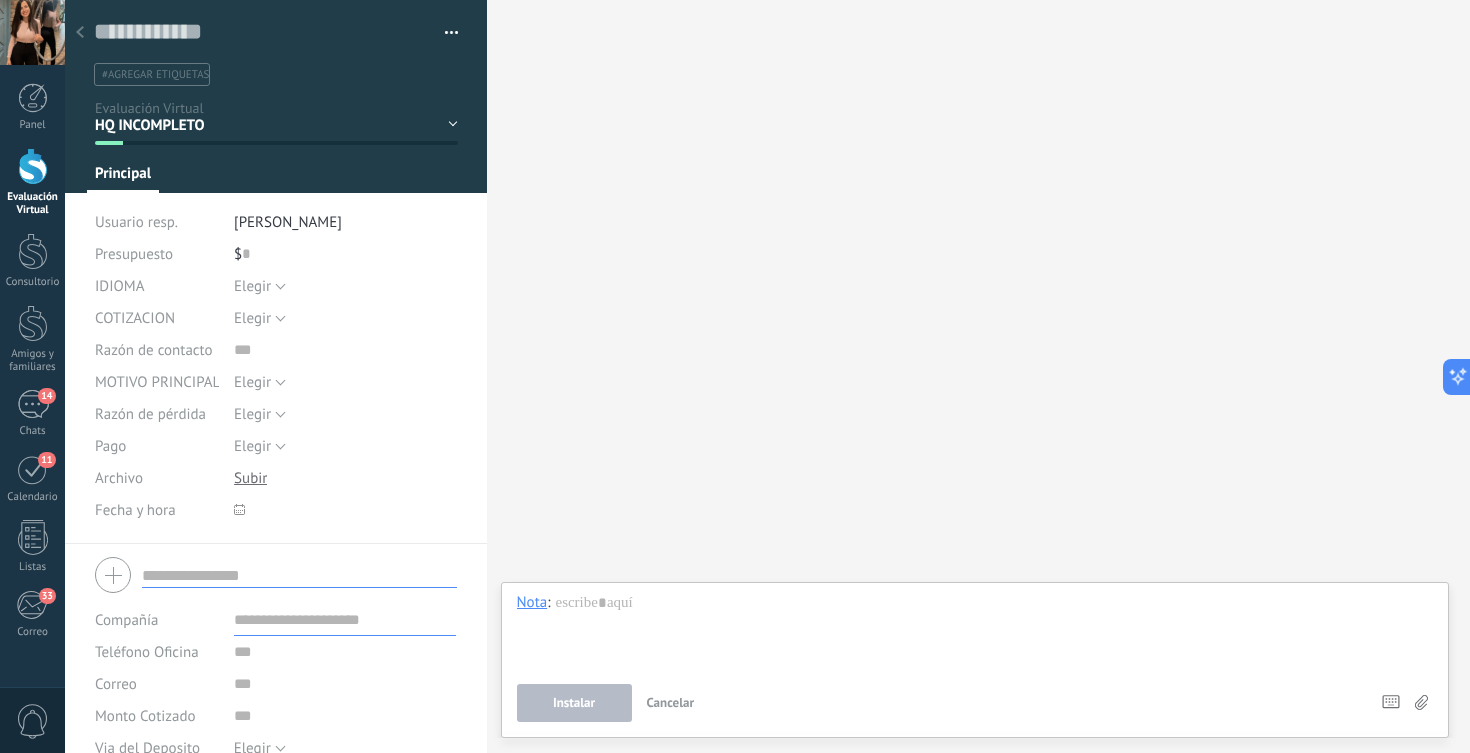 scroll, scrollTop: 20, scrollLeft: 0, axis: vertical 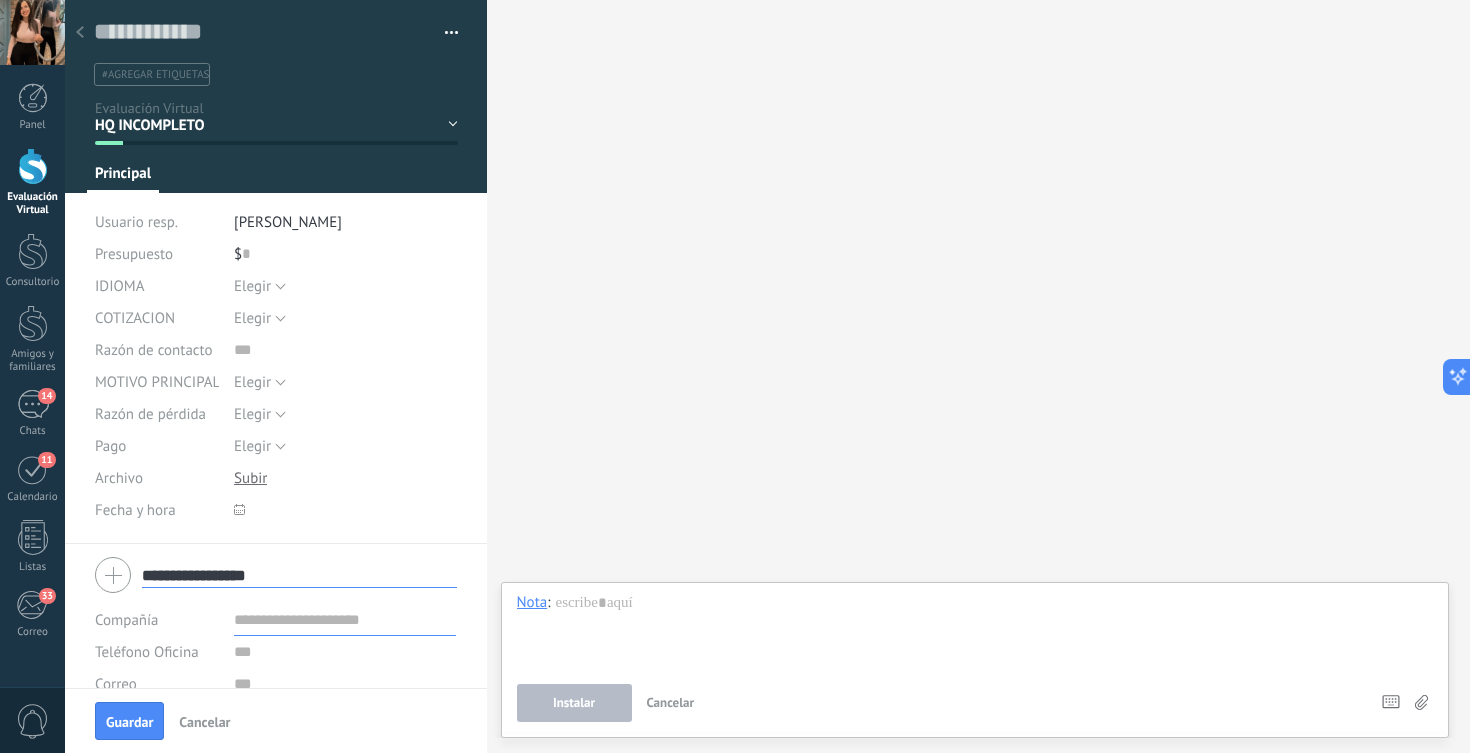 type on "**********" 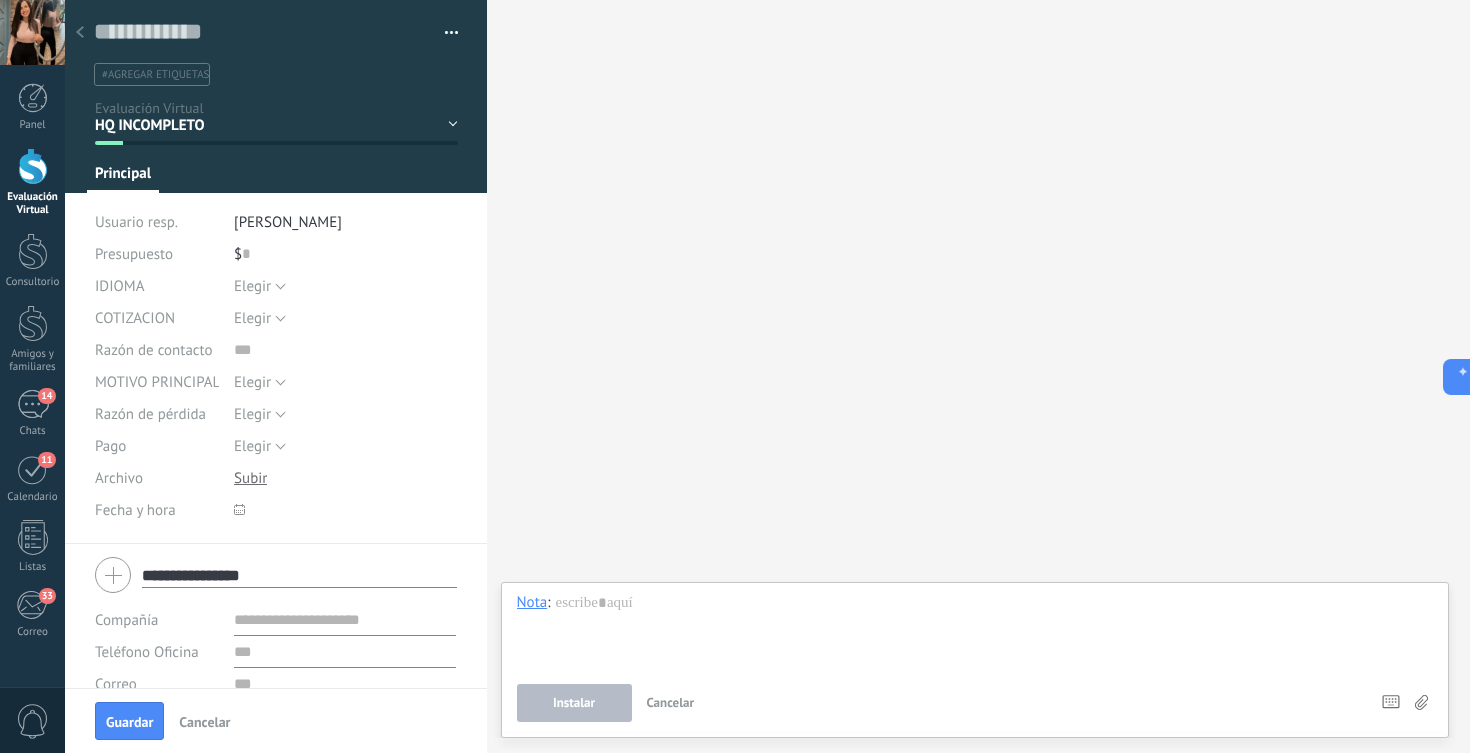 click at bounding box center (345, 652) 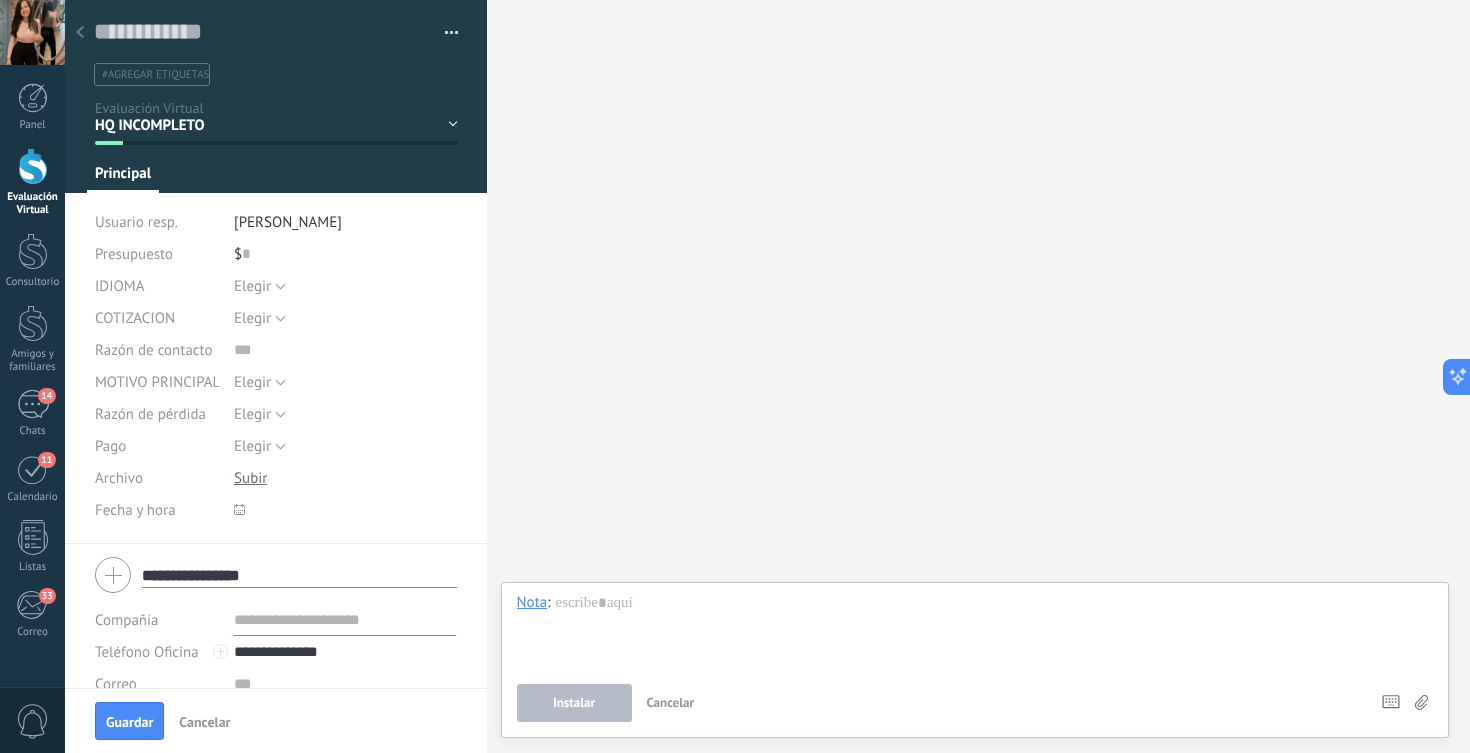 click at bounding box center (220, 654) 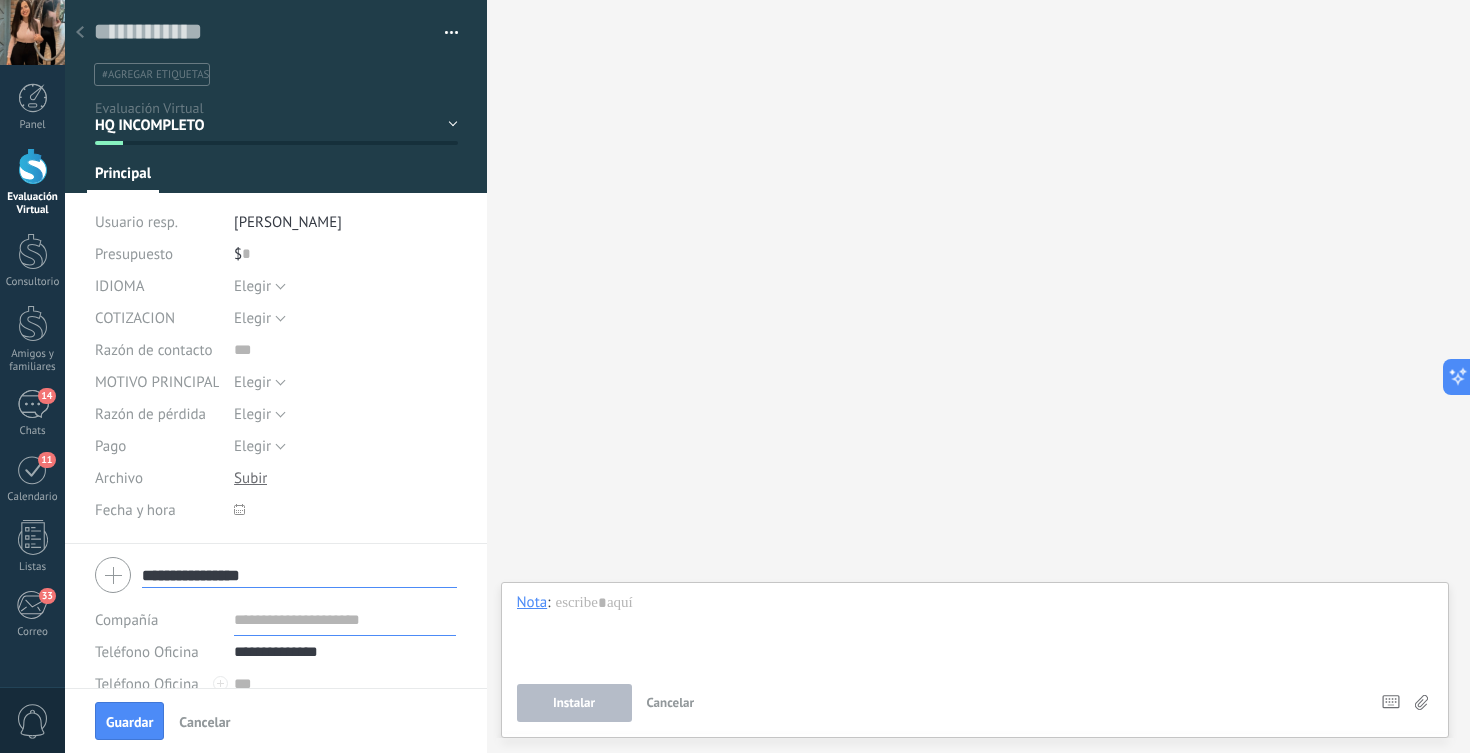 scroll, scrollTop: 13, scrollLeft: 0, axis: vertical 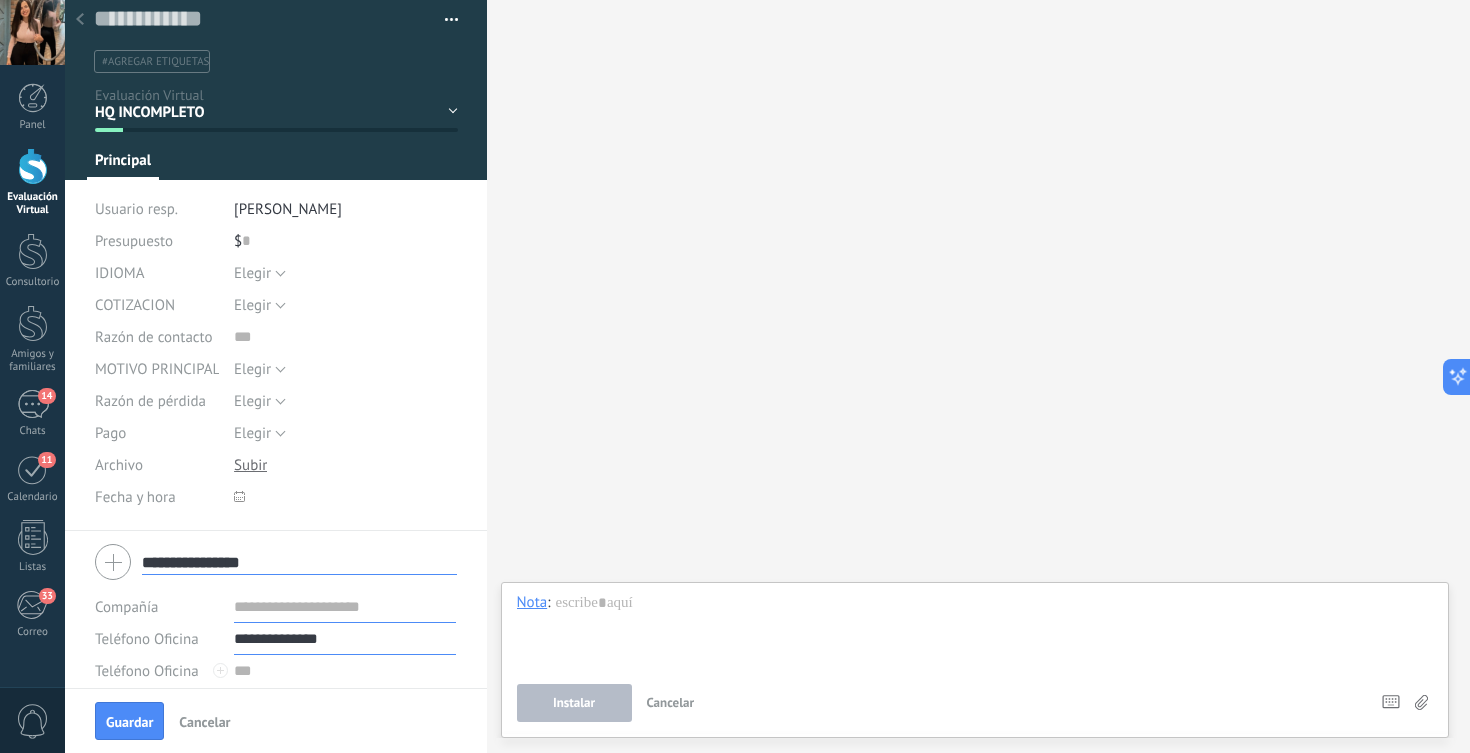 click on "**********" at bounding box center [345, 639] 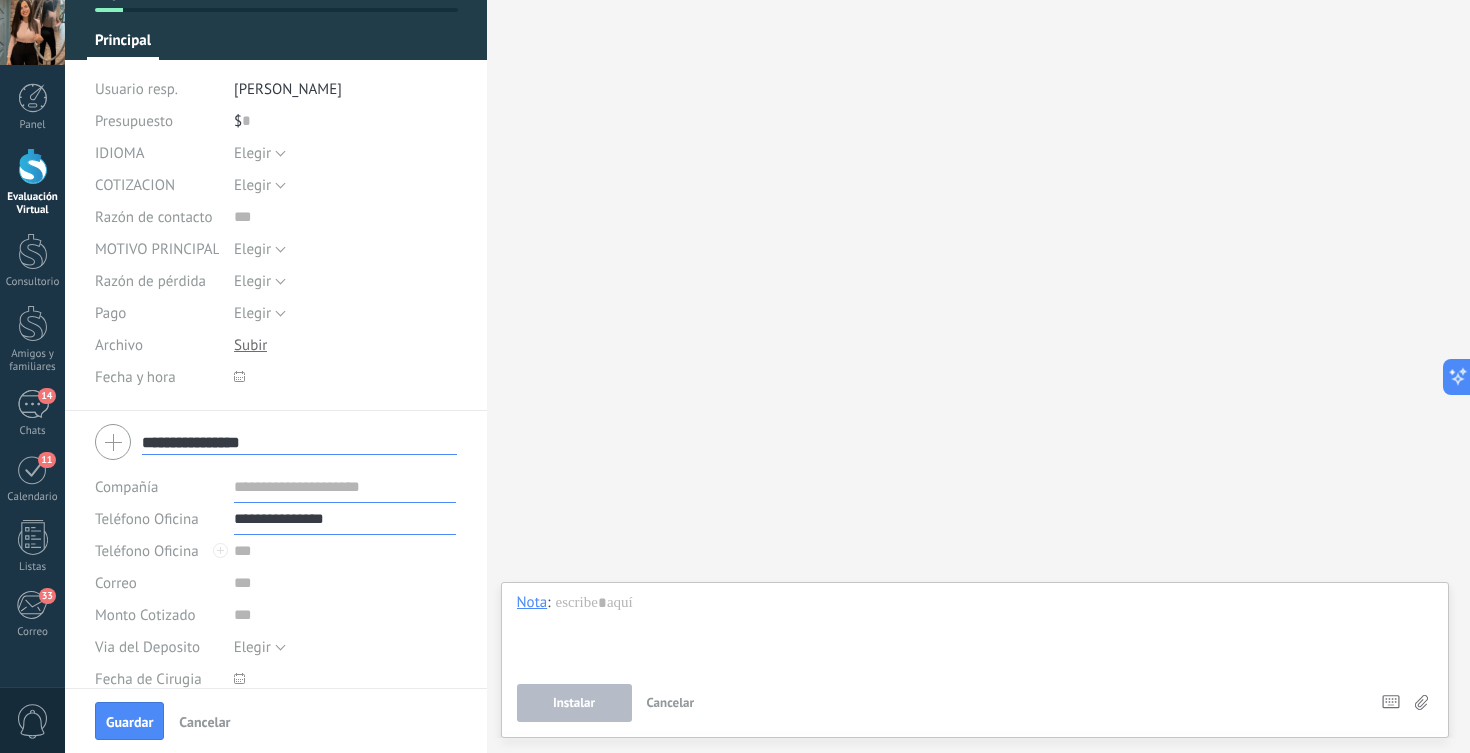 scroll, scrollTop: 234, scrollLeft: 0, axis: vertical 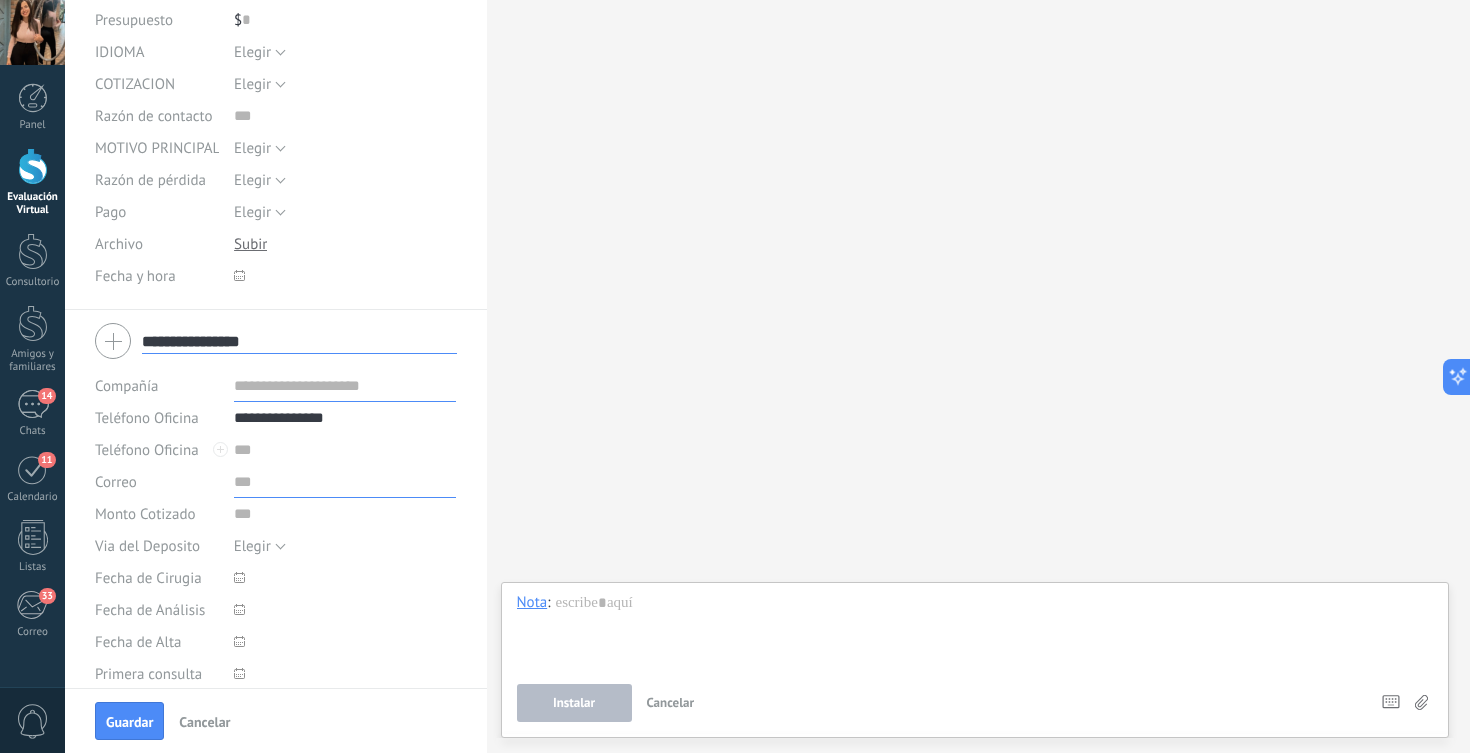 type on "**********" 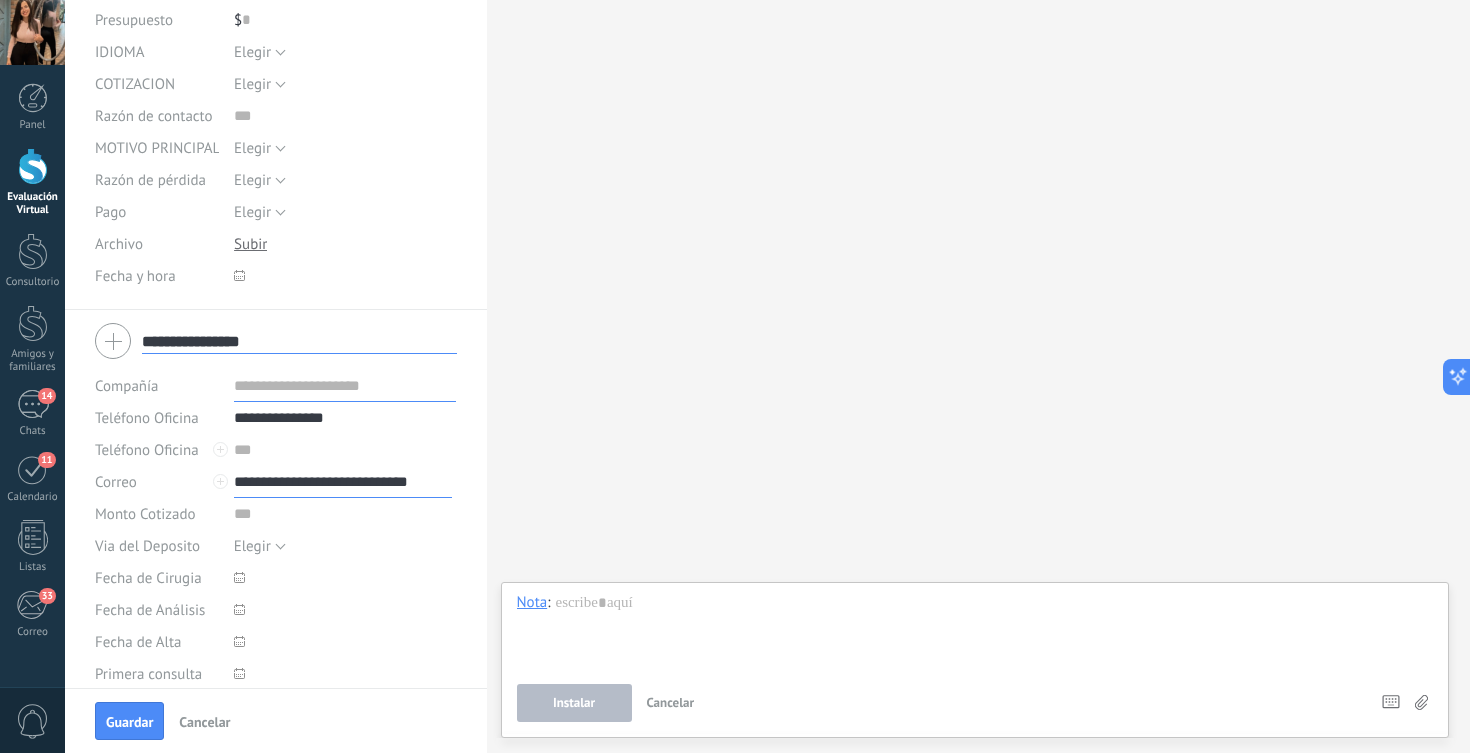 scroll, scrollTop: 0, scrollLeft: 0, axis: both 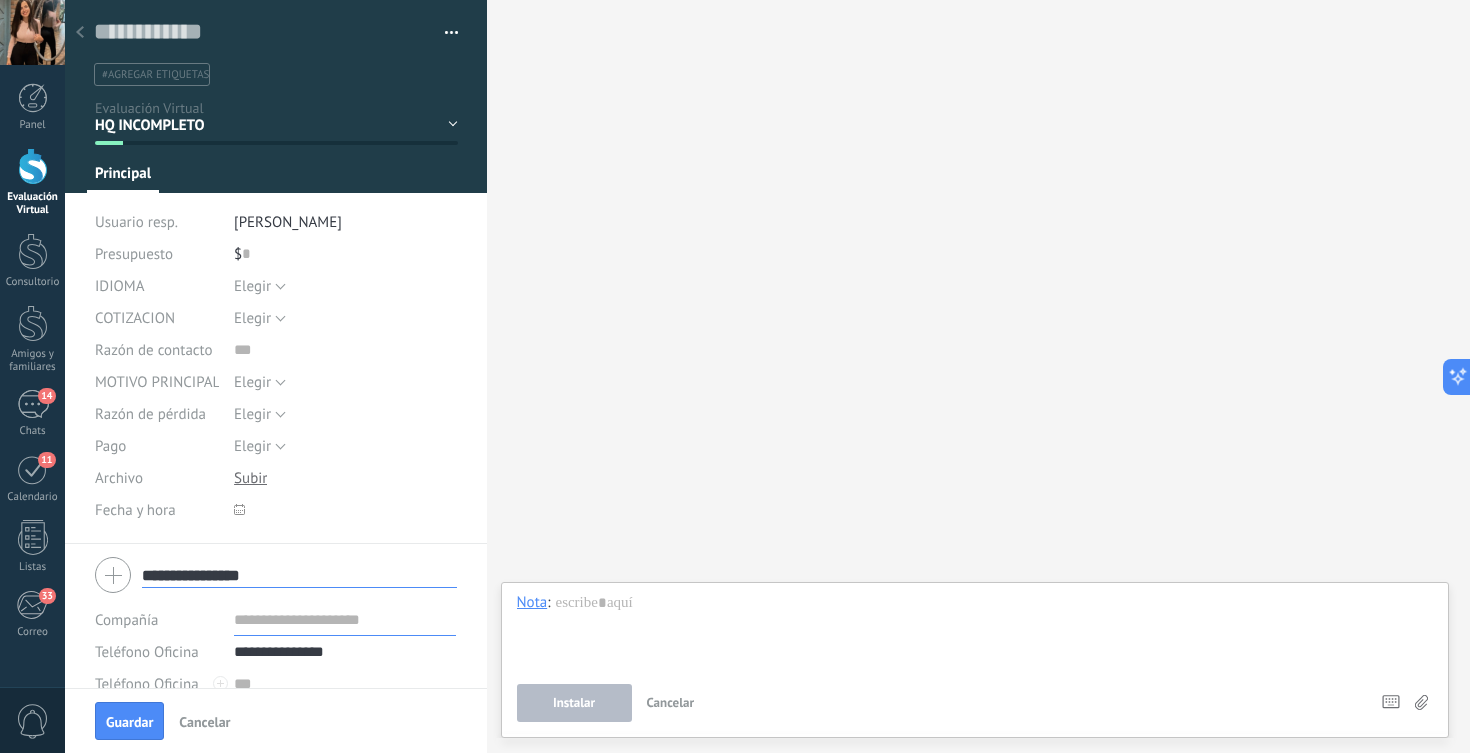 type on "**********" 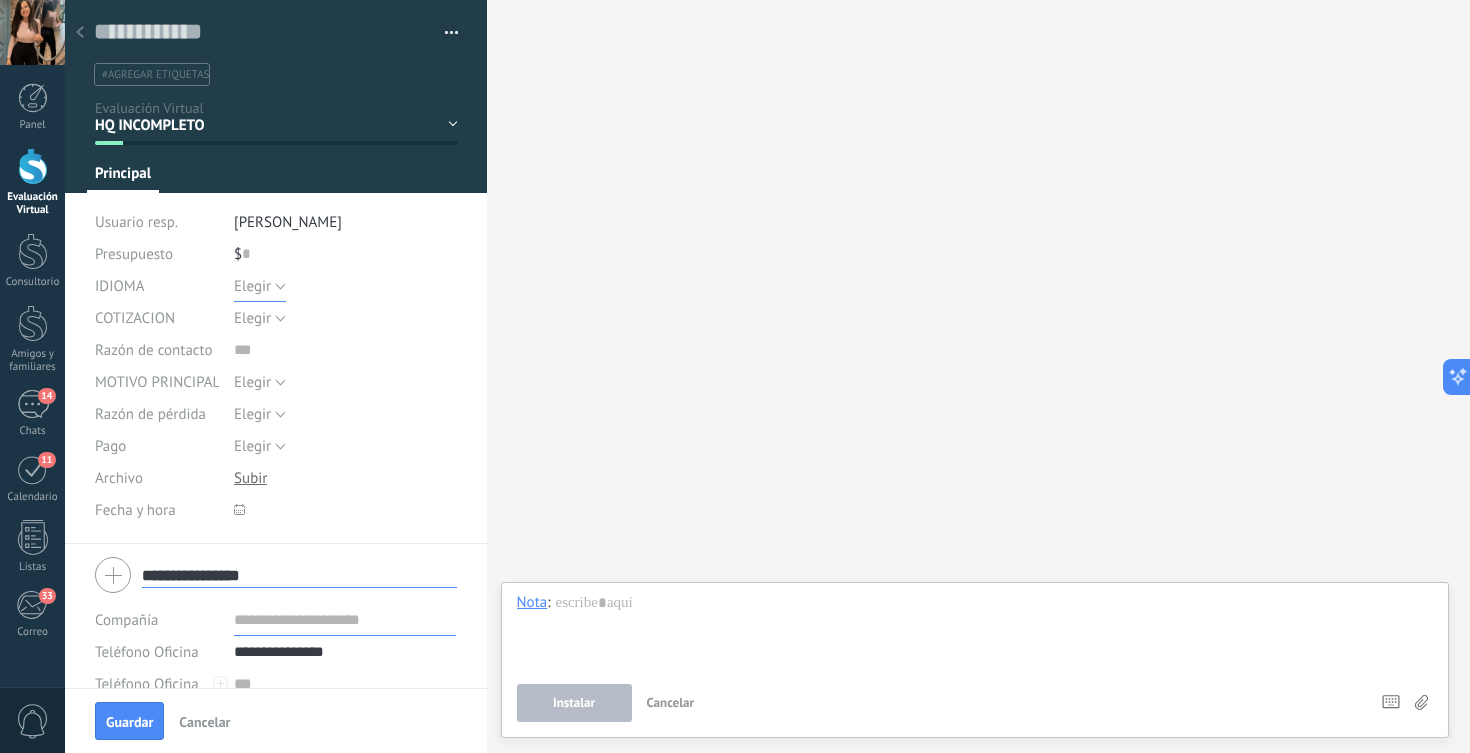 click on "Elegir" at bounding box center (252, 286) 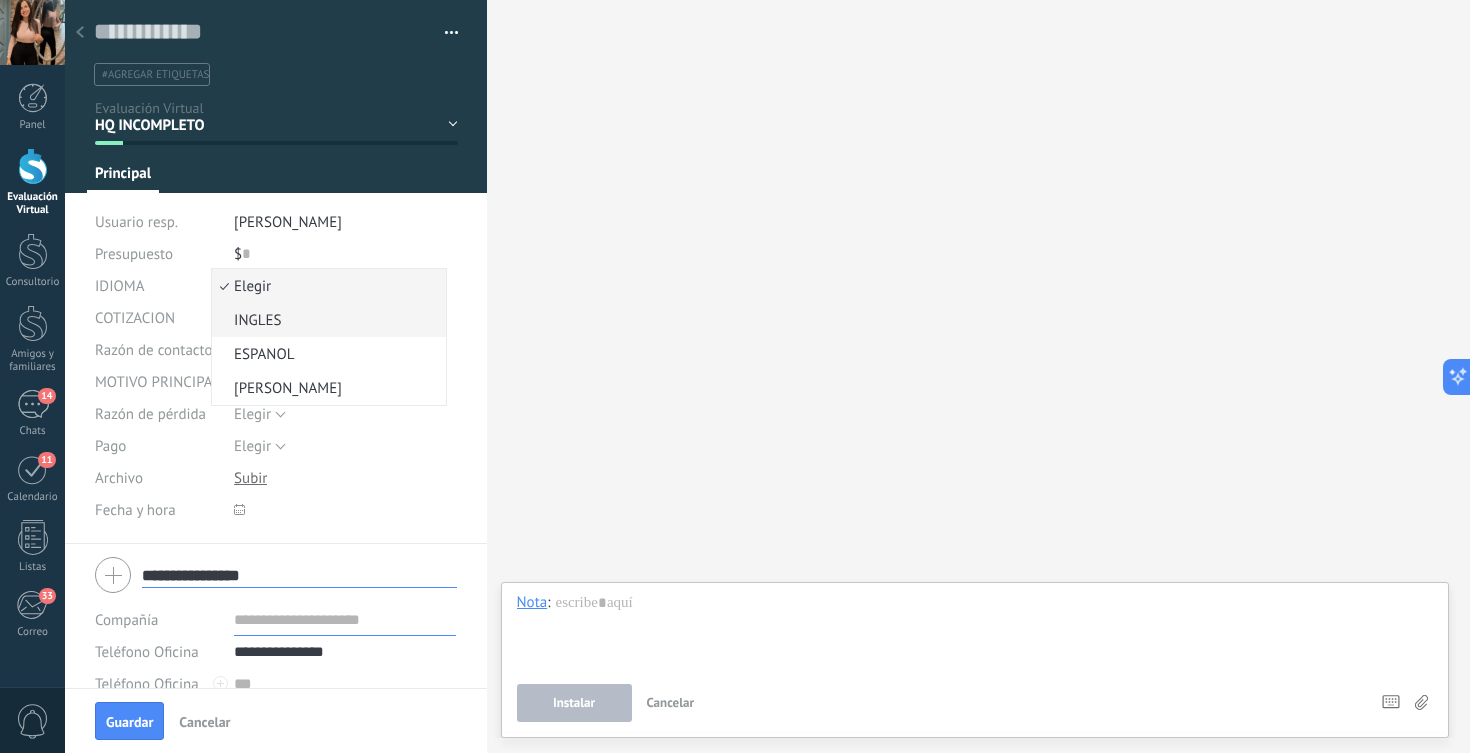 click on "INGLES" at bounding box center (326, 320) 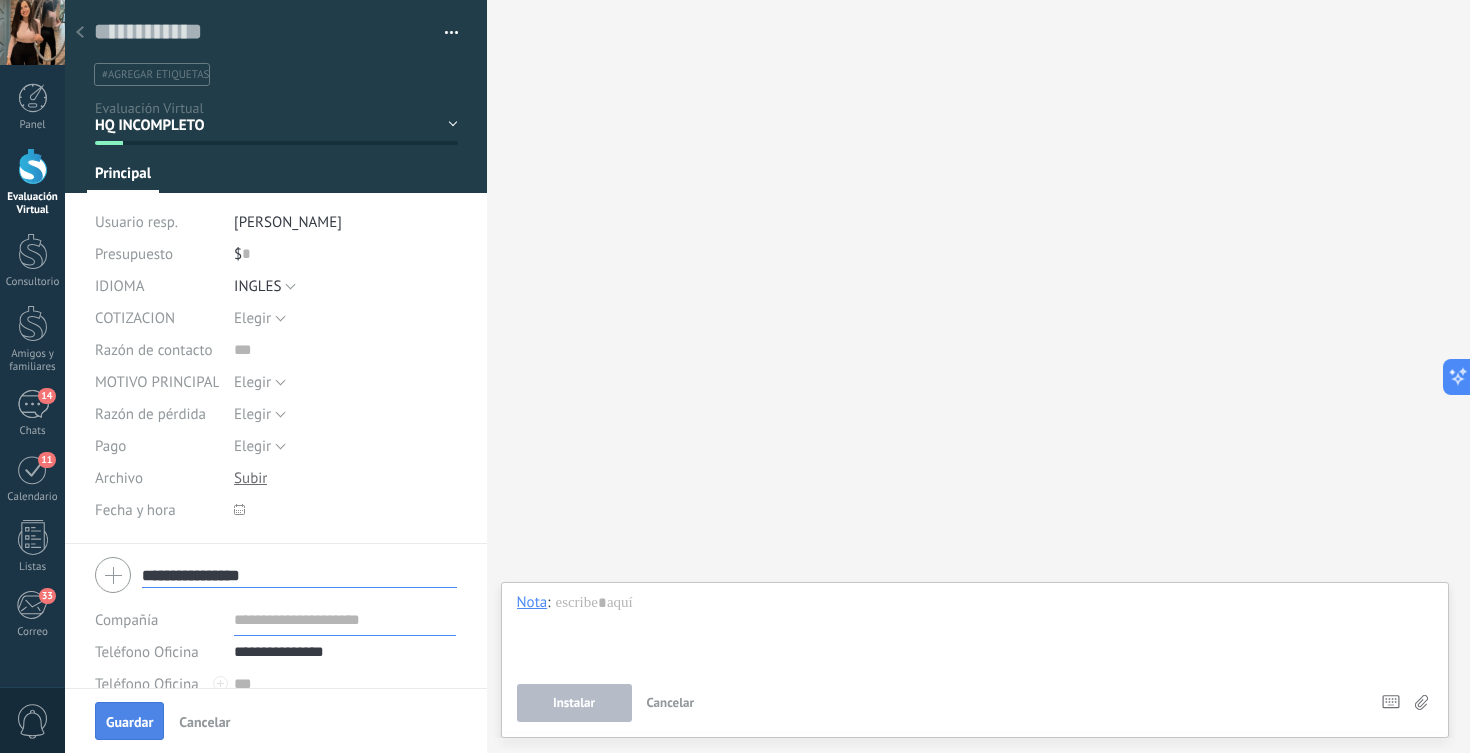 click on "Guardar" at bounding box center (129, 722) 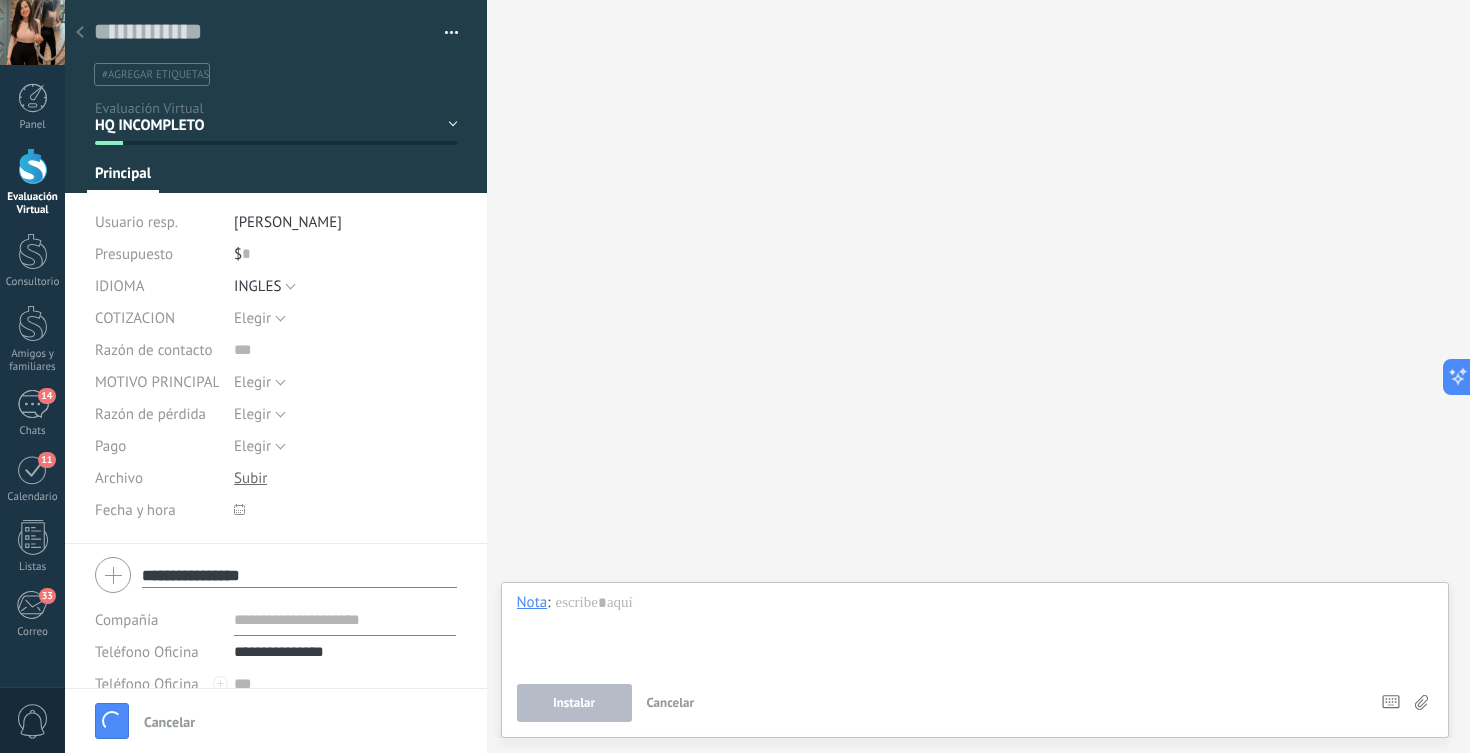 type 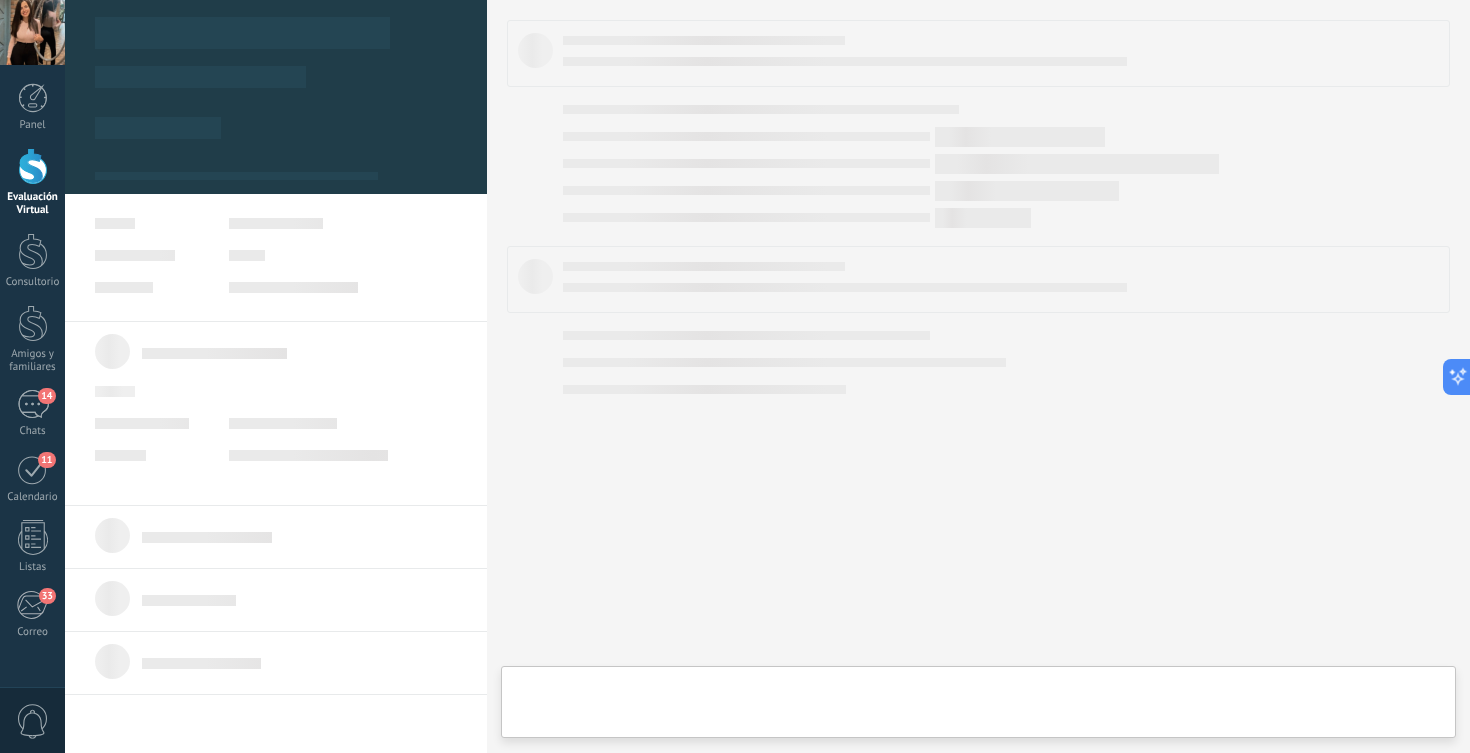 type on "**********" 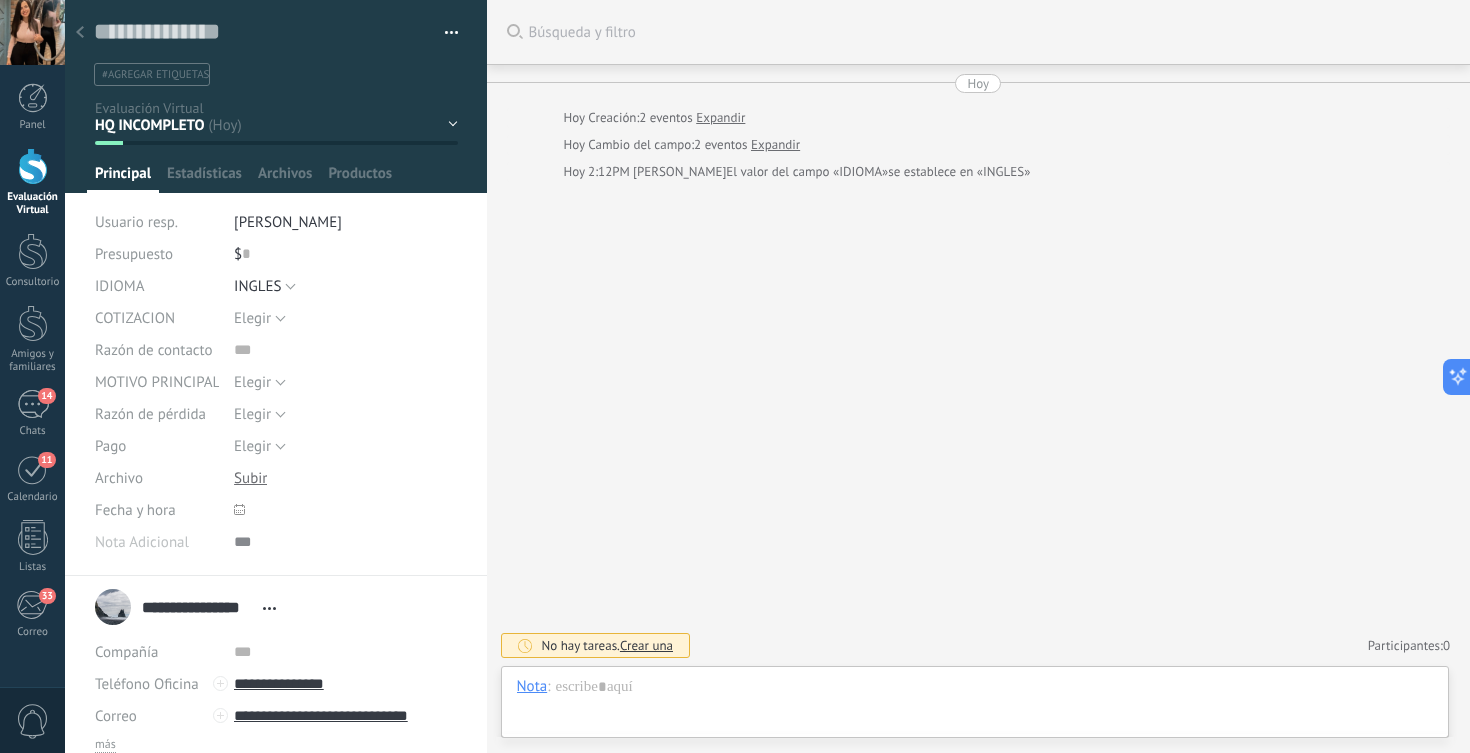 scroll, scrollTop: 30, scrollLeft: 0, axis: vertical 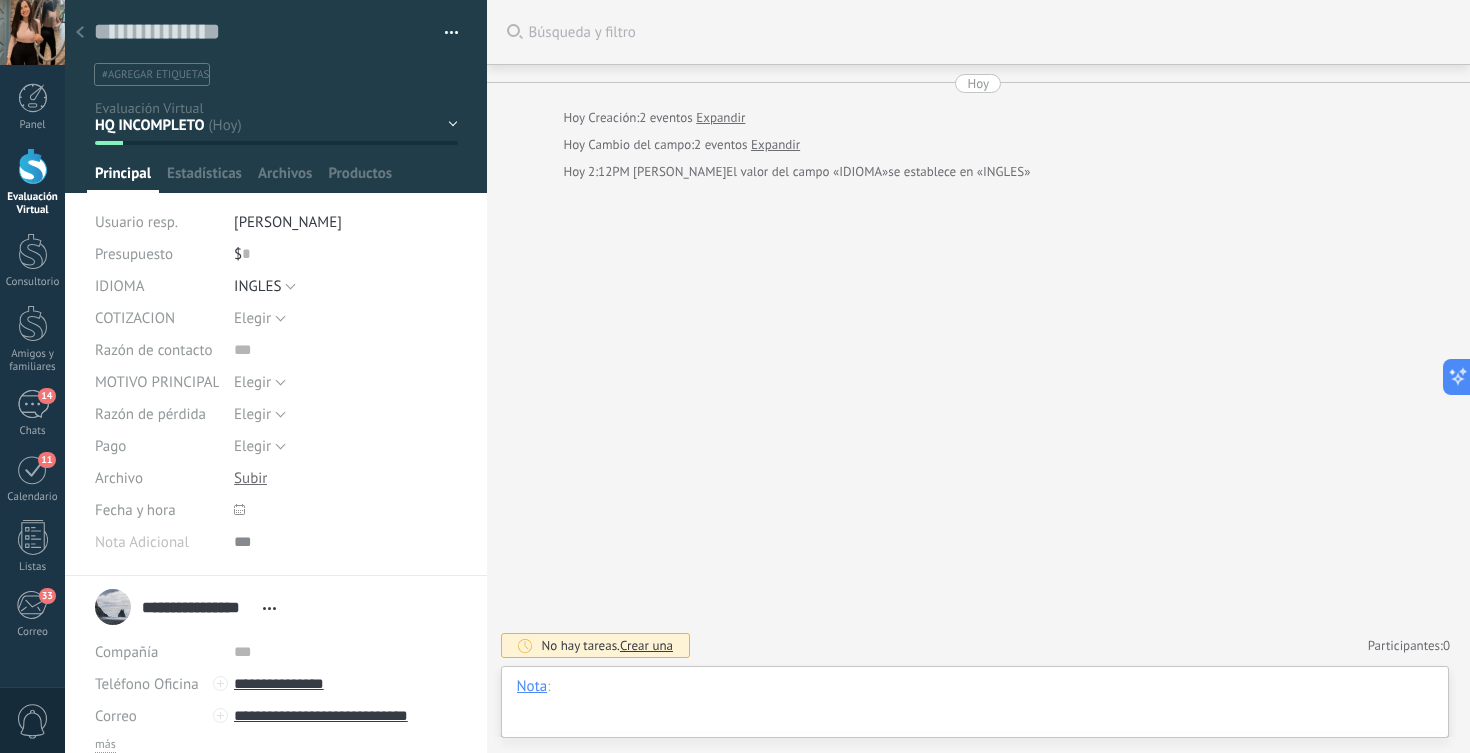 click at bounding box center [975, 707] 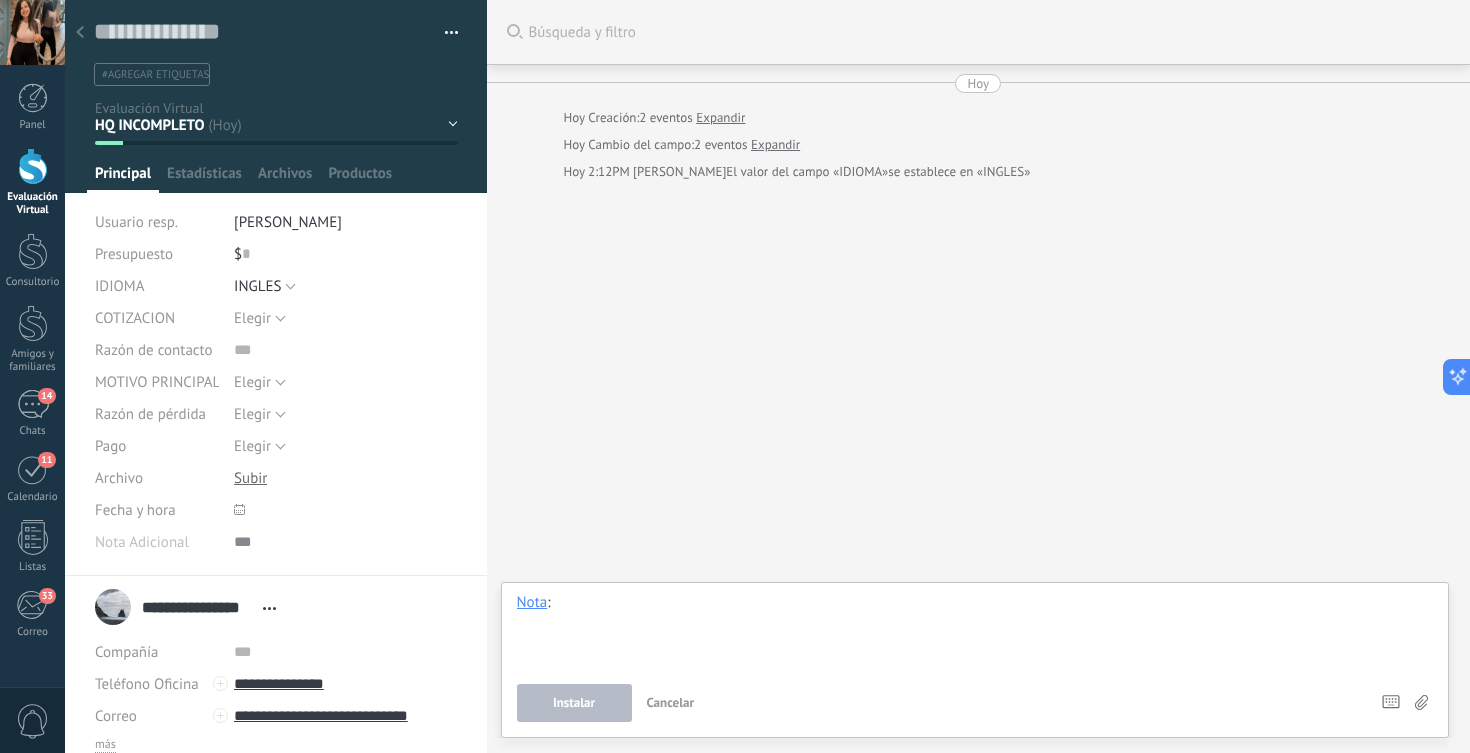 type 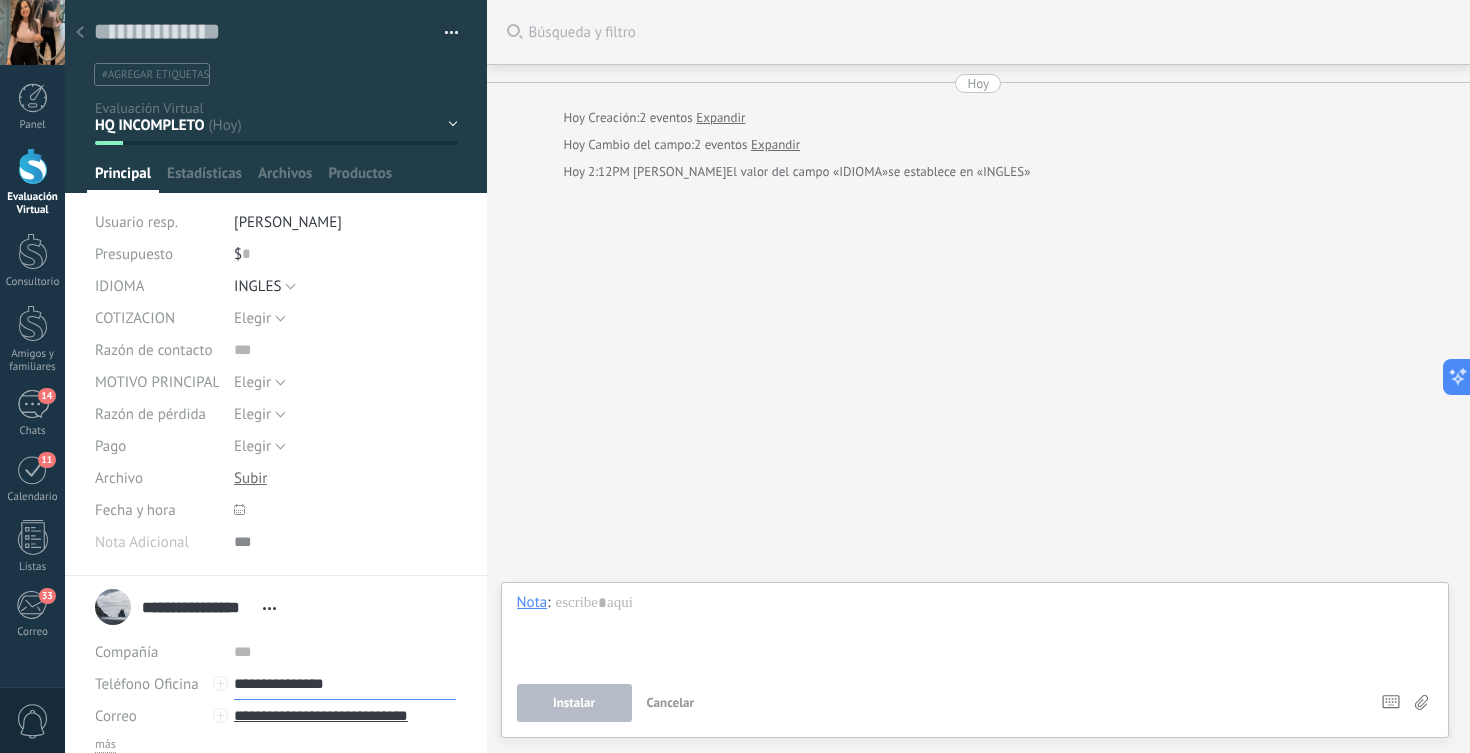 click on "**********" at bounding box center (345, 684) 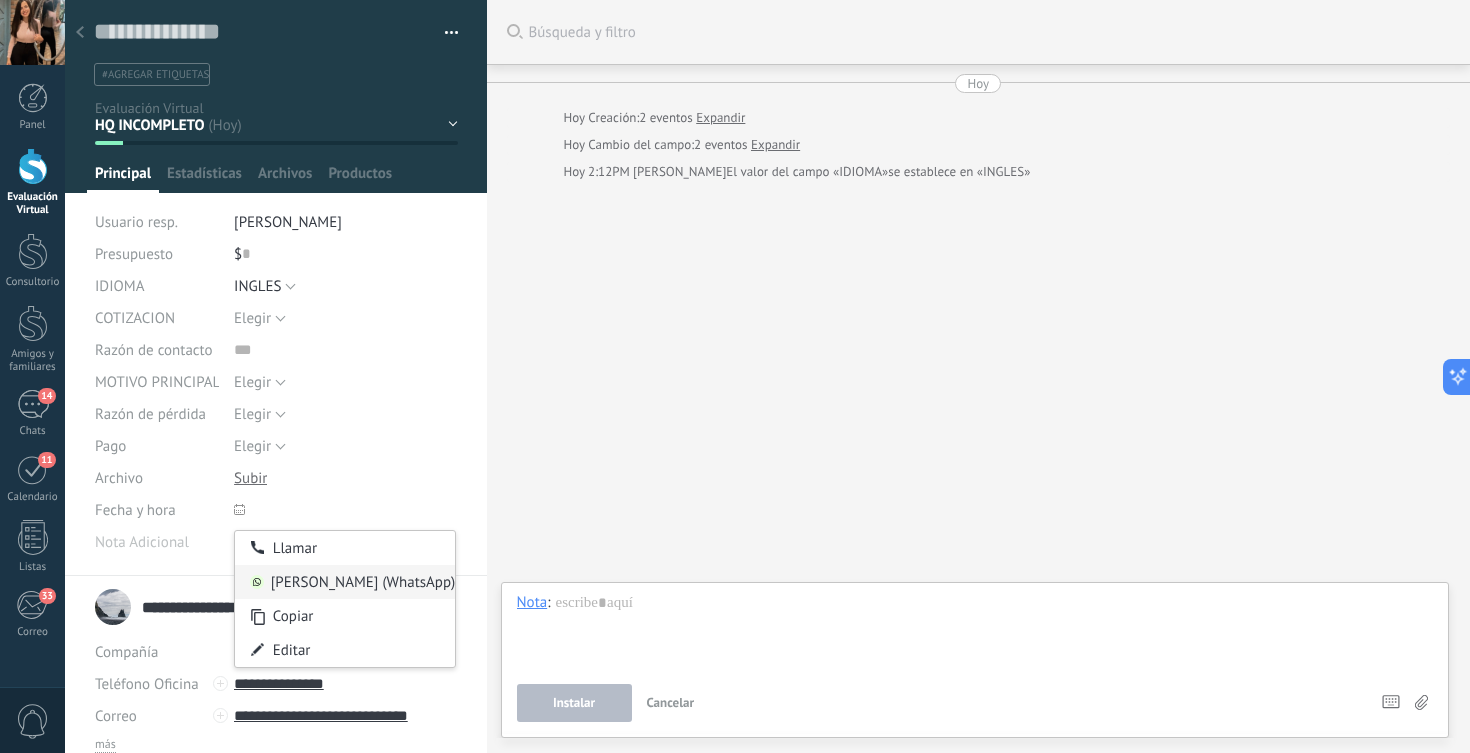 type on "**********" 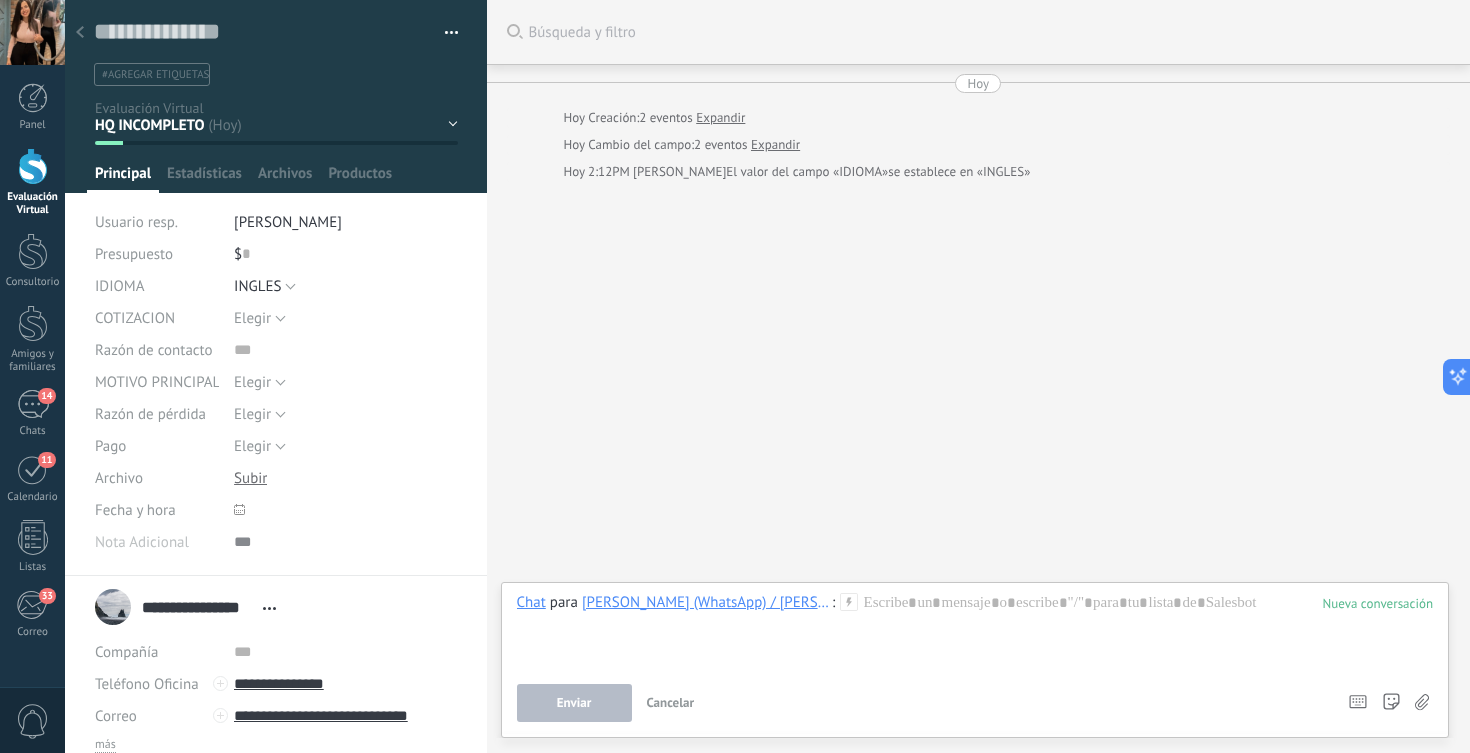 type 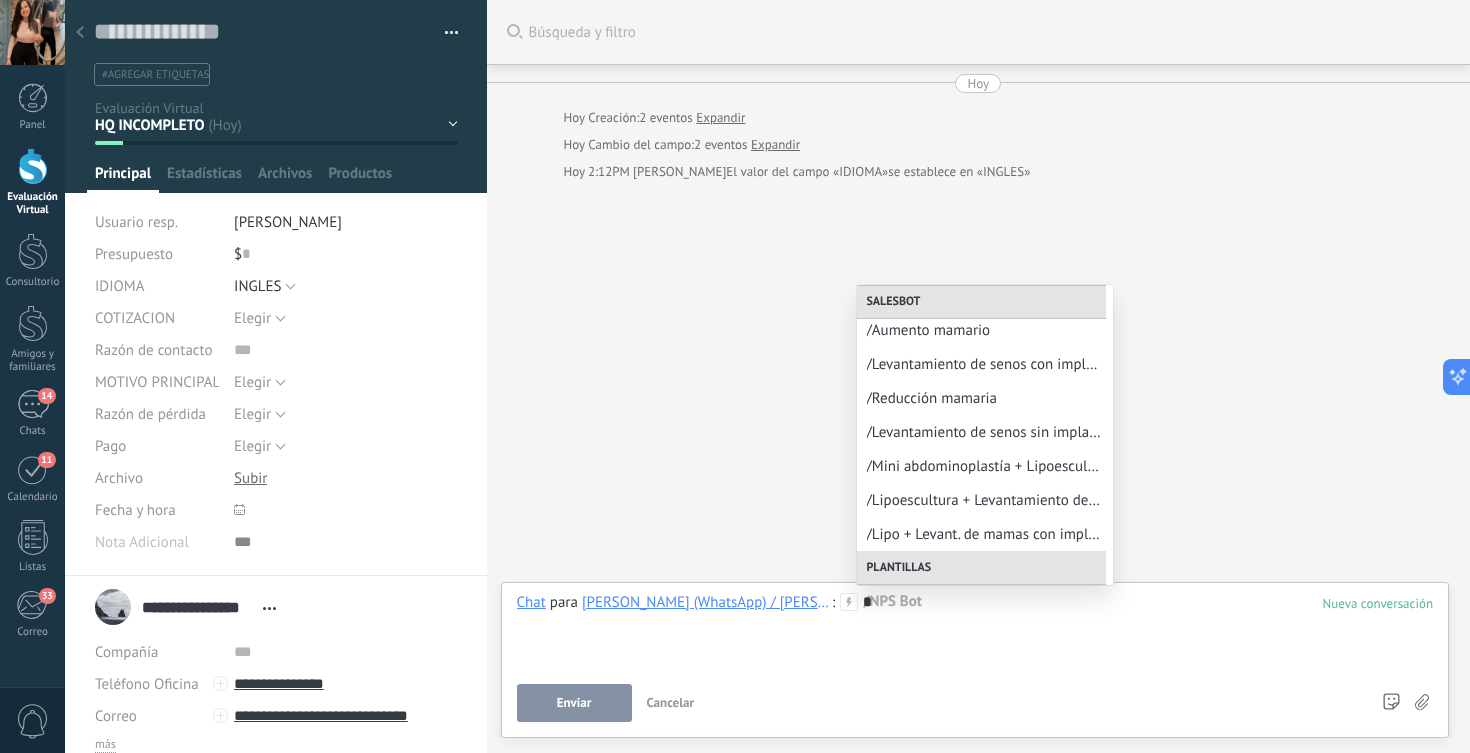 scroll, scrollTop: 382, scrollLeft: 0, axis: vertical 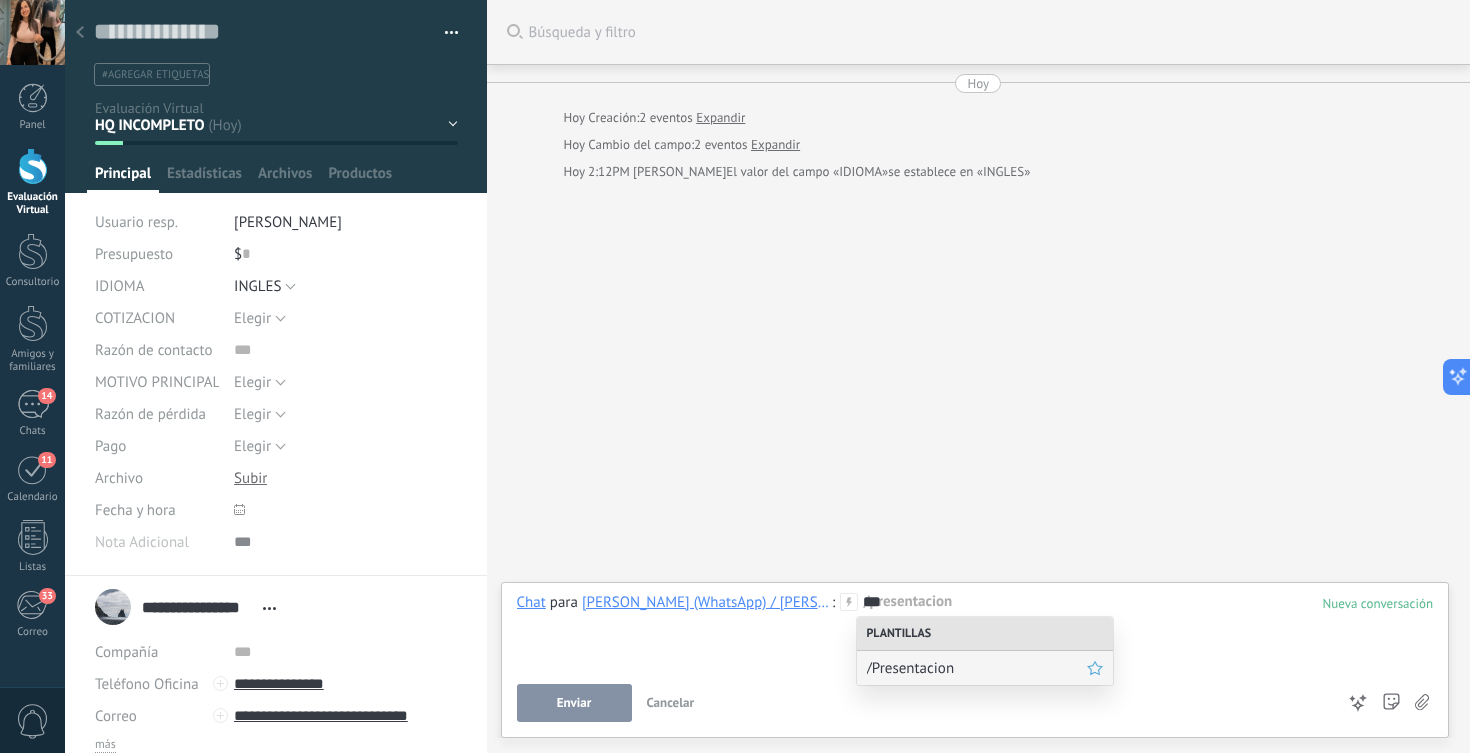 click on "/Presentacion" at bounding box center [985, 668] 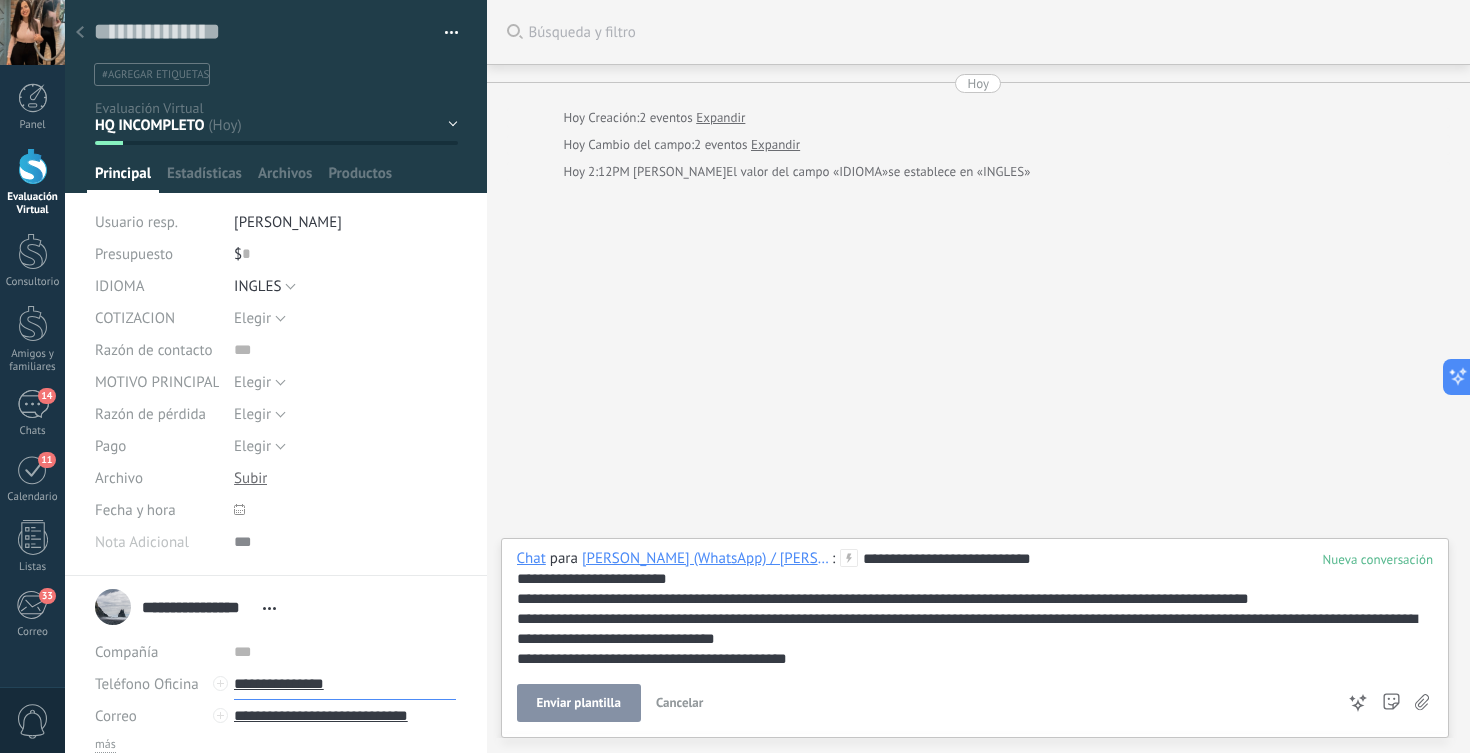 click on "**********" at bounding box center (345, 684) 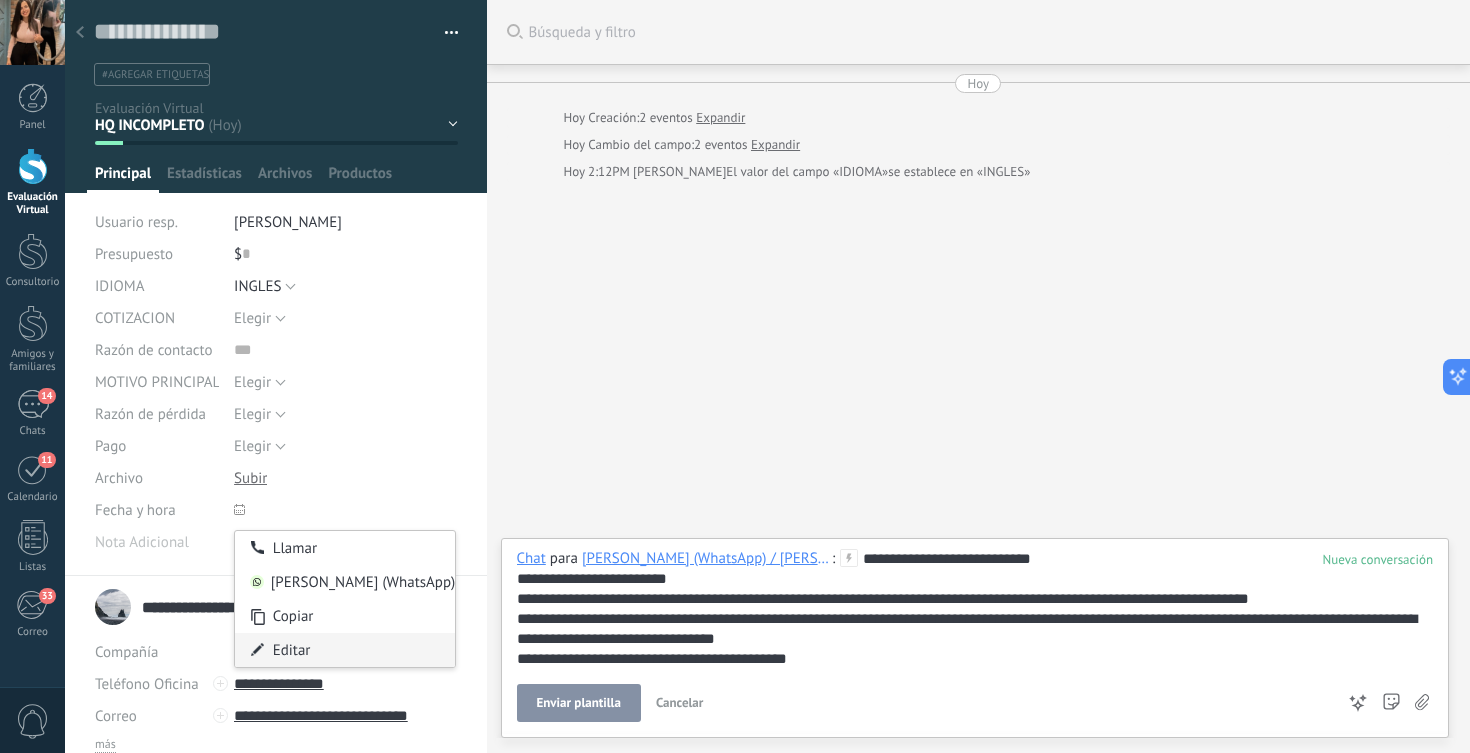 click on "Editar" at bounding box center (345, 650) 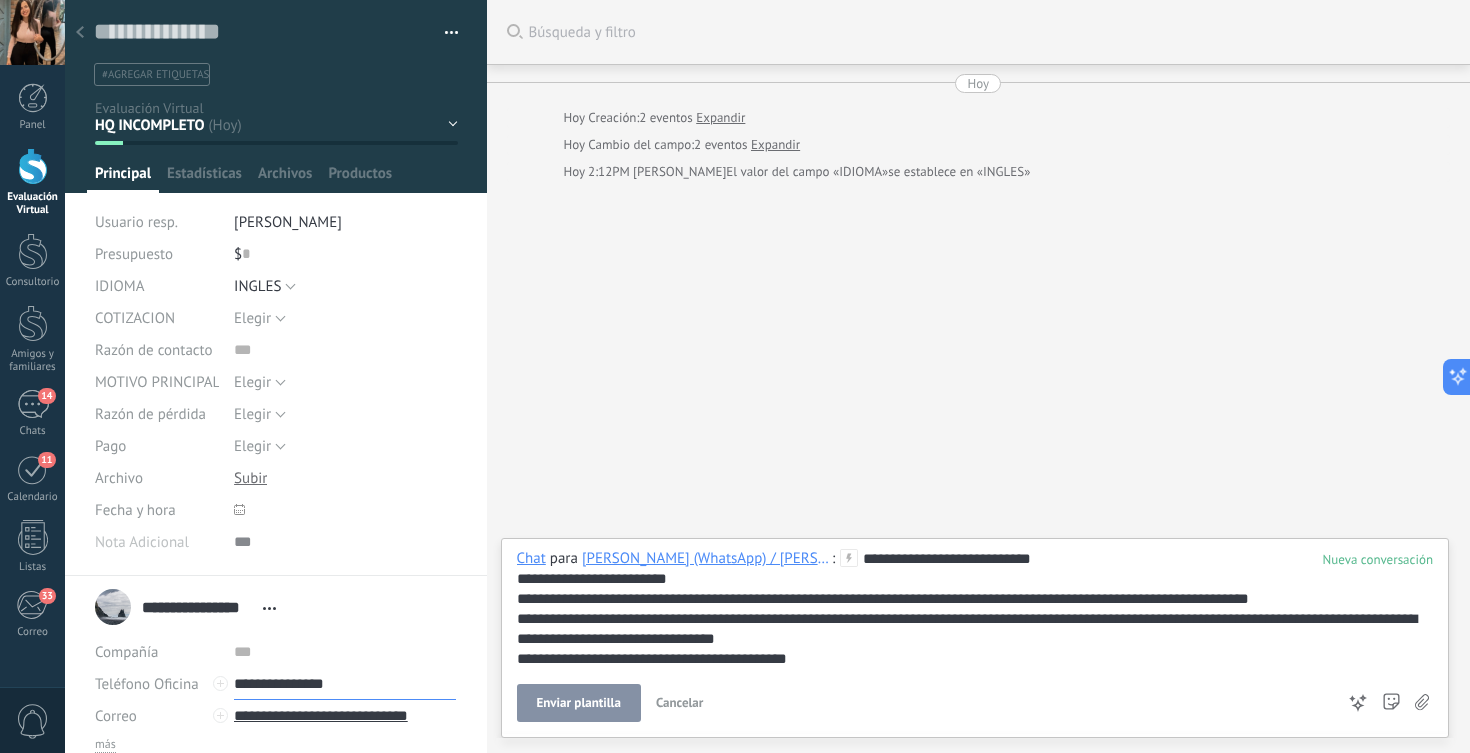 click on "**********" at bounding box center [345, 684] 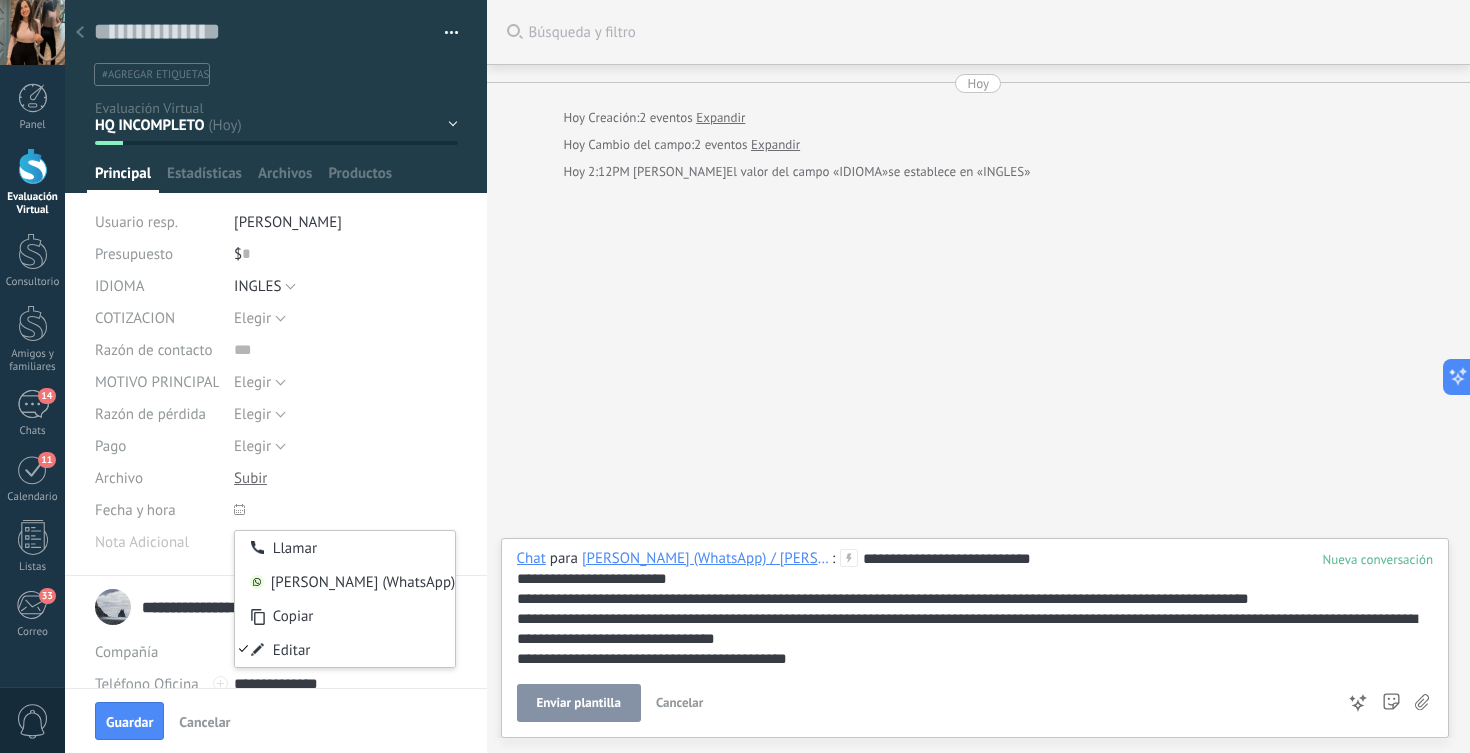 scroll, scrollTop: 7, scrollLeft: 0, axis: vertical 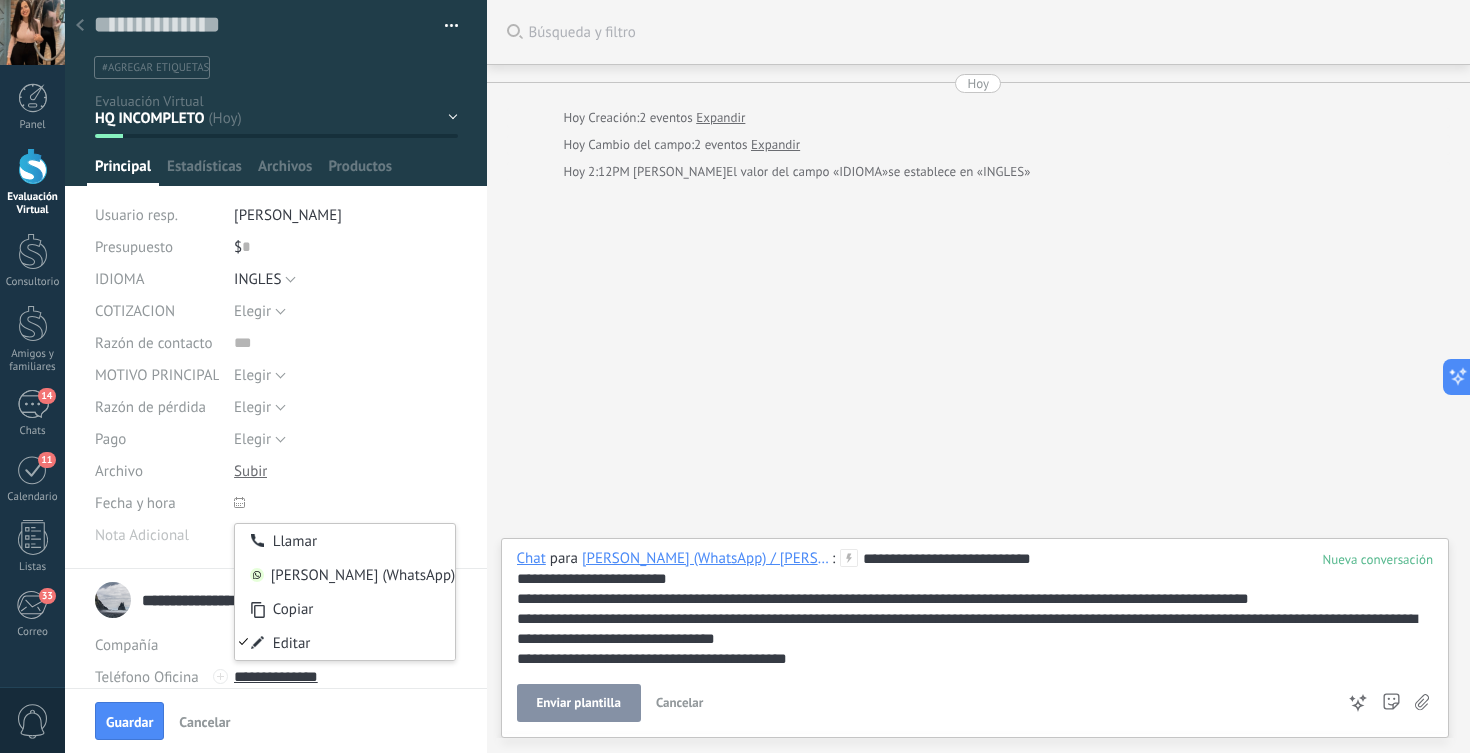 click on "Cancelar" at bounding box center [204, 722] 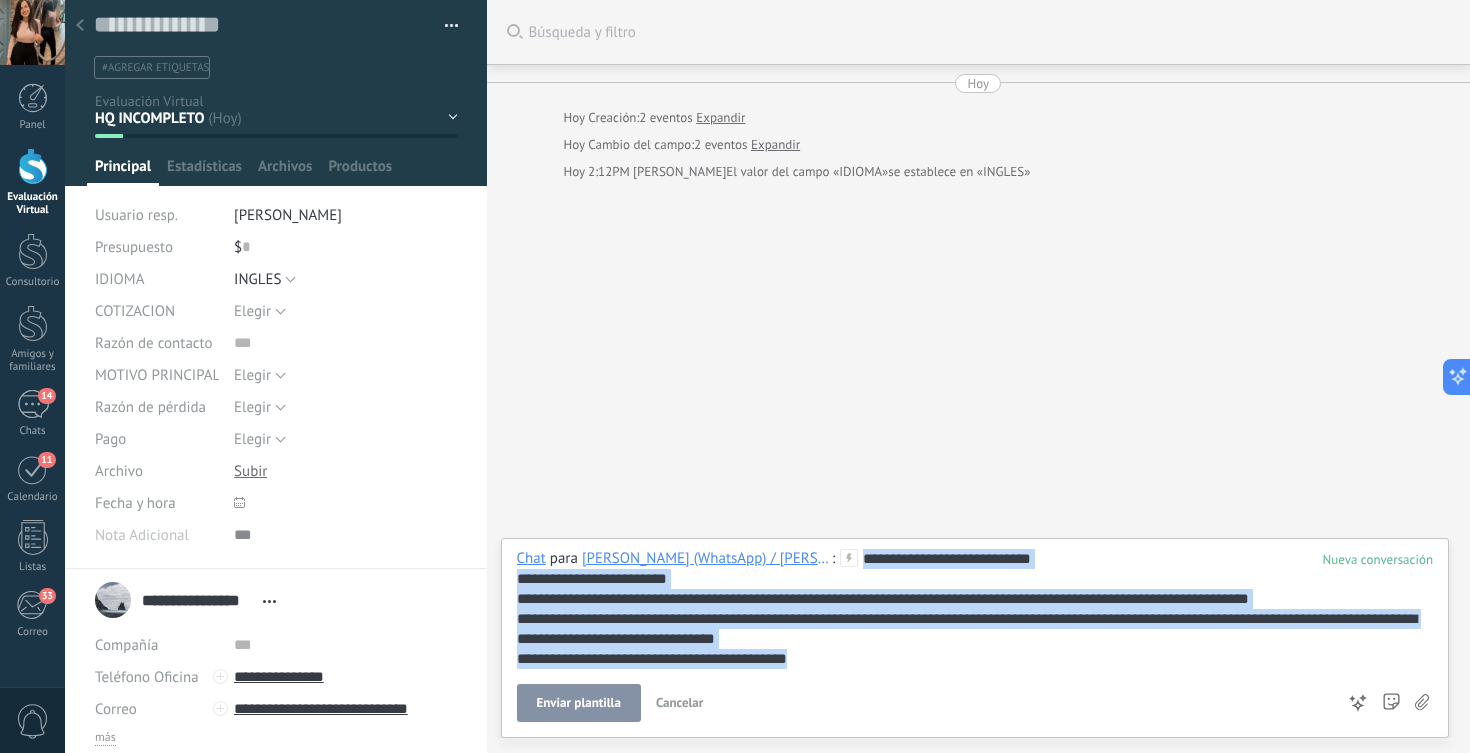 drag, startPoint x: 860, startPoint y: 560, endPoint x: 945, endPoint y: 705, distance: 168.07736 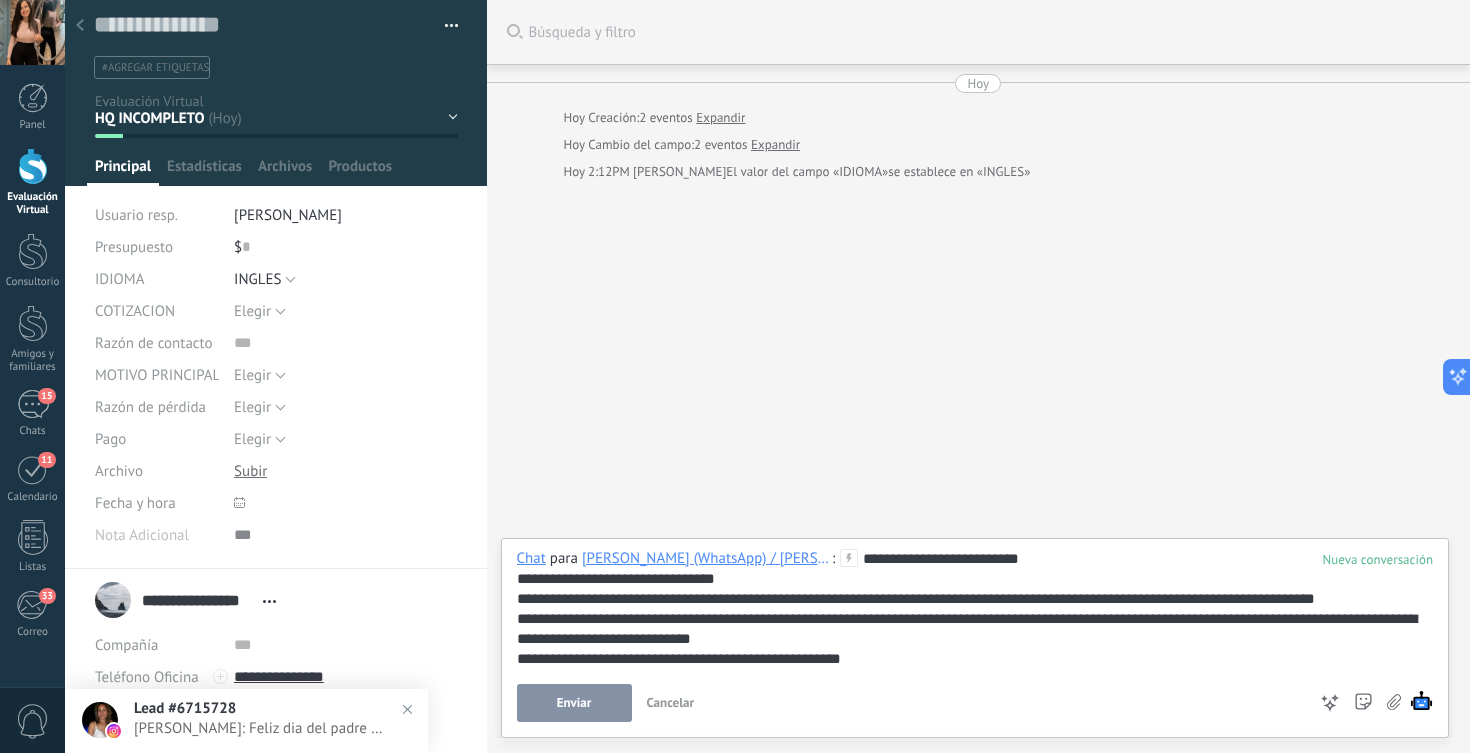 click on "Enviar" at bounding box center [574, 703] 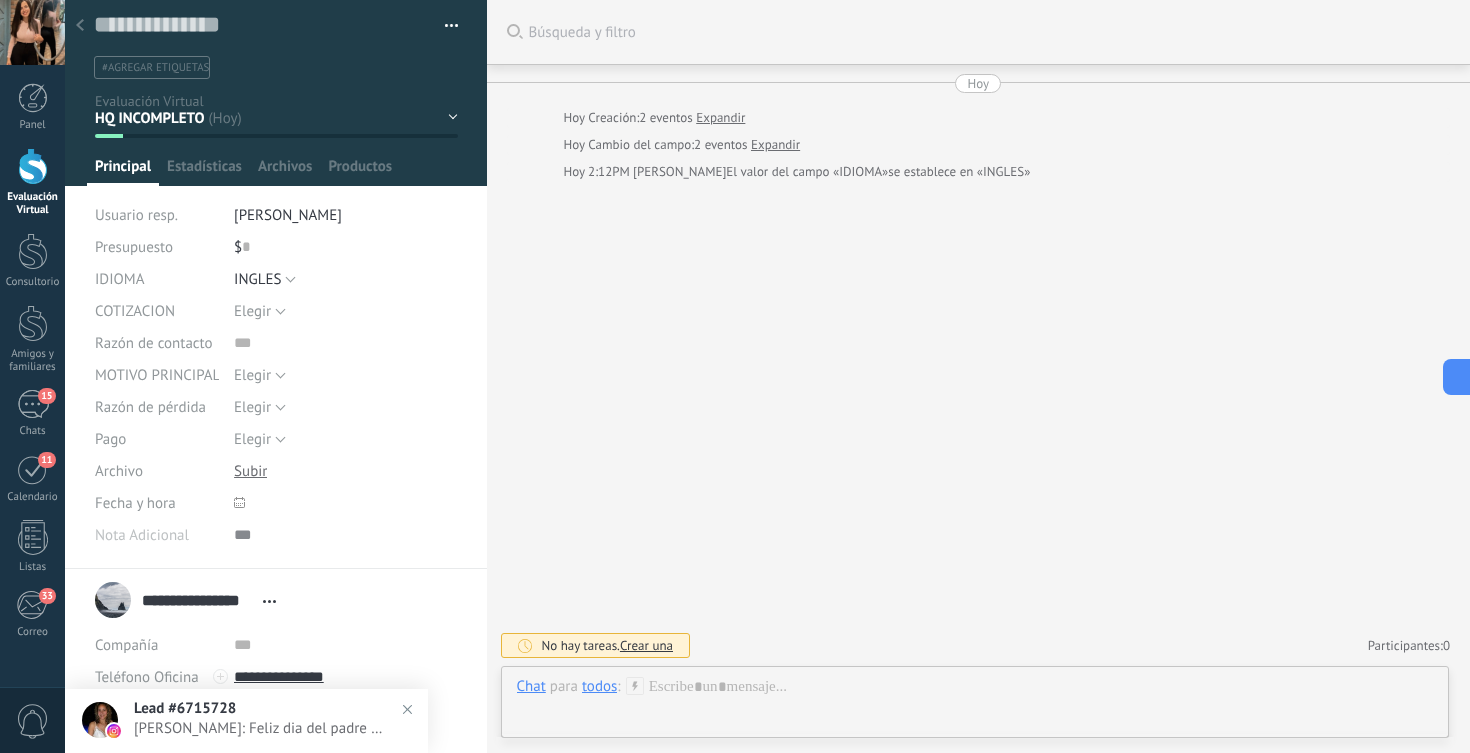 scroll, scrollTop: 103, scrollLeft: 0, axis: vertical 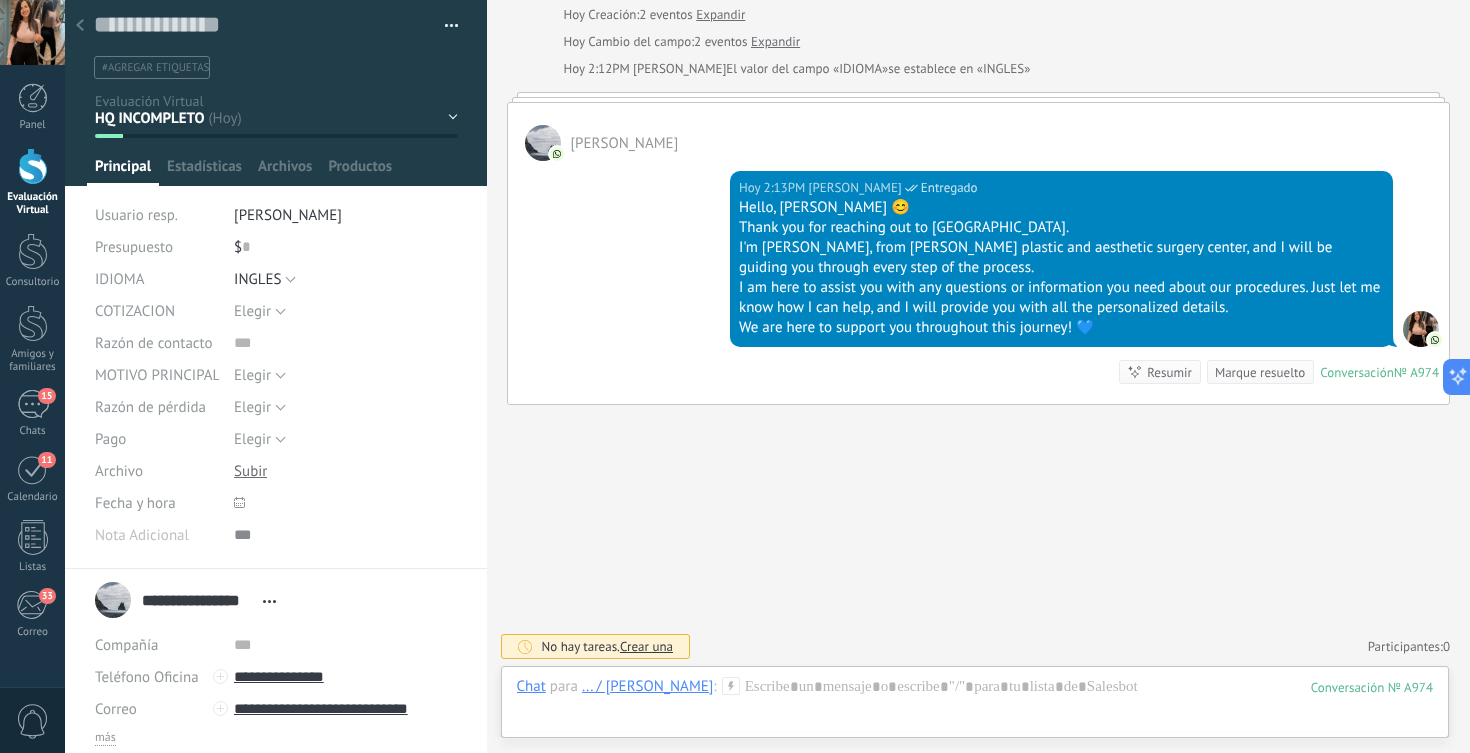 click at bounding box center (33, 166) 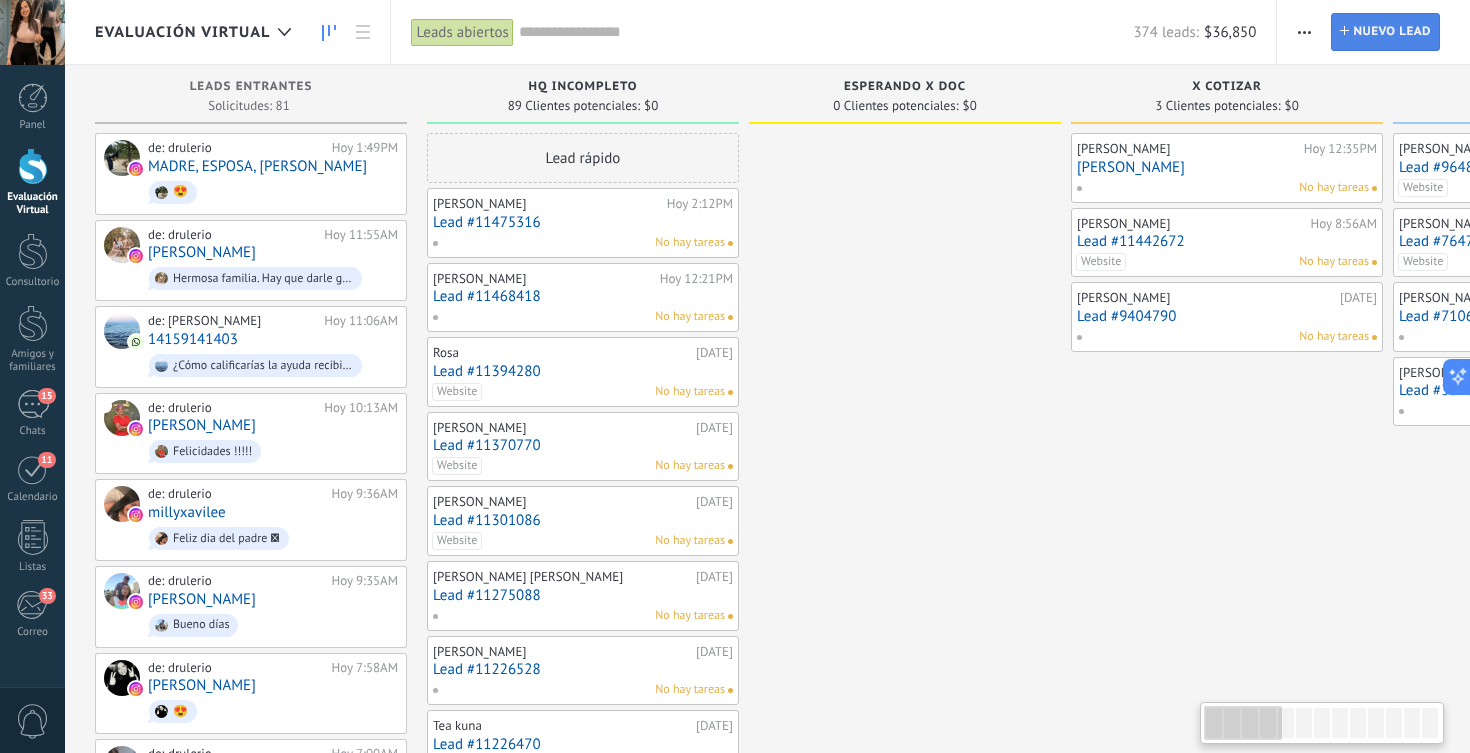 click on "Nuevo lead" at bounding box center (1392, 32) 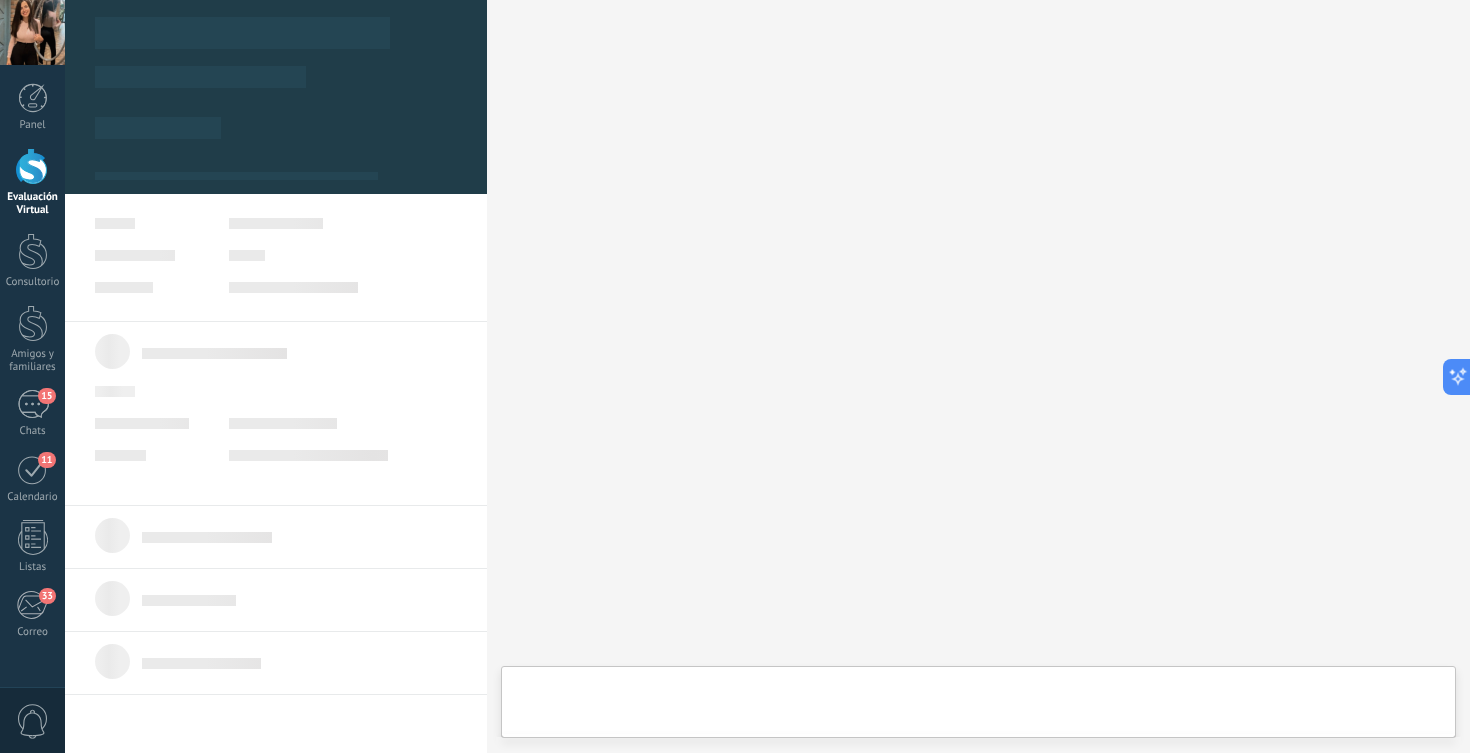 type on "***" 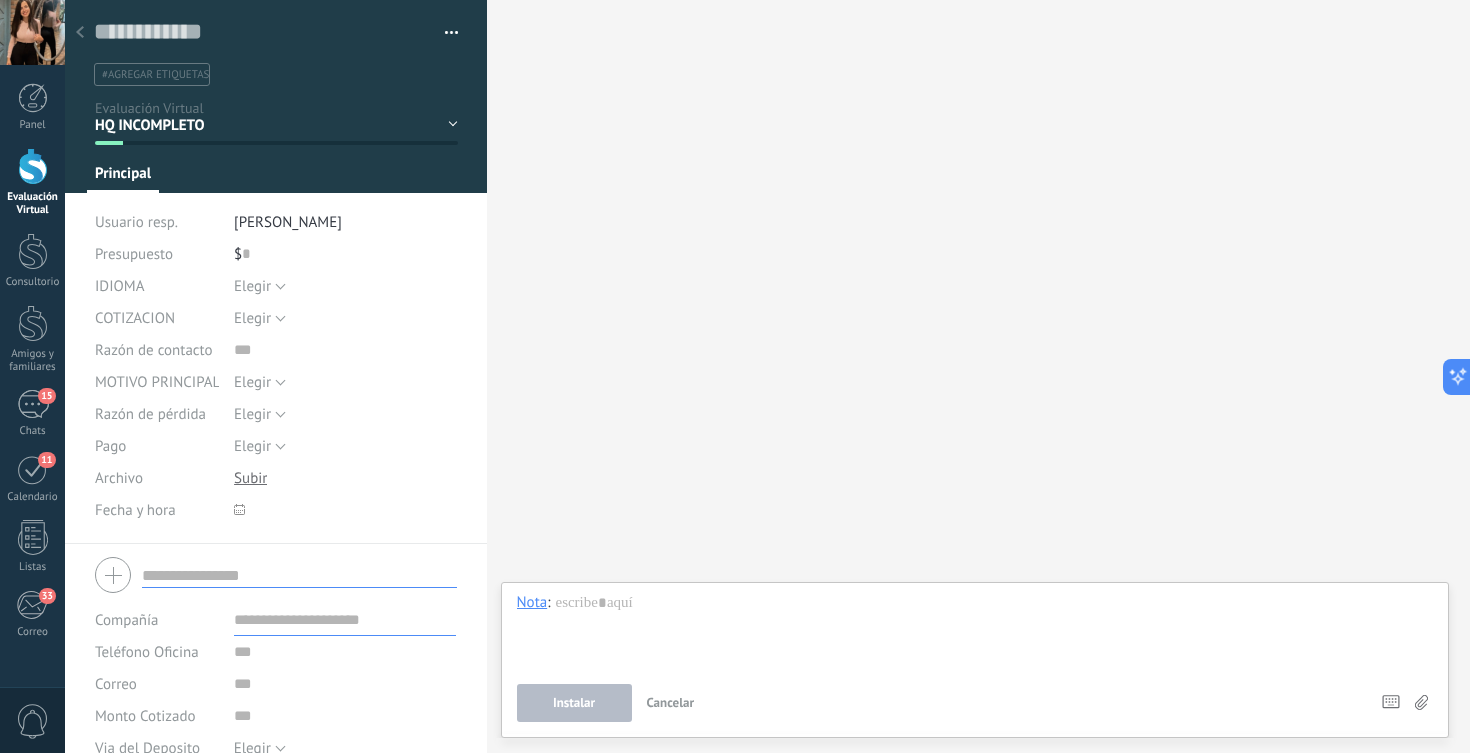 scroll, scrollTop: 20, scrollLeft: 0, axis: vertical 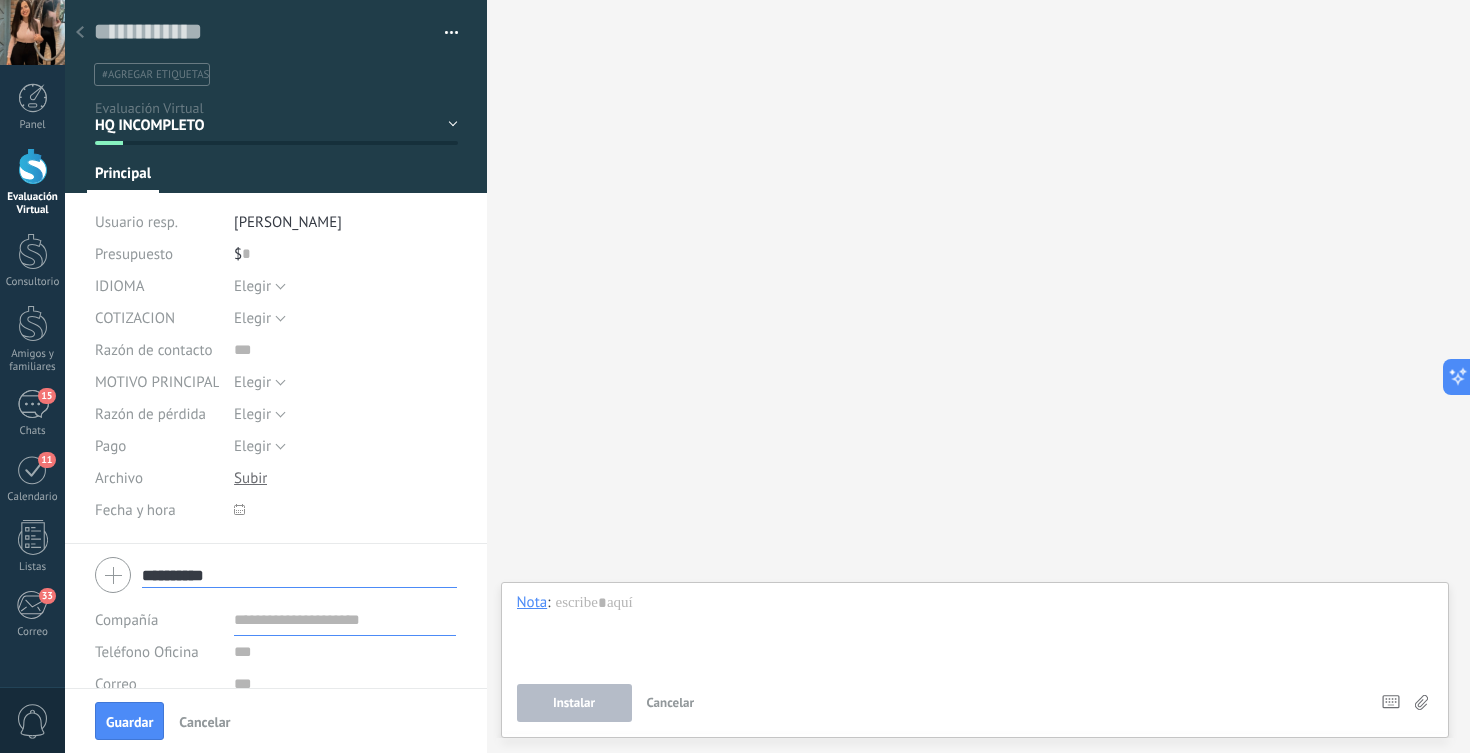 type on "**********" 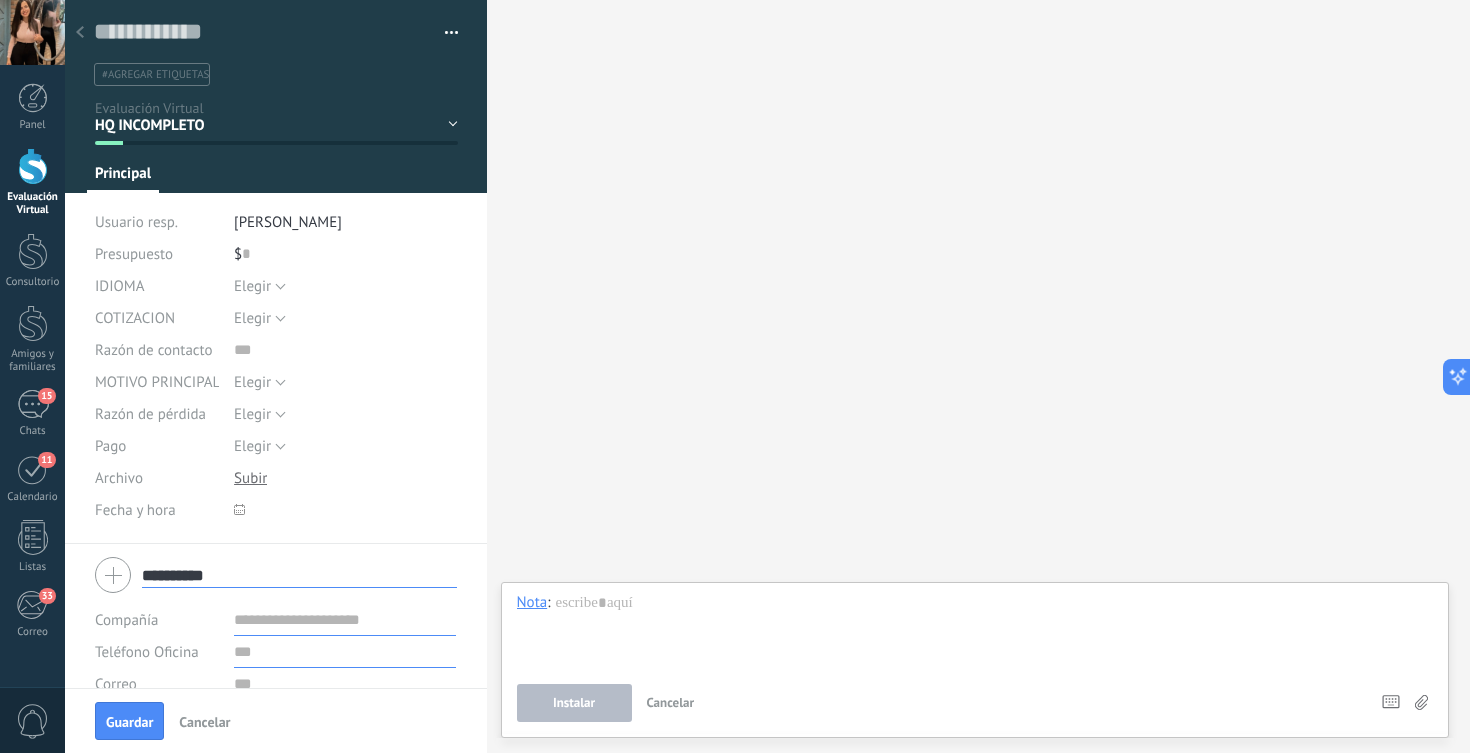 click at bounding box center [345, 652] 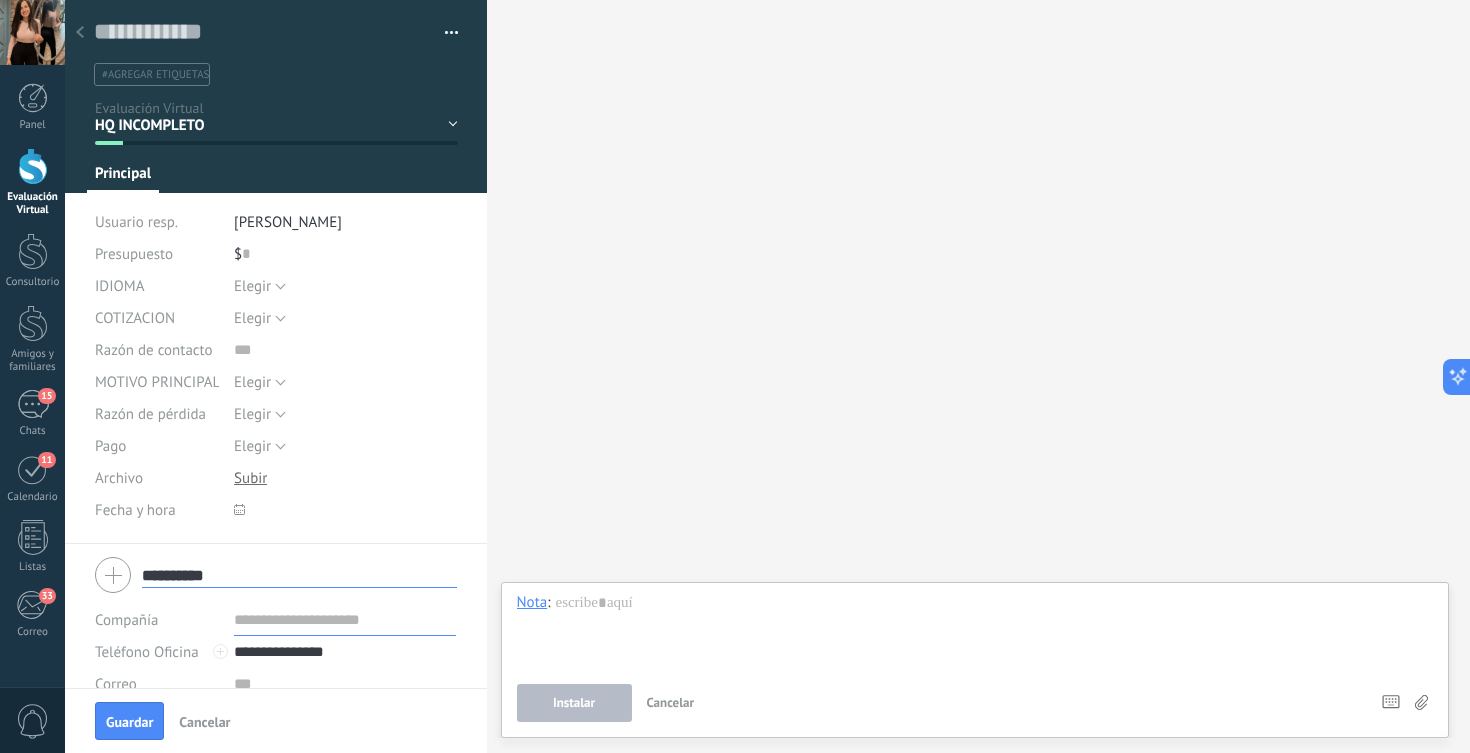 type on "**********" 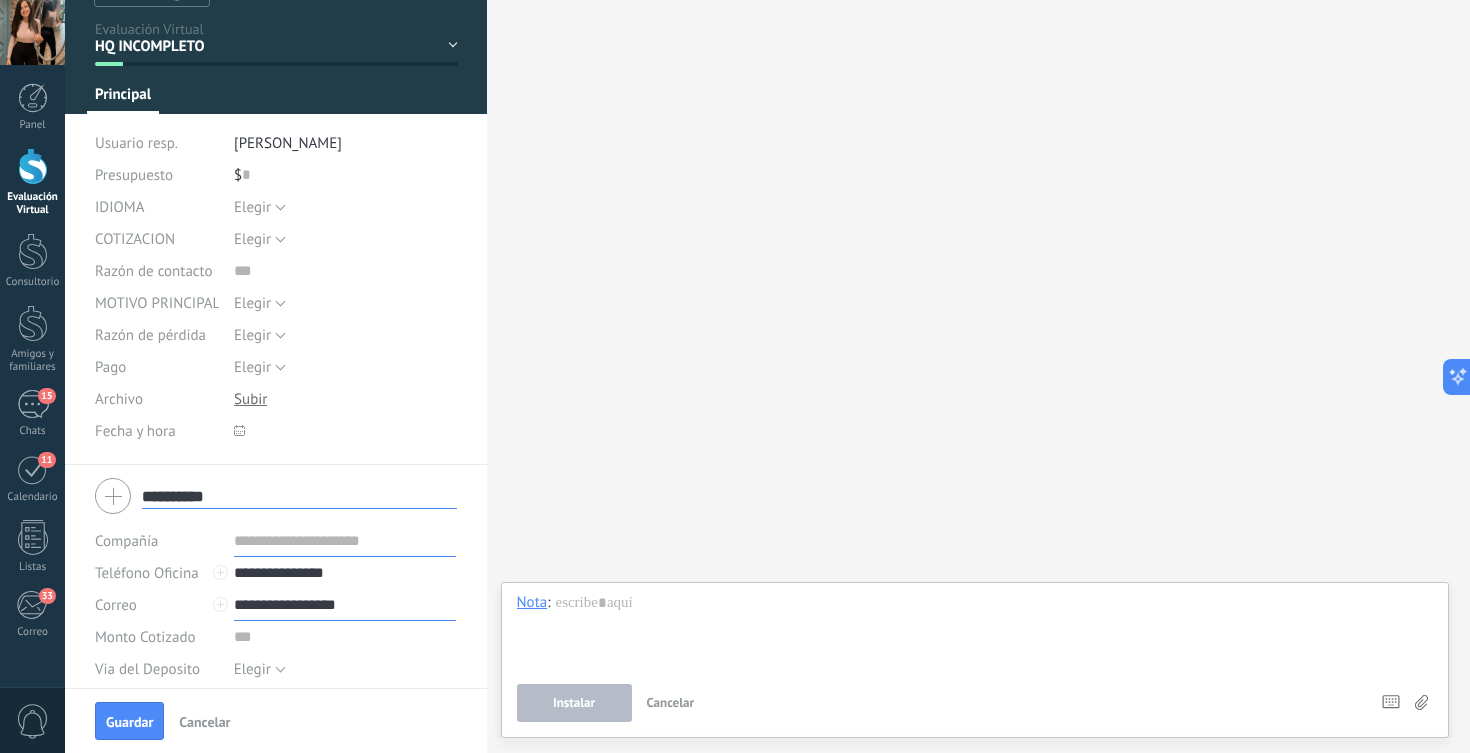 scroll, scrollTop: 0, scrollLeft: 0, axis: both 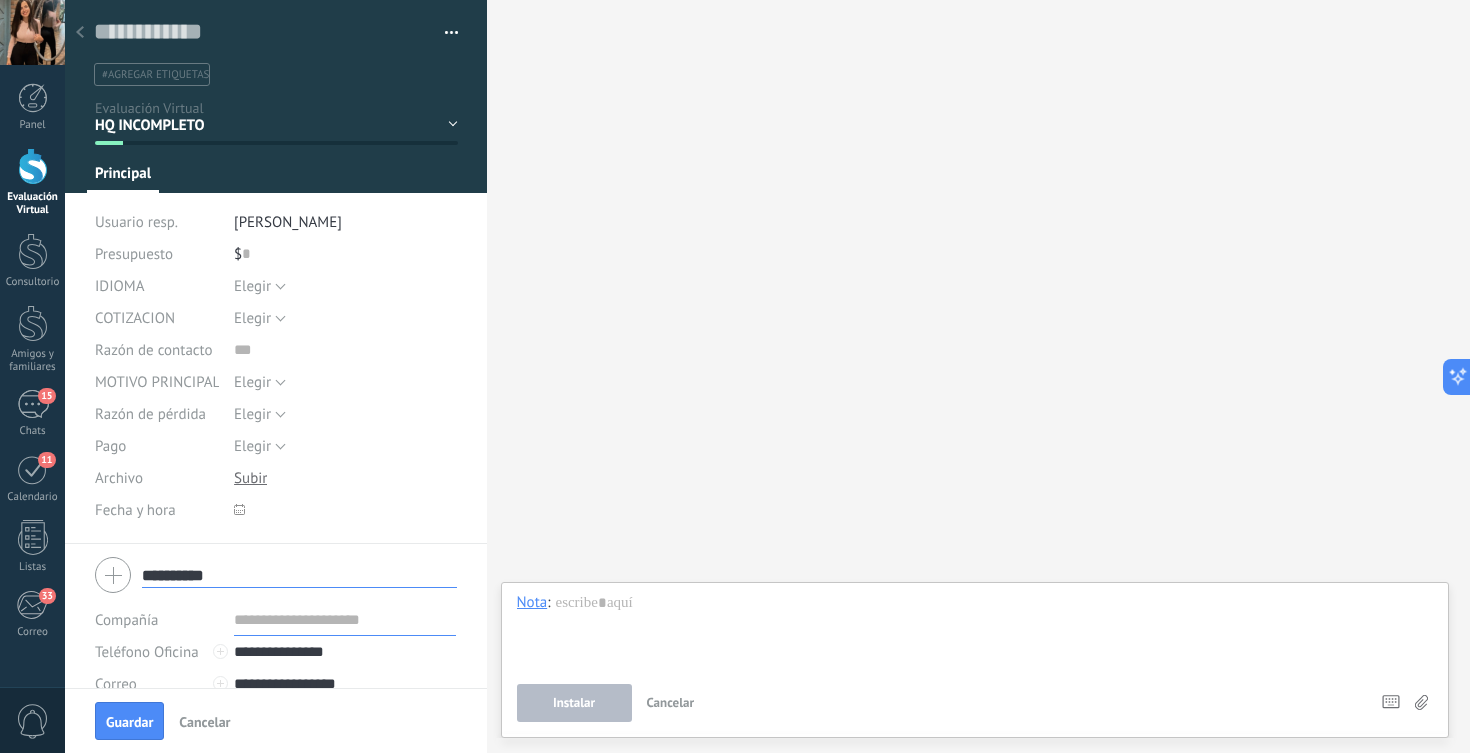 type on "**********" 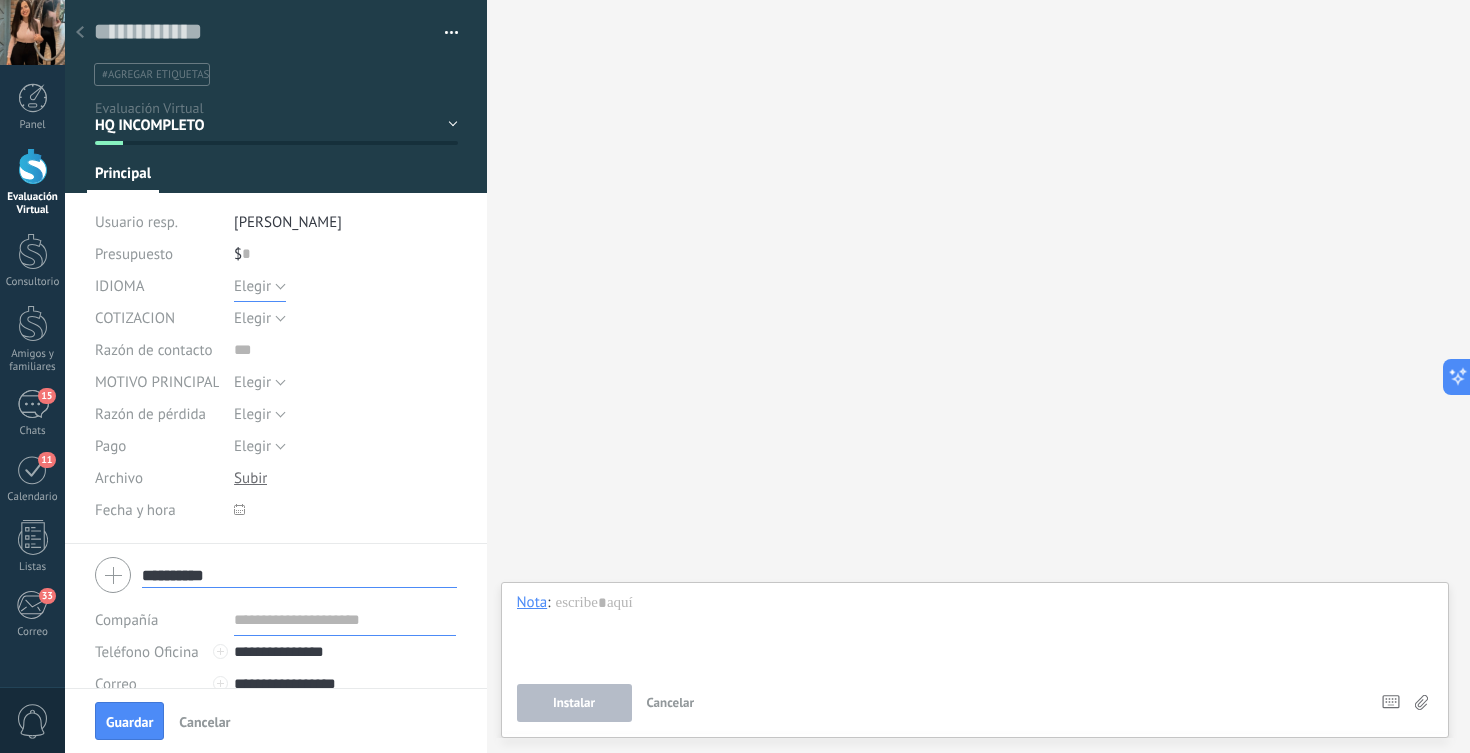 click on "Elegir" at bounding box center [252, 286] 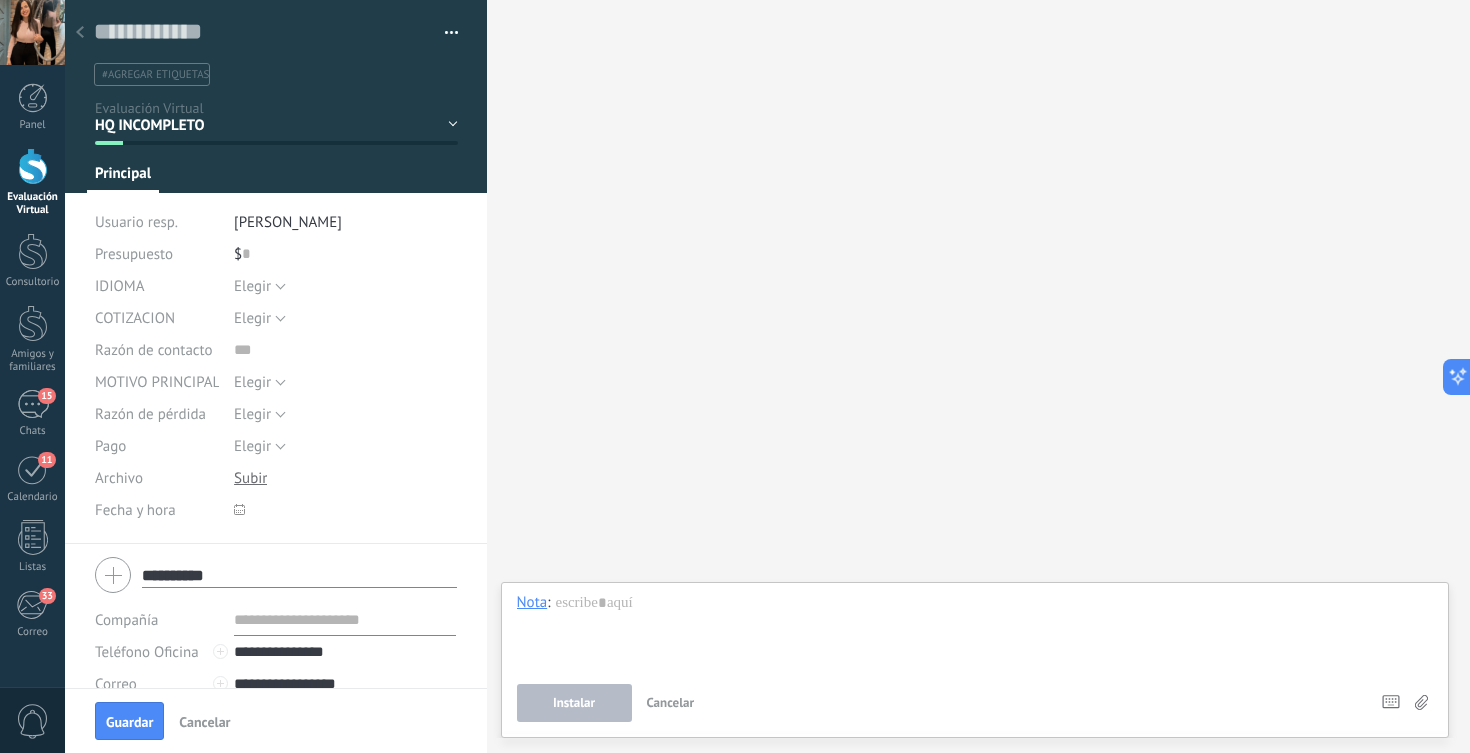 click on "IDIOMA
Elegir
INGLES
[GEOGRAPHIC_DATA]
[PERSON_NAME]
Elegir
COTIZACION
Elegir
Tummy Tuck + Lipo + BBL
Lipo + BBL
Levantamiento y [MEDICAL_DATA]
Aumento mamario (mismo formato senos)
Levantamiento de senos con implantes:
[MEDICAL_DATA]
Levantamiento de senos sin implantes
Mini abdominoplastía + Lipo (con y sin BBL):
Lipo + Levant. de mamas sin implantes
[PERSON_NAME] de contacto Pago" at bounding box center [276, 407] 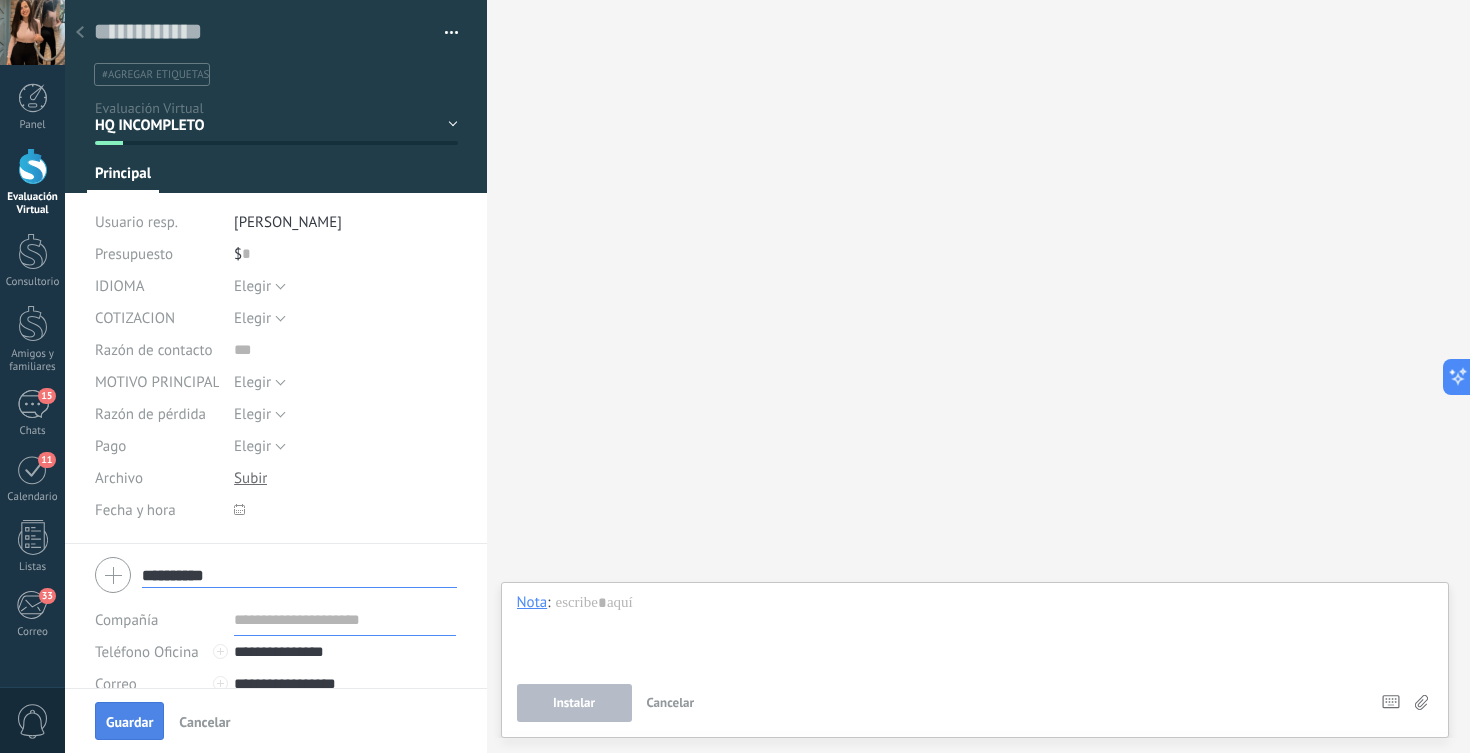 click on "Guardar" at bounding box center [129, 722] 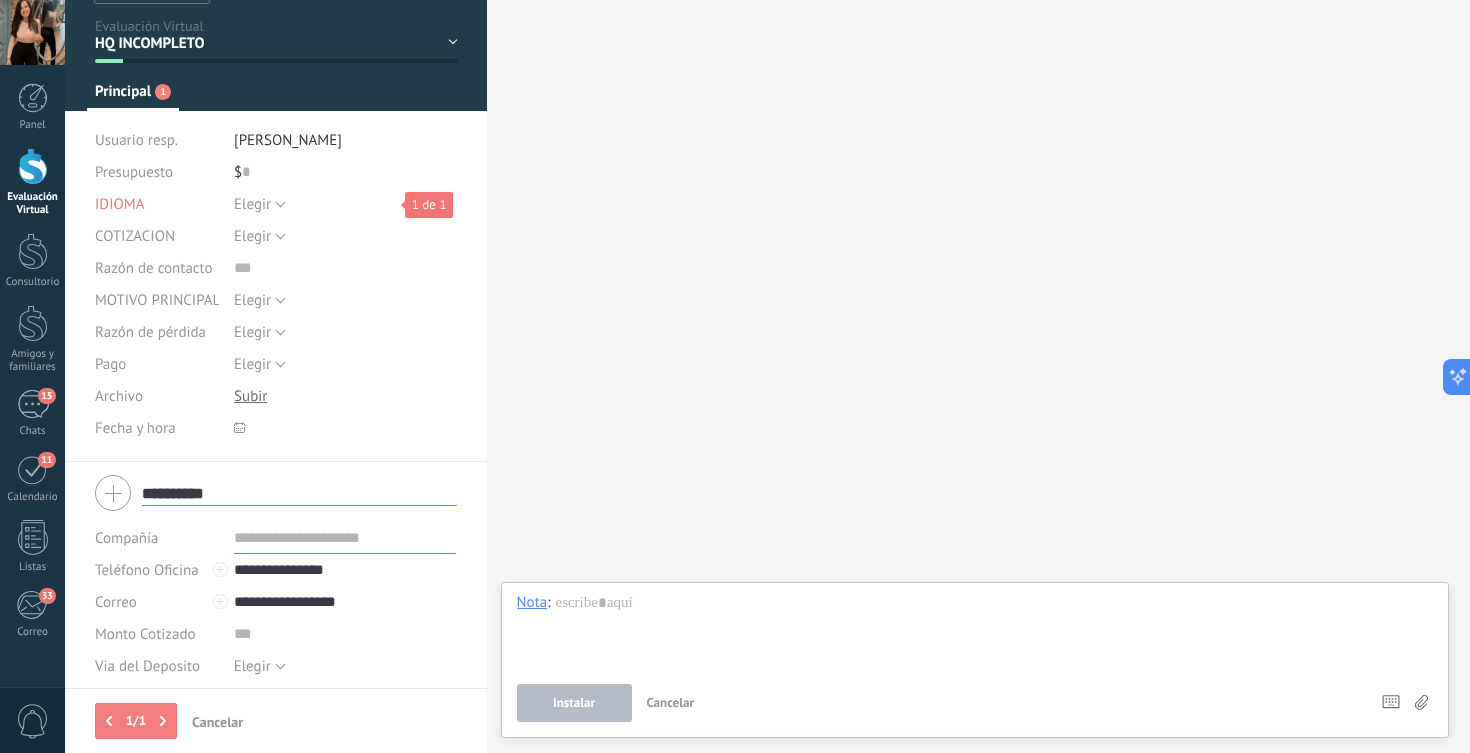 scroll, scrollTop: 0, scrollLeft: 0, axis: both 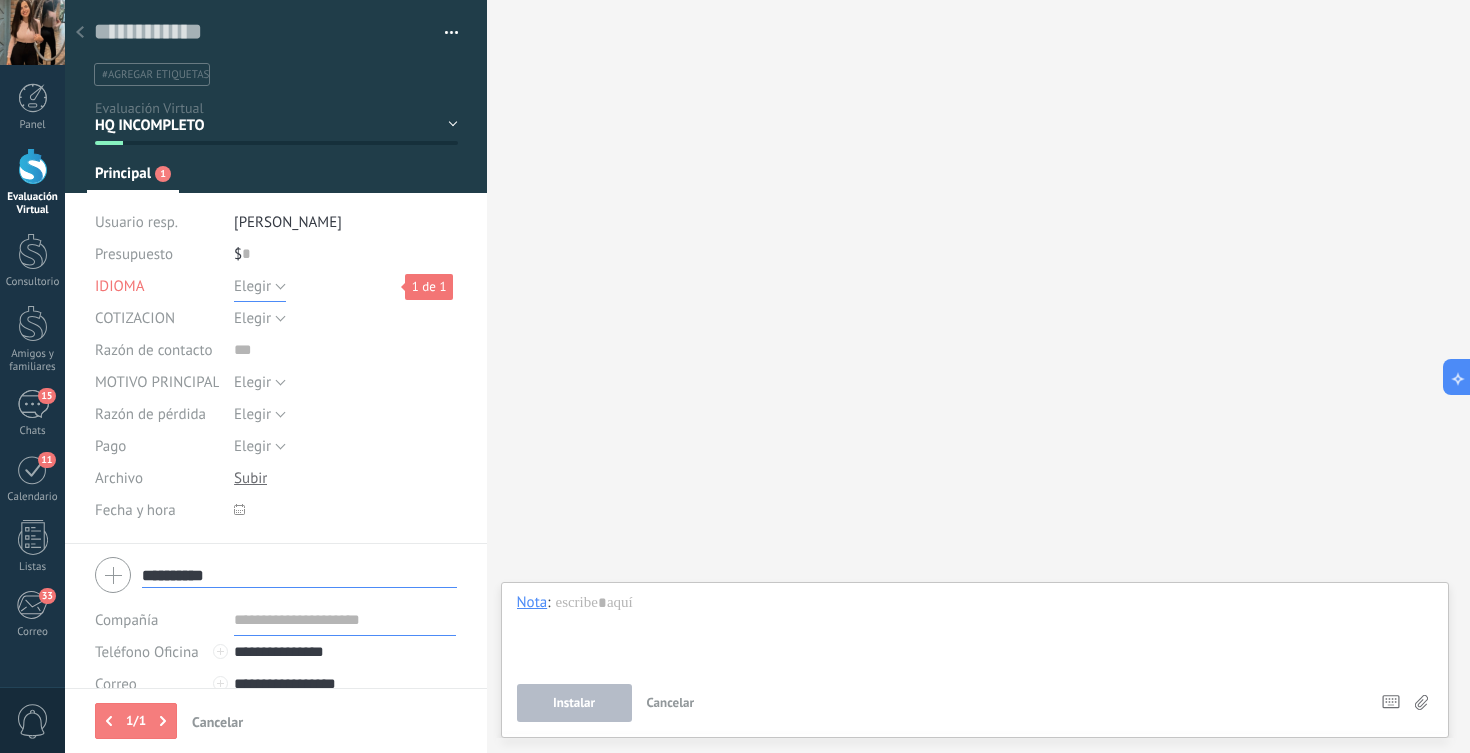 click on "Elegir" at bounding box center (252, 286) 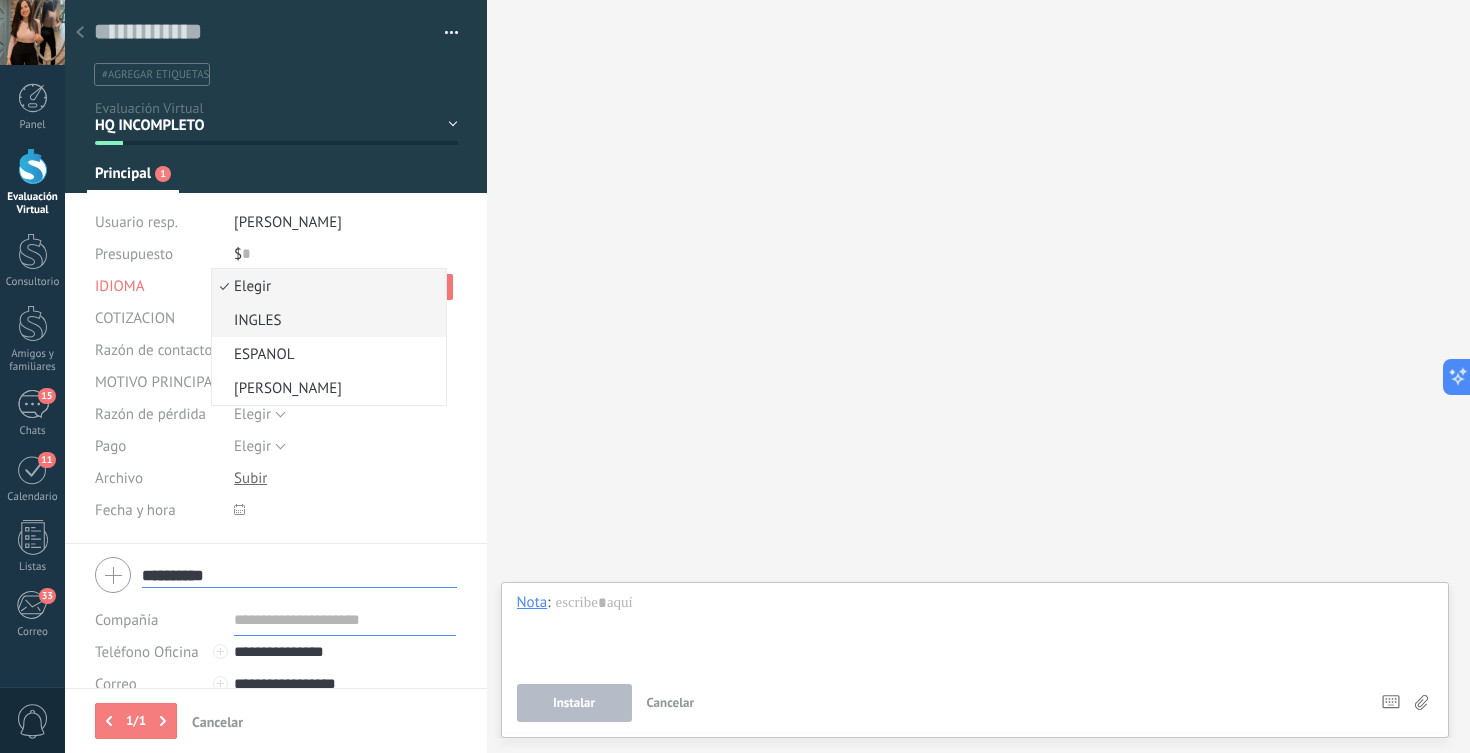 click on "INGLES" at bounding box center (326, 320) 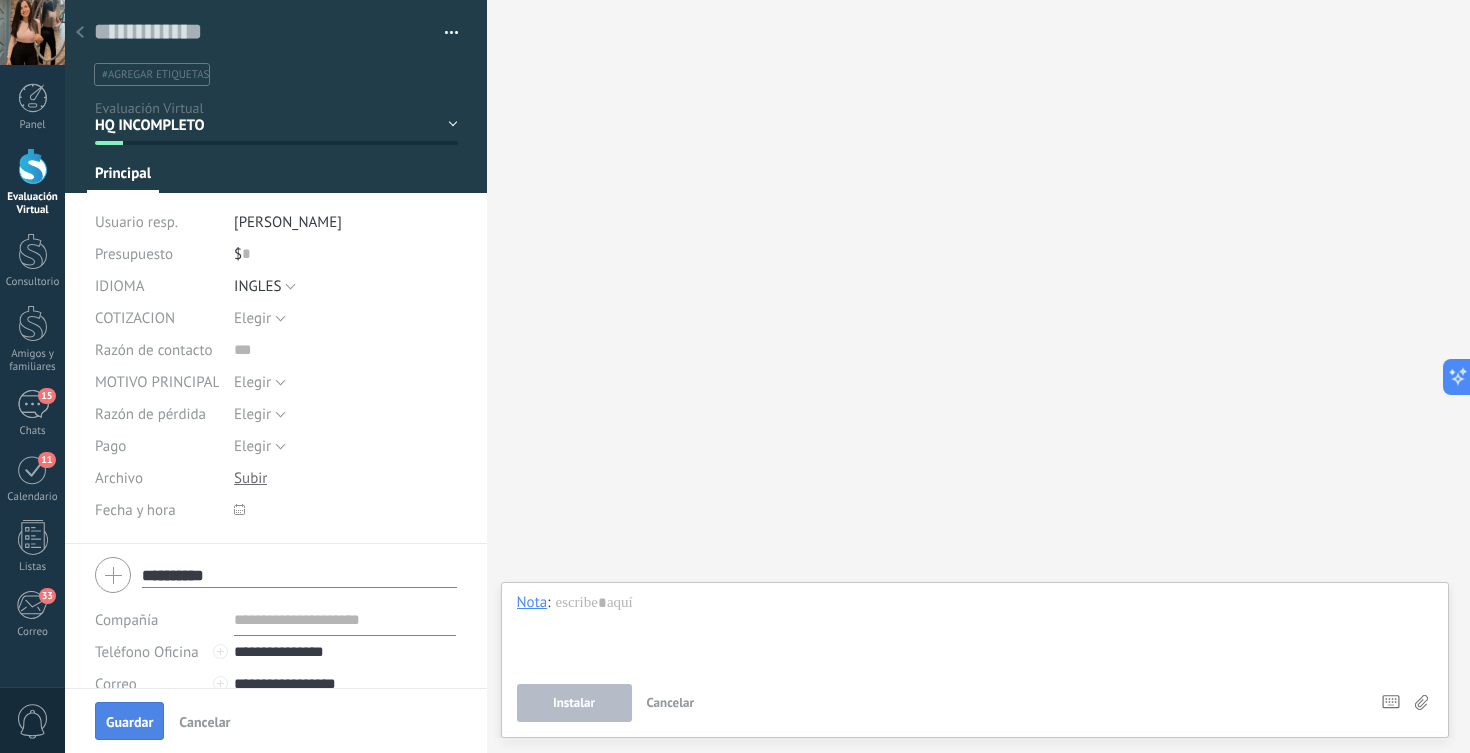 click on "Guardar" at bounding box center [129, 722] 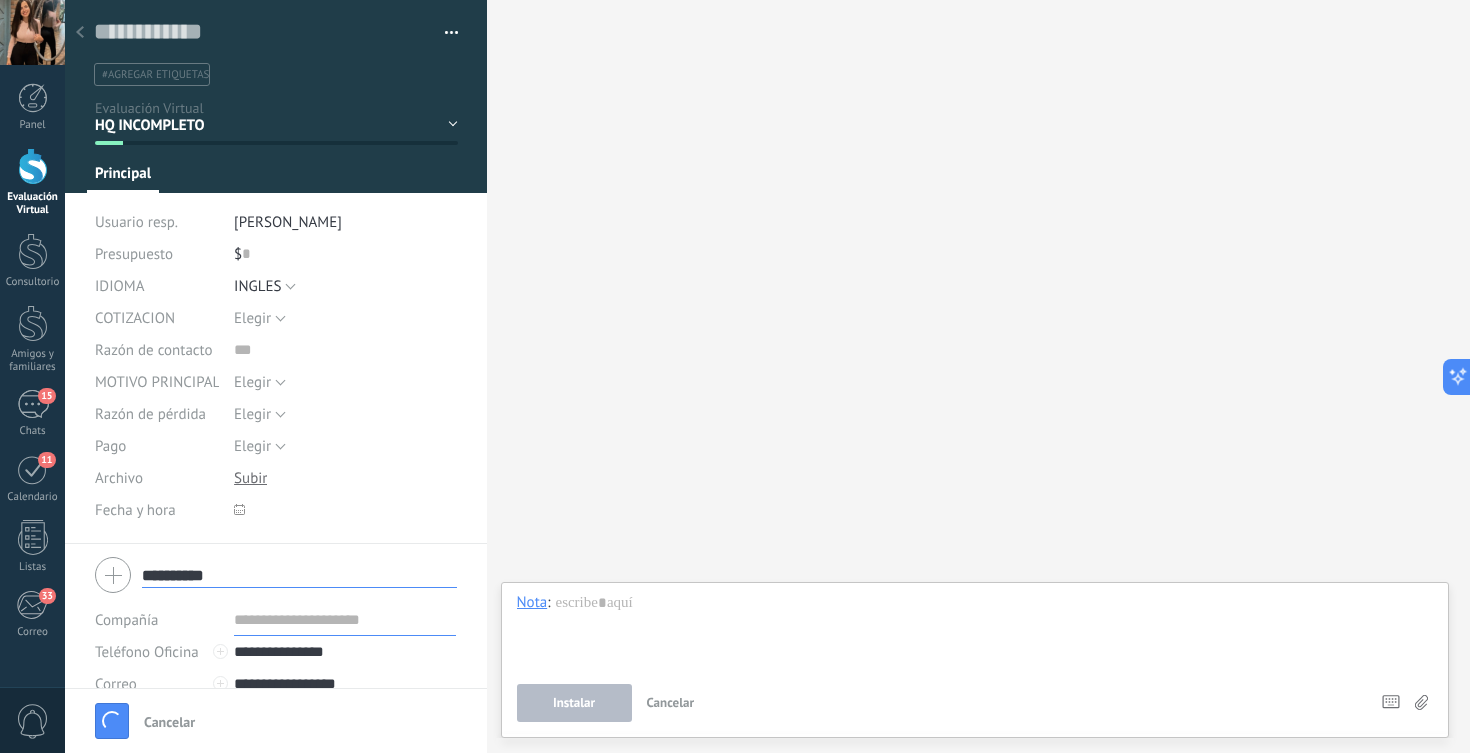 type 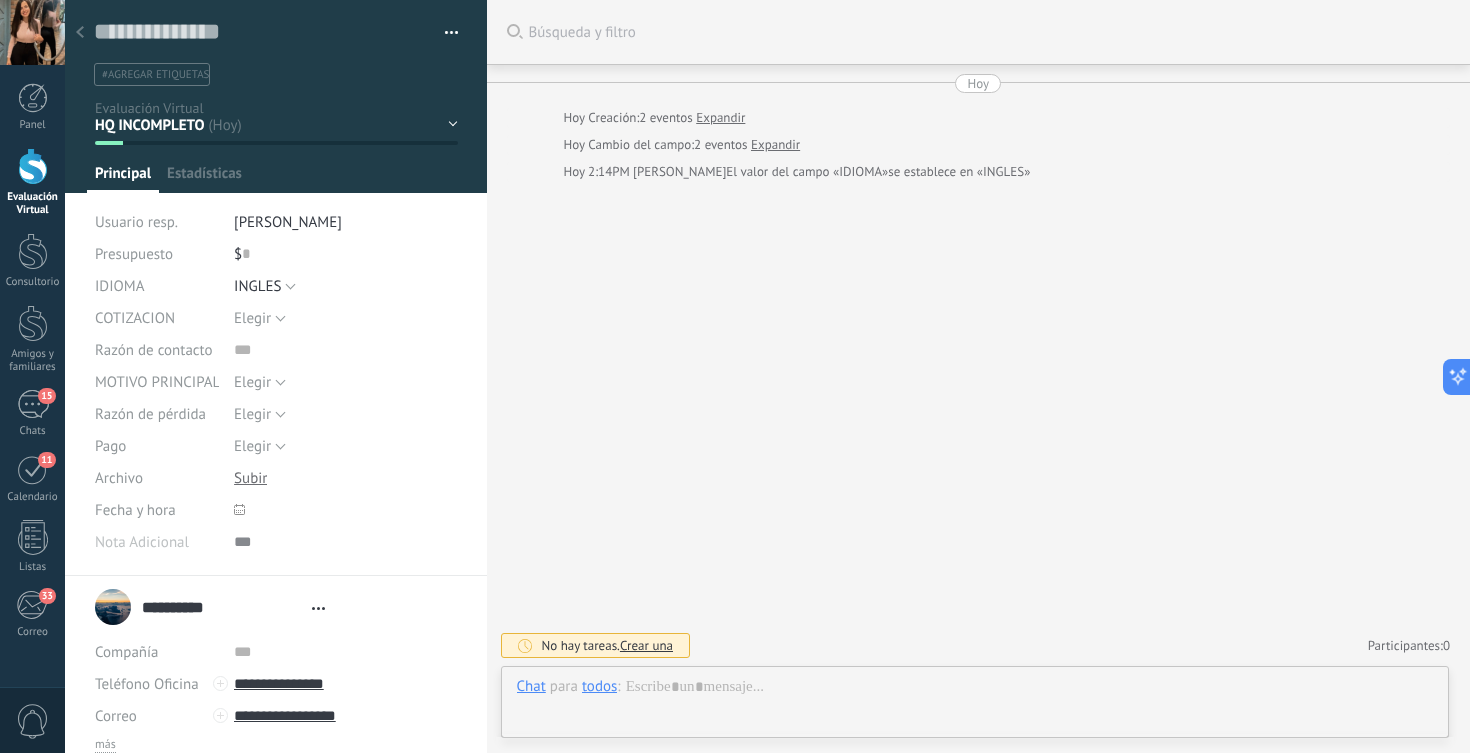type on "**********" 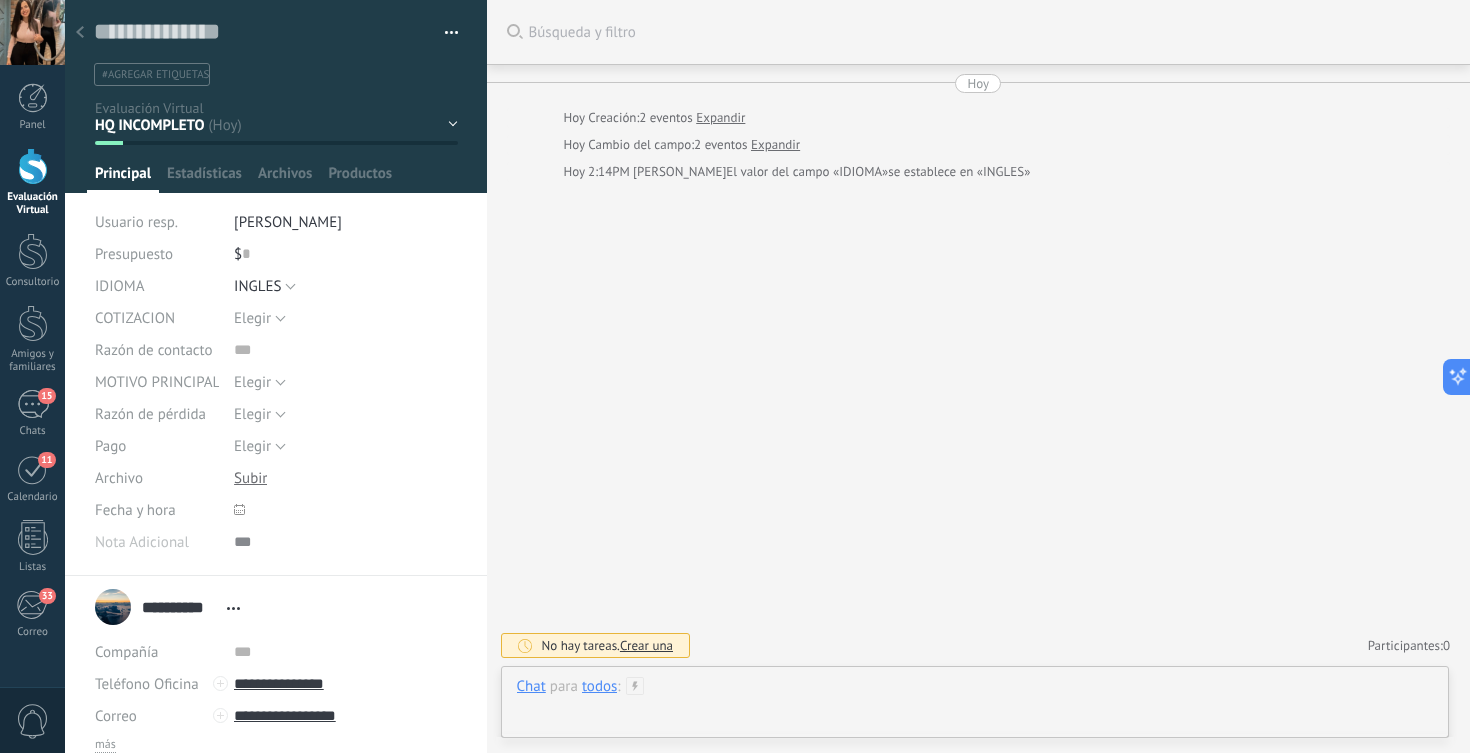click at bounding box center [975, 707] 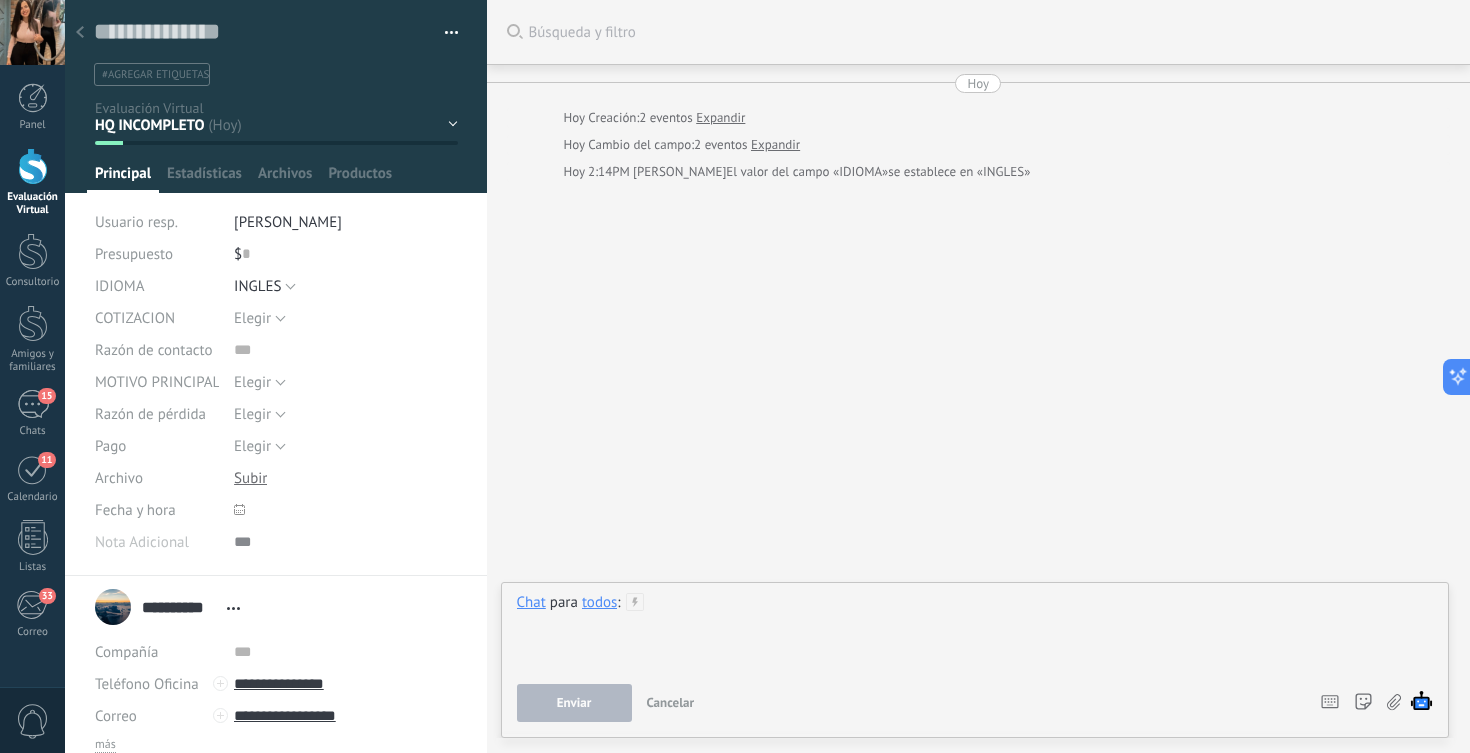 paste 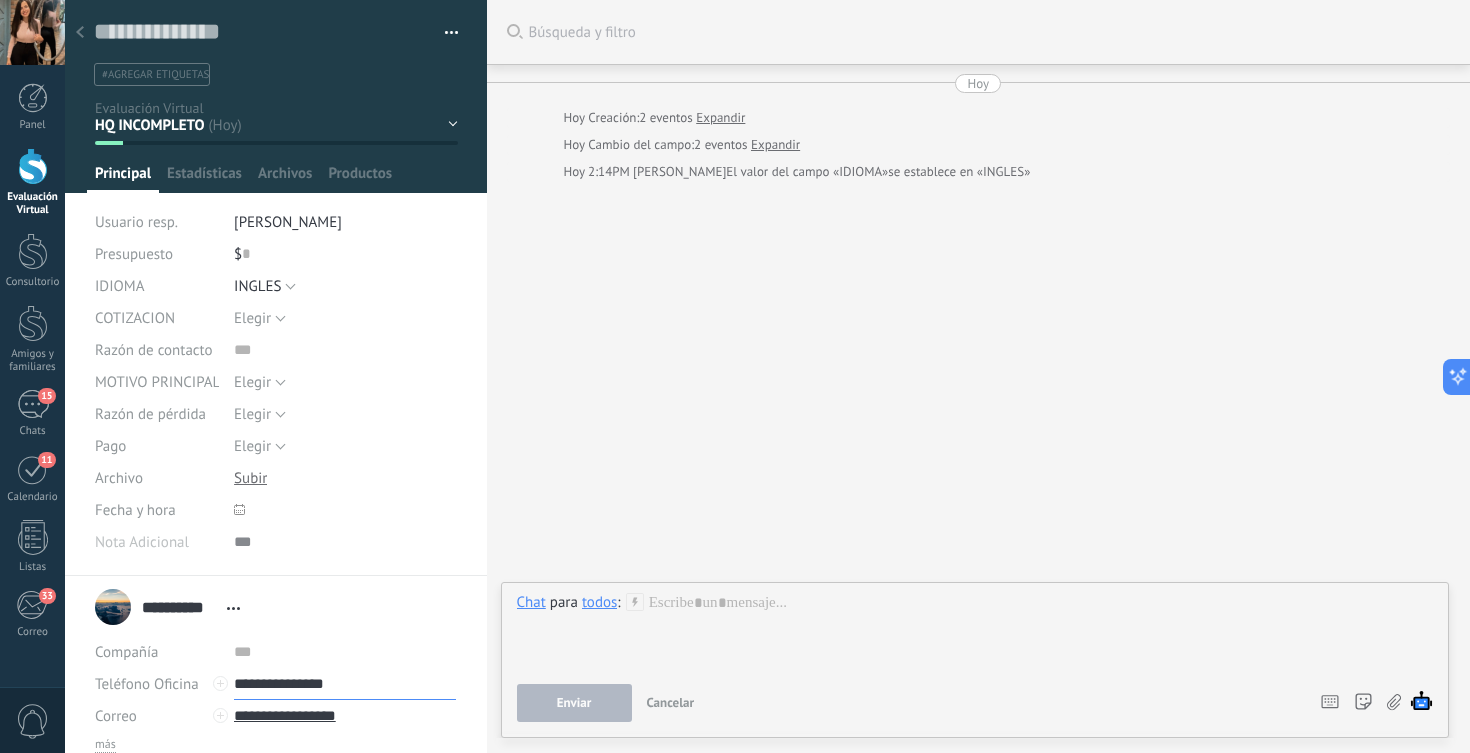 click on "**********" at bounding box center [345, 684] 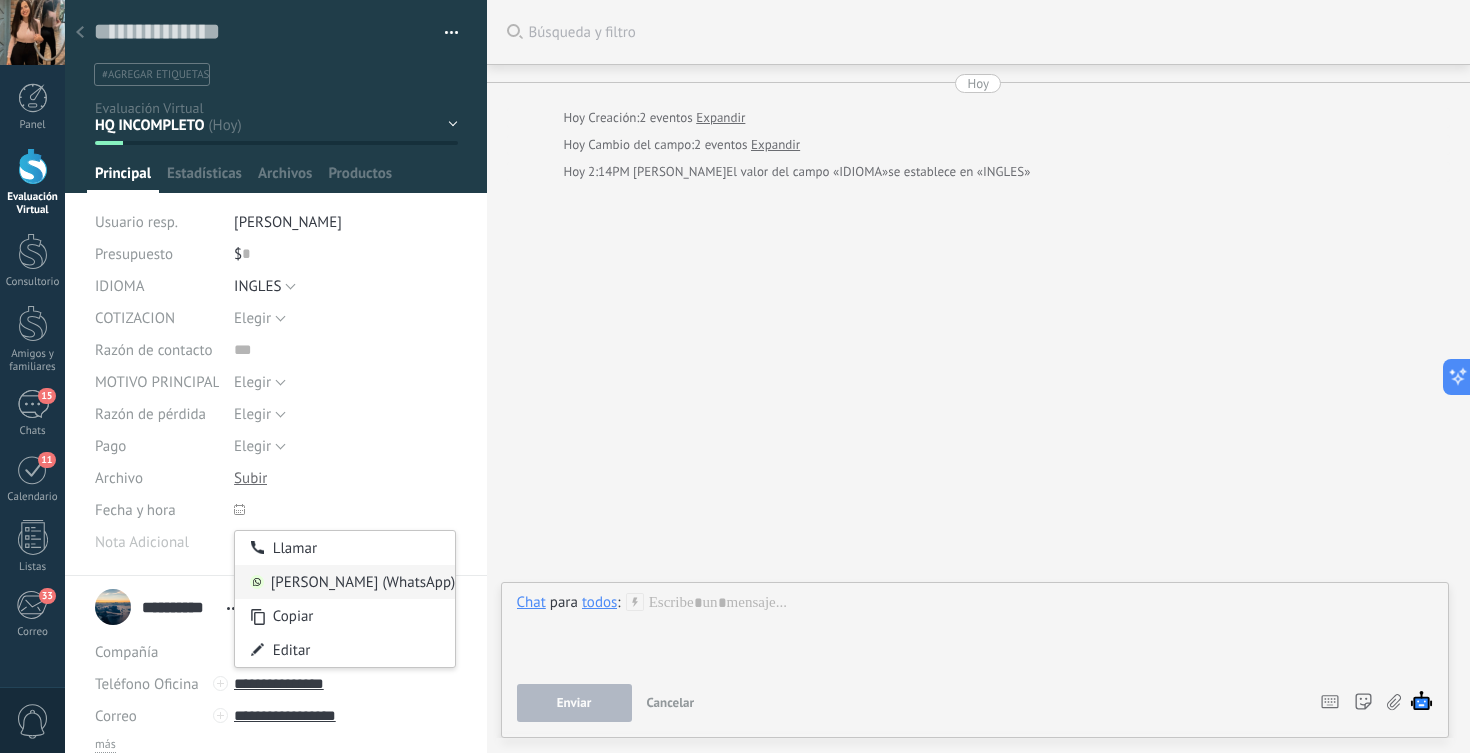 type on "**********" 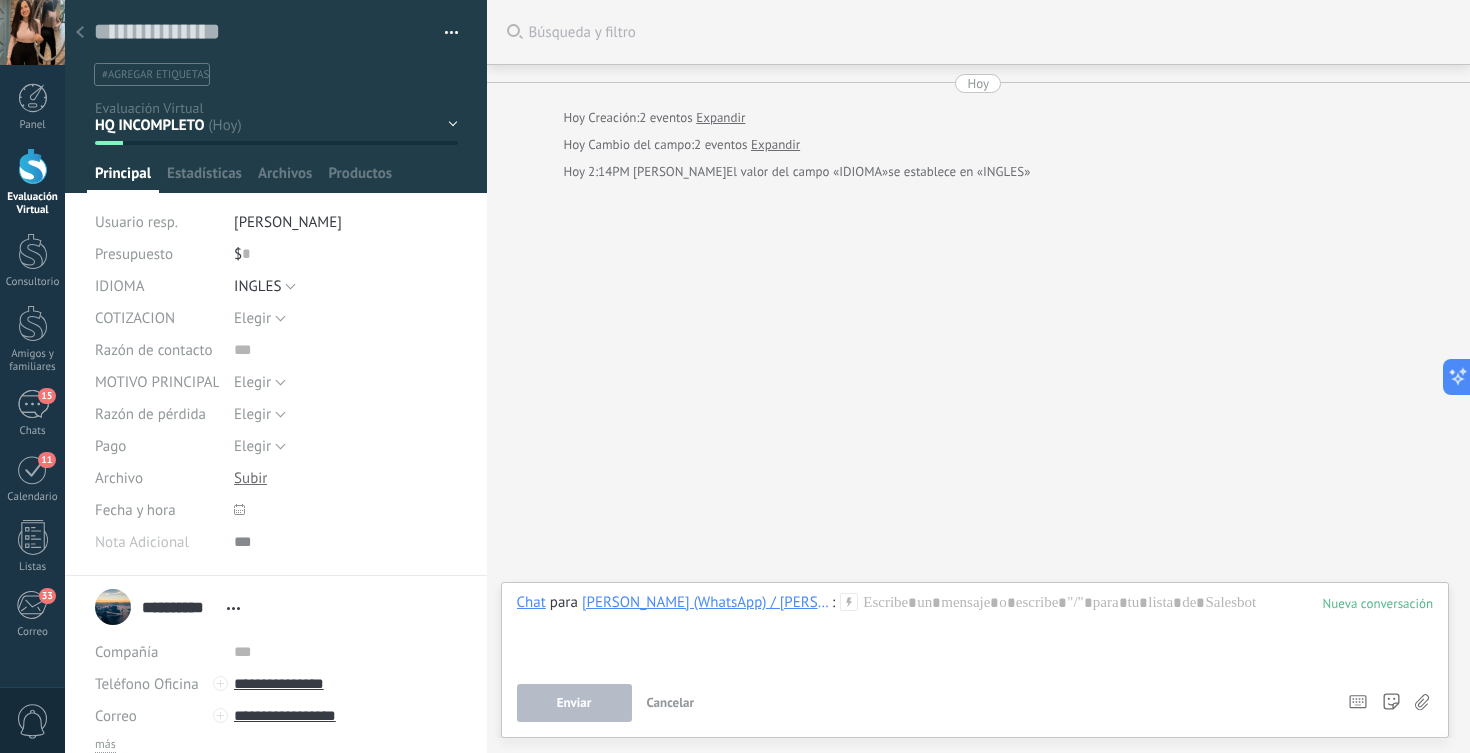 type 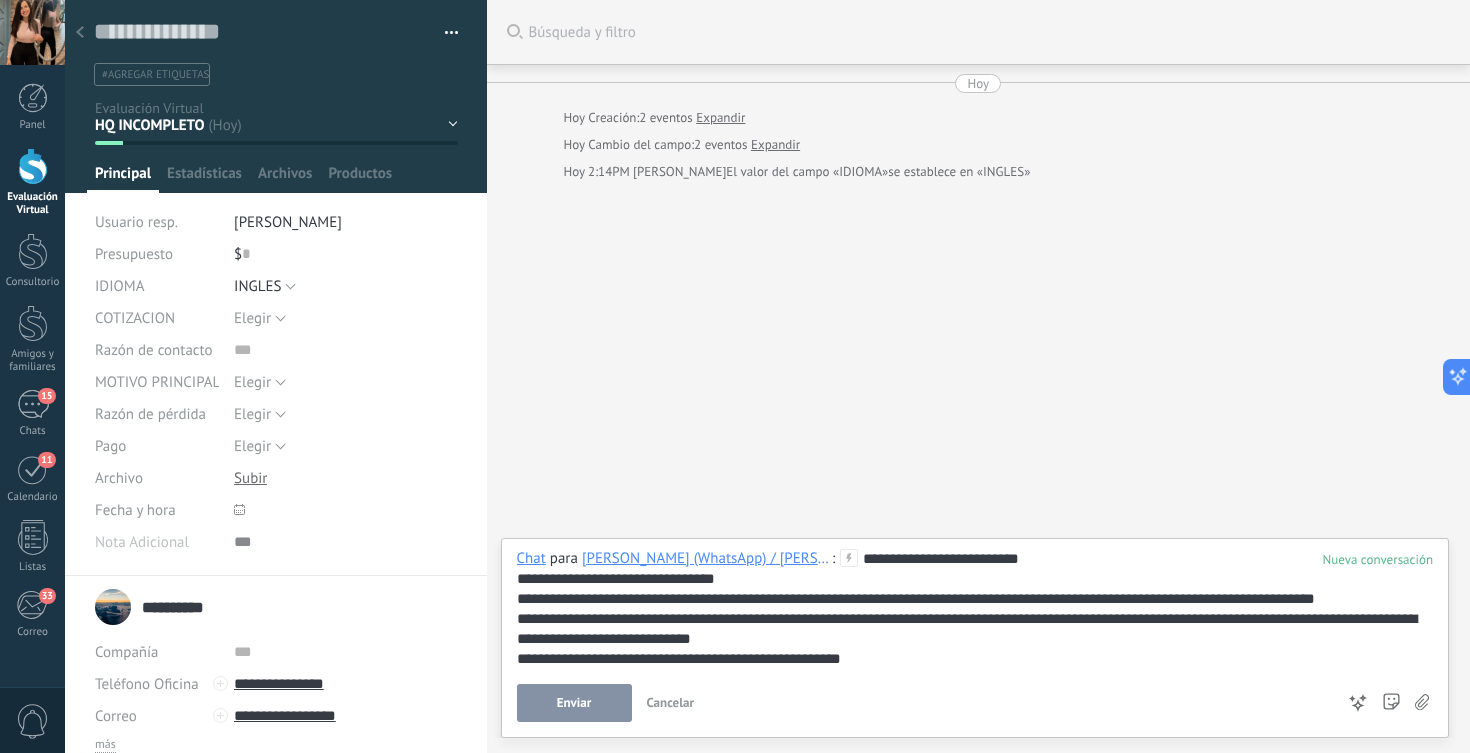 drag, startPoint x: 142, startPoint y: 604, endPoint x: 220, endPoint y: 601, distance: 78.05767 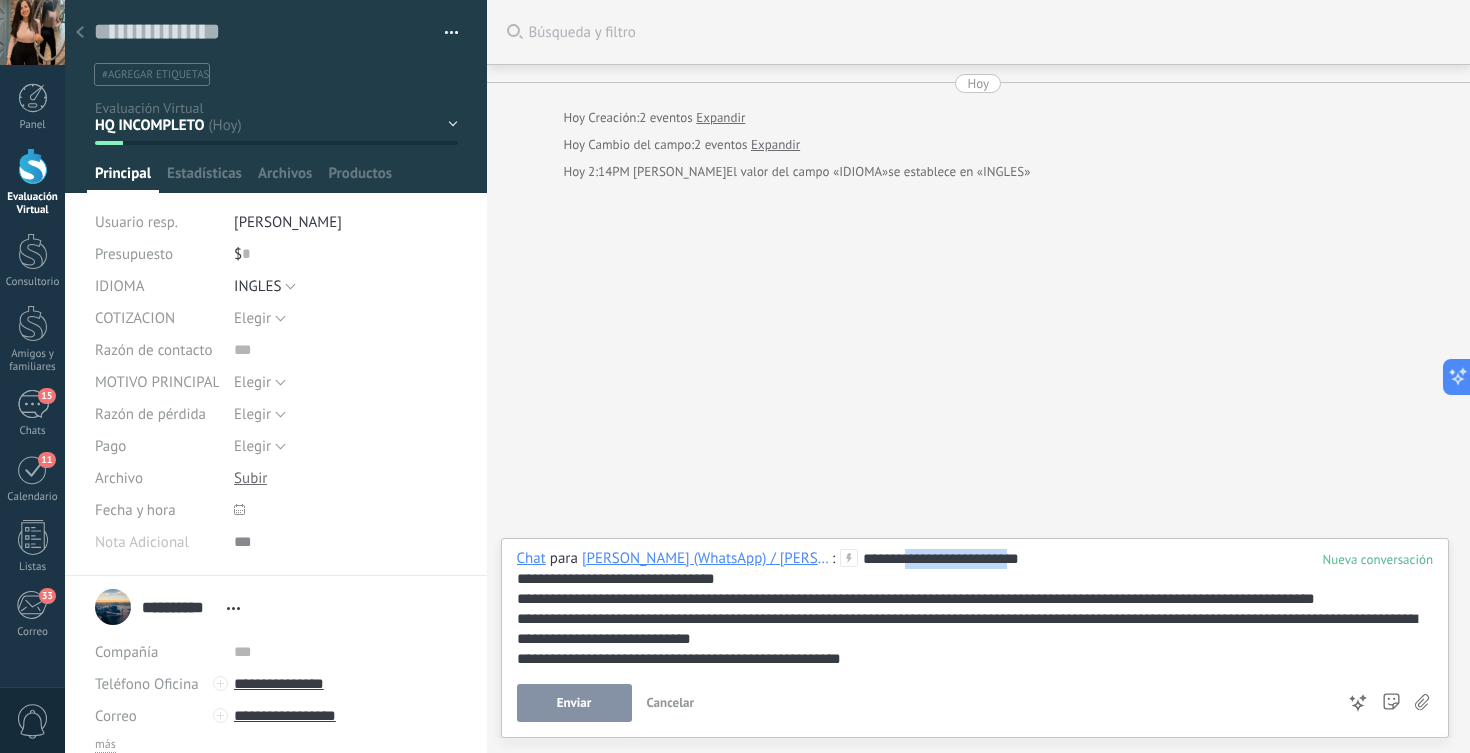 drag, startPoint x: 891, startPoint y: 558, endPoint x: 995, endPoint y: 555, distance: 104.04326 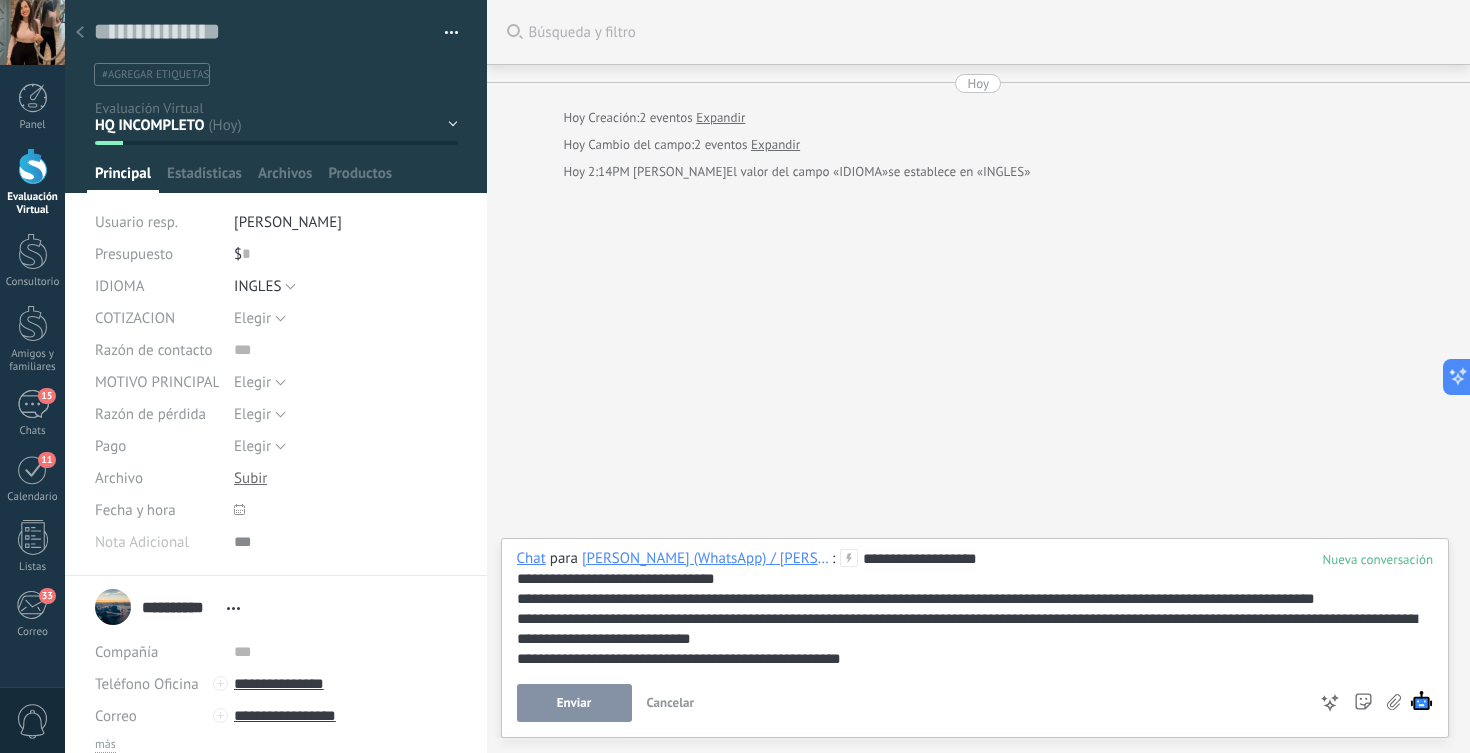 click on "Enviar" at bounding box center (574, 703) 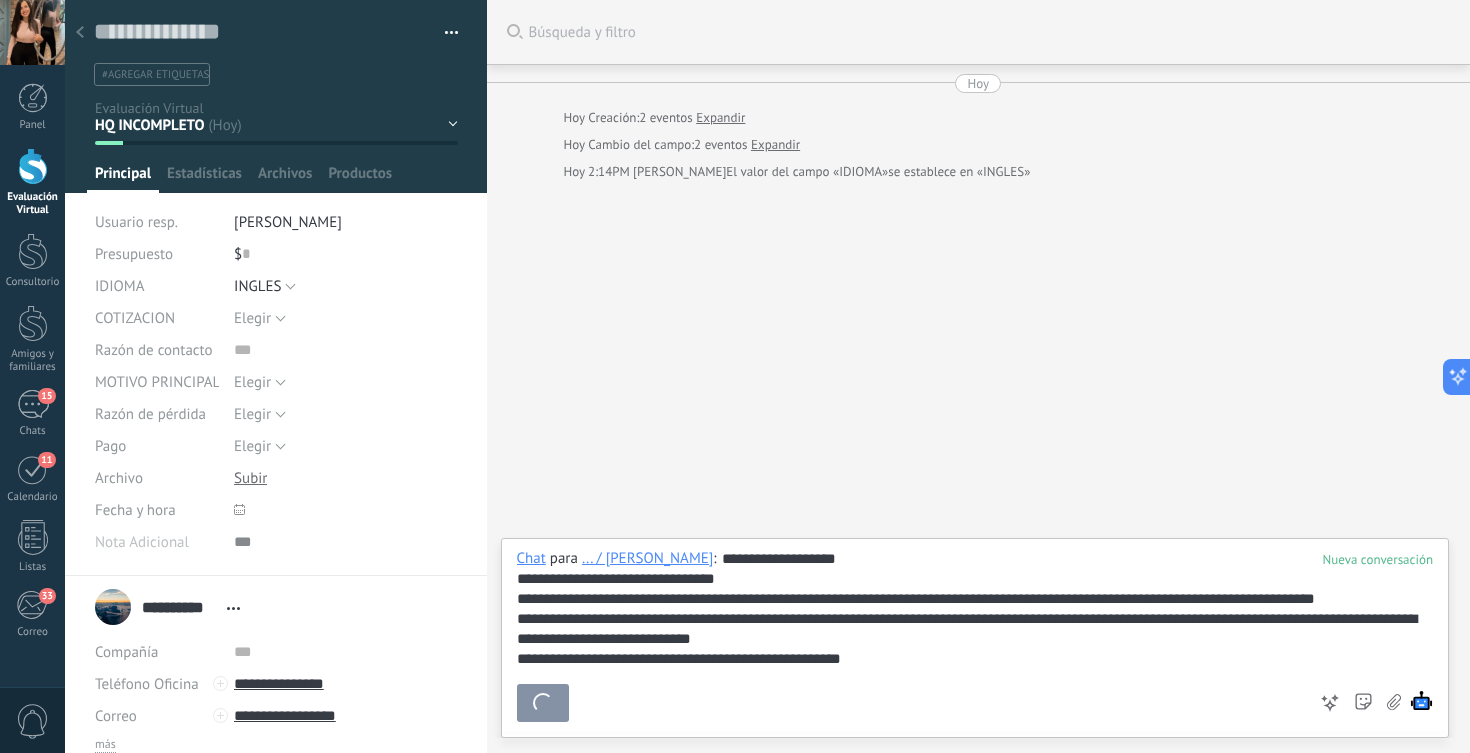 scroll, scrollTop: 103, scrollLeft: 0, axis: vertical 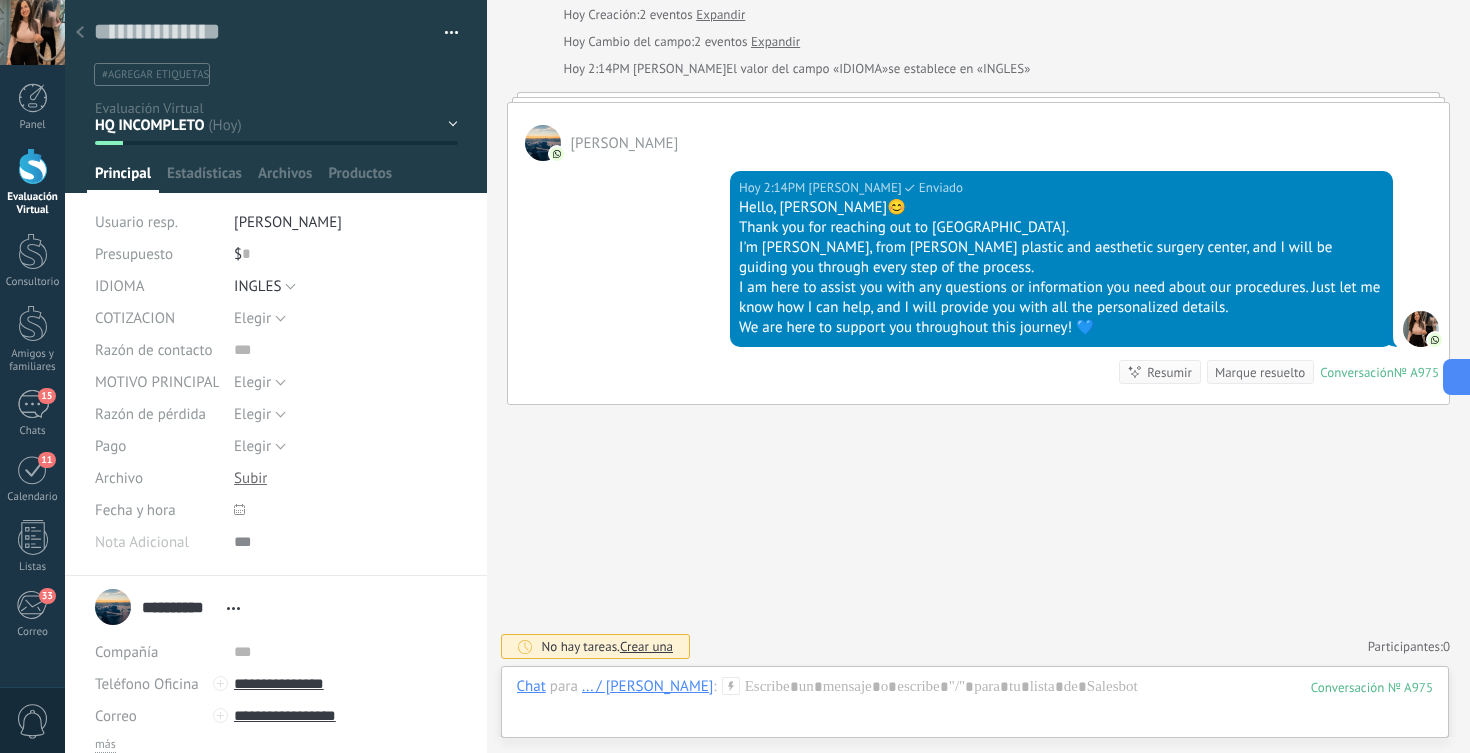 click at bounding box center (33, 166) 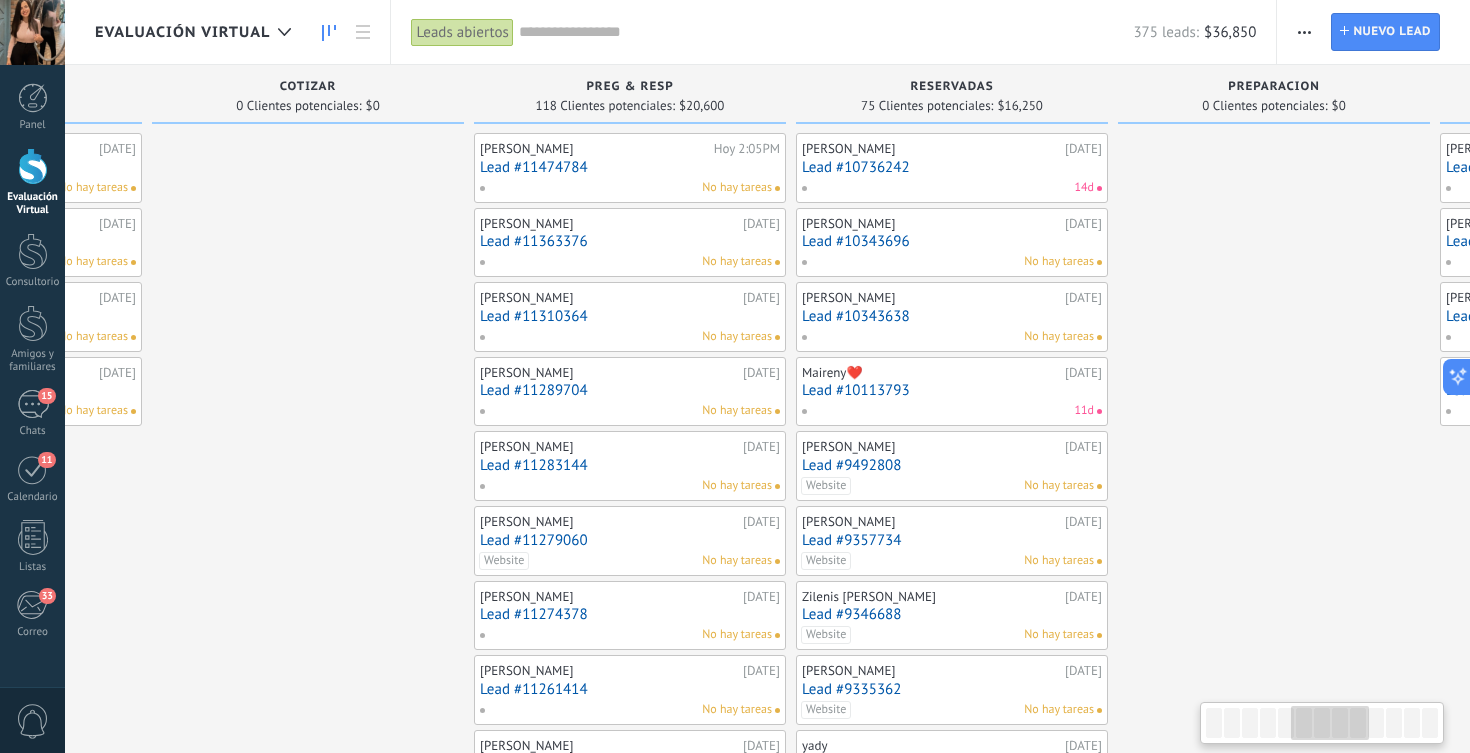 scroll, scrollTop: 0, scrollLeft: 1575, axis: horizontal 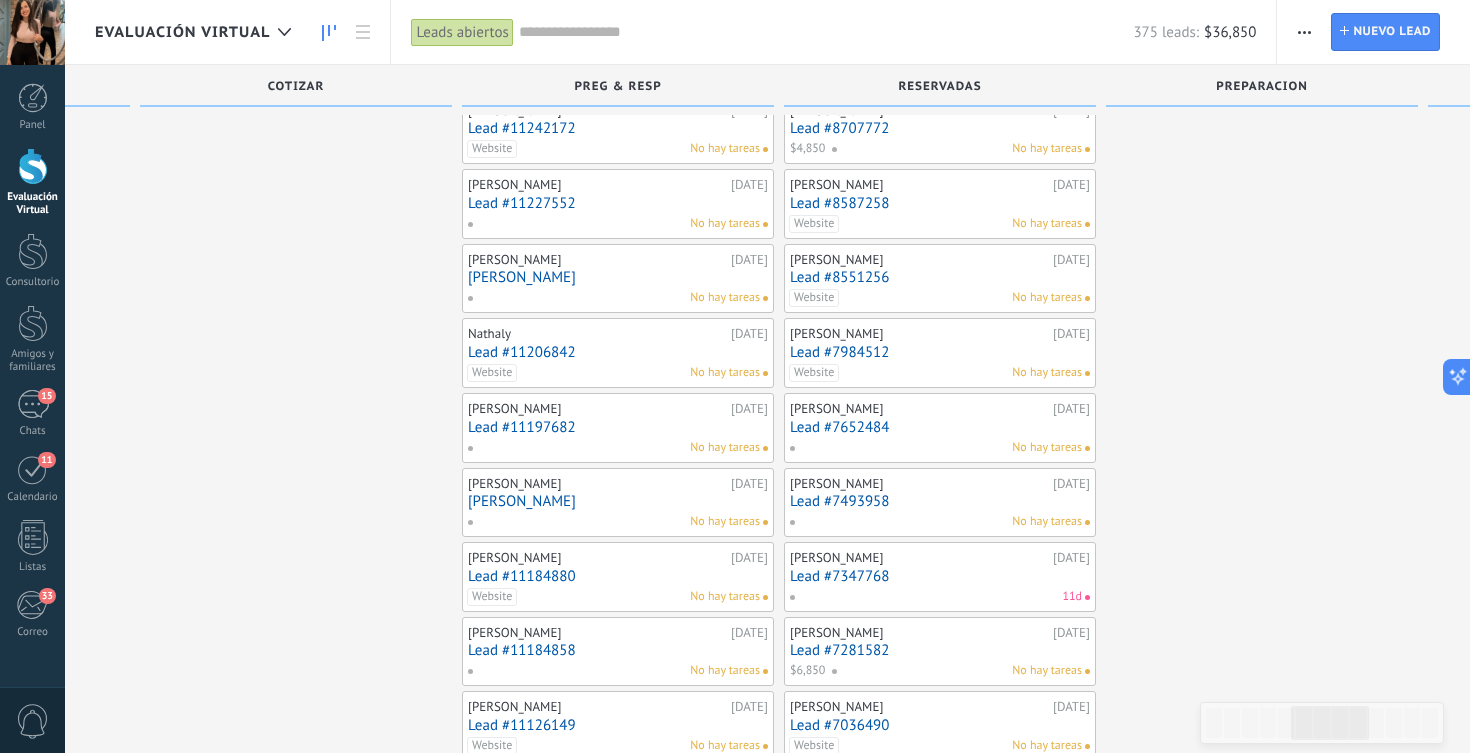 click on "Lead #11184880" at bounding box center [618, 576] 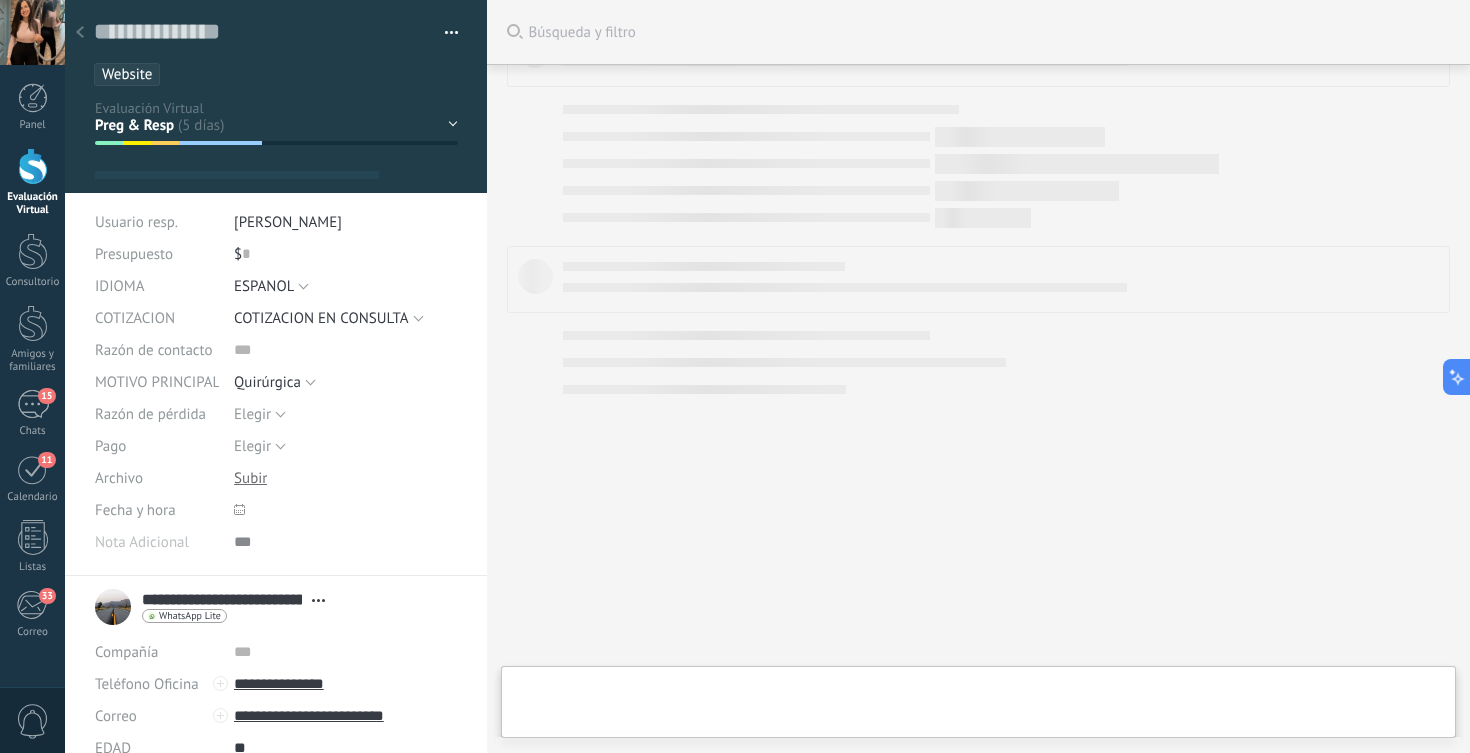scroll, scrollTop: 0, scrollLeft: 0, axis: both 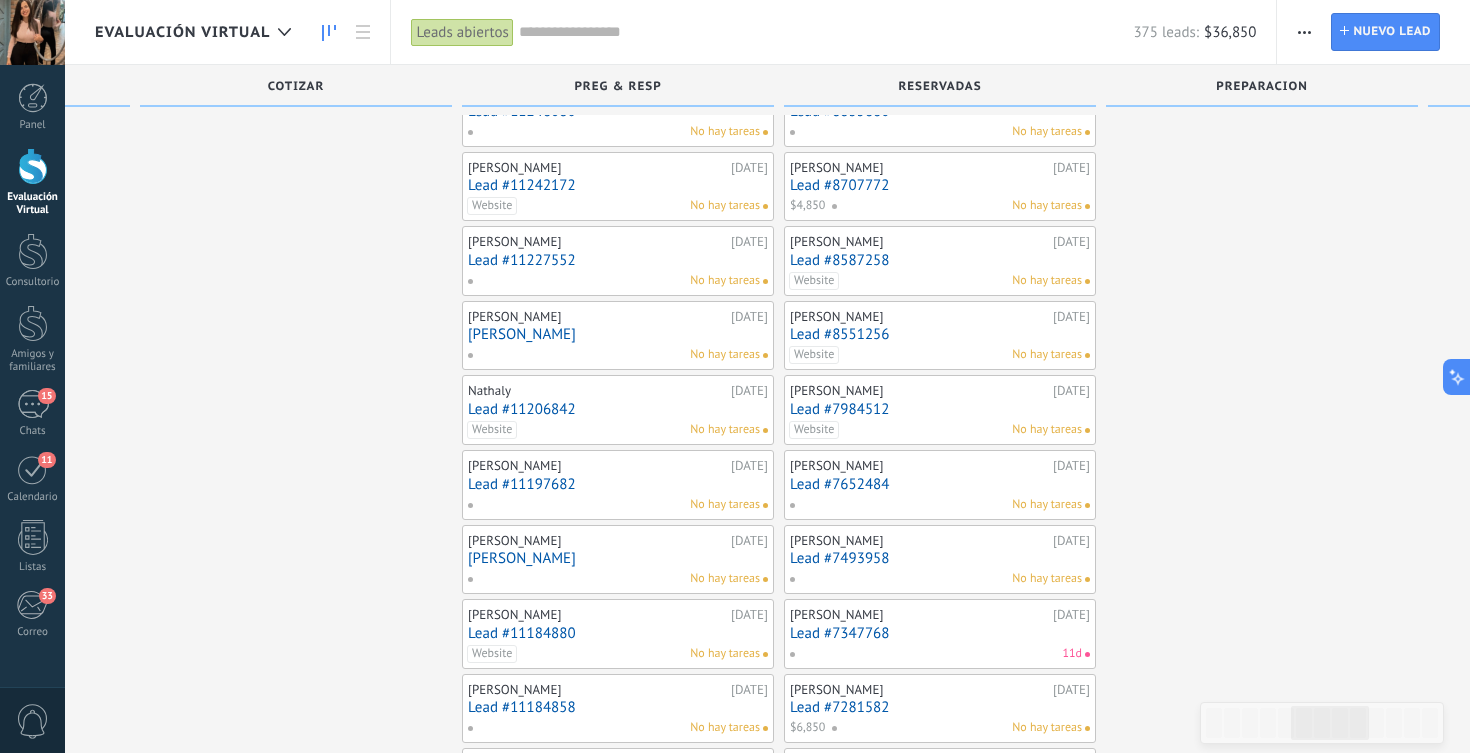 click on "[PERSON_NAME]" at bounding box center [618, 558] 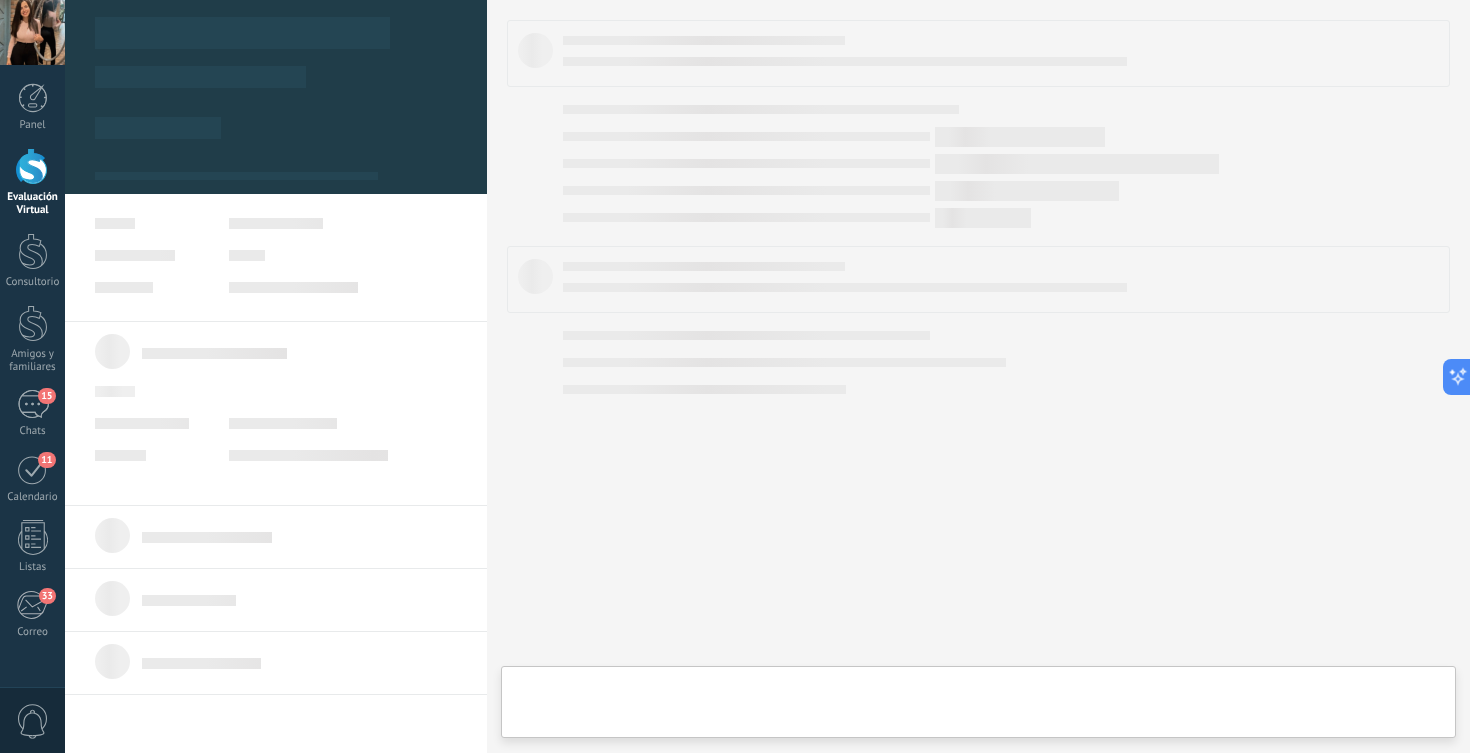 scroll, scrollTop: 0, scrollLeft: 0, axis: both 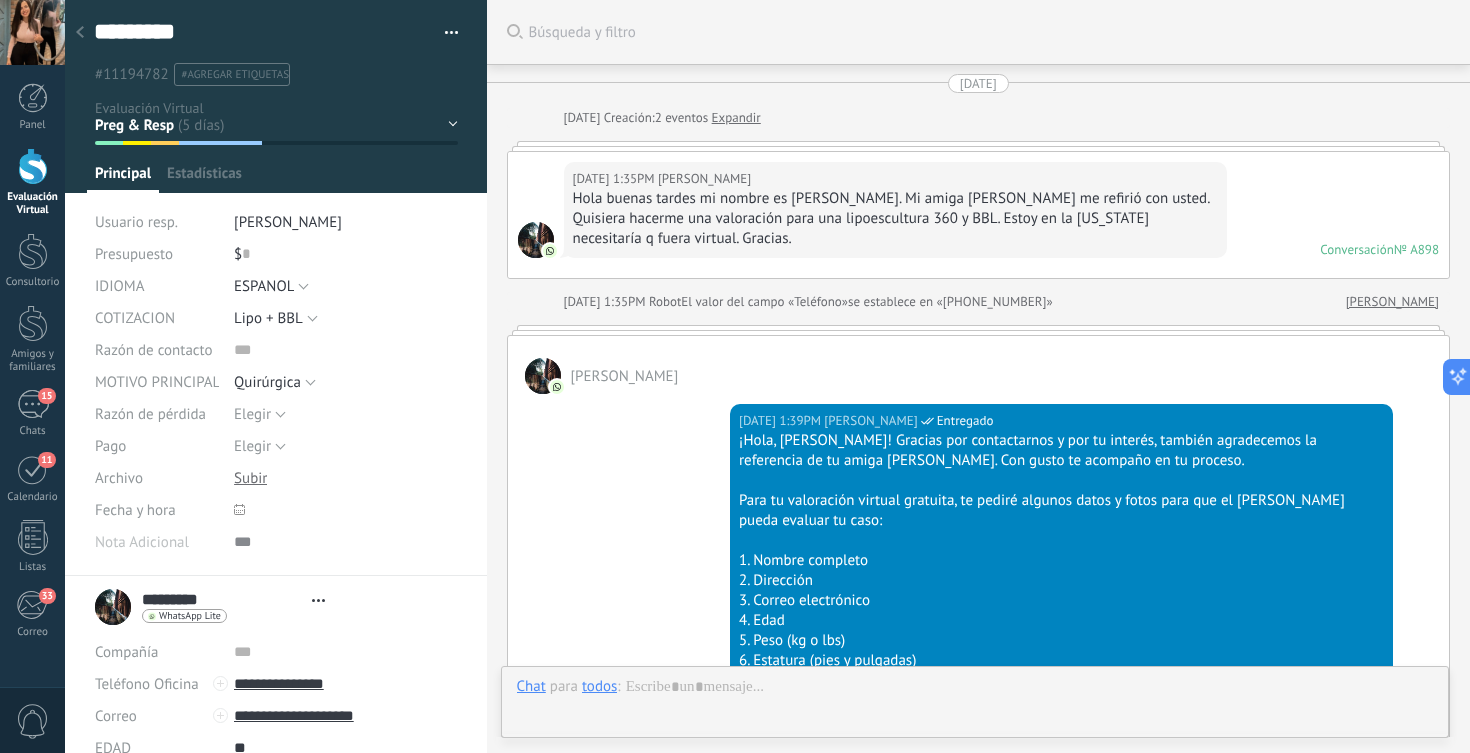 type on "*********" 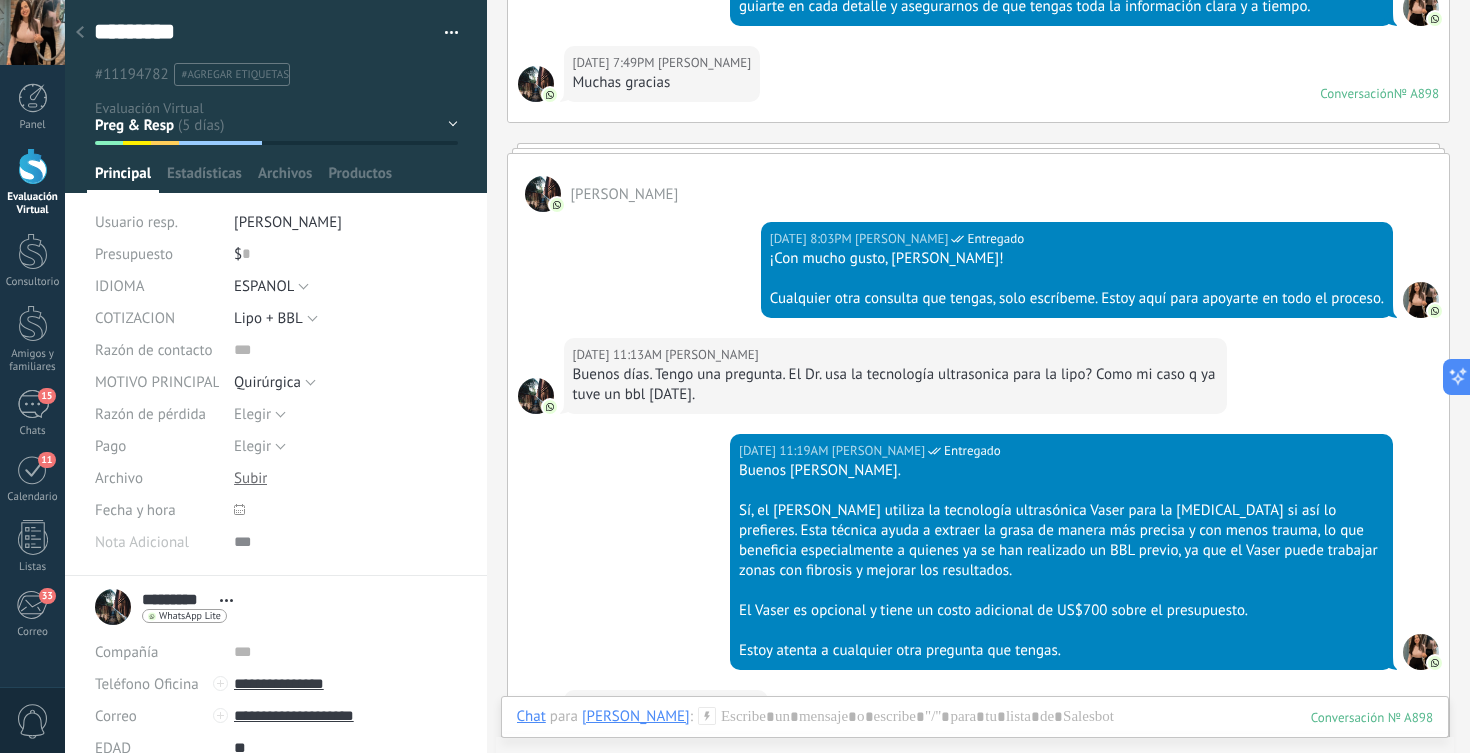 scroll, scrollTop: 7036, scrollLeft: 0, axis: vertical 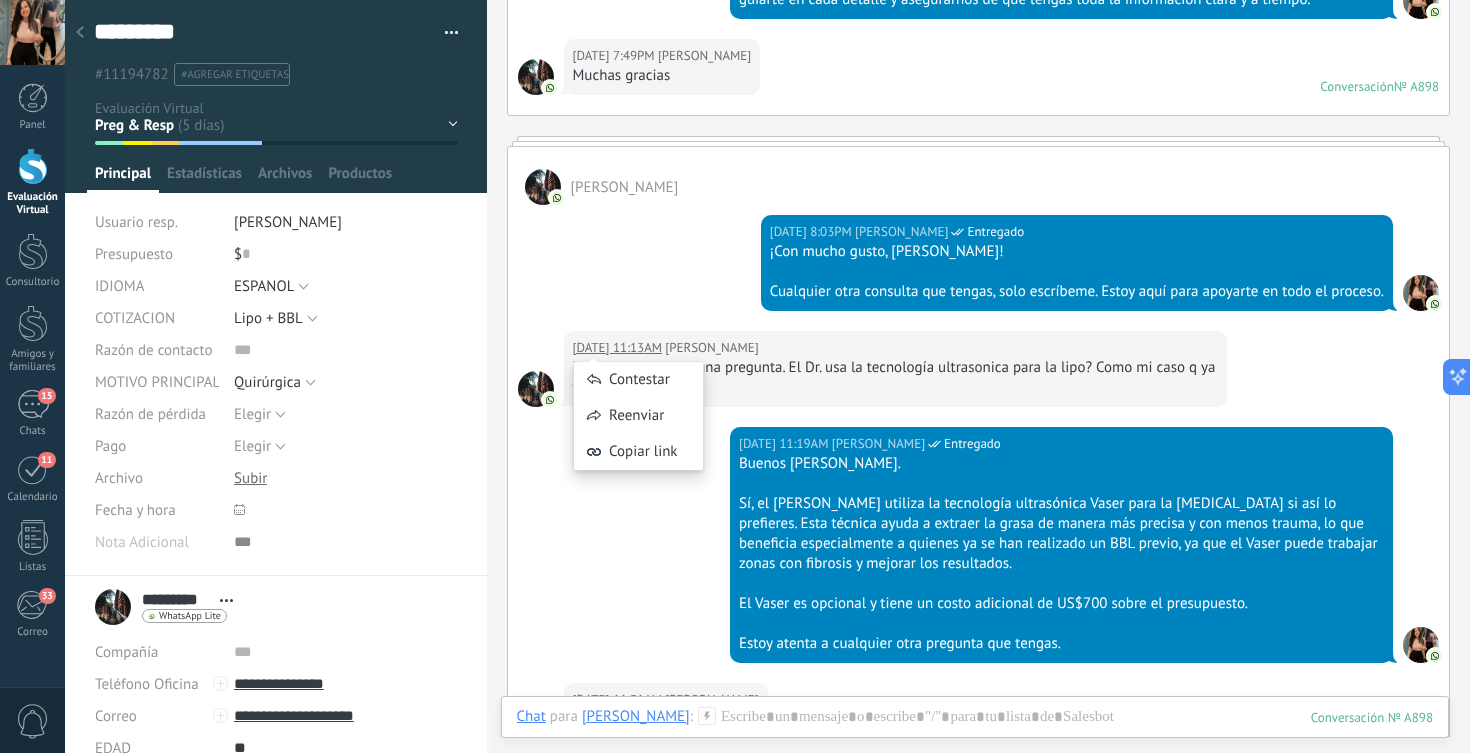 click on "[DATE] 11:13AM [PERSON_NAME]" at bounding box center (895, 348) 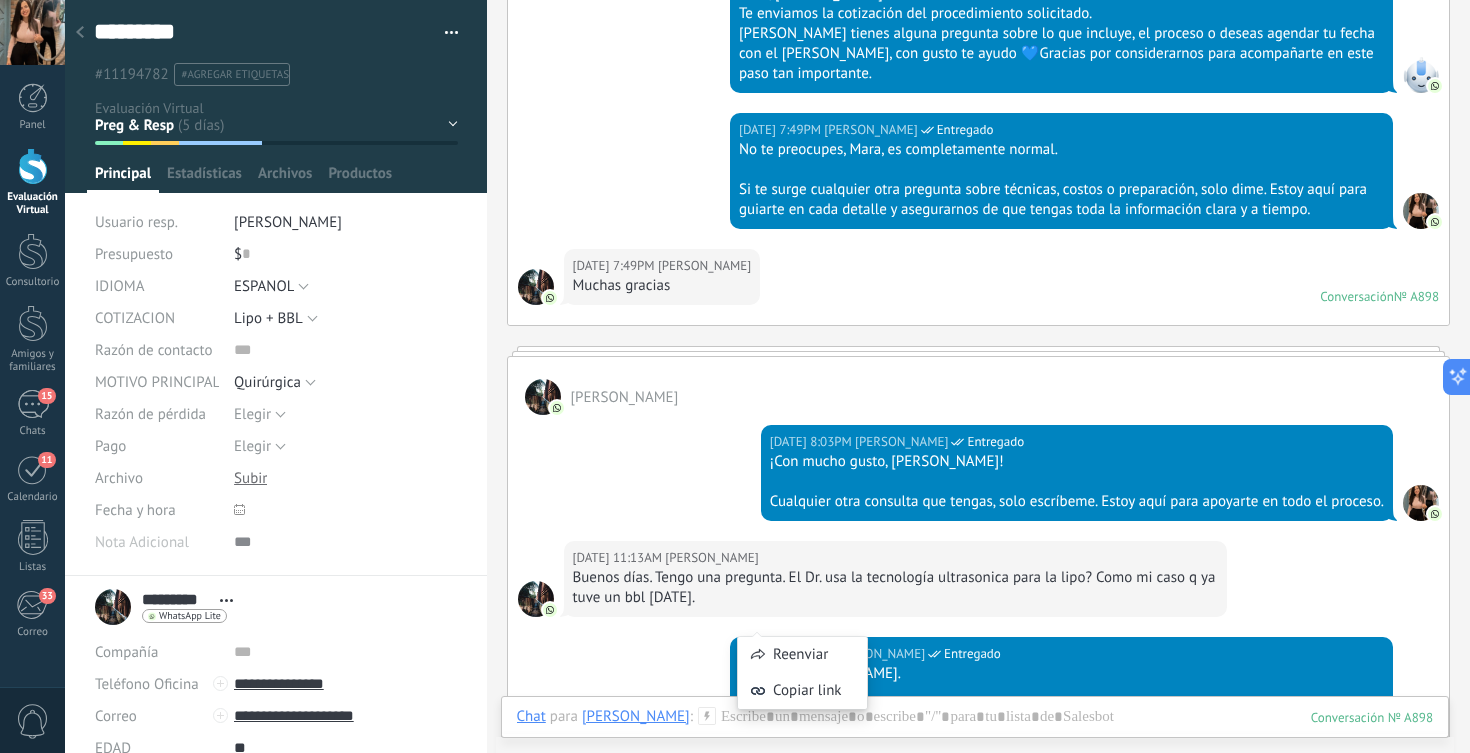 scroll, scrollTop: 6825, scrollLeft: 0, axis: vertical 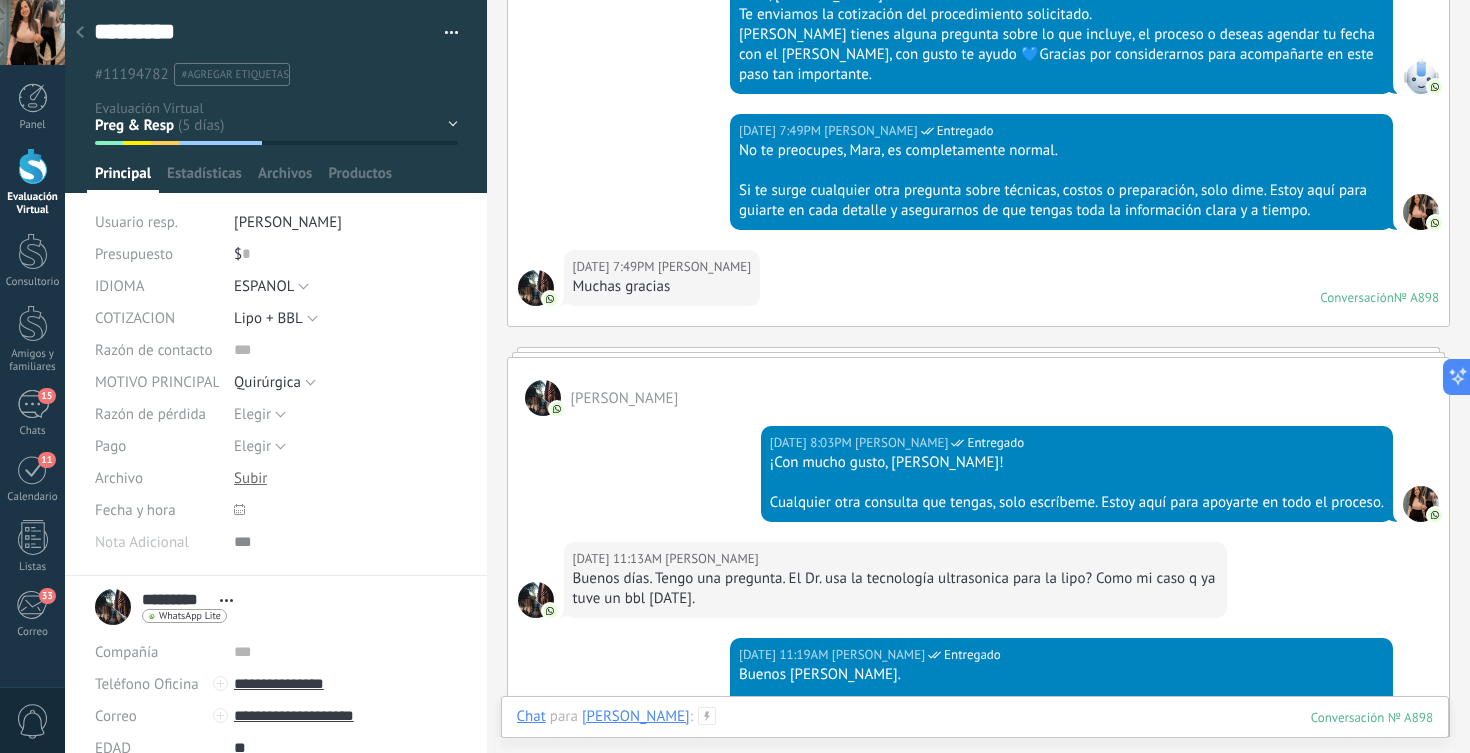 click at bounding box center (975, 737) 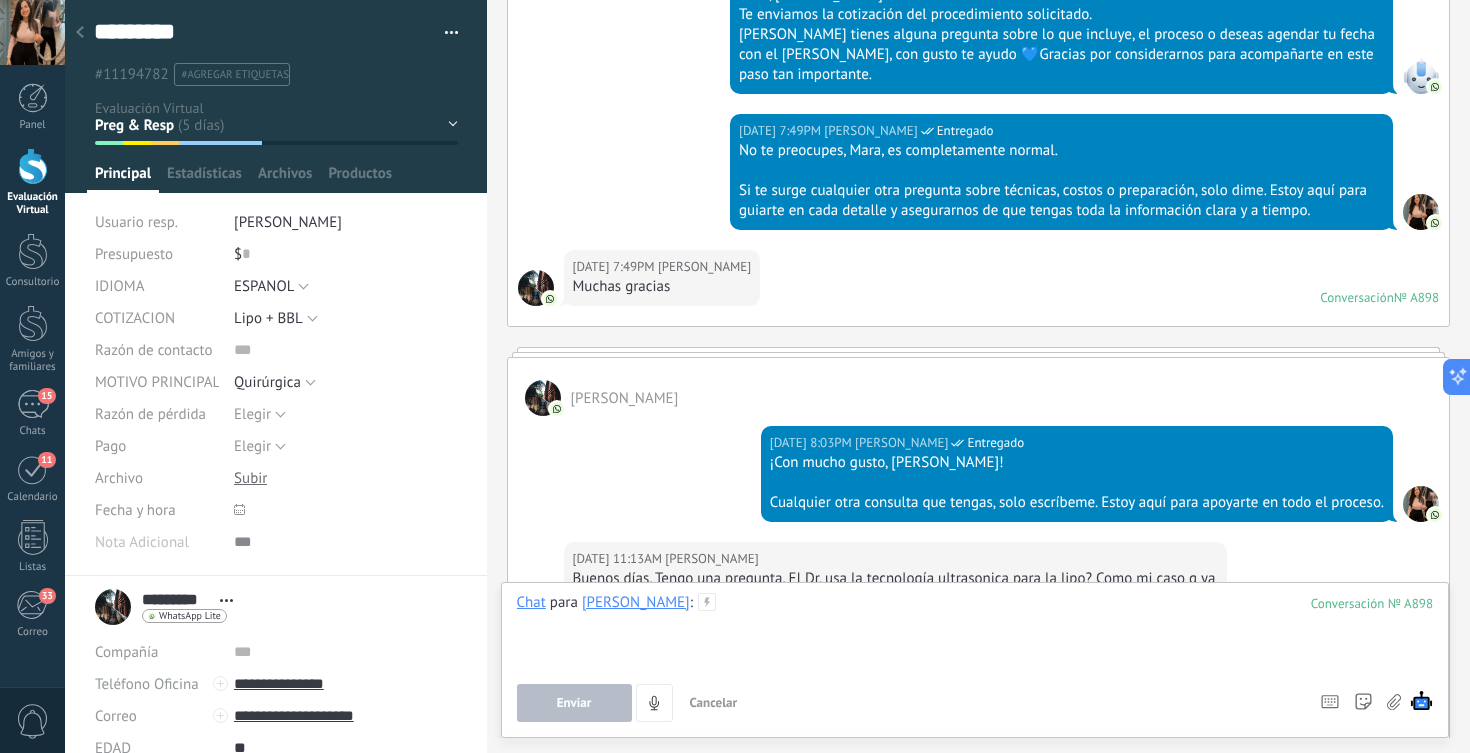 type 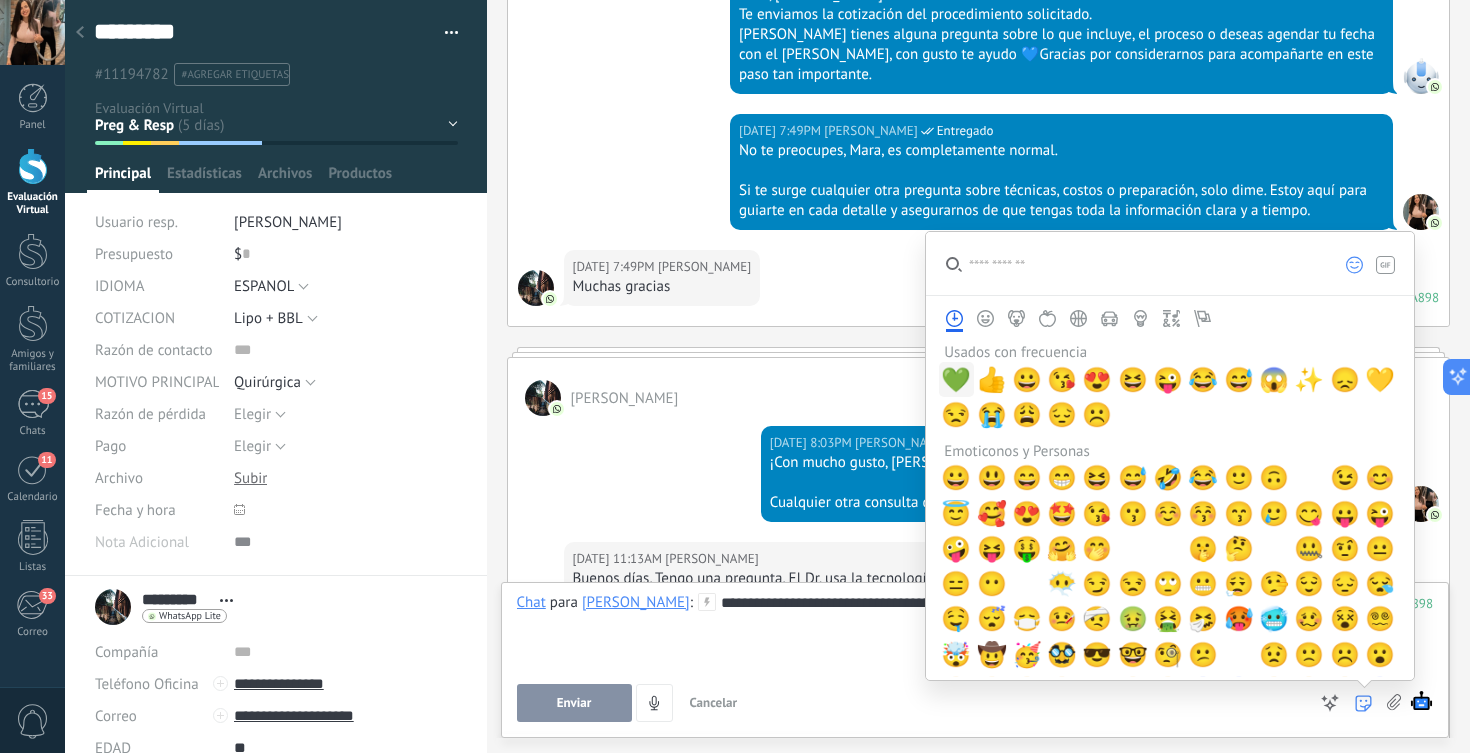 click on "💚" at bounding box center (956, 380) 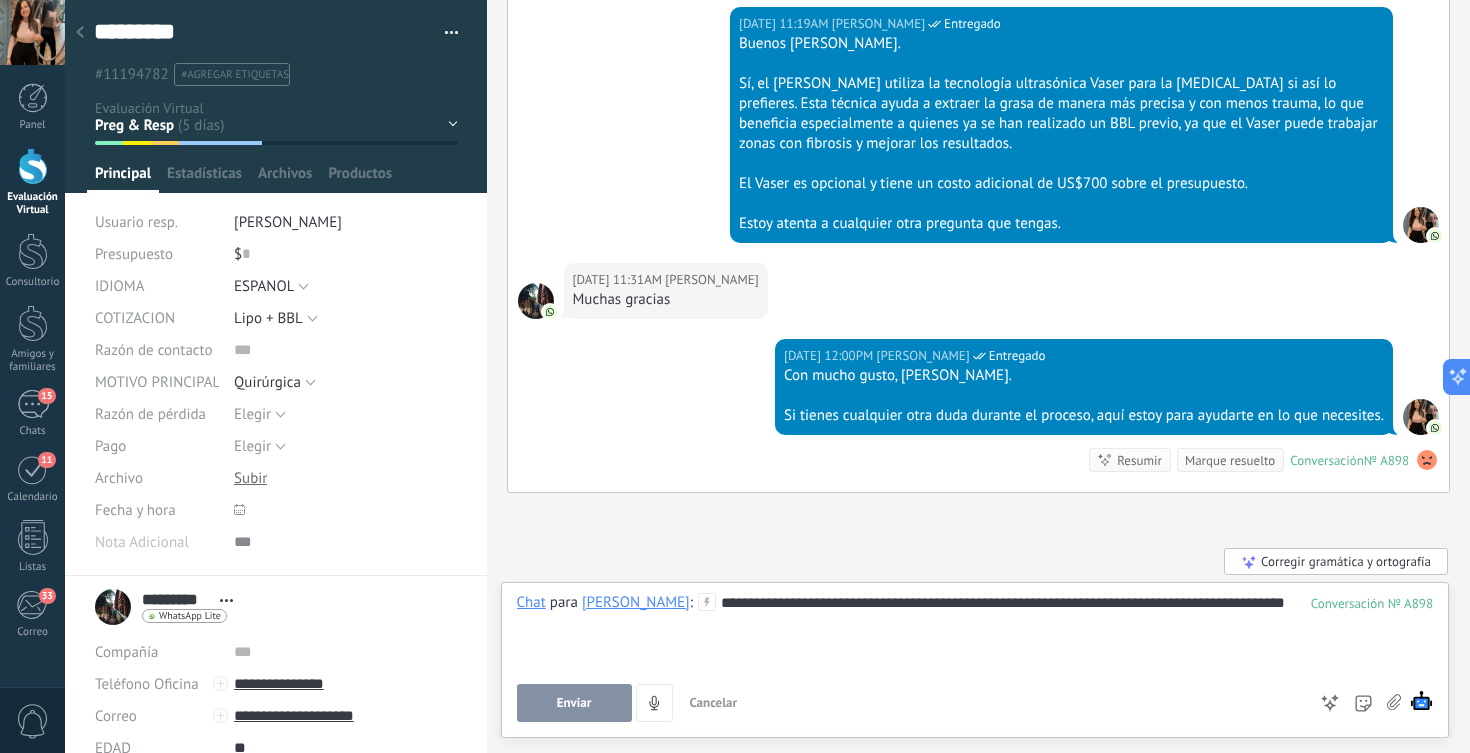 scroll, scrollTop: 7468, scrollLeft: 0, axis: vertical 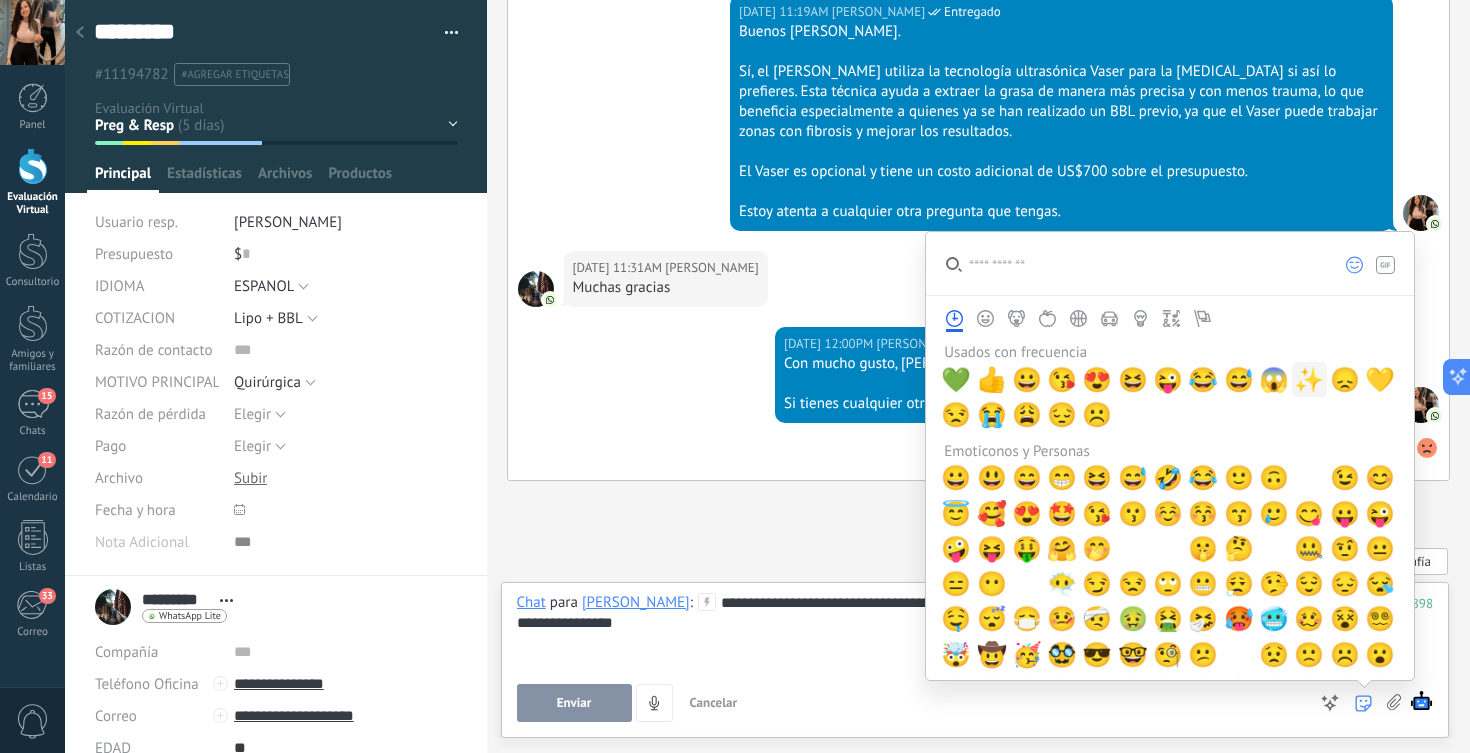 click on "✨" at bounding box center [1309, 380] 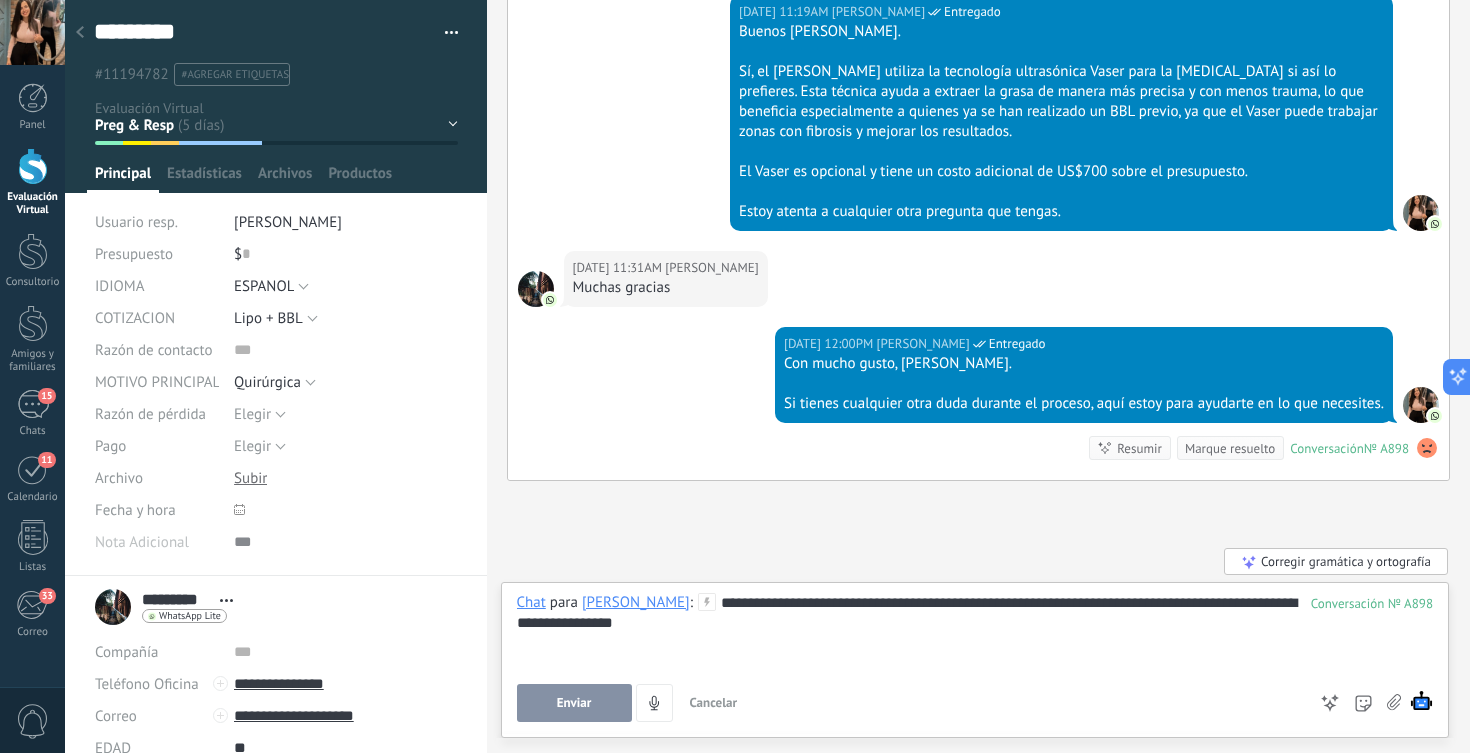 click on "Enviar" at bounding box center (574, 703) 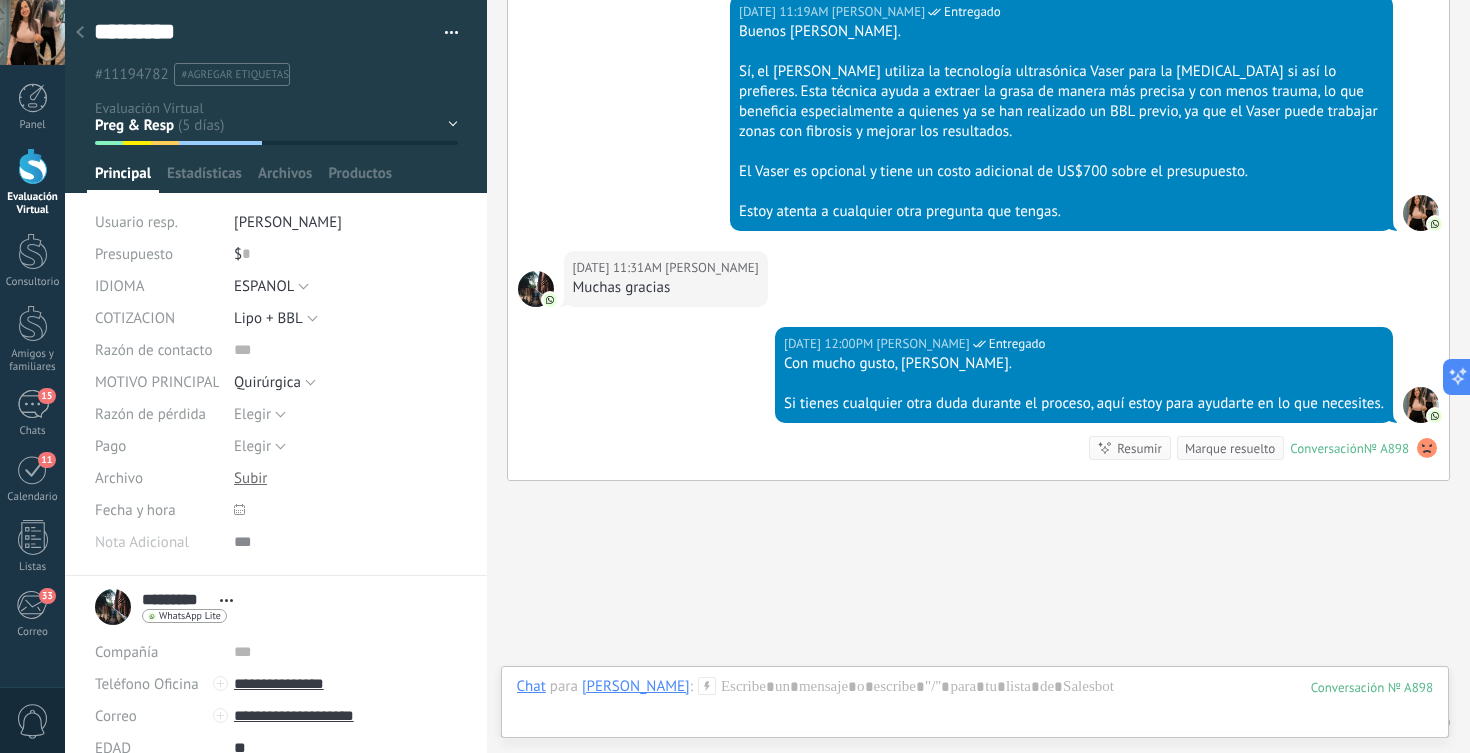 scroll, scrollTop: 7545, scrollLeft: 0, axis: vertical 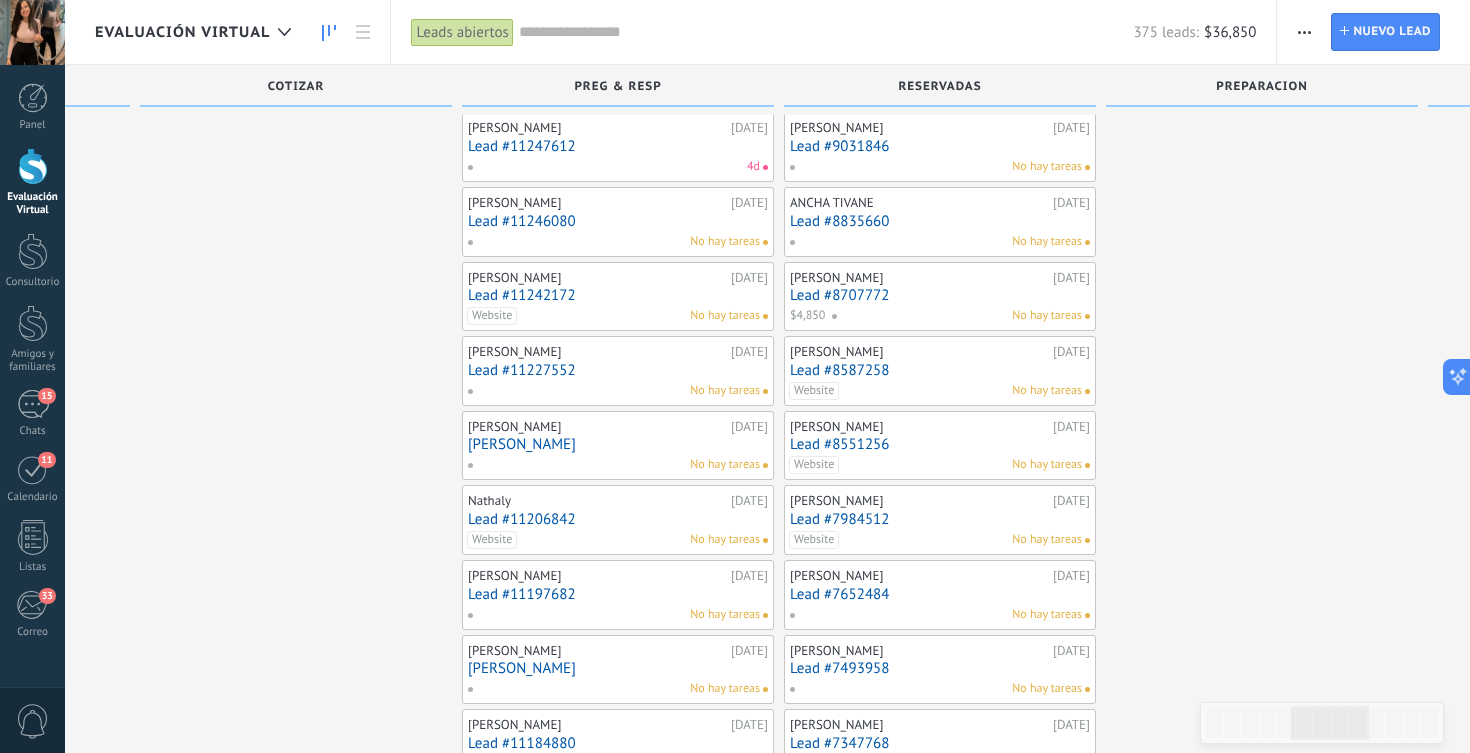 click on "No hay tareas" at bounding box center [613, 615] 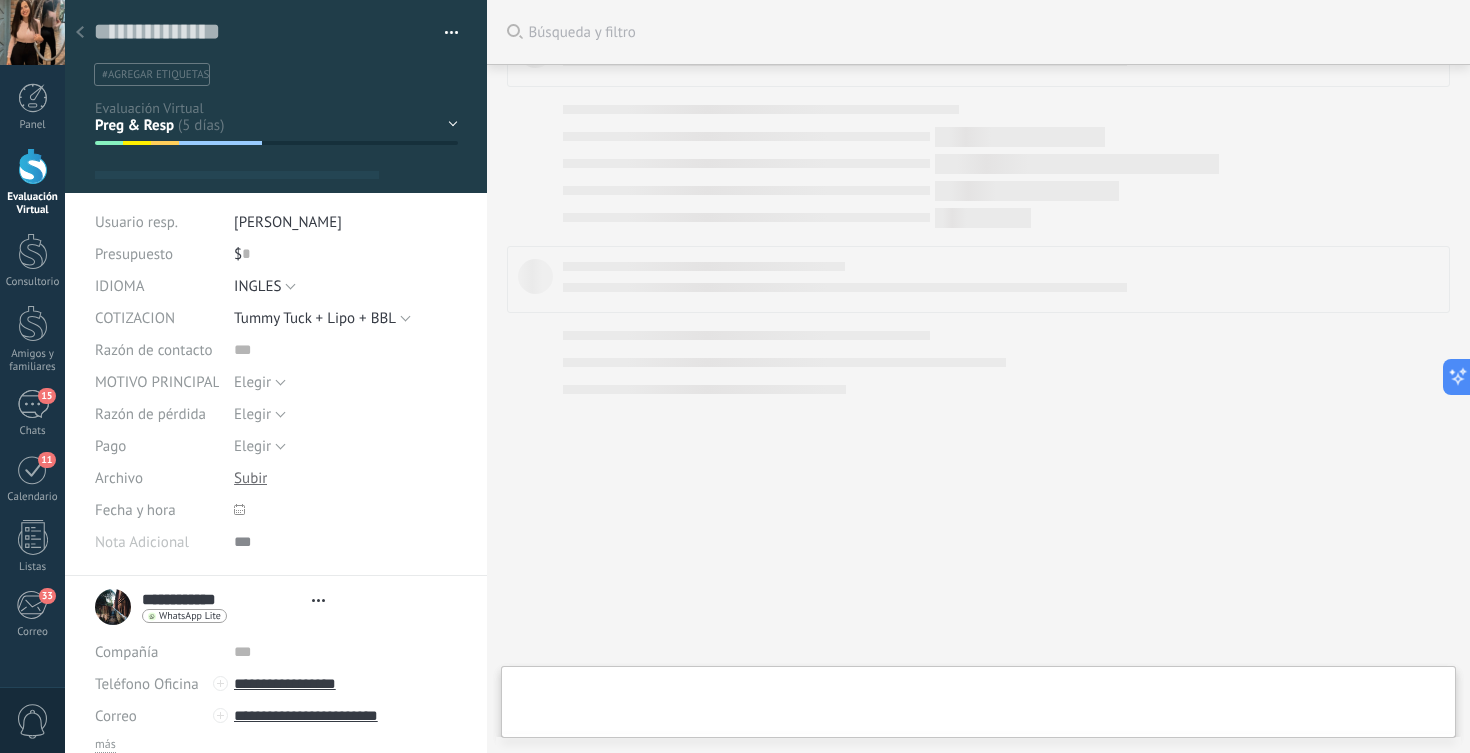 scroll, scrollTop: 0, scrollLeft: 0, axis: both 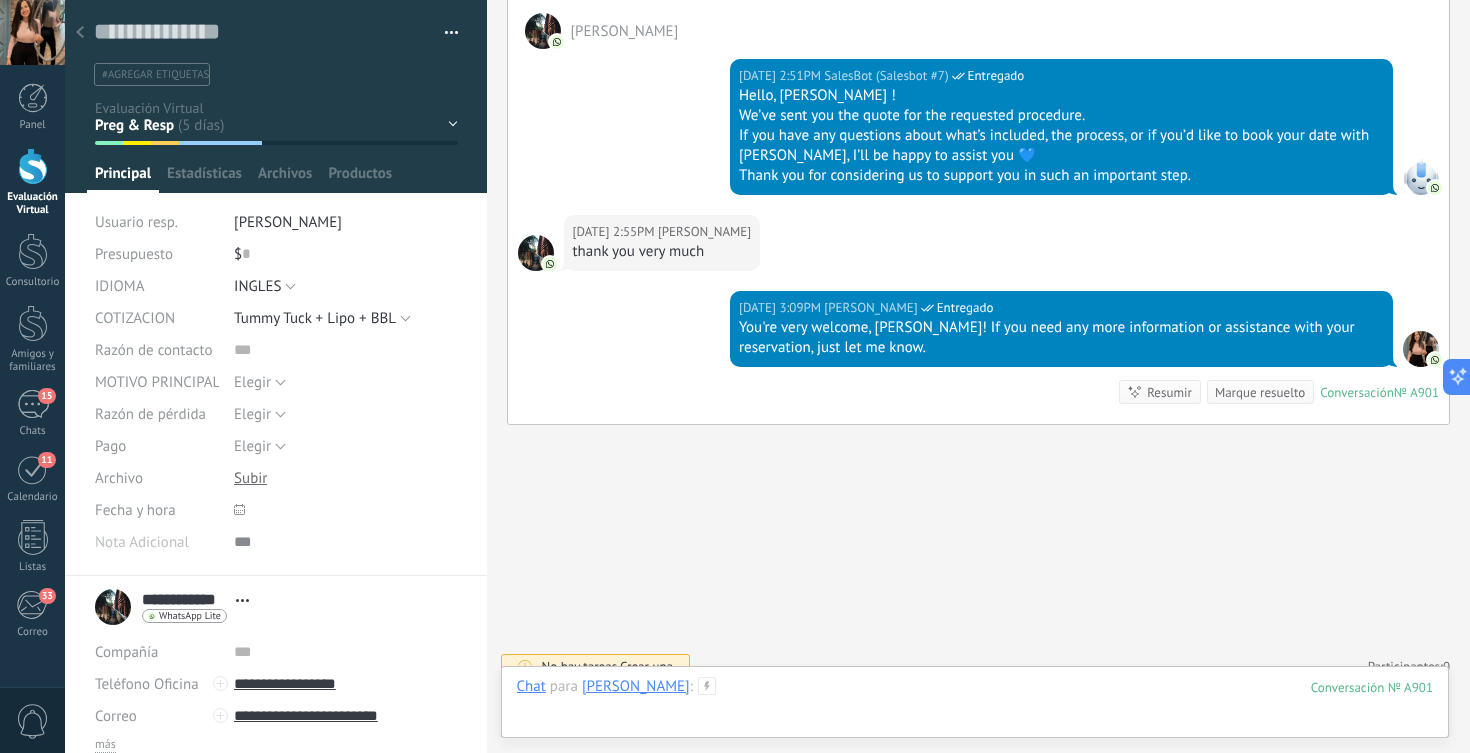 click at bounding box center [975, 707] 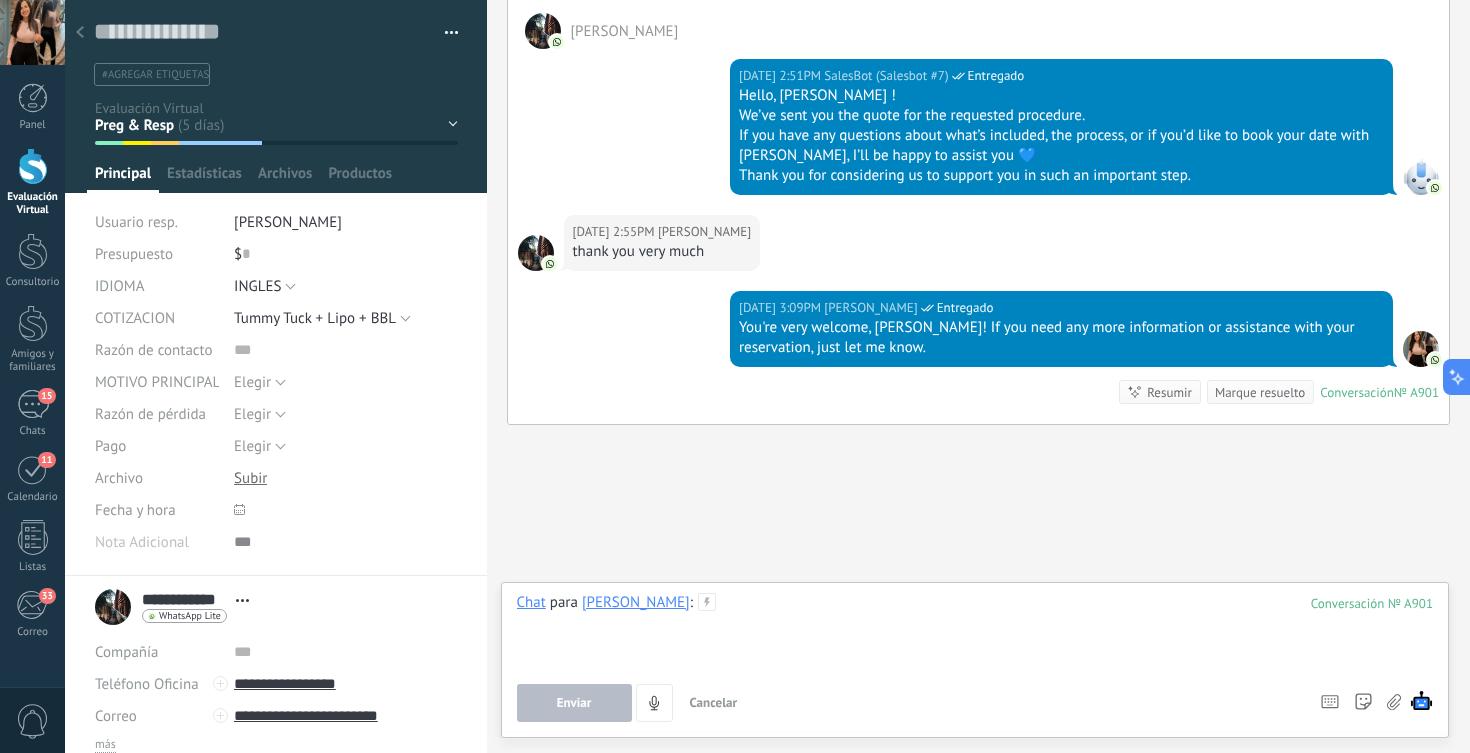 type 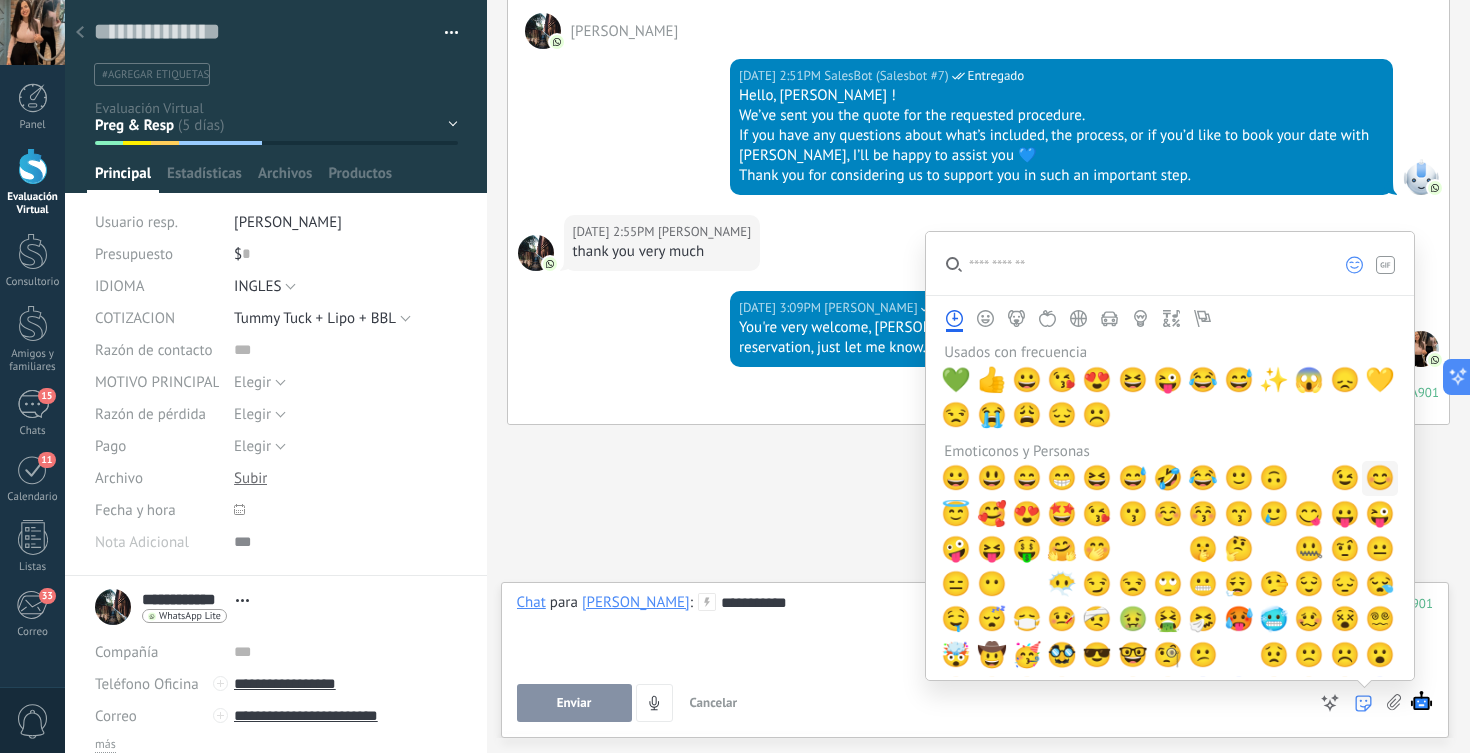 click on "😊" at bounding box center [1380, 478] 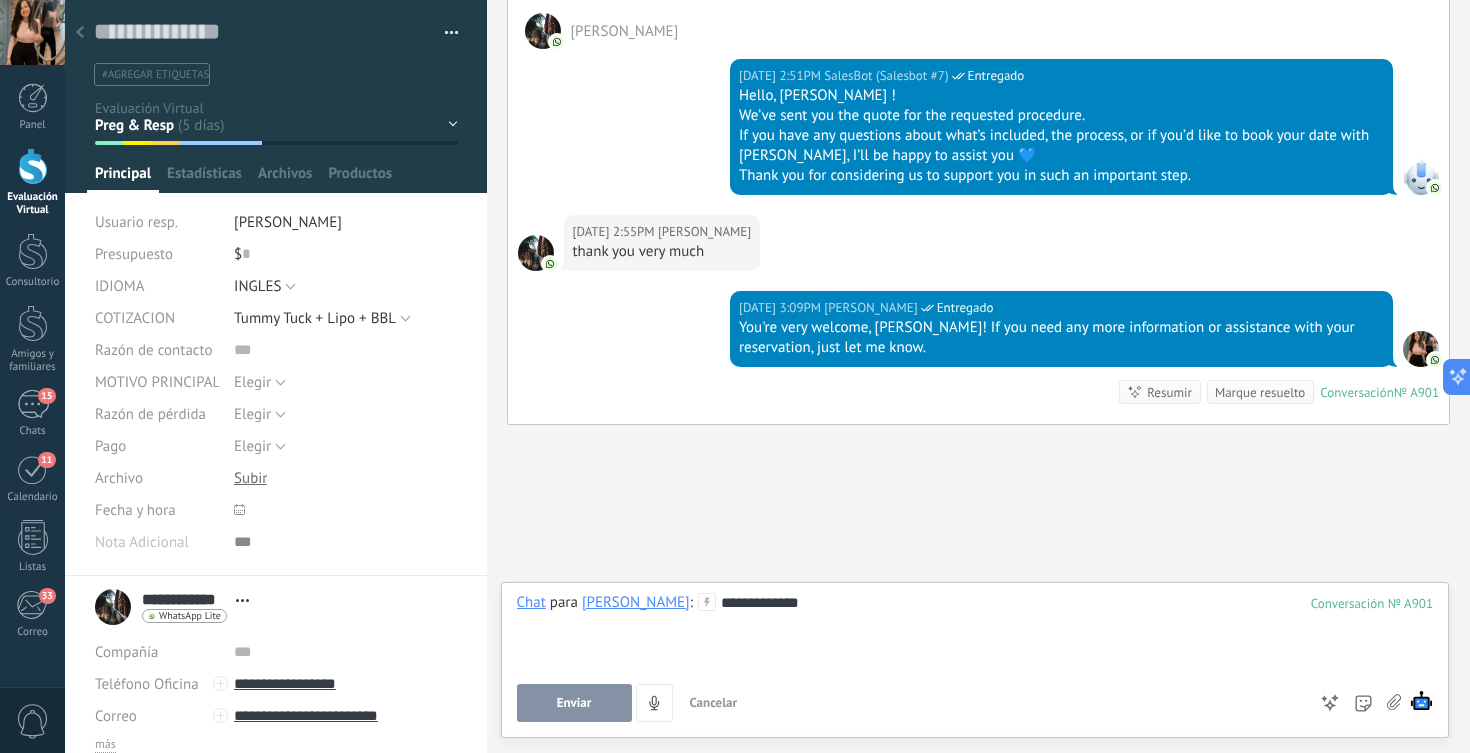 click on "**********" at bounding box center [975, 657] 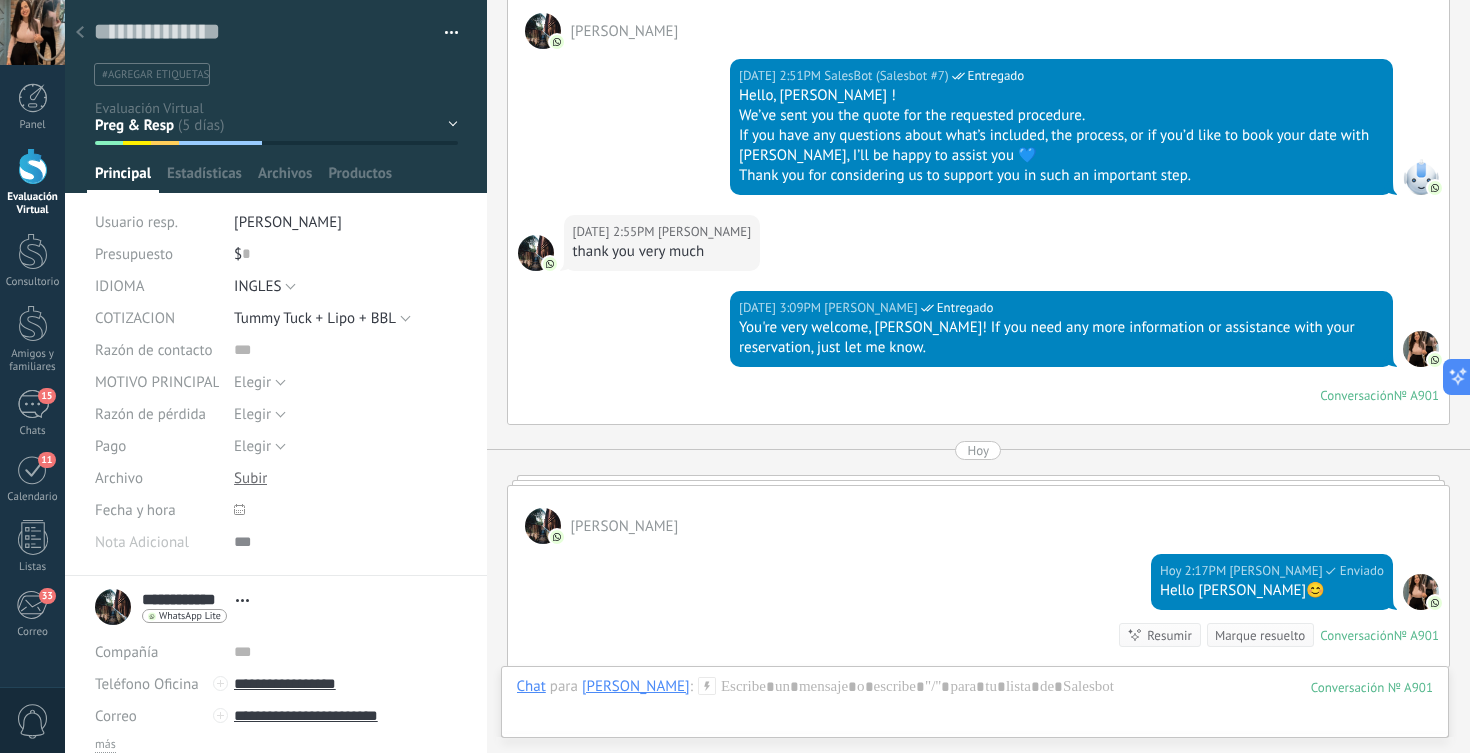 click on "Evaluación Virtual" at bounding box center (33, 204) 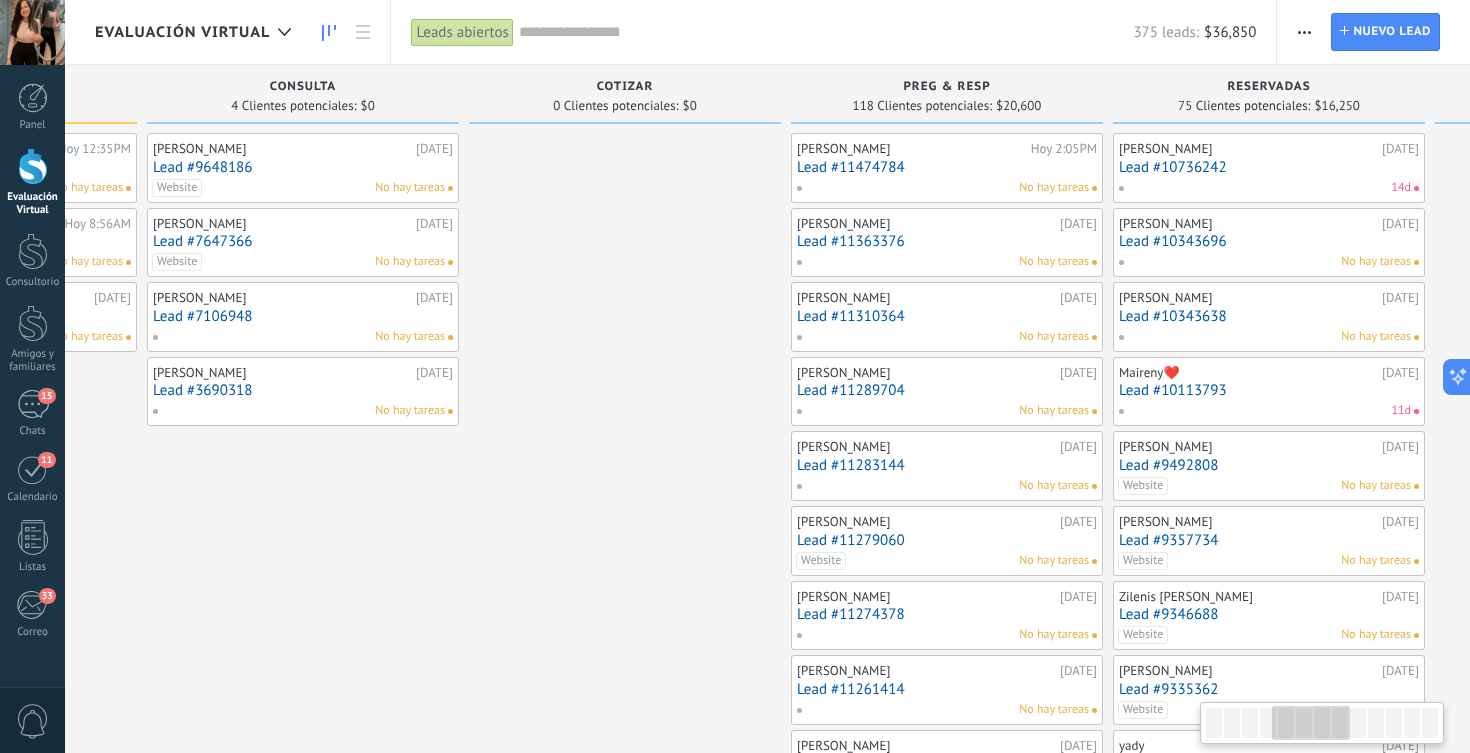 scroll, scrollTop: 0, scrollLeft: 1249, axis: horizontal 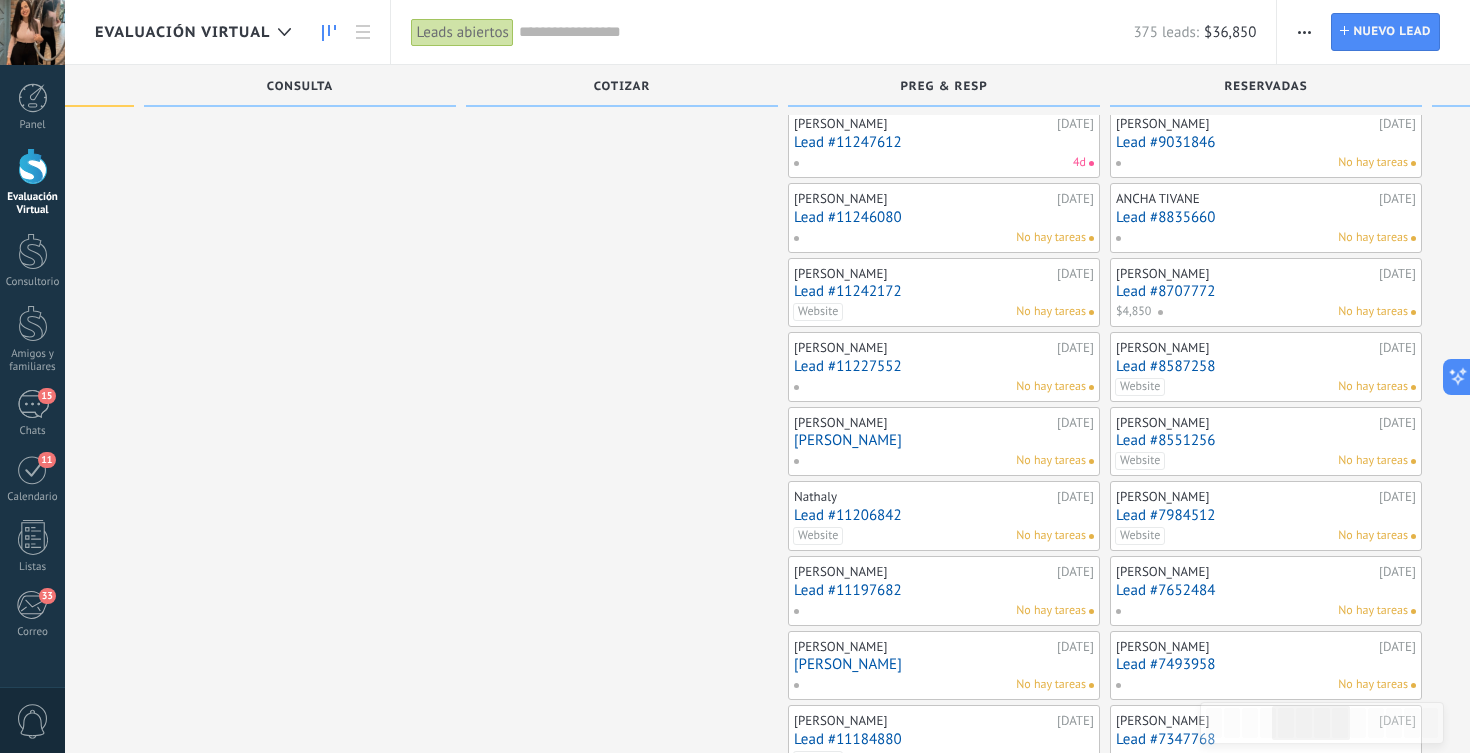 click on "Lead #11206842" at bounding box center (944, 515) 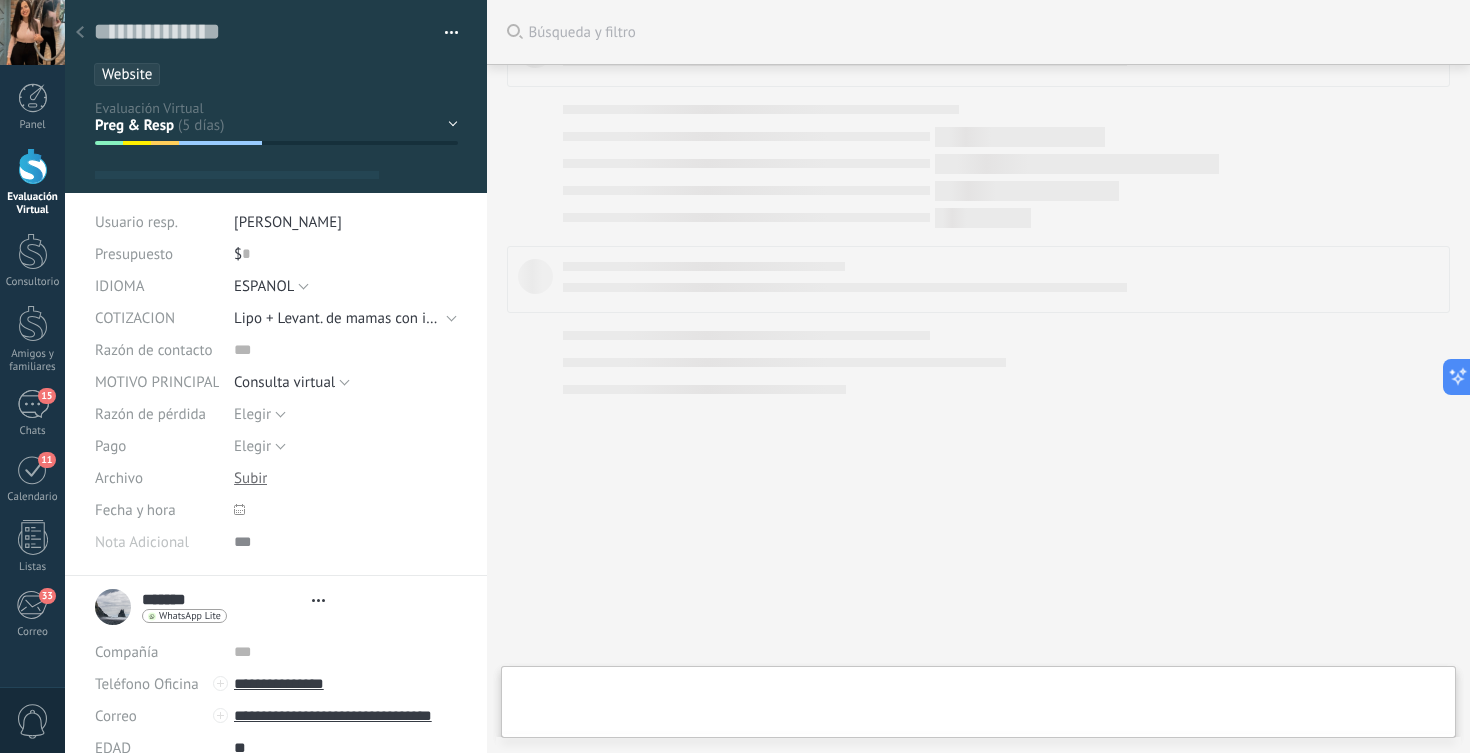 scroll, scrollTop: 0, scrollLeft: 0, axis: both 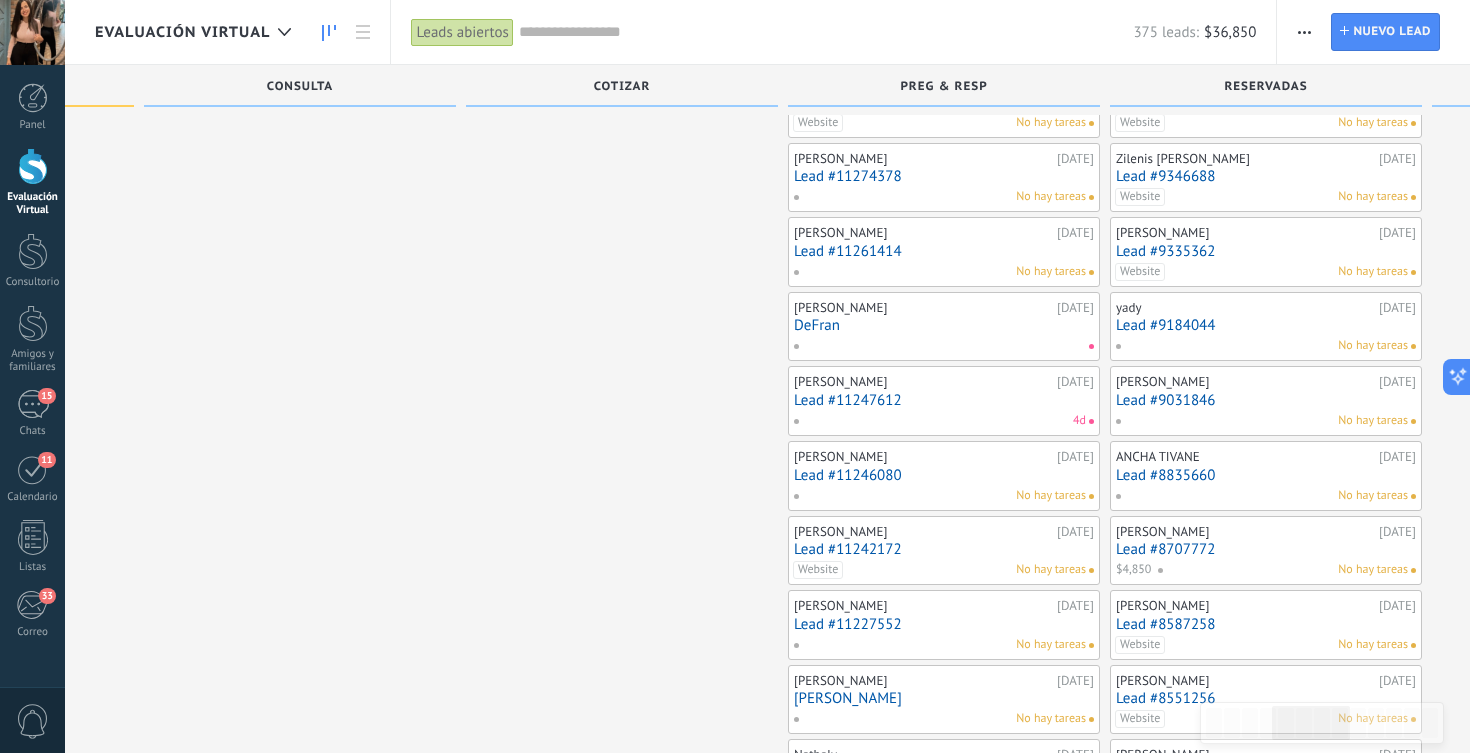 click on "Lead #11247612" at bounding box center (944, 400) 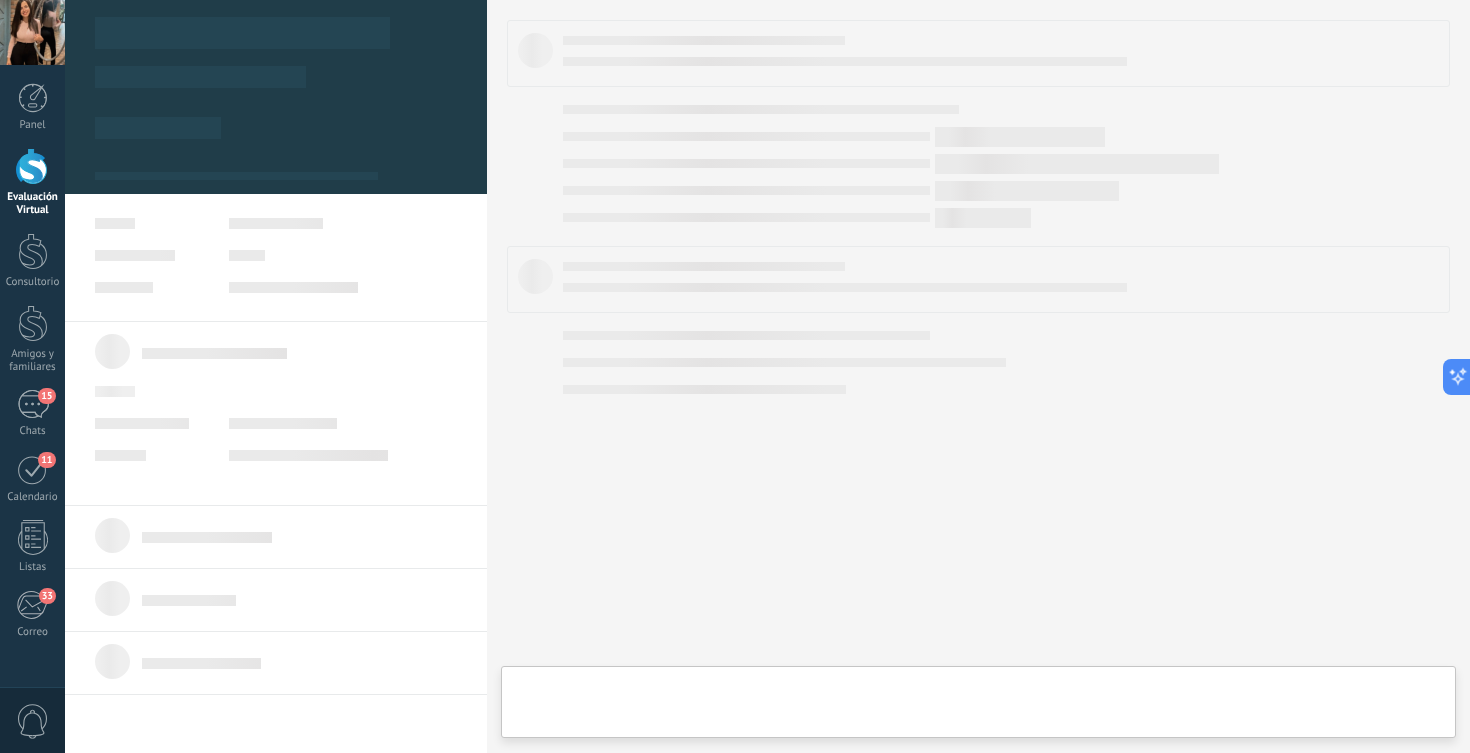 scroll, scrollTop: 0, scrollLeft: 0, axis: both 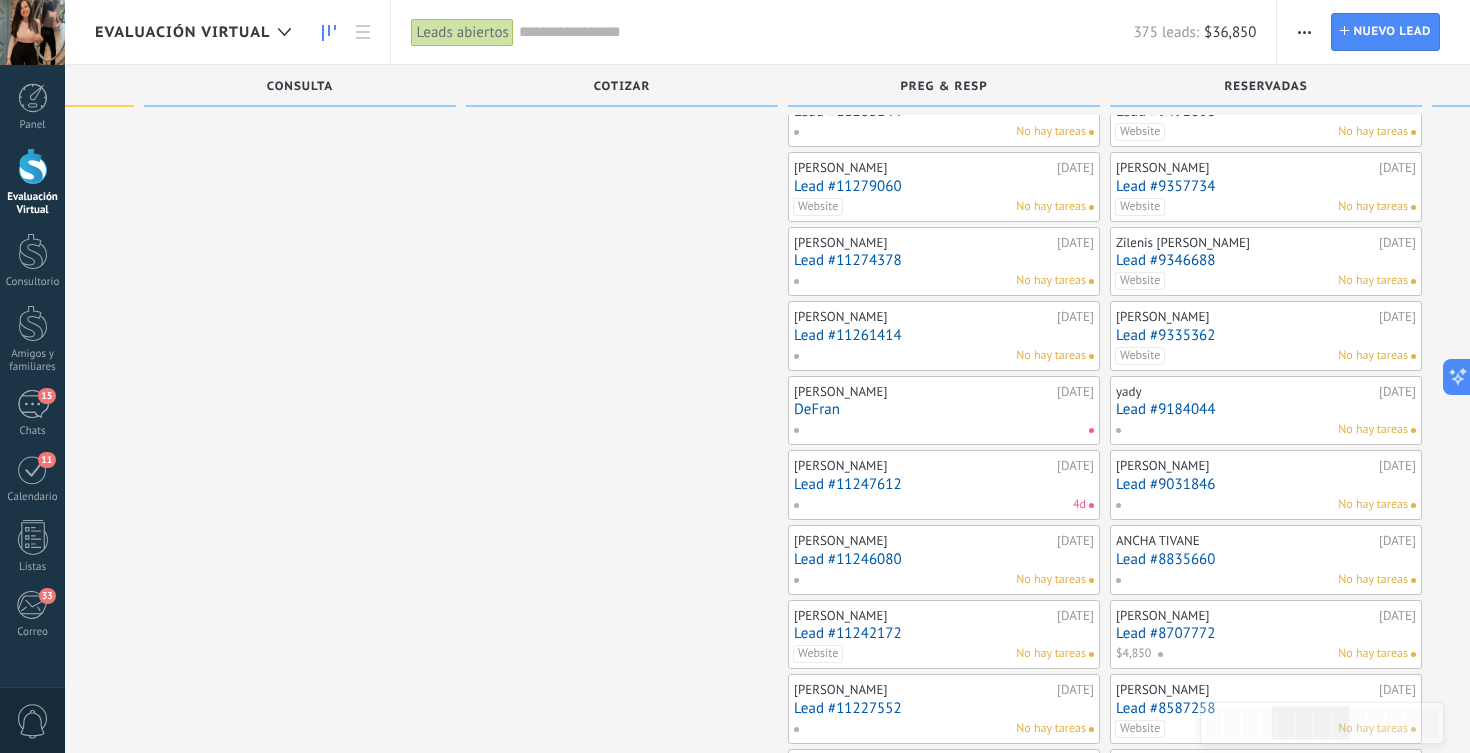 click on "Lead #11274378" at bounding box center (944, 260) 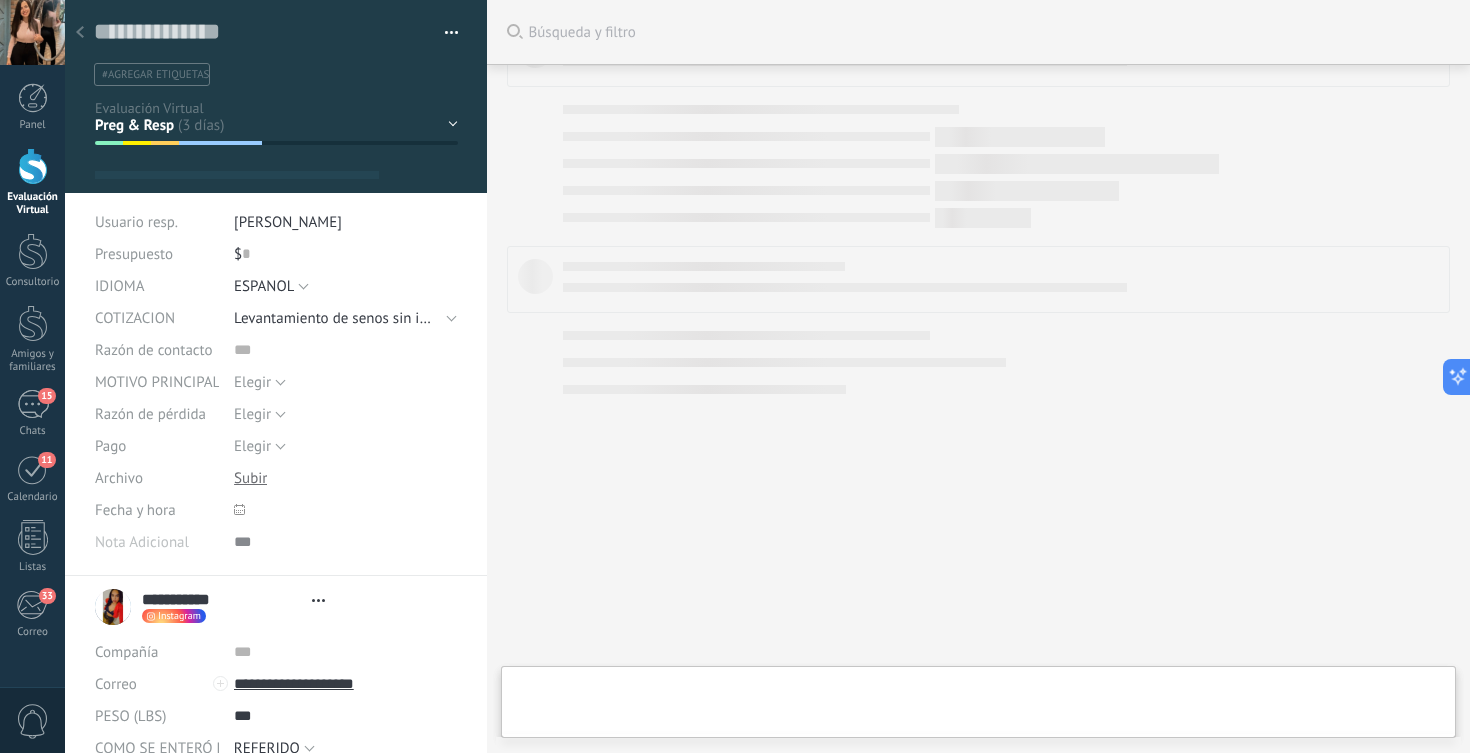 scroll, scrollTop: 0, scrollLeft: 0, axis: both 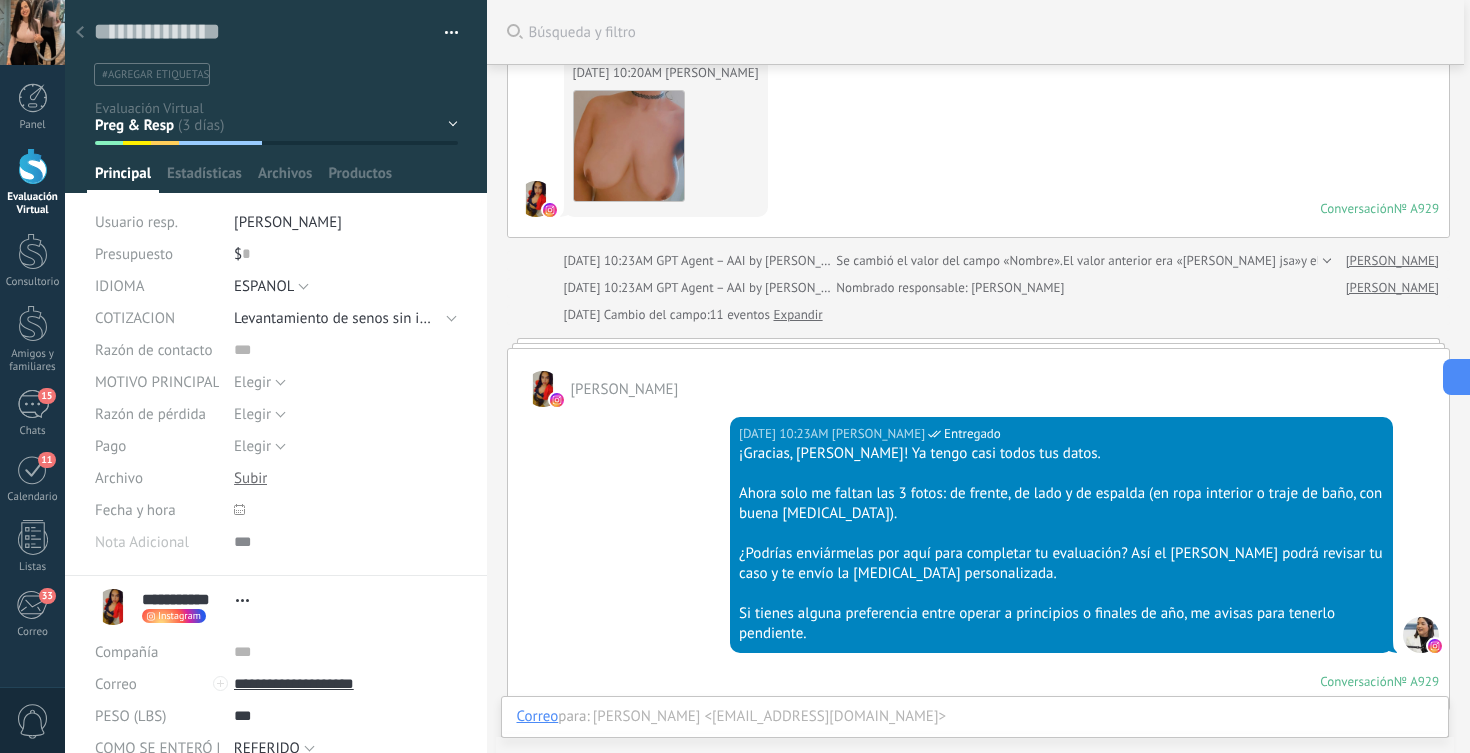 click on "Evaluación Virtual" at bounding box center [33, 204] 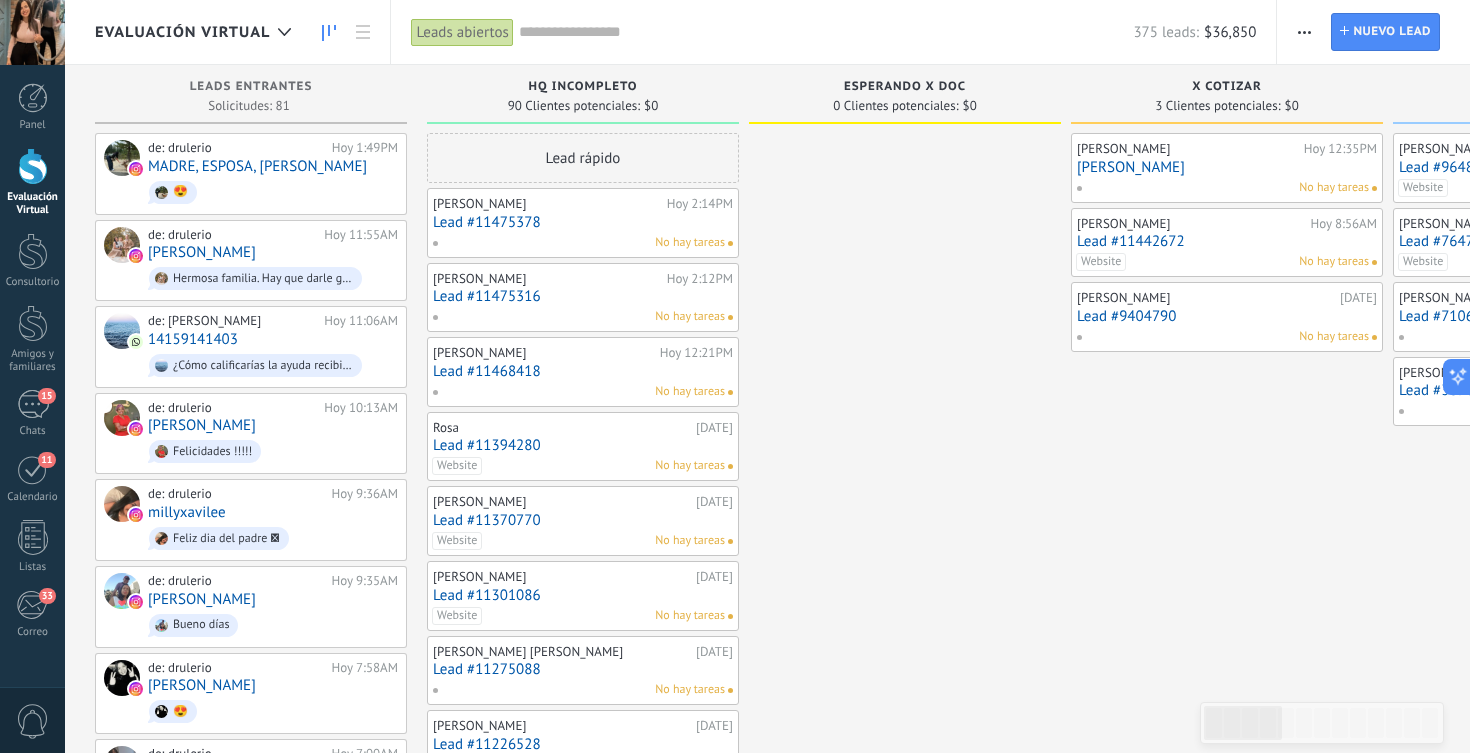 click on "Lead #11442672" at bounding box center [1227, 241] 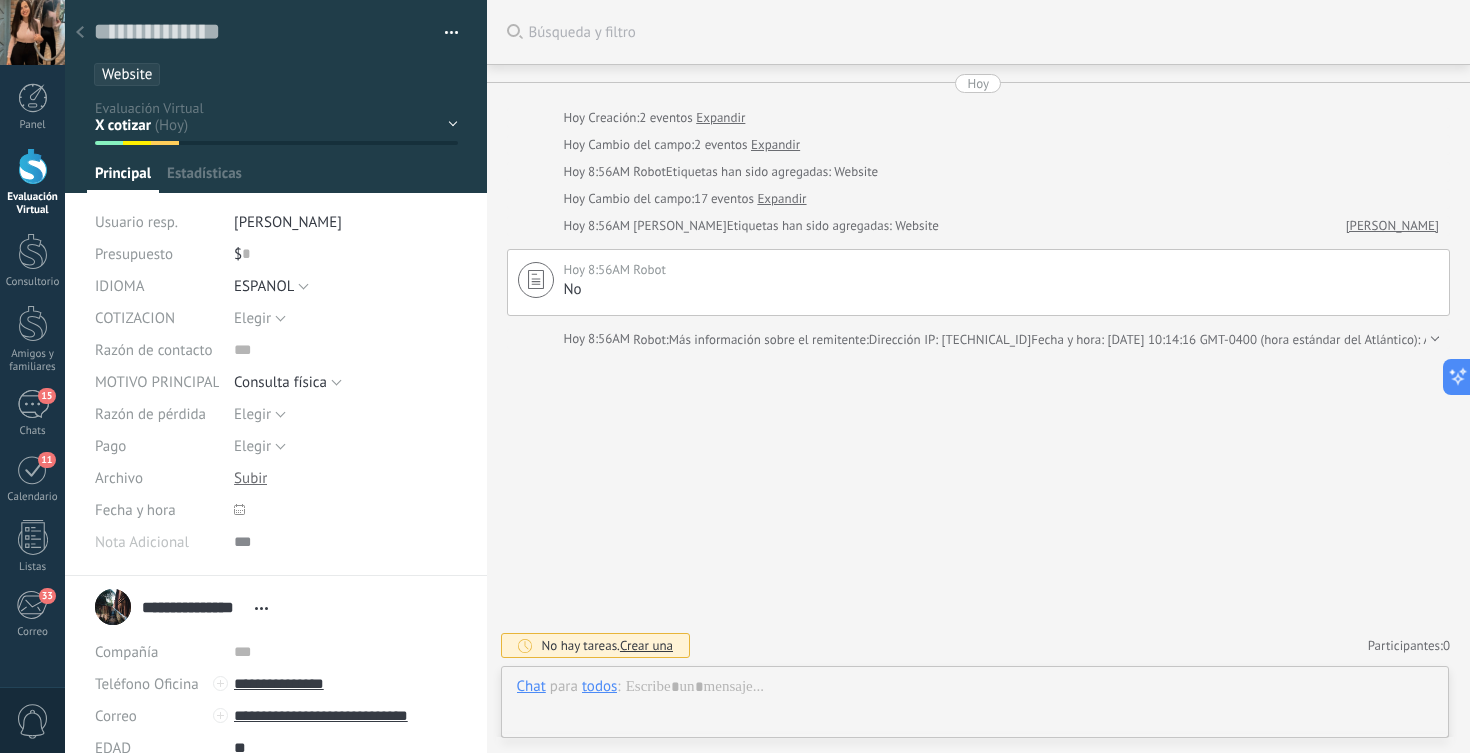 scroll, scrollTop: 0, scrollLeft: 0, axis: both 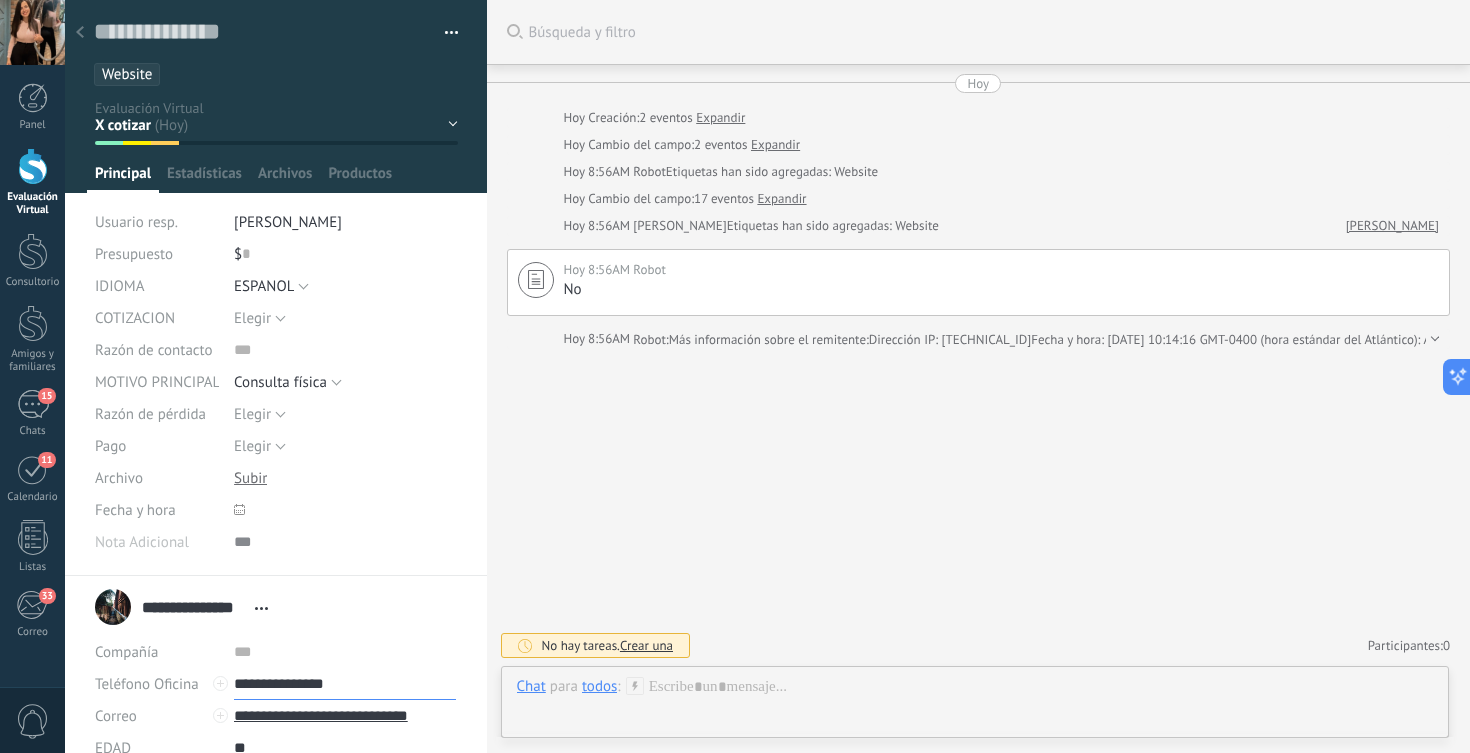 click on "**********" at bounding box center [345, 684] 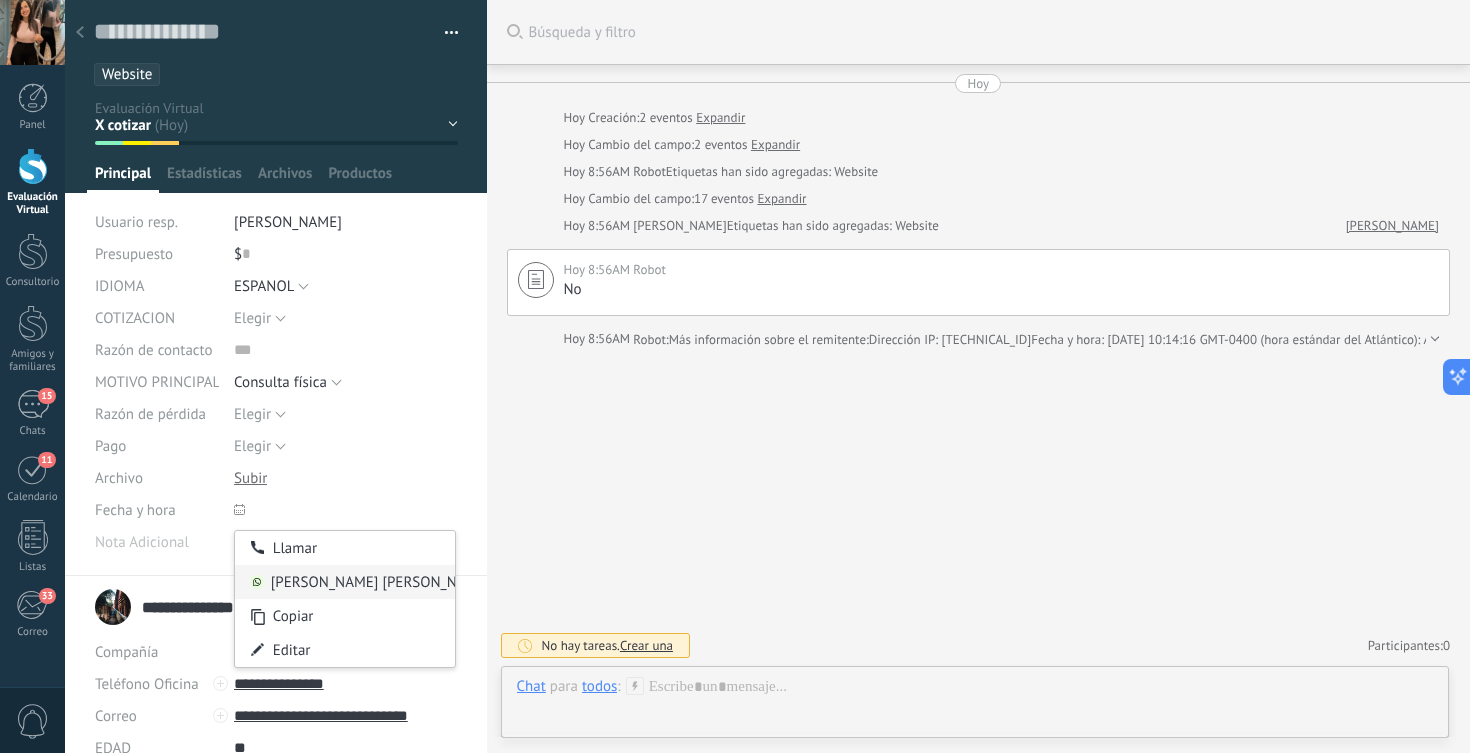 type on "**********" 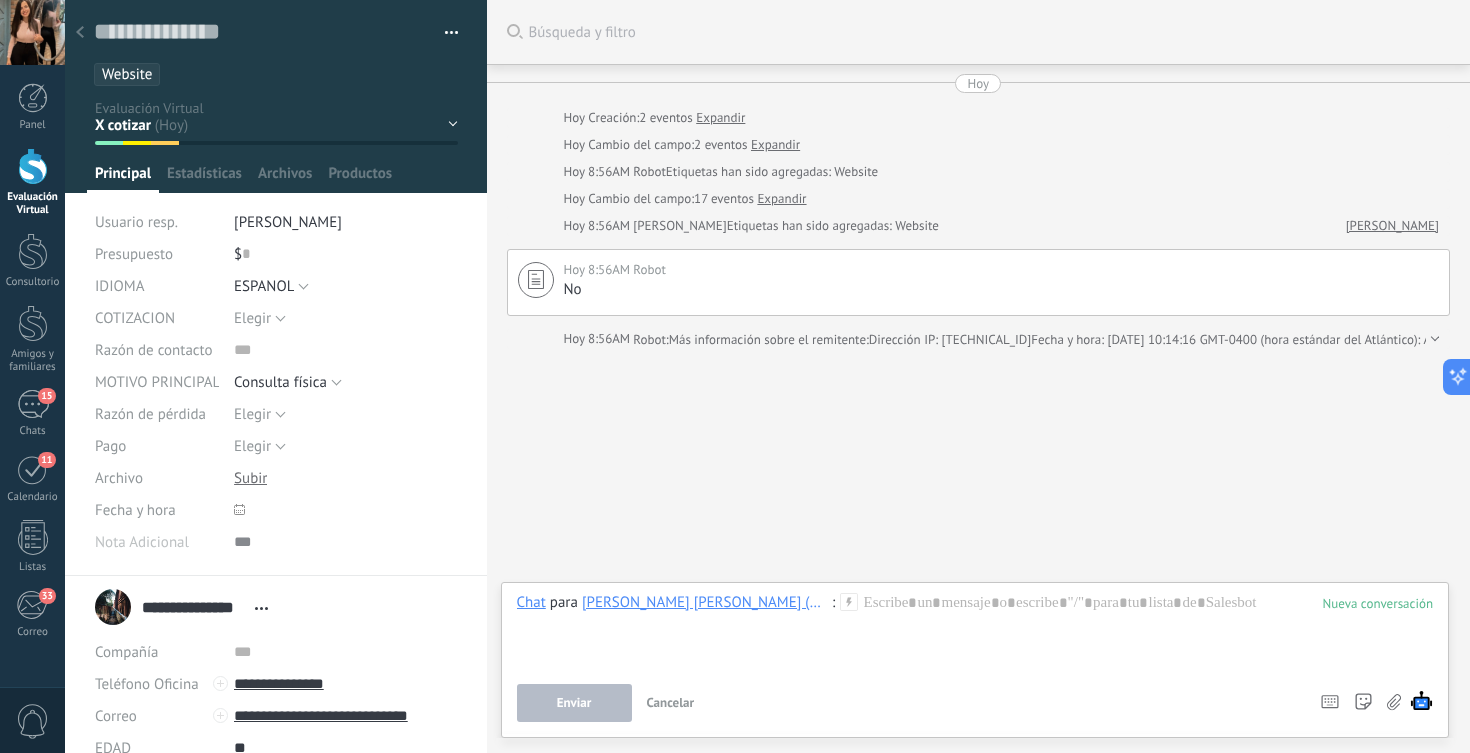 type 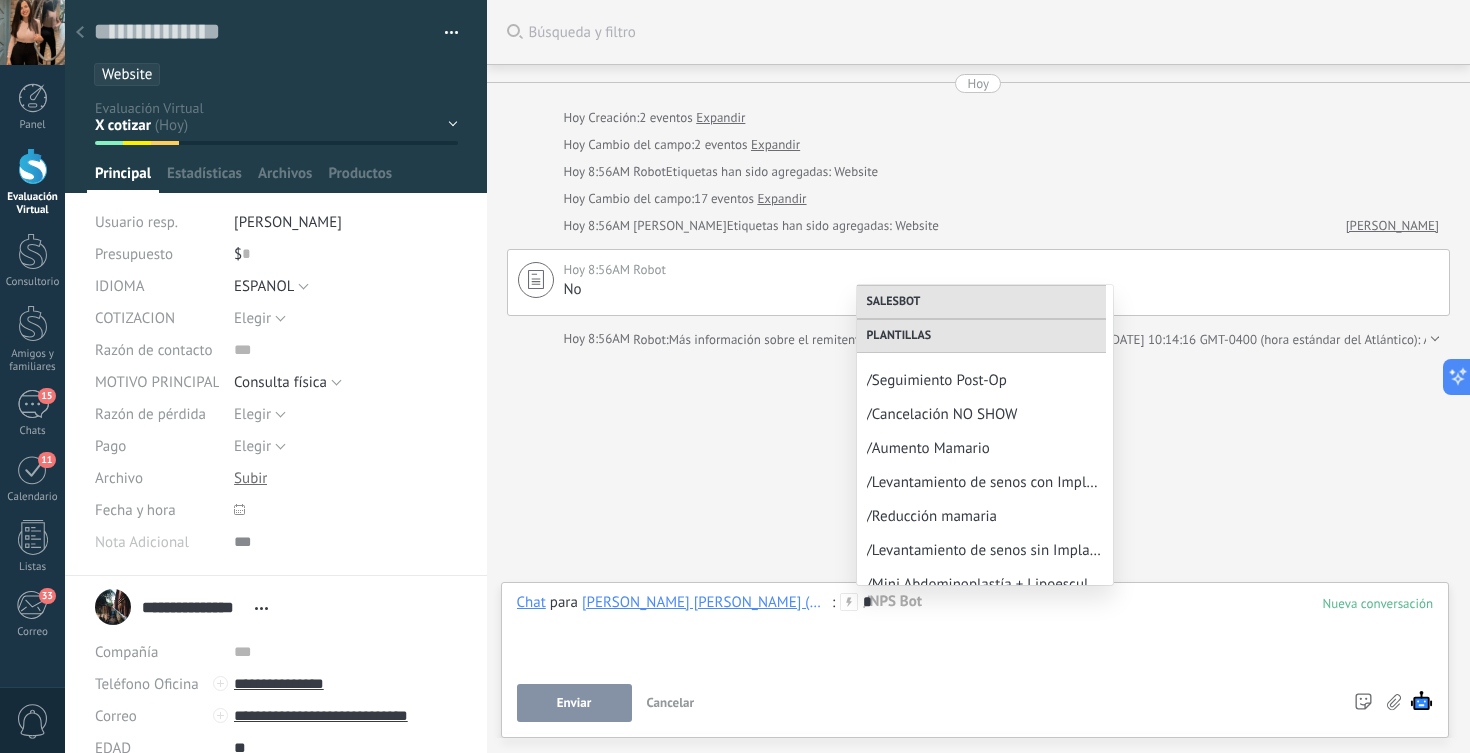 scroll, scrollTop: 1045, scrollLeft: 0, axis: vertical 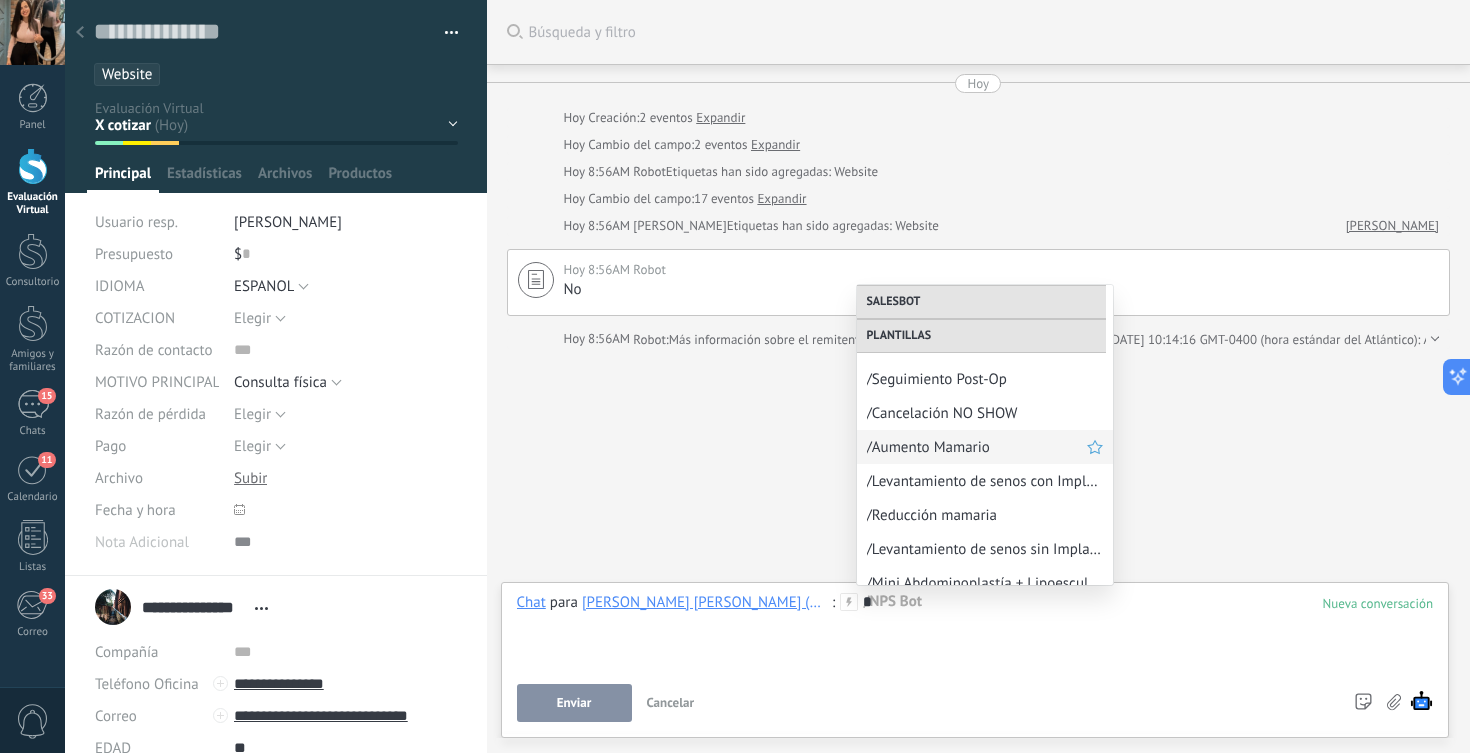 click on "/Aumento Mamario" at bounding box center [985, 447] 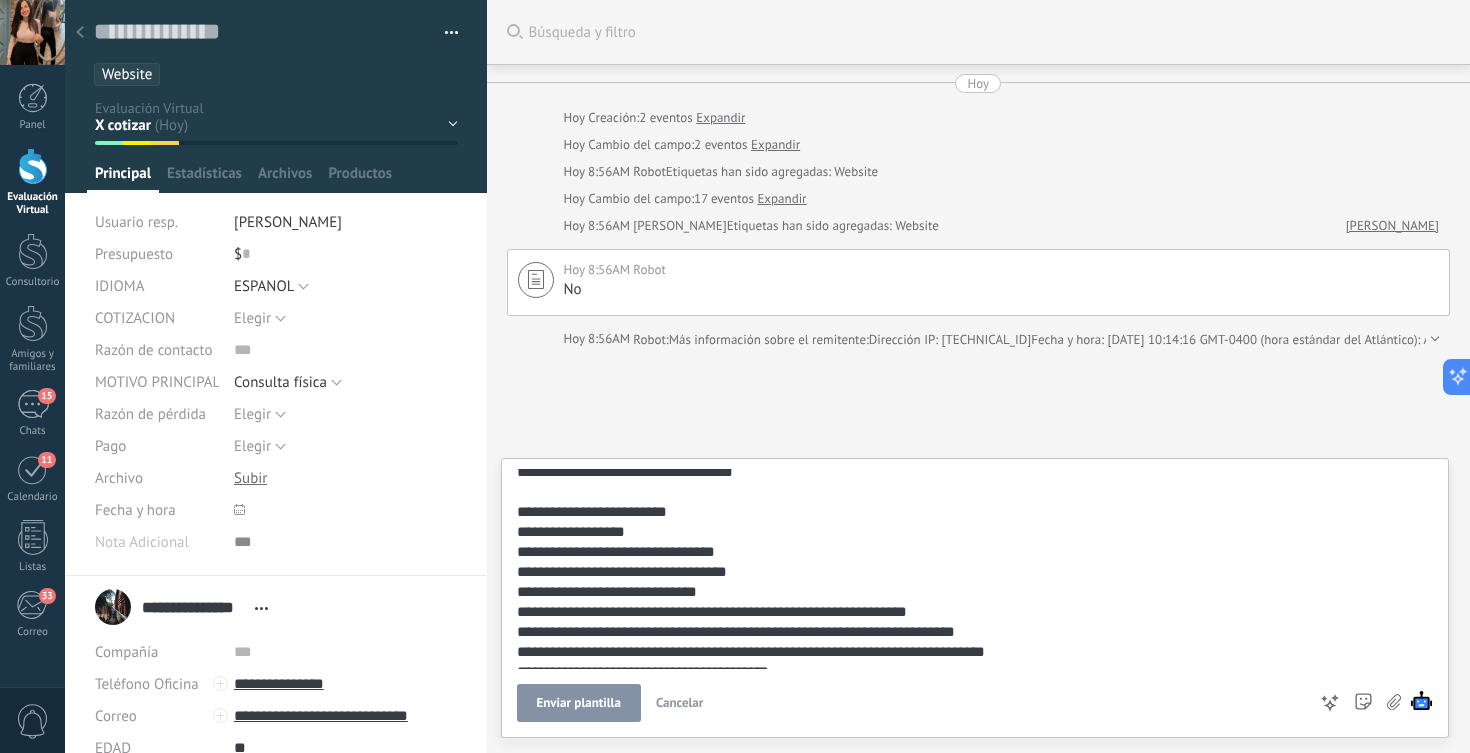 scroll, scrollTop: 655, scrollLeft: 0, axis: vertical 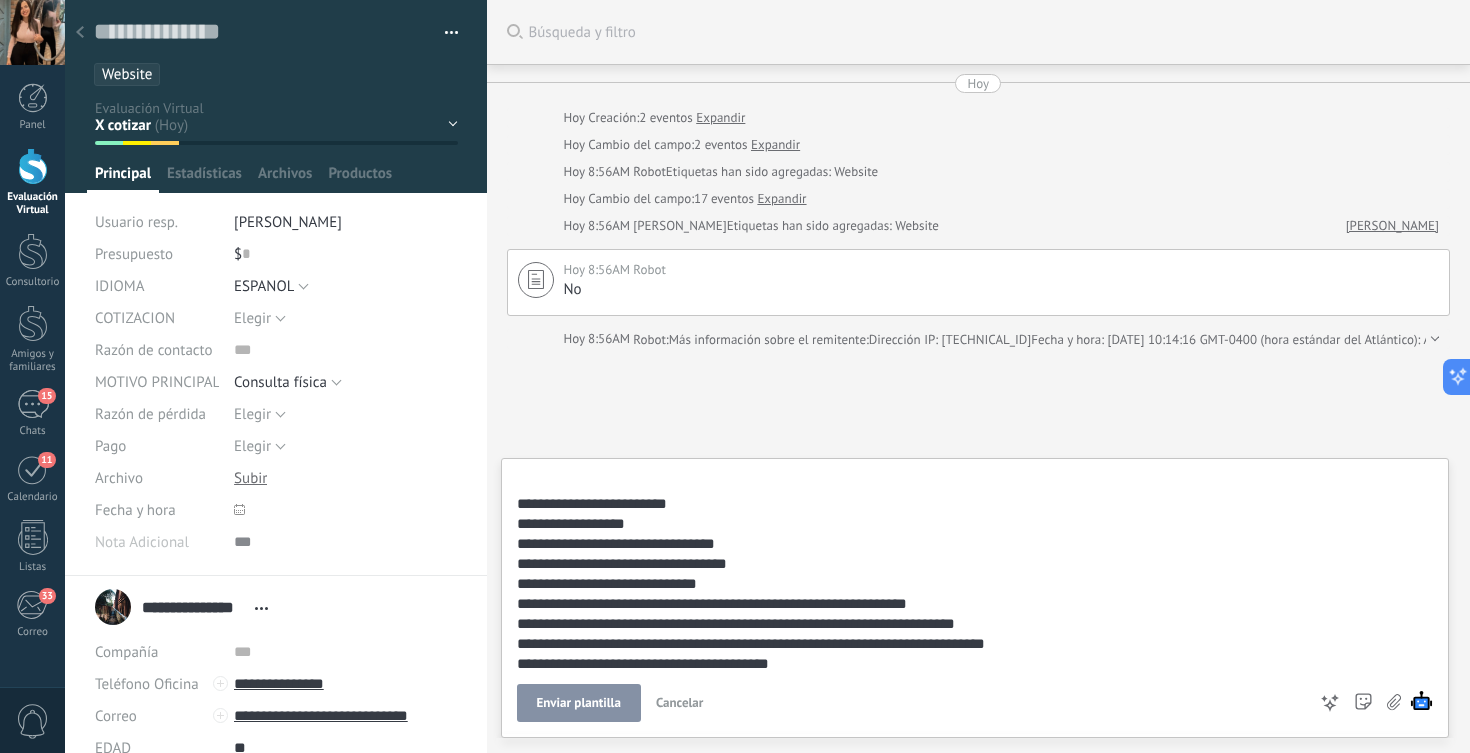 click at bounding box center [972, 454] 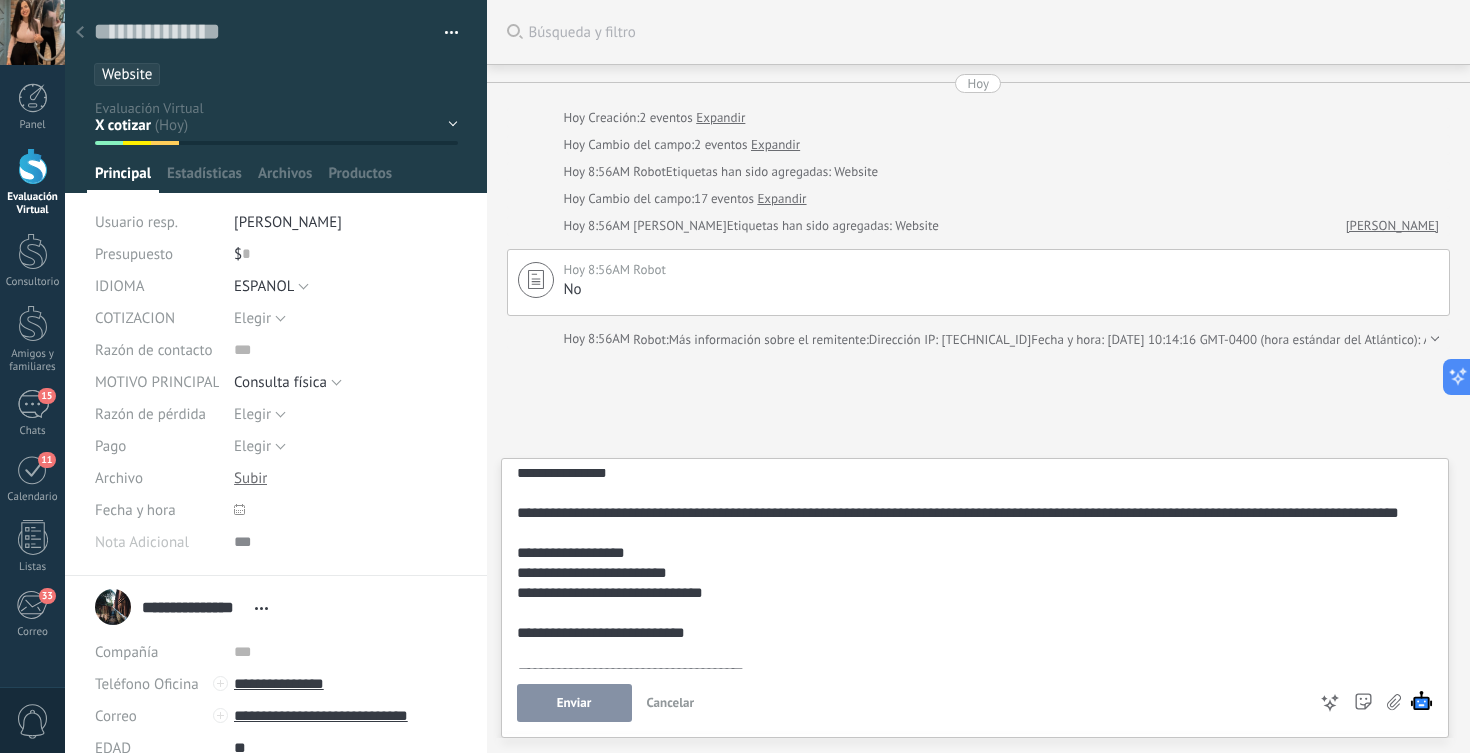 scroll, scrollTop: 0, scrollLeft: 0, axis: both 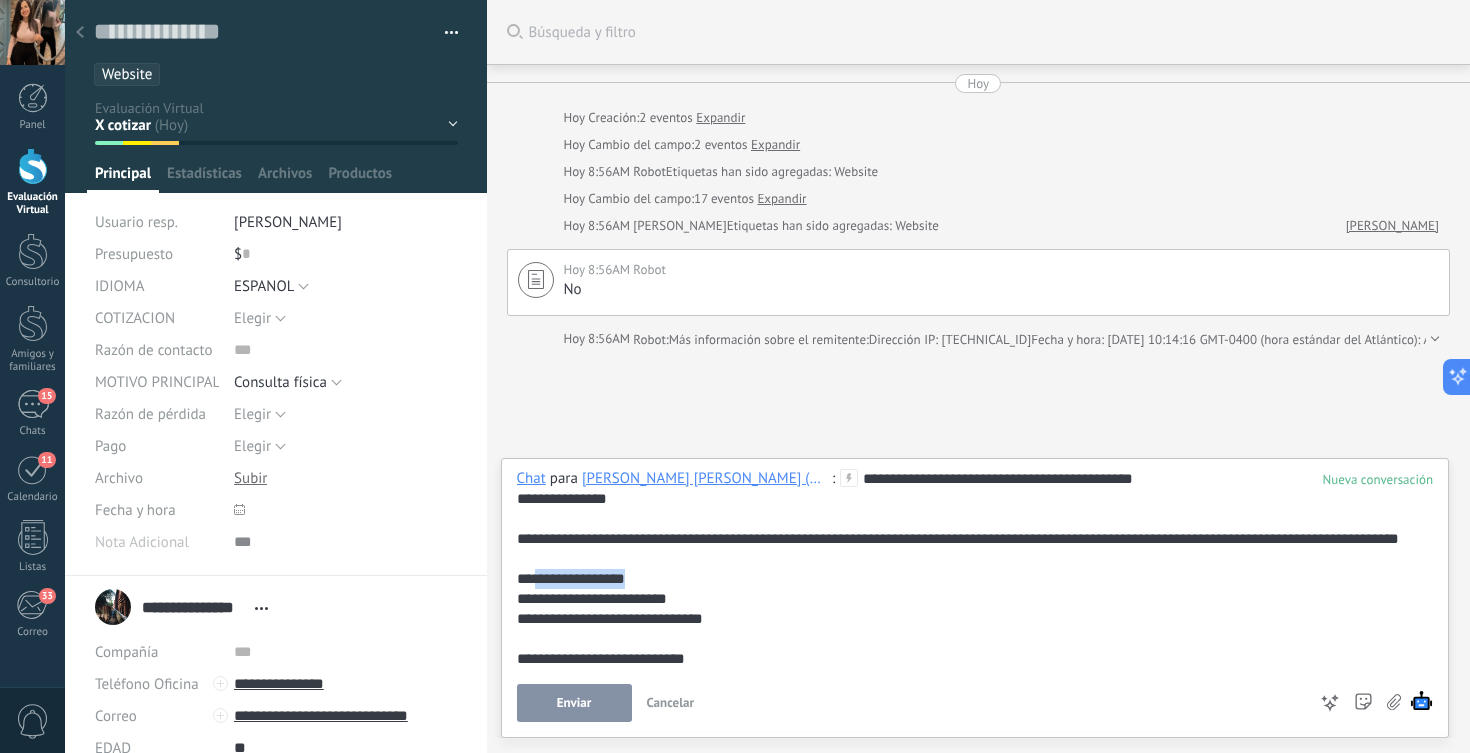 drag, startPoint x: 537, startPoint y: 595, endPoint x: 694, endPoint y: 596, distance: 157.00319 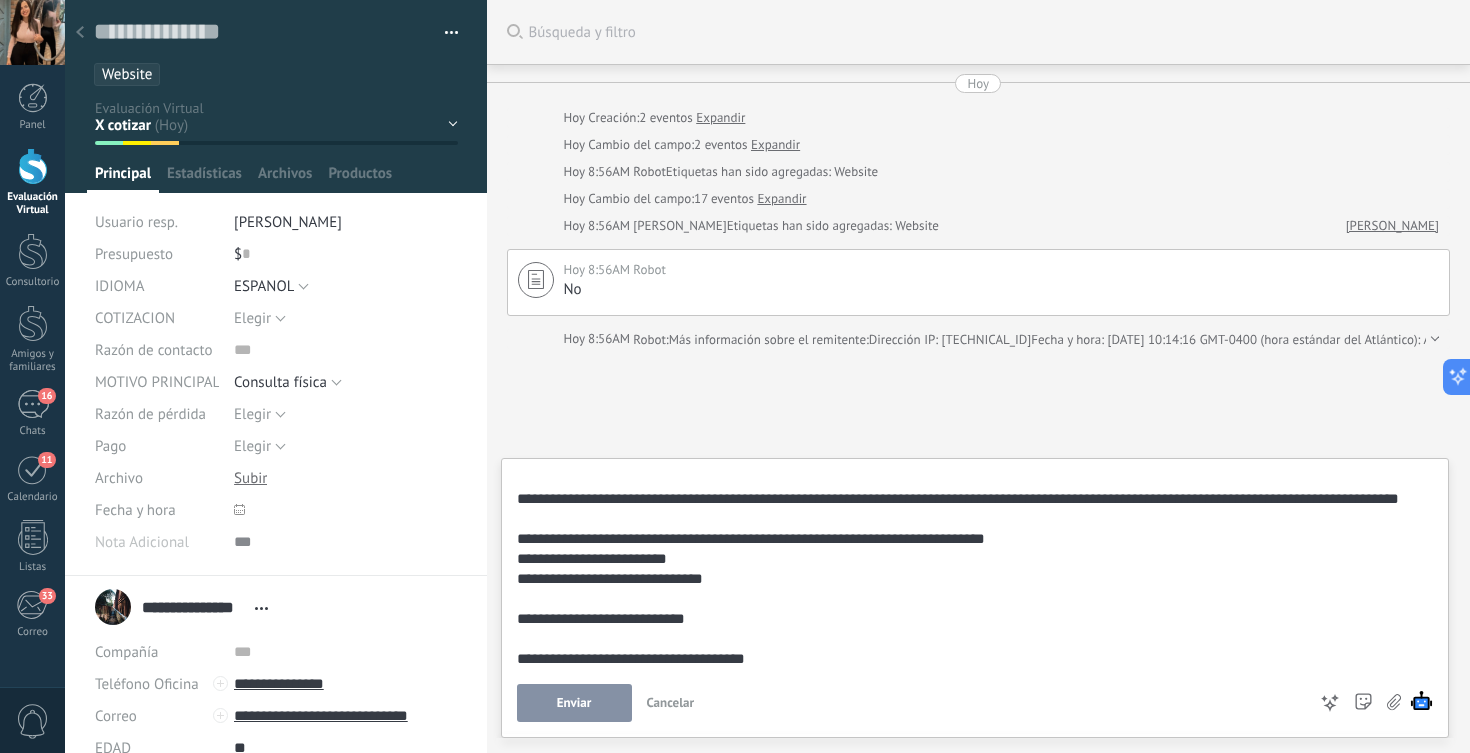 scroll, scrollTop: 51, scrollLeft: 0, axis: vertical 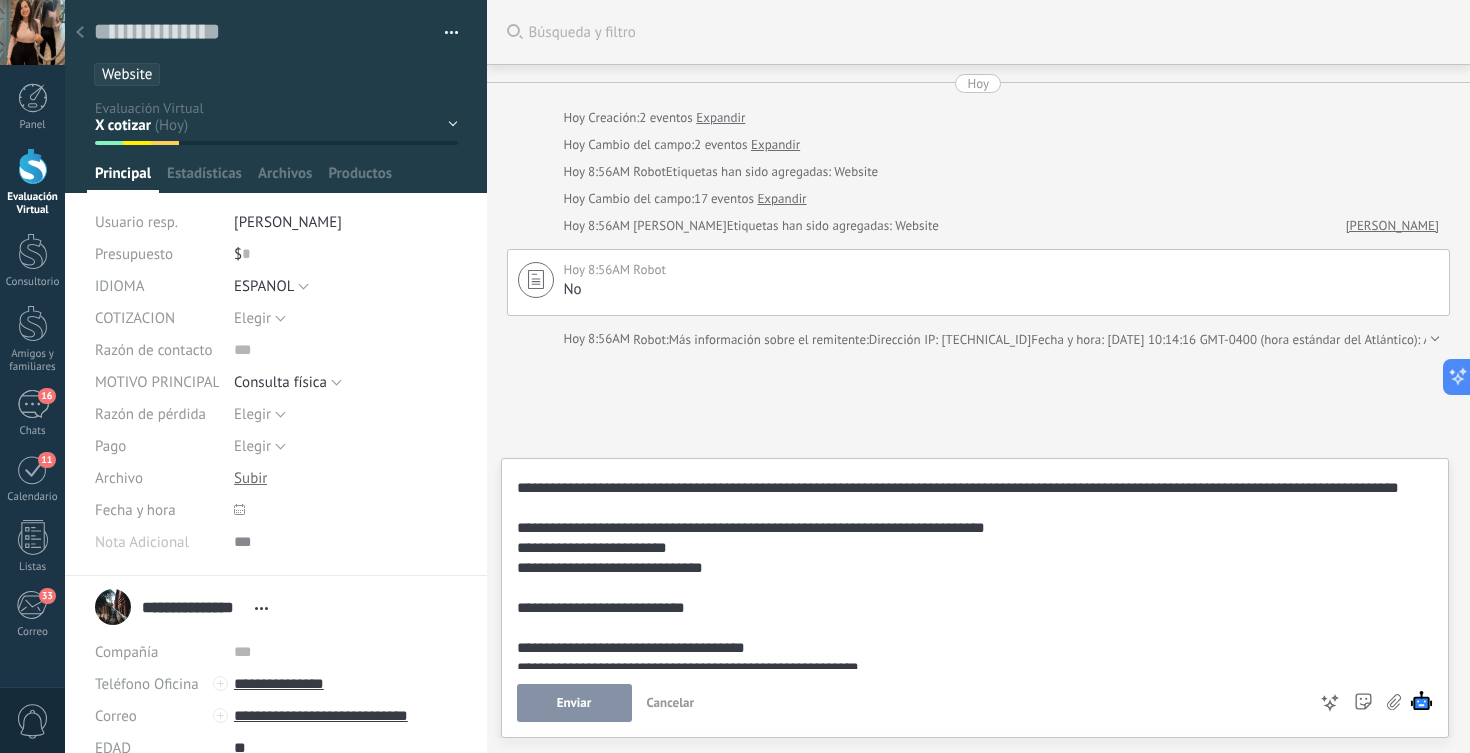 click at bounding box center (972, 1058) 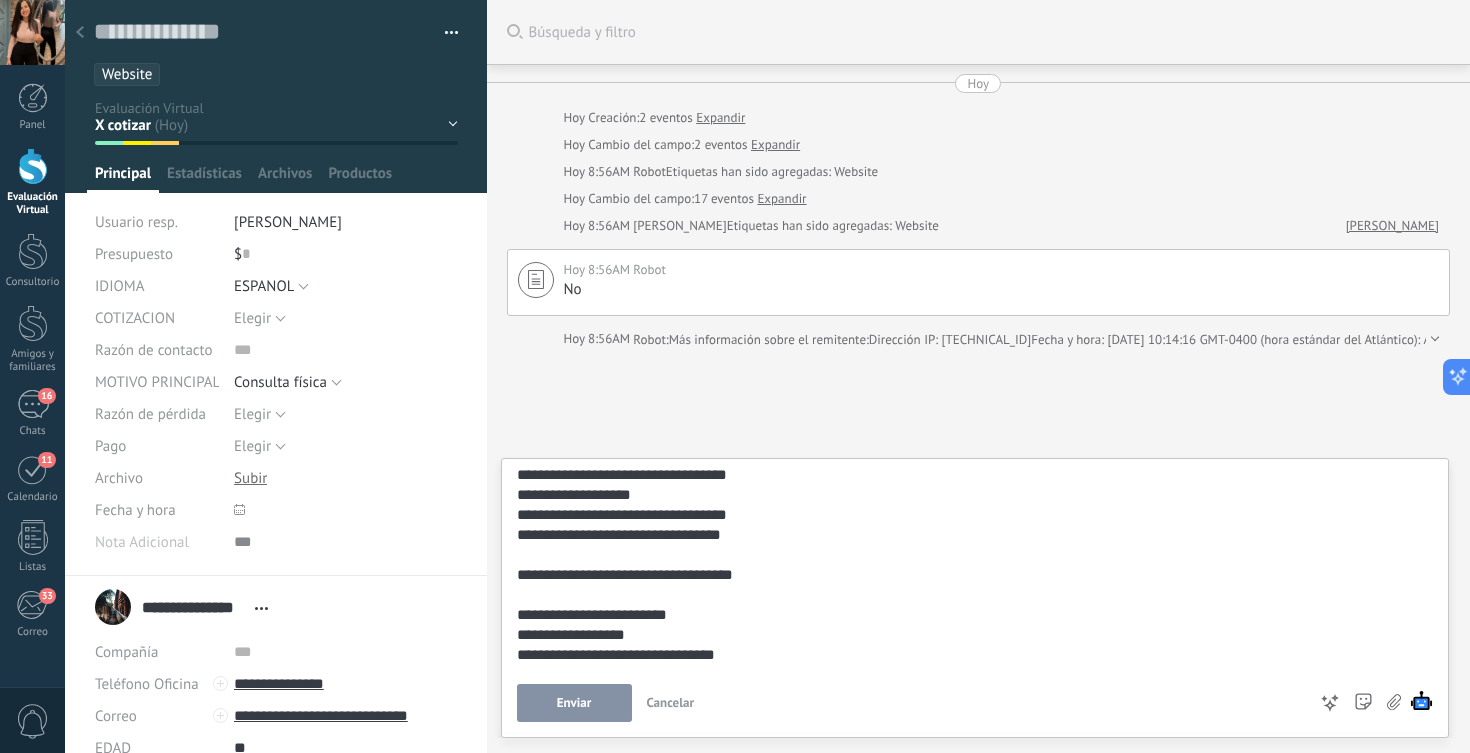scroll, scrollTop: 546, scrollLeft: 0, axis: vertical 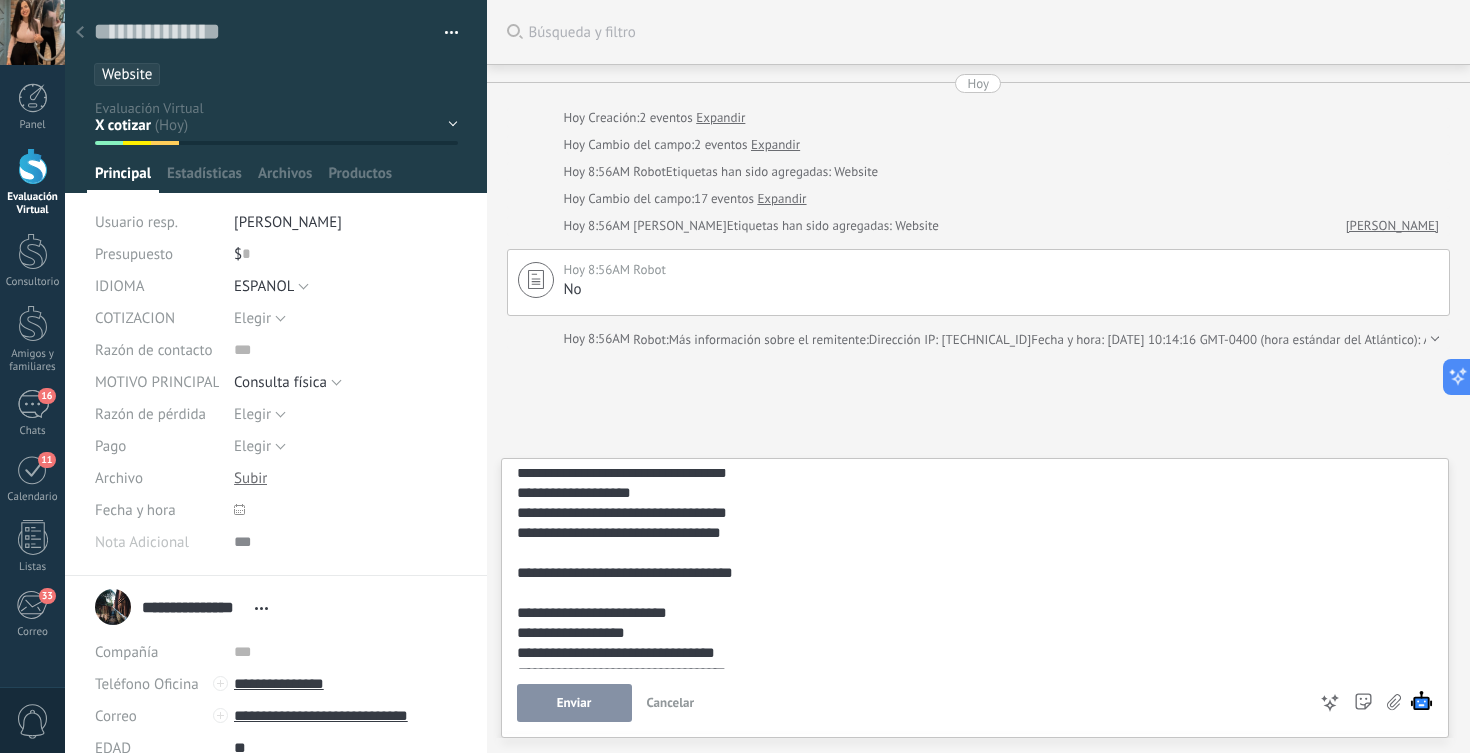 click at bounding box center (972, 563) 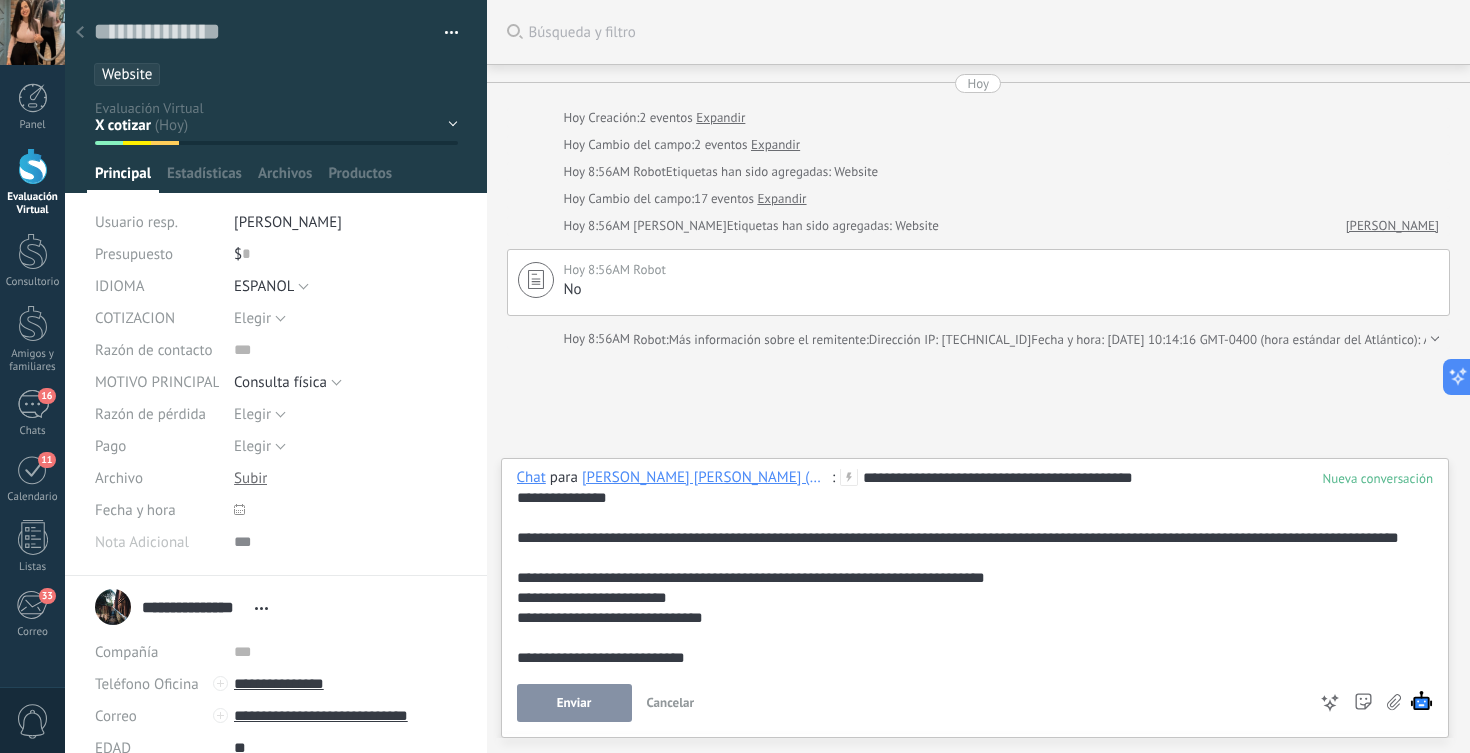 scroll, scrollTop: 0, scrollLeft: 0, axis: both 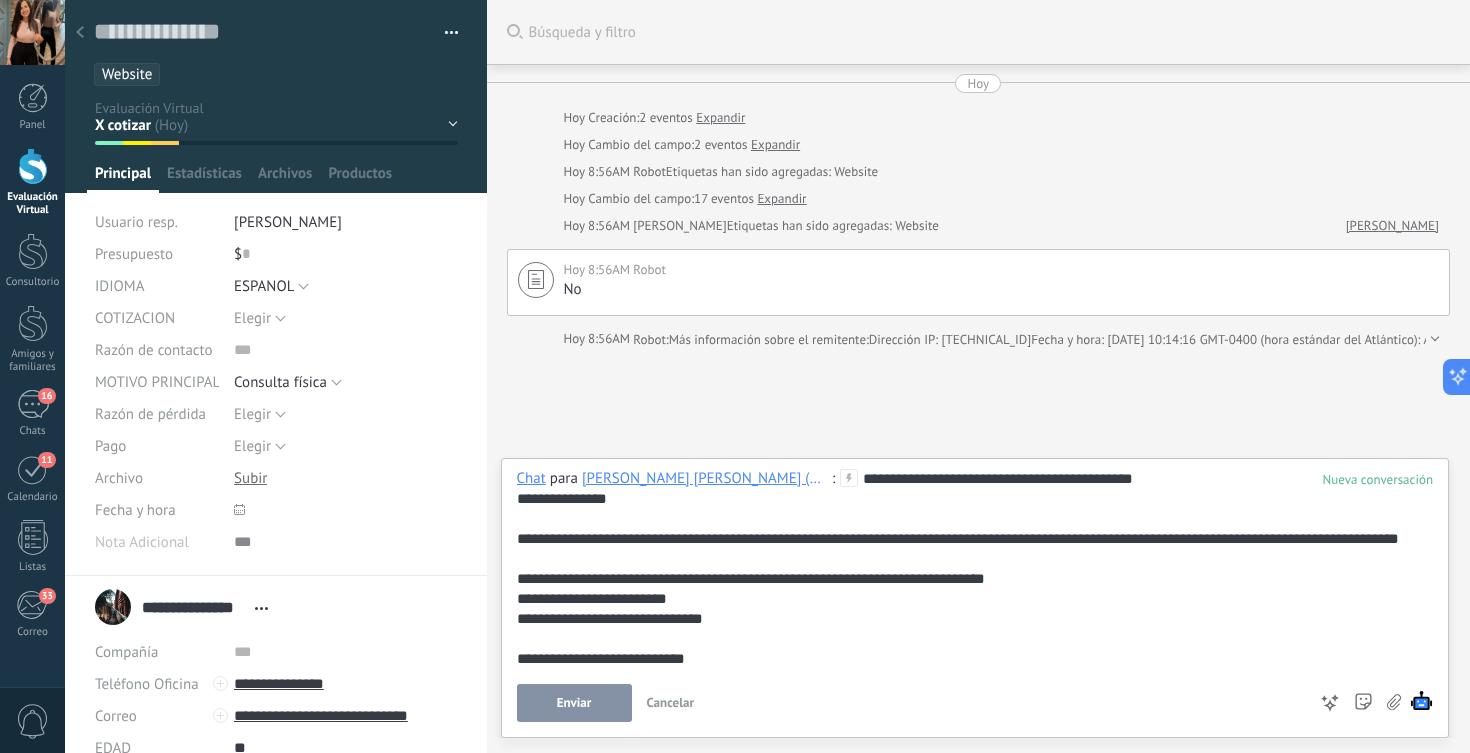 click on "Enviar" at bounding box center [574, 703] 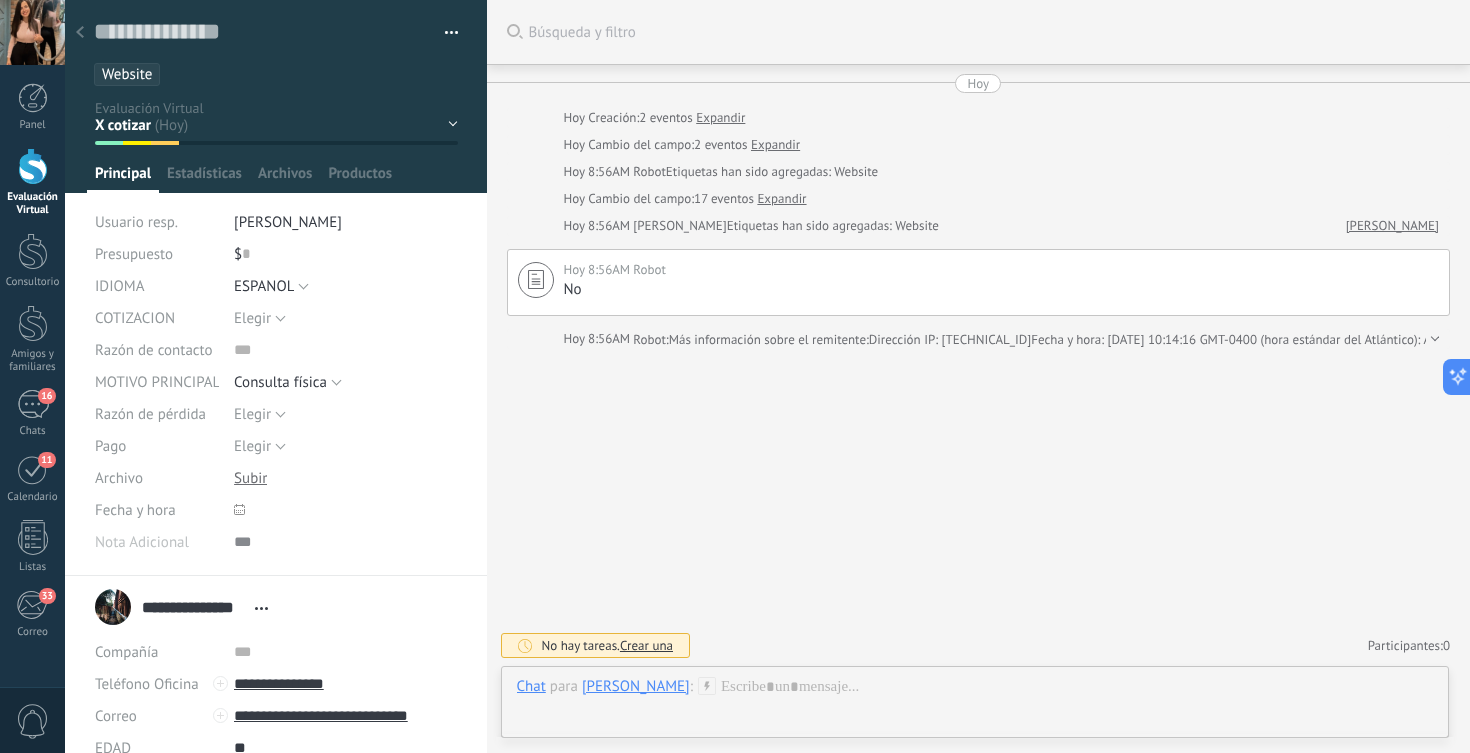 scroll, scrollTop: 1450, scrollLeft: 0, axis: vertical 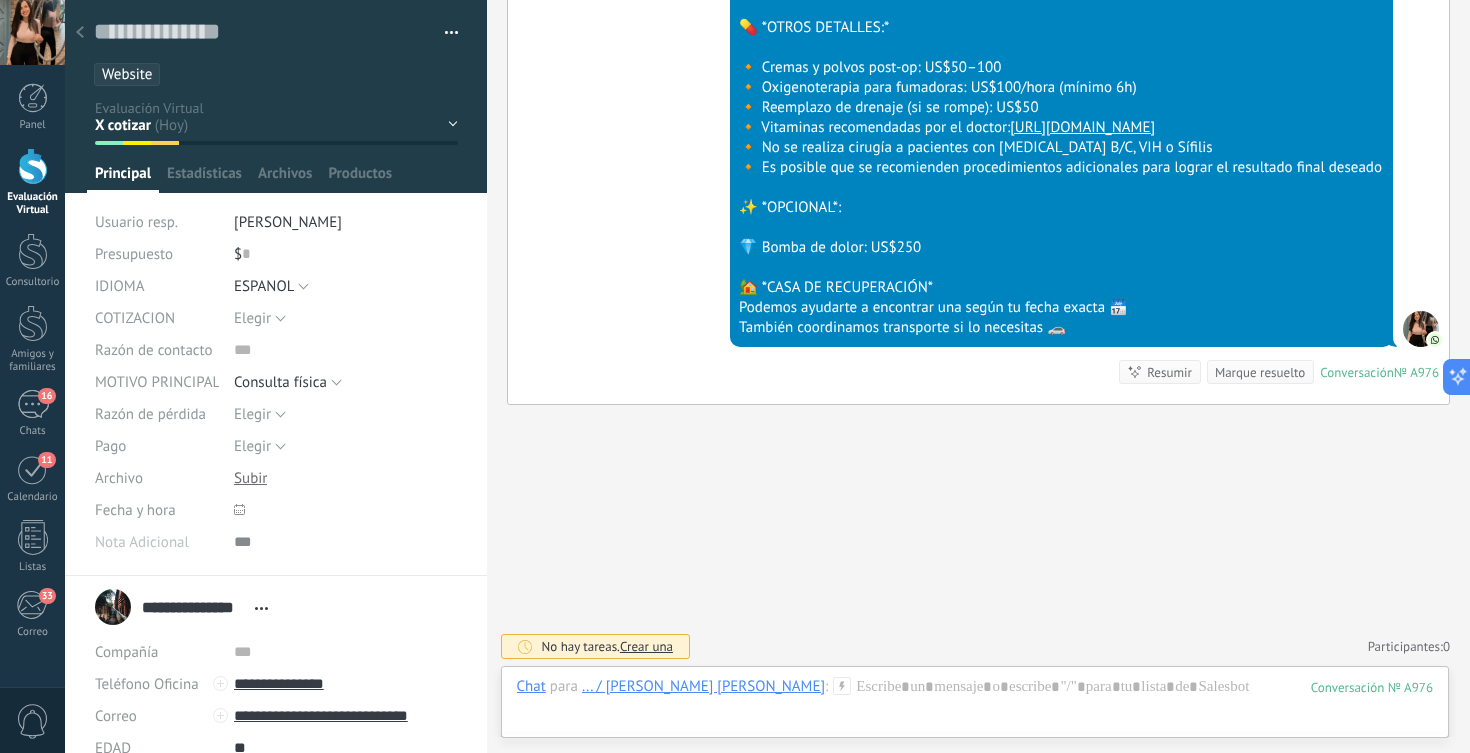 click on "HQ INCOMPLETO
Esperando X Doc
X cotizar
Consulta
COTIZAR
Preg & Resp
Reservadas" at bounding box center (0, 0) 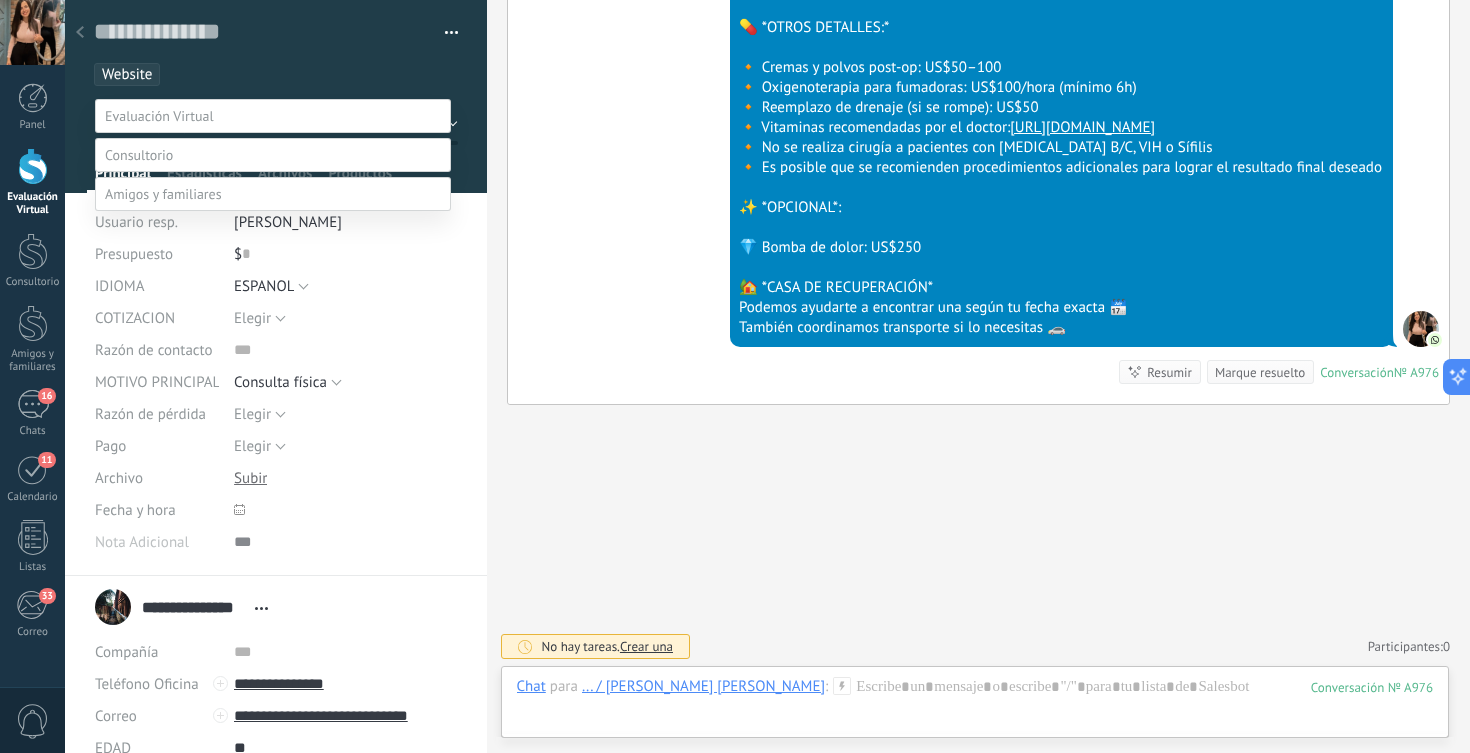 click on "Preg & Resp" at bounding box center [0, 0] 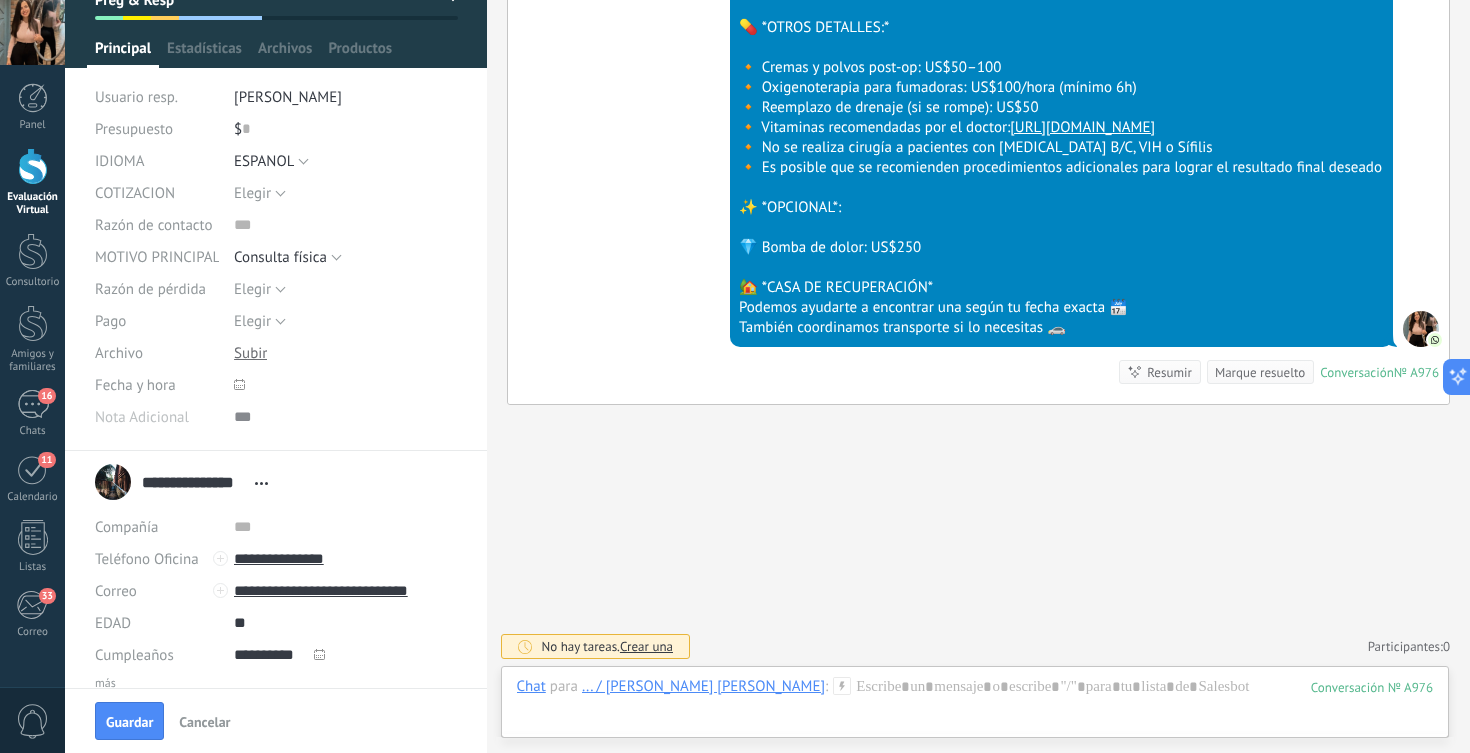 scroll, scrollTop: 142, scrollLeft: 0, axis: vertical 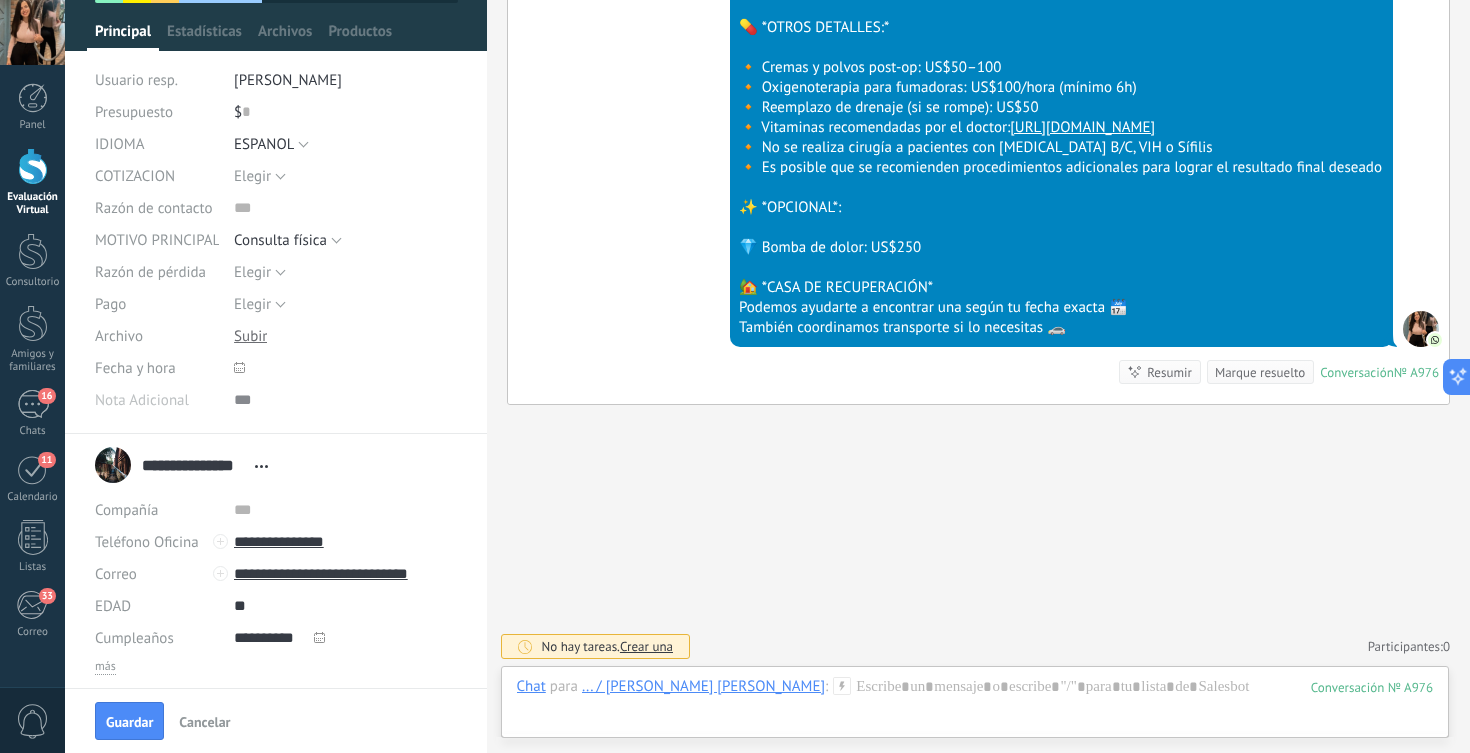 click on "Guardar
Cancelar" at bounding box center [276, 720] 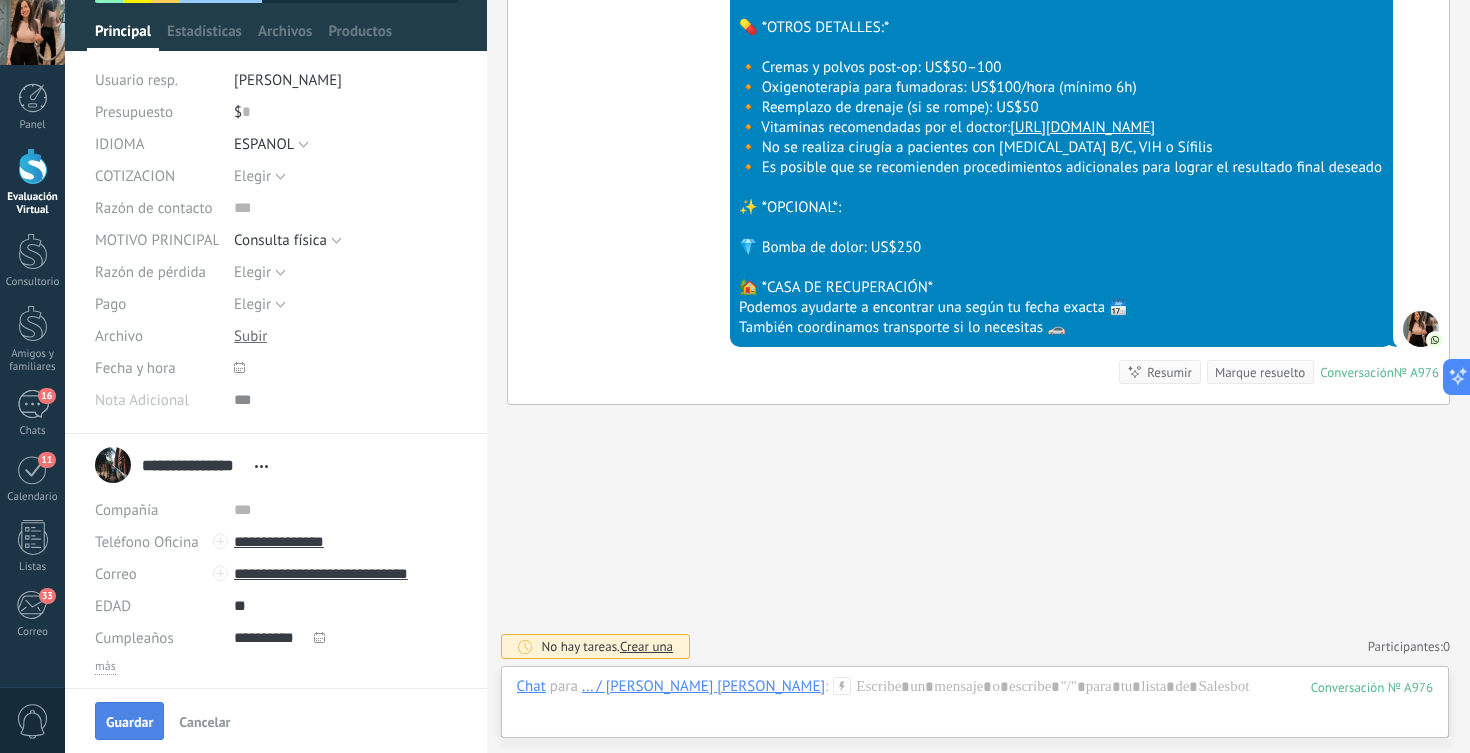 click on "Guardar" at bounding box center (129, 721) 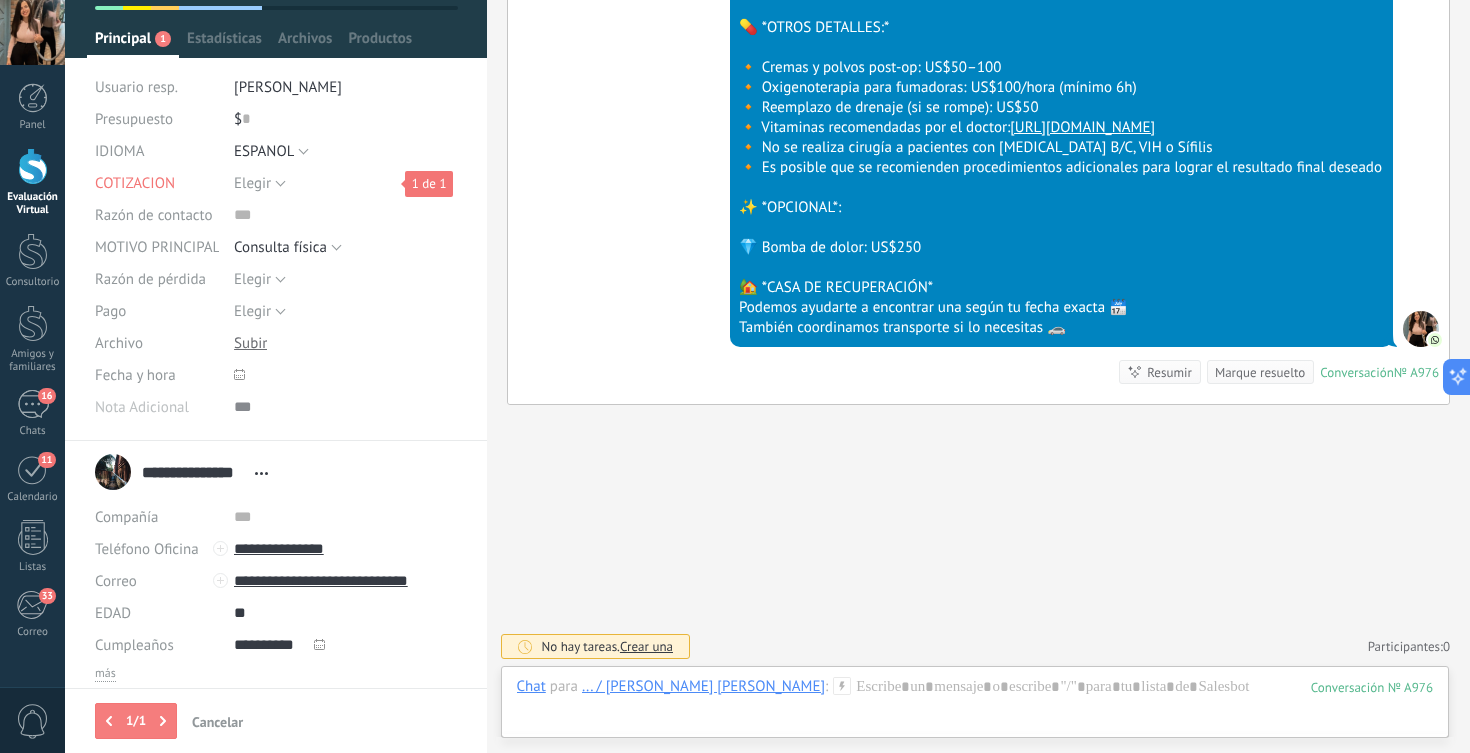 scroll, scrollTop: 160, scrollLeft: 0, axis: vertical 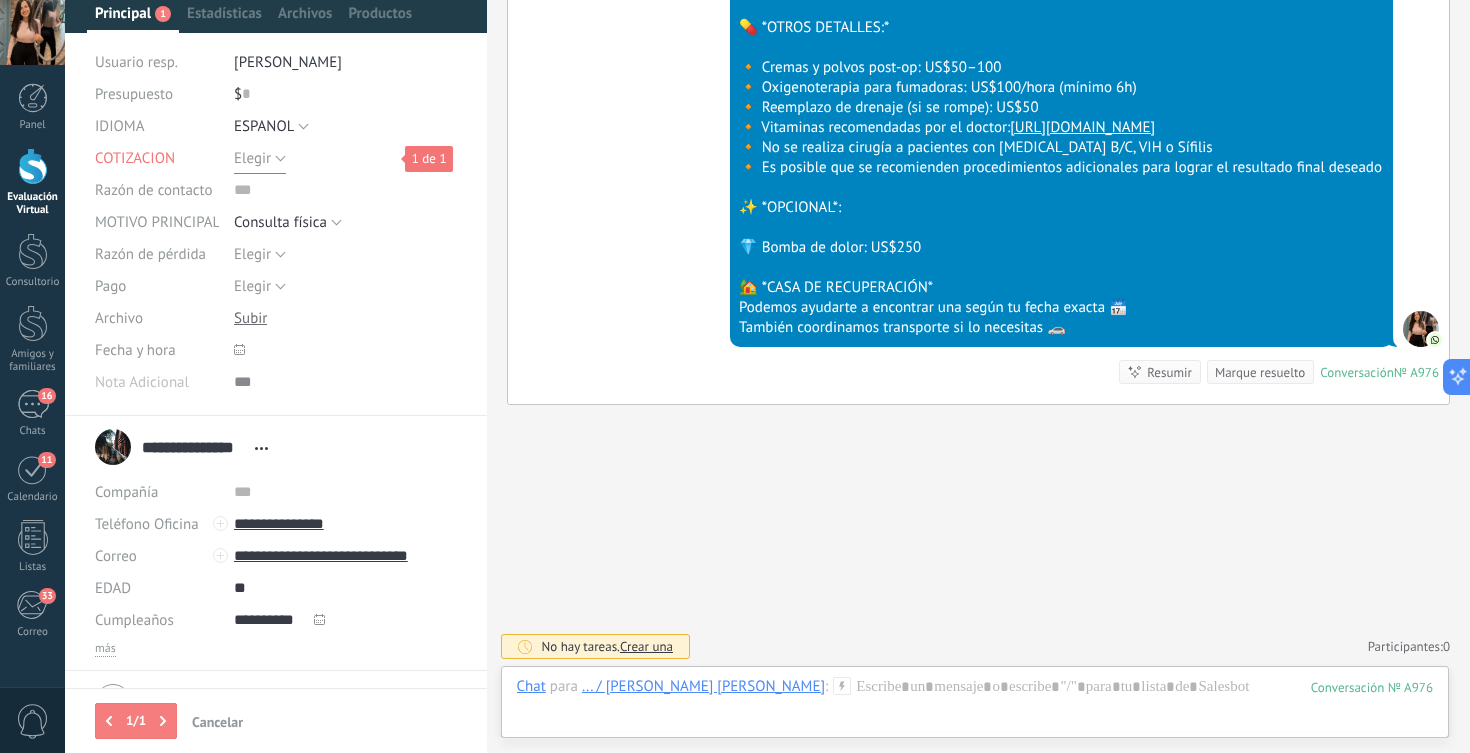 click on "Elegir" at bounding box center [252, 158] 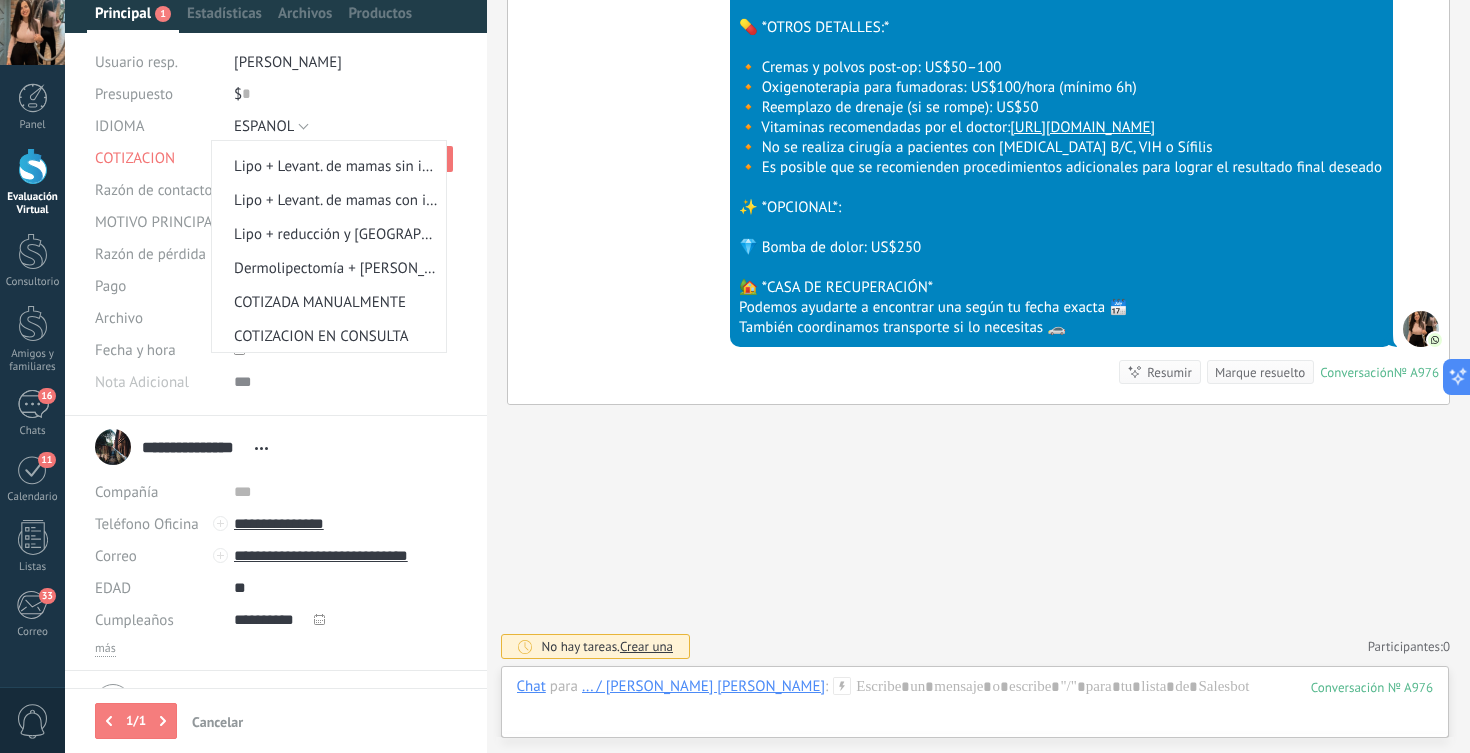 scroll, scrollTop: 306, scrollLeft: 0, axis: vertical 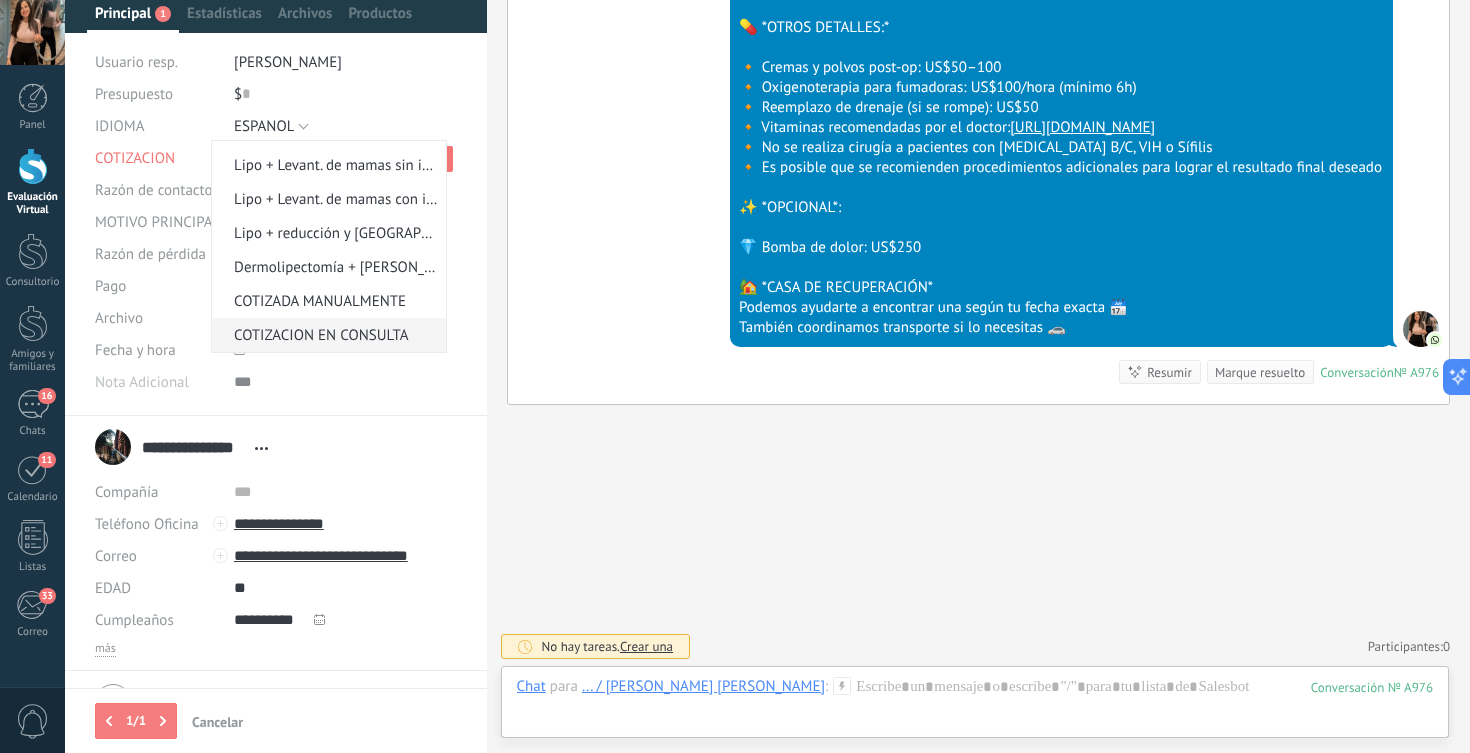 click on "COTIZACION EN CONSULTA" at bounding box center (326, 335) 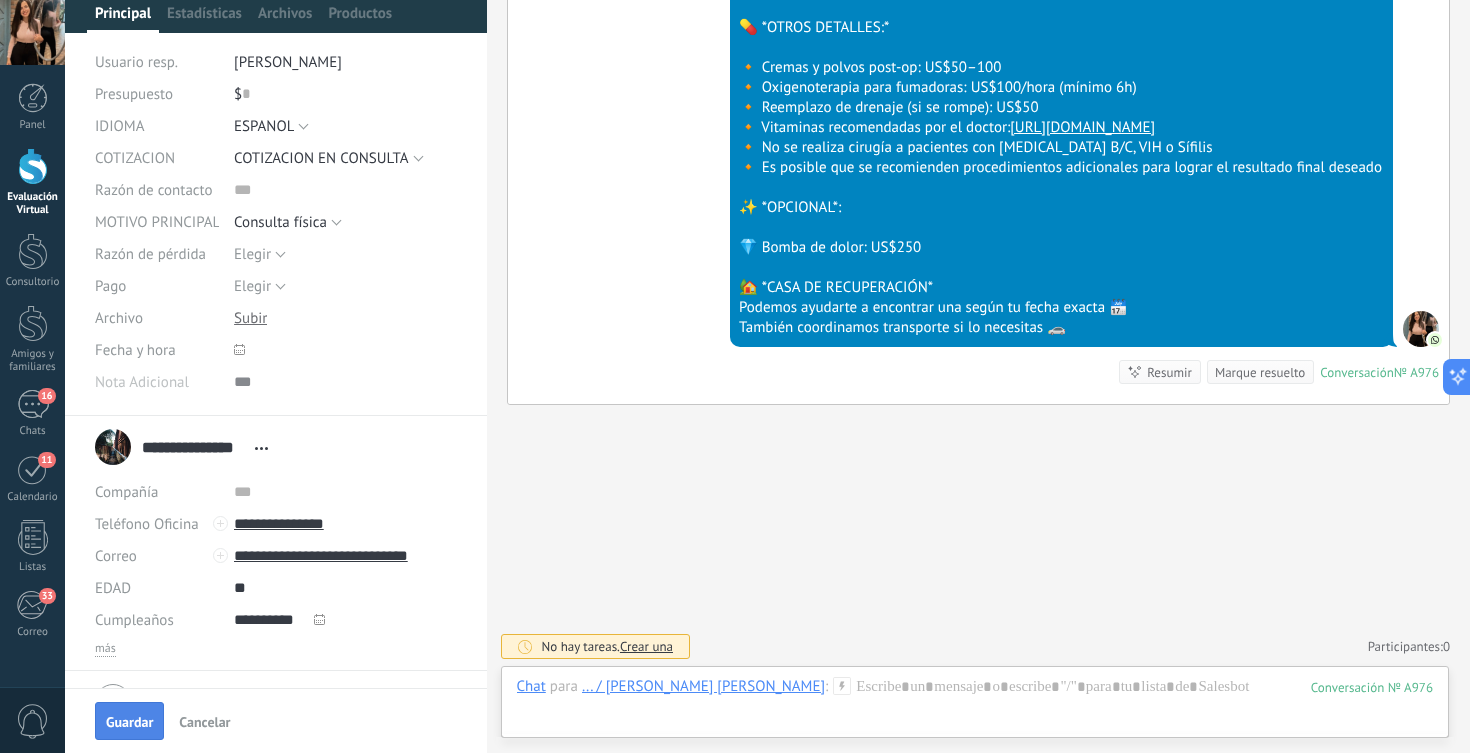 click on "Guardar" at bounding box center (129, 722) 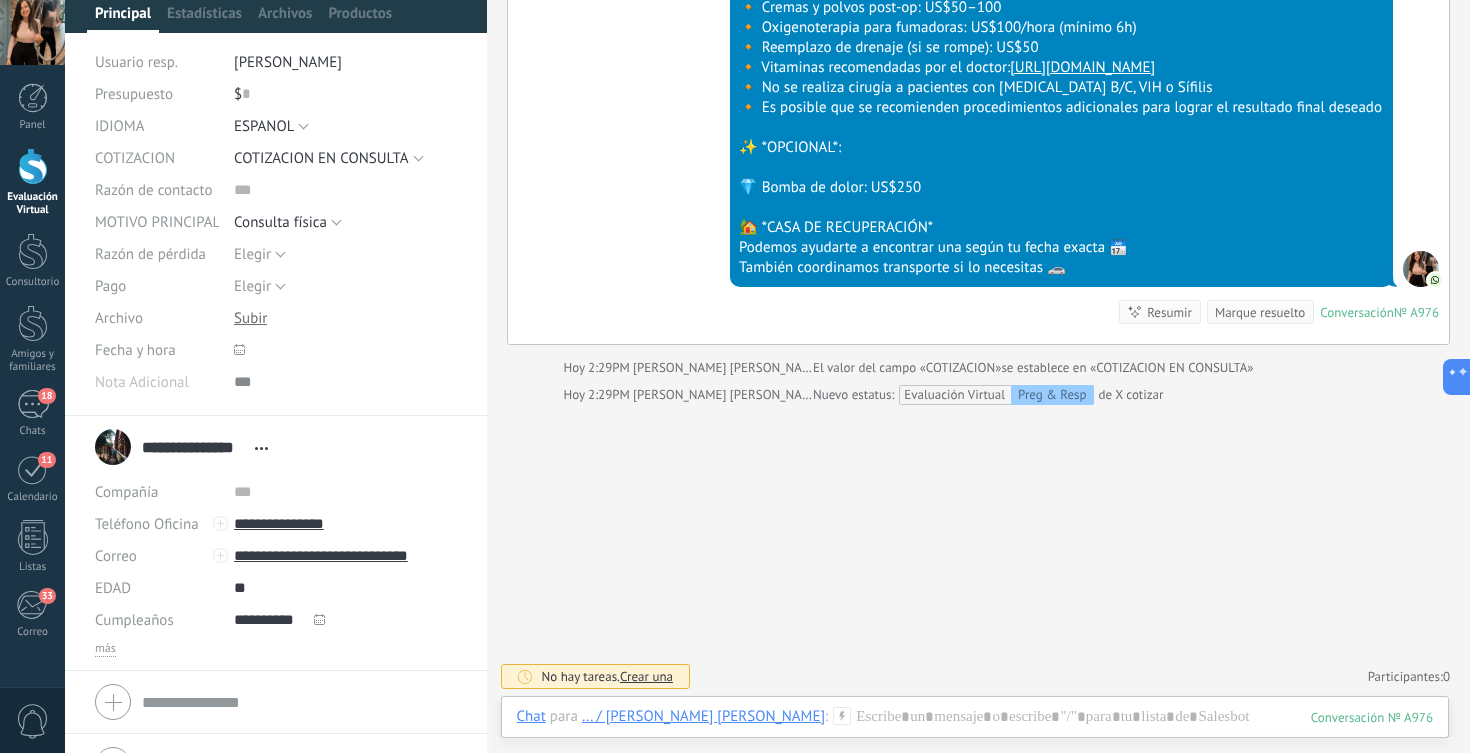 scroll, scrollTop: 1282, scrollLeft: 0, axis: vertical 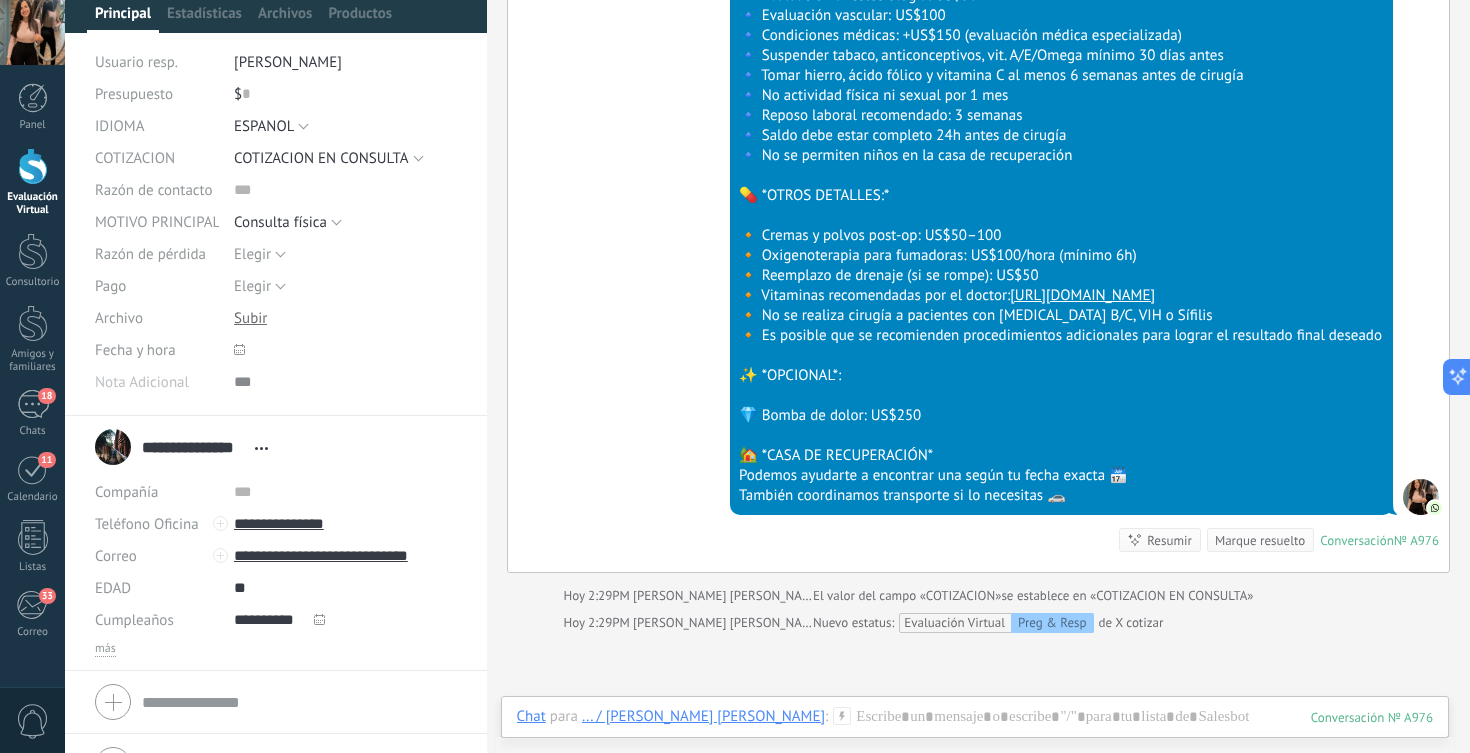 click on "Evaluación Virtual" at bounding box center [33, 204] 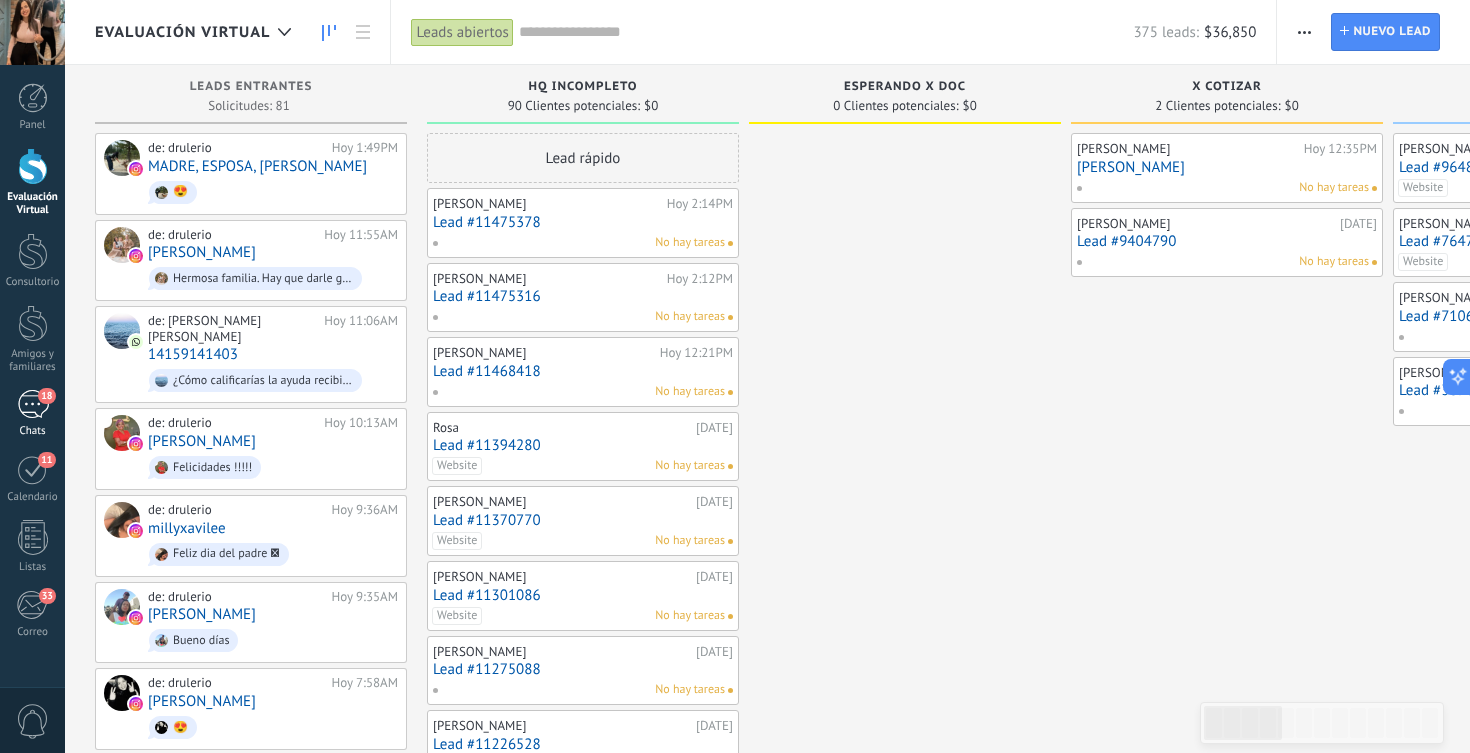 click on "Chats" at bounding box center [33, 431] 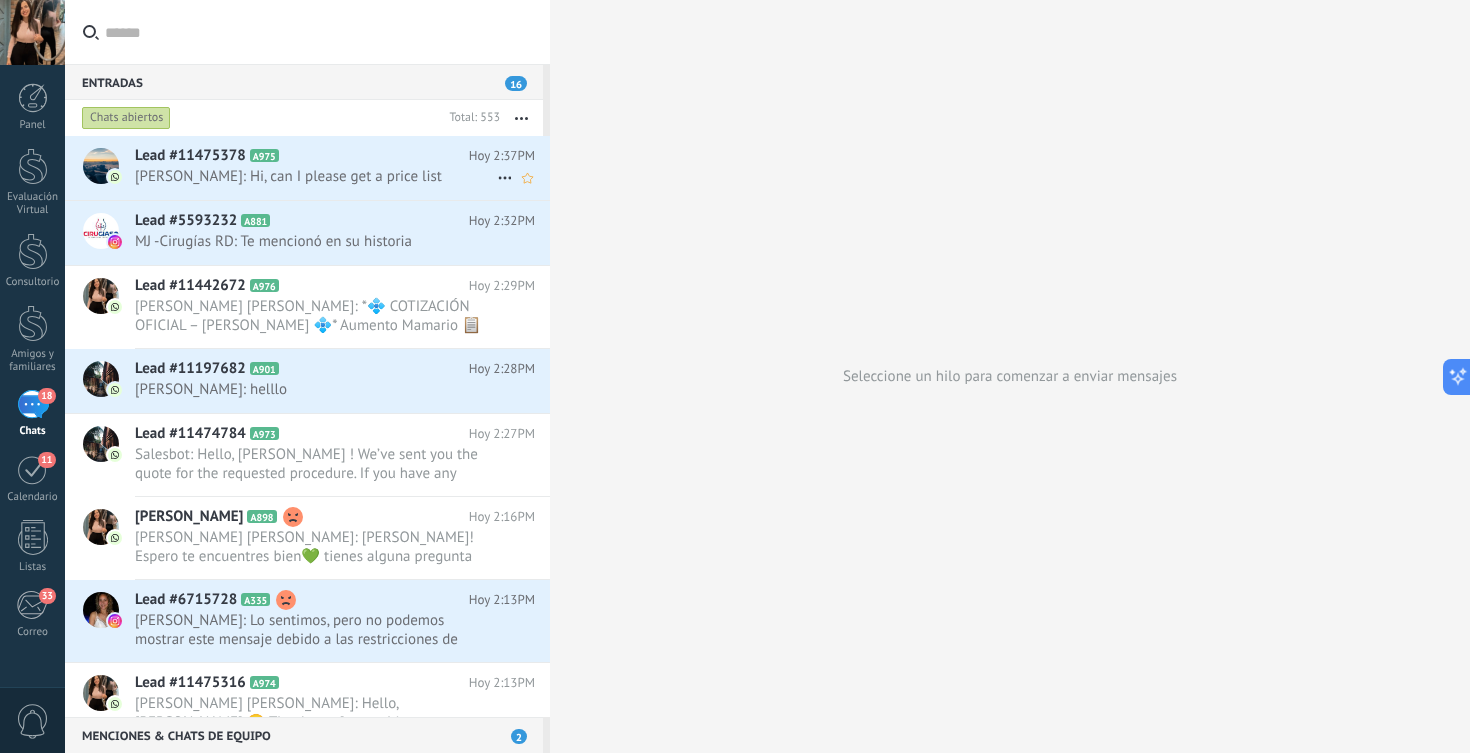 click on "Kim Aigoul: Hi, can I please get a price list" at bounding box center (316, 176) 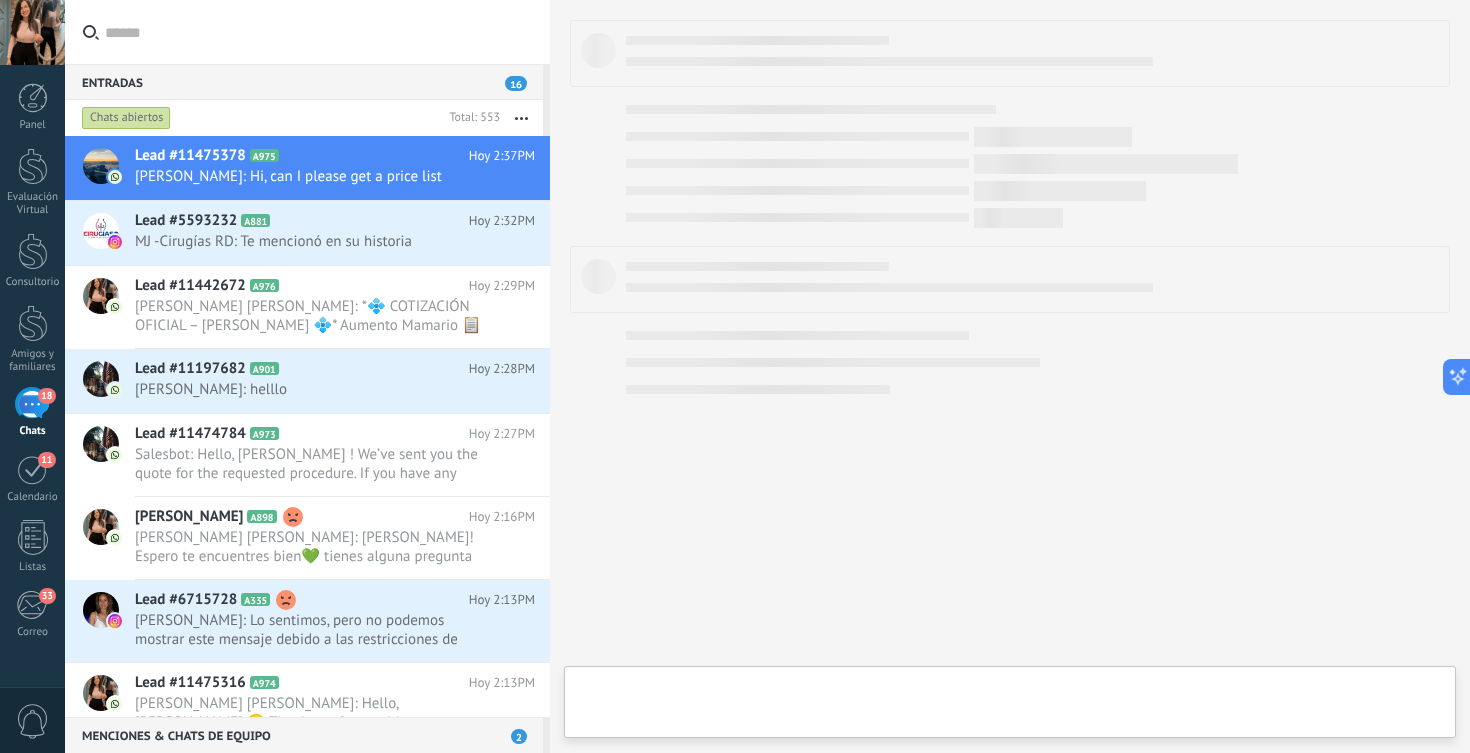 type on "**********" 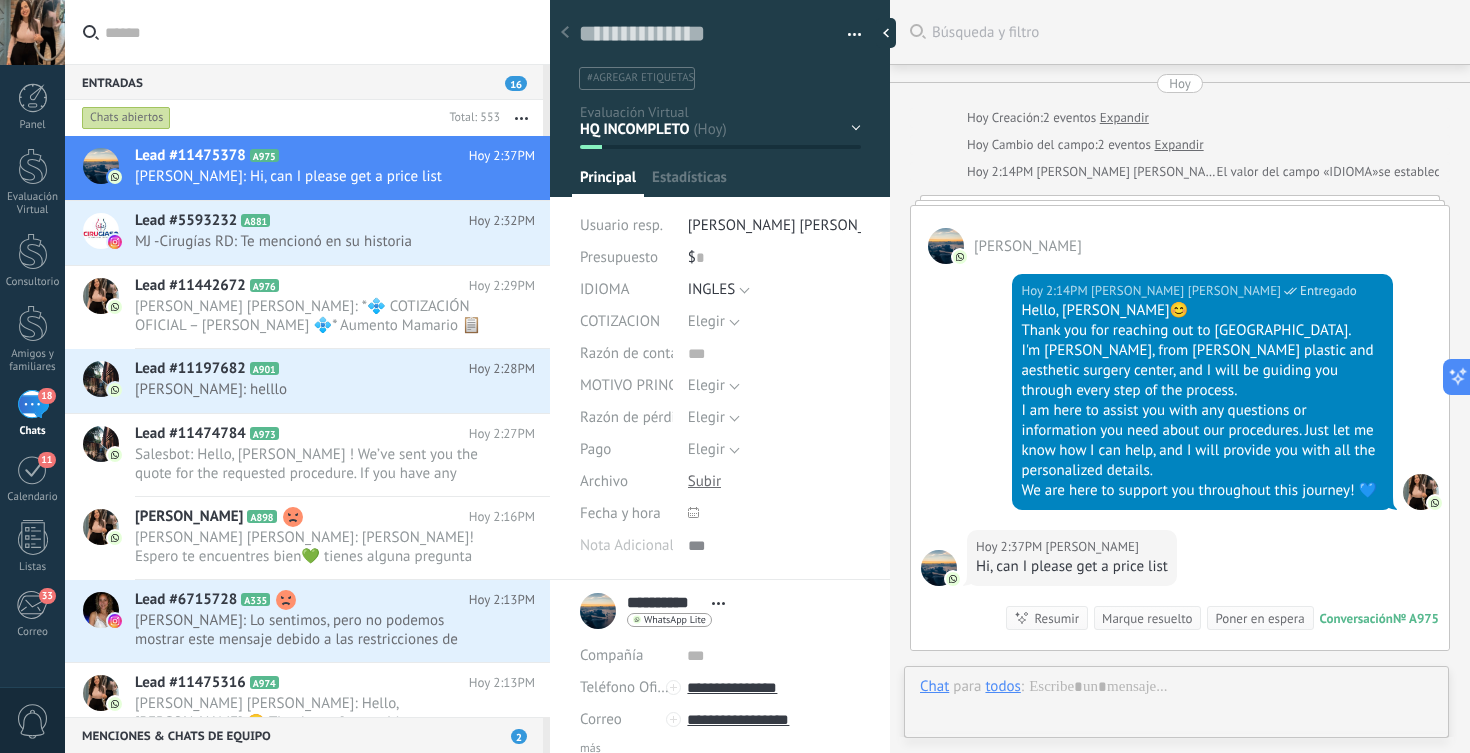 scroll, scrollTop: 30, scrollLeft: 0, axis: vertical 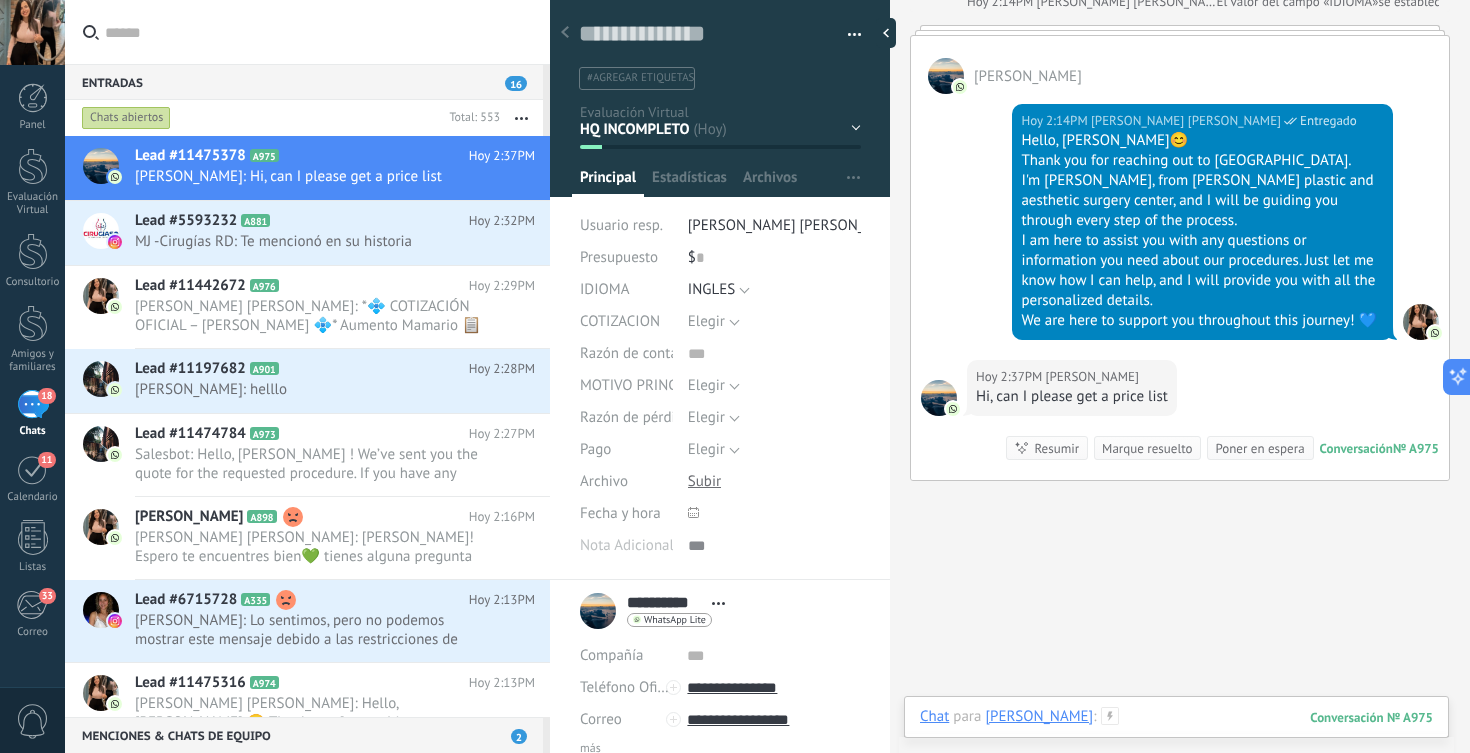 click at bounding box center (1176, 737) 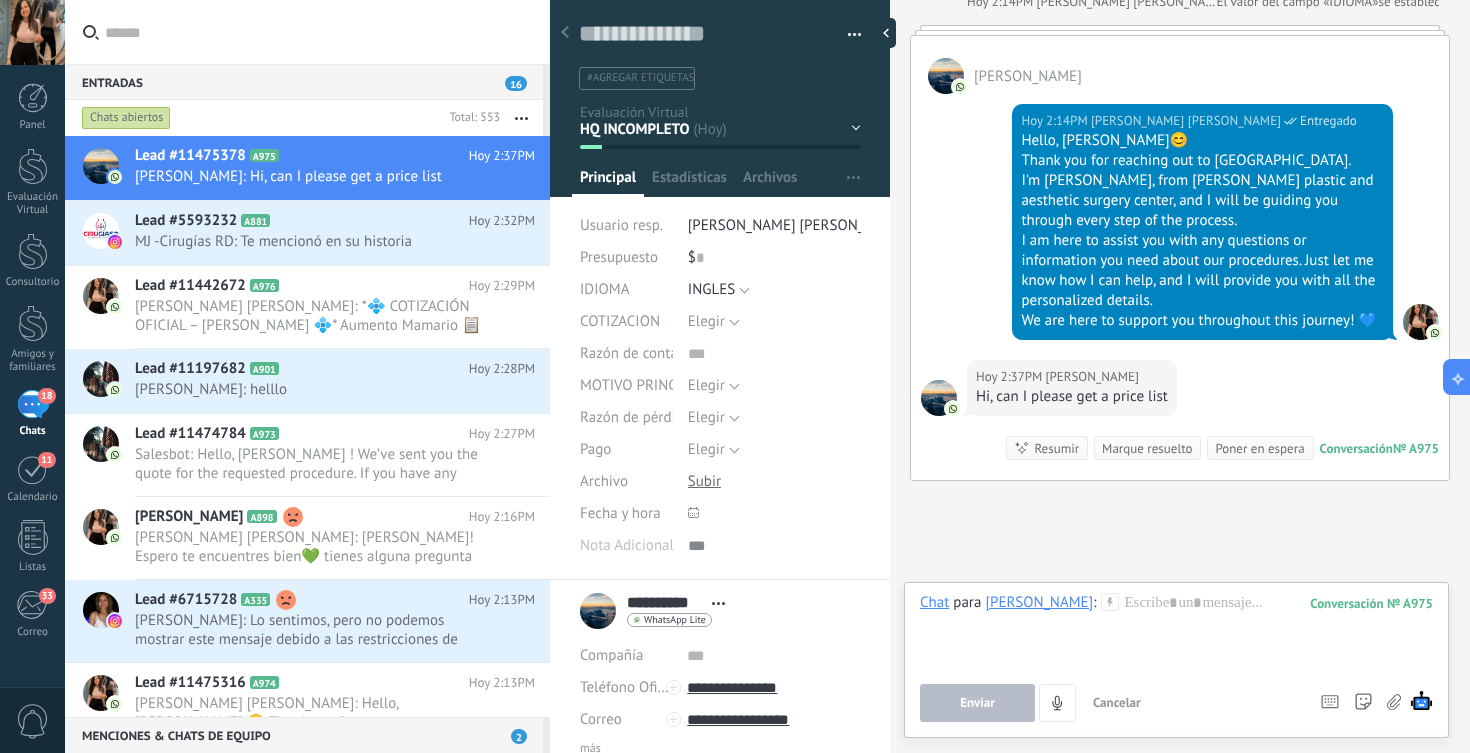 click at bounding box center (319, 32) 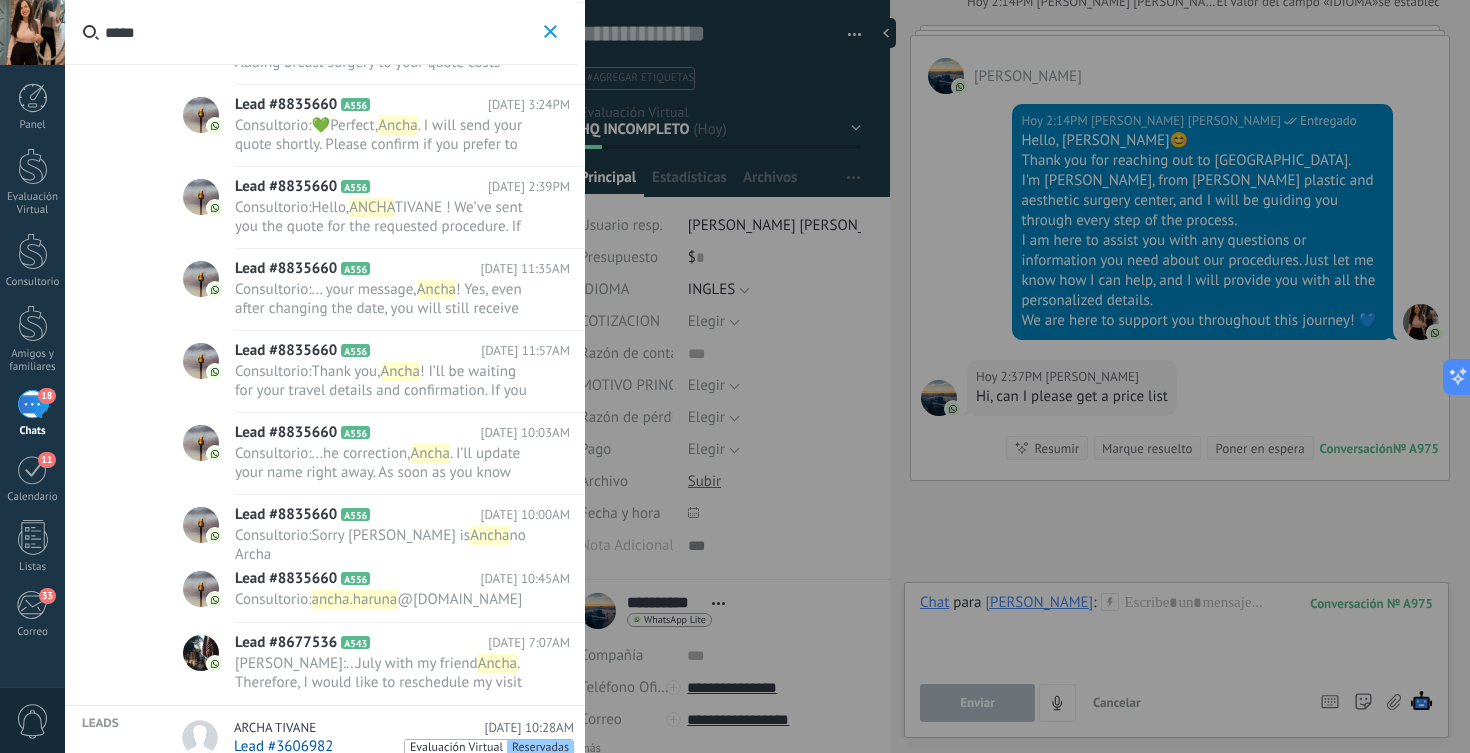scroll, scrollTop: 641, scrollLeft: 0, axis: vertical 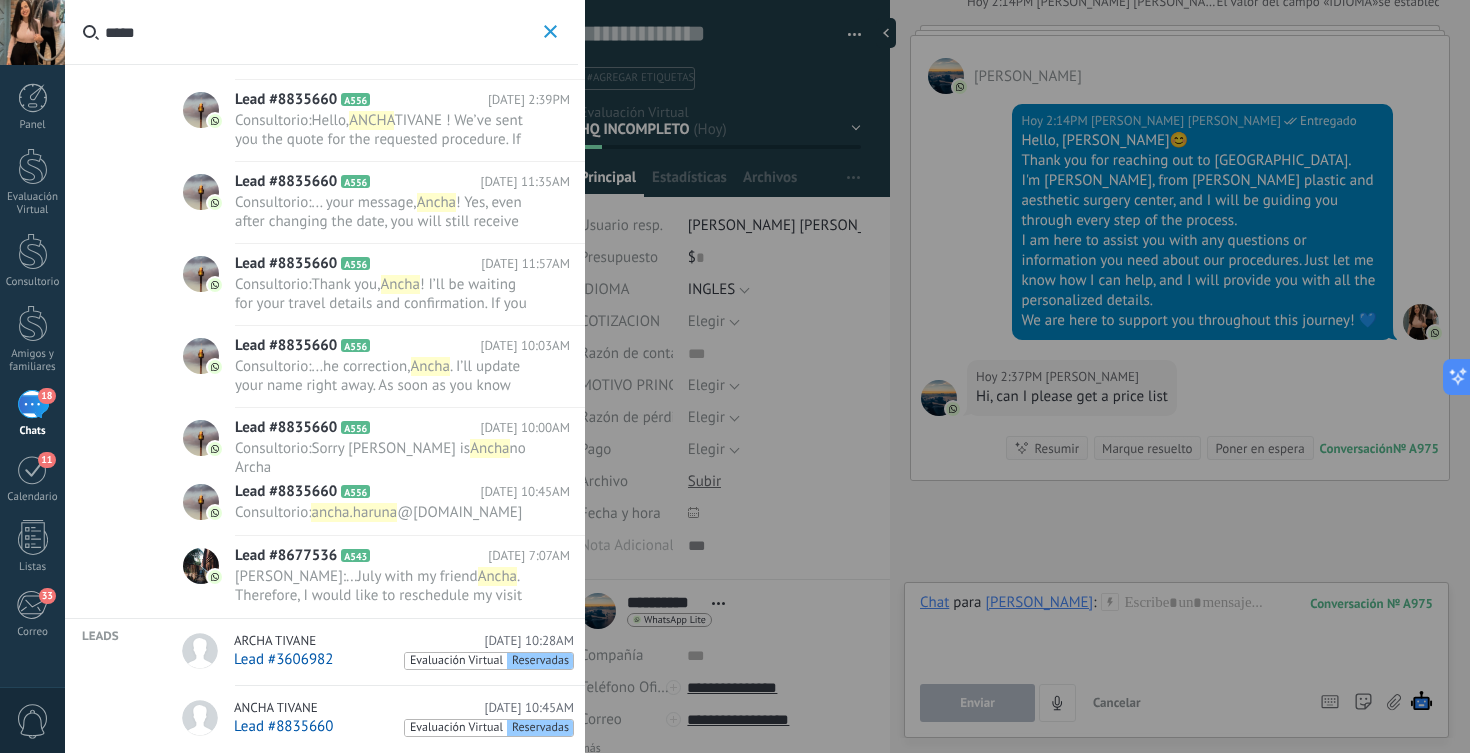 type on "*****" 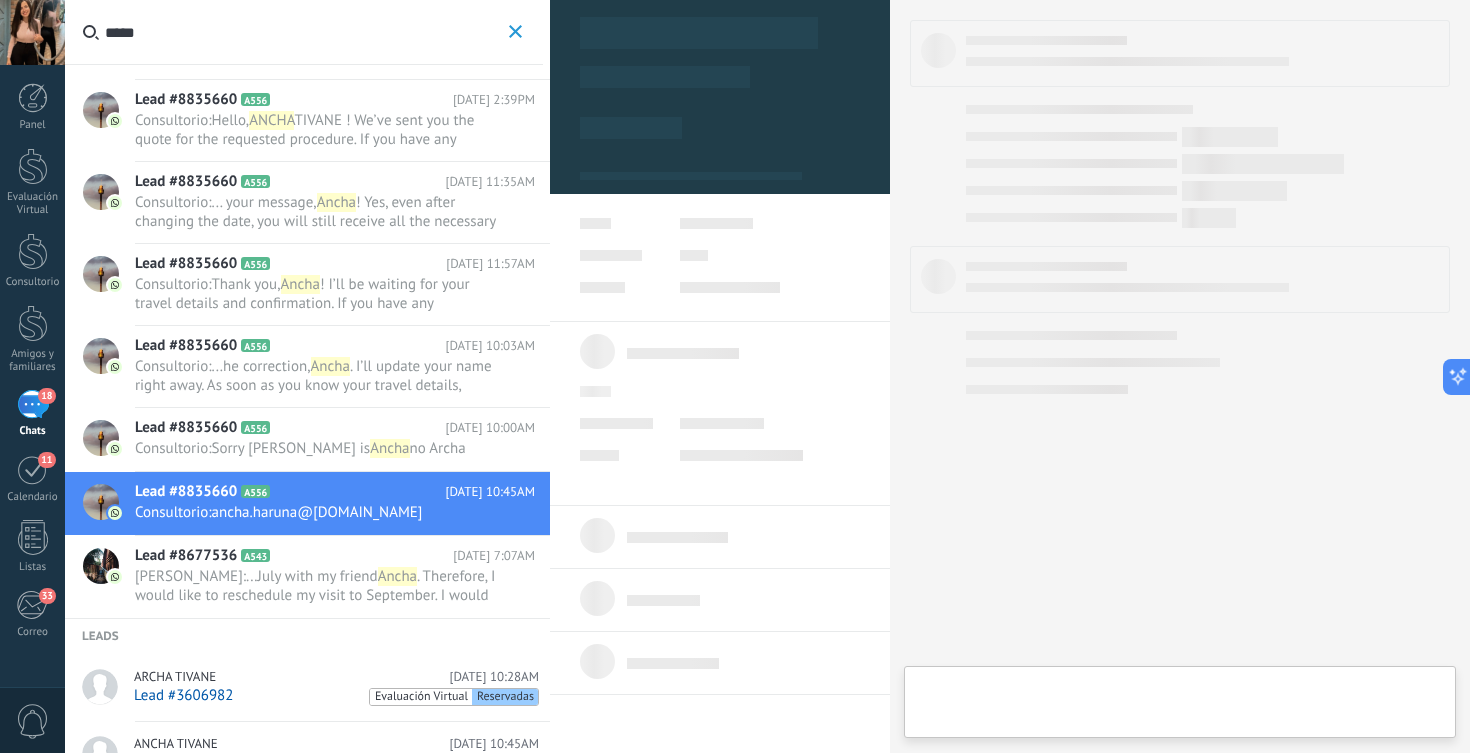 type on "**********" 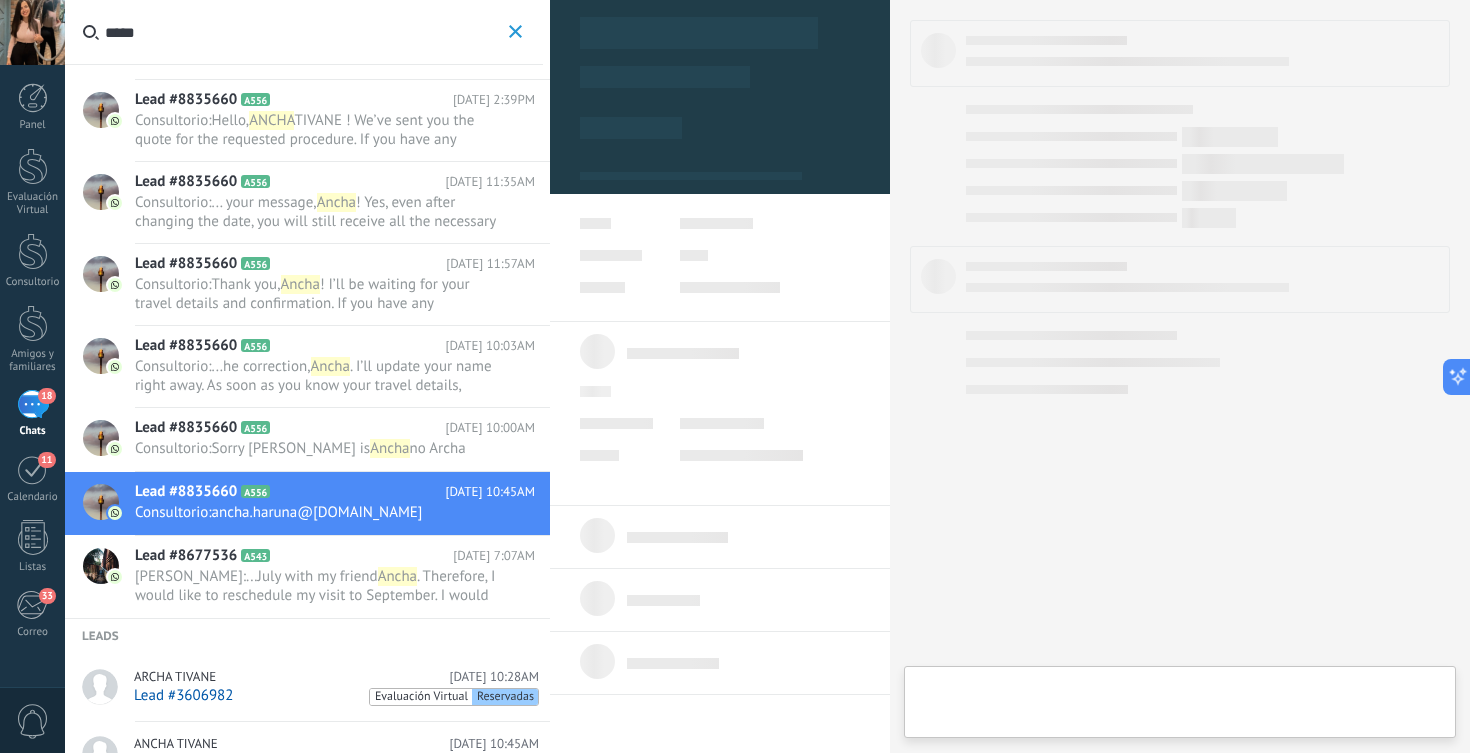 scroll, scrollTop: 30, scrollLeft: 0, axis: vertical 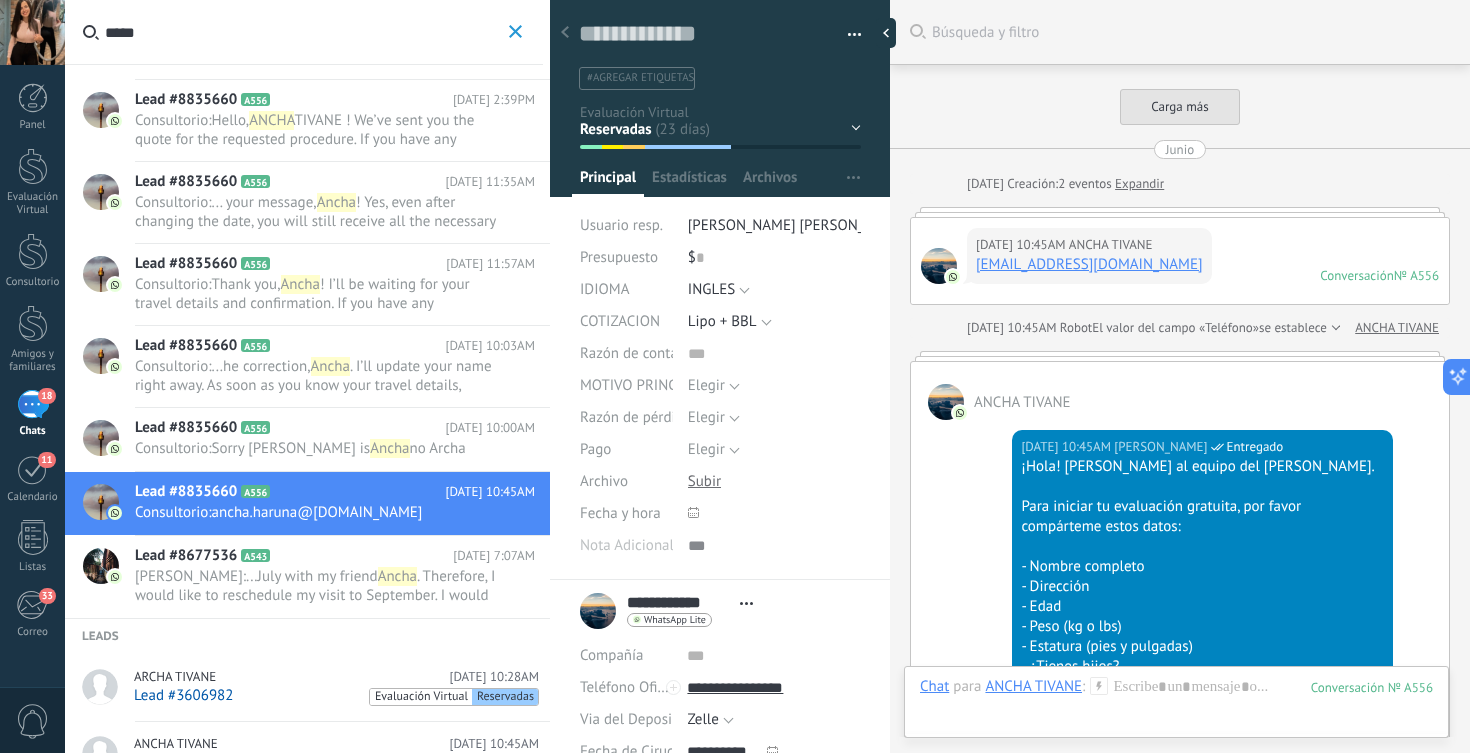 click on "ANCHA TIVANE" at bounding box center [1180, 391] 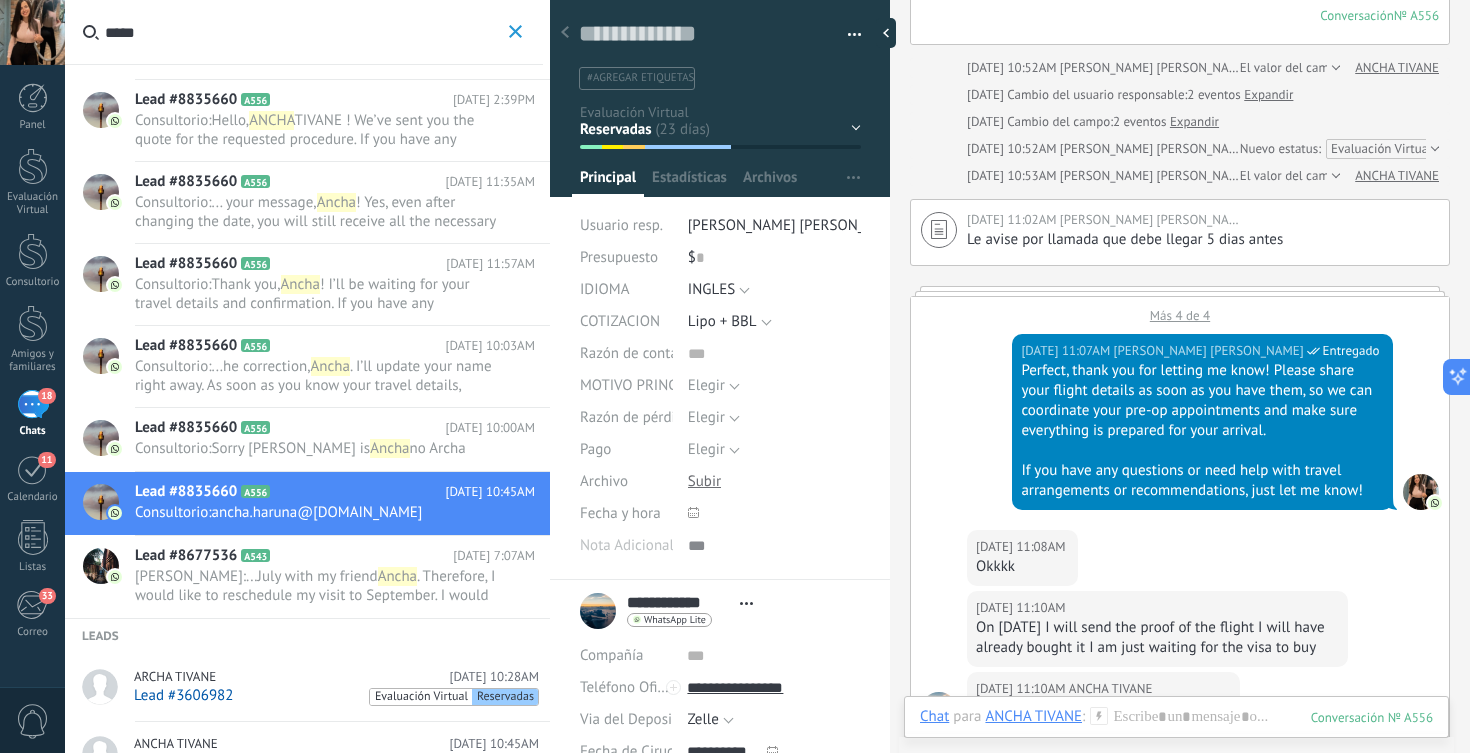scroll, scrollTop: 791, scrollLeft: 0, axis: vertical 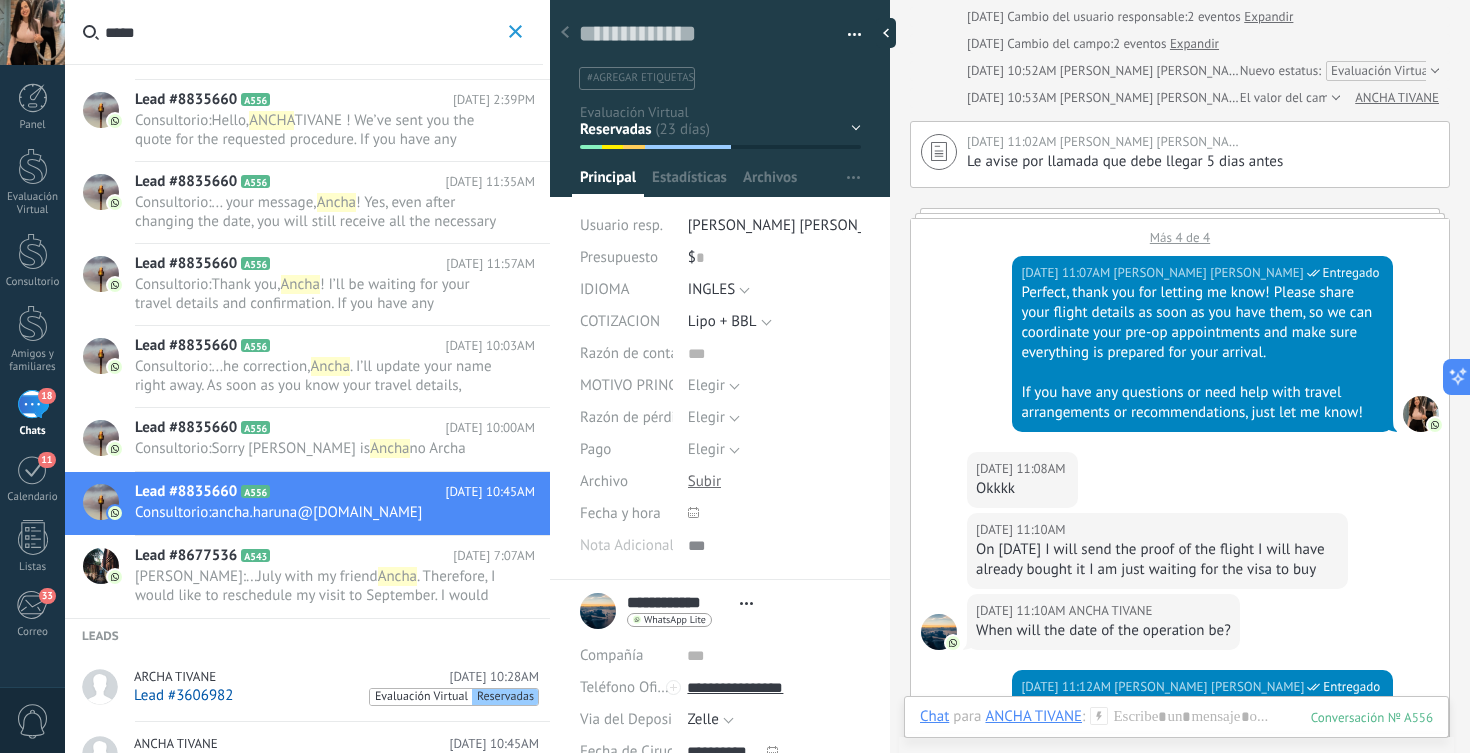 click on "26/06/2025 11:07AM Maria Elena  Entregado Perfect, thank you for letting me know! Please share your flight details as soon as you have them, so we can coordinate your pre-op appointments and make sure everything is prepared for your arrival.   If you have any questions or need help with travel arrangements or recommendations, just let me know!" at bounding box center [1180, 349] 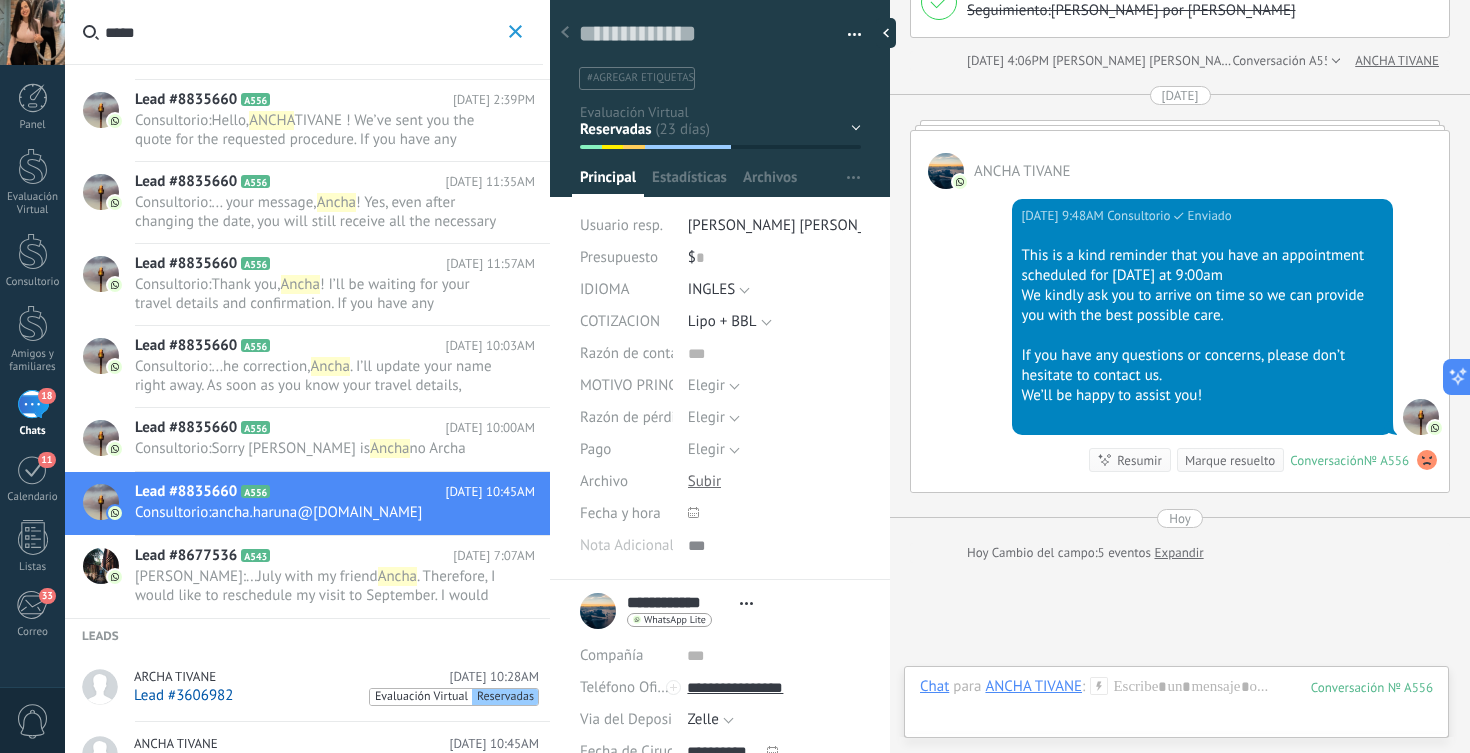 scroll, scrollTop: 18331, scrollLeft: 0, axis: vertical 